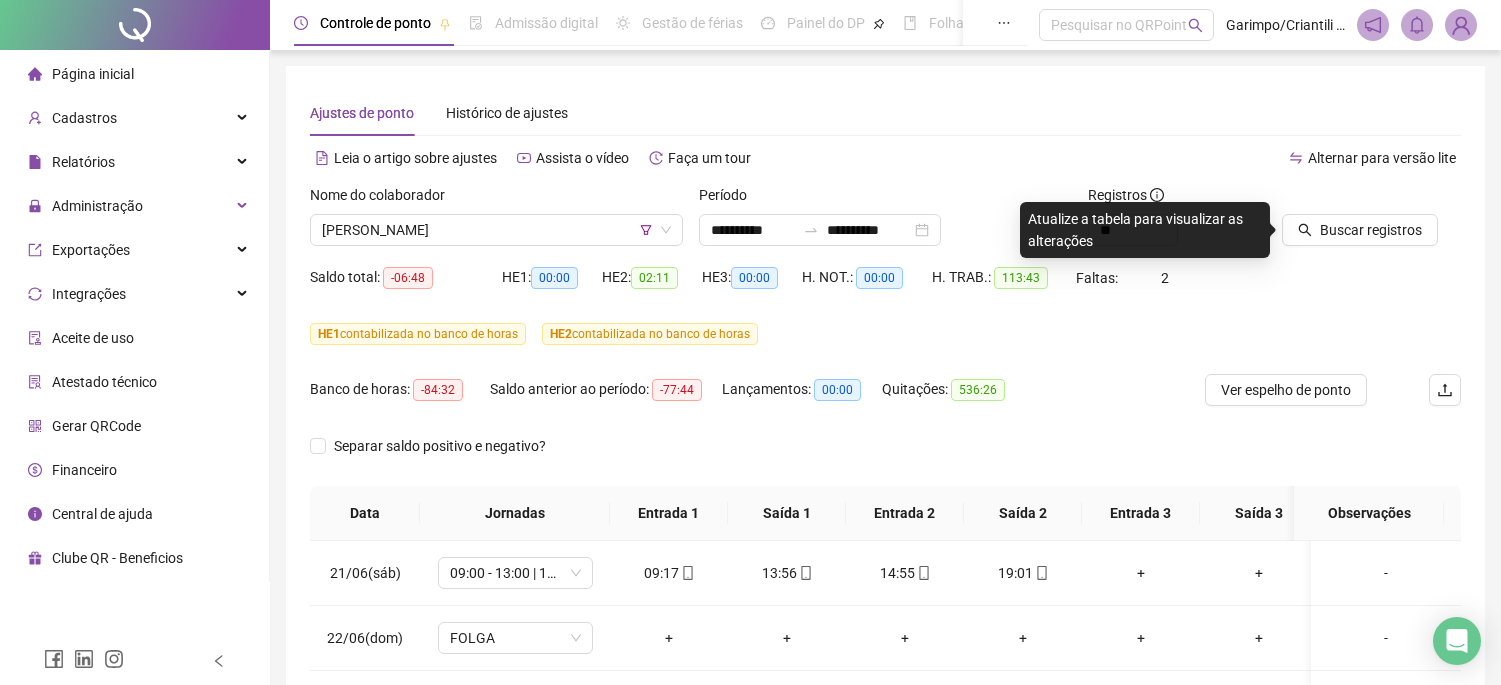 scroll, scrollTop: 0, scrollLeft: 0, axis: both 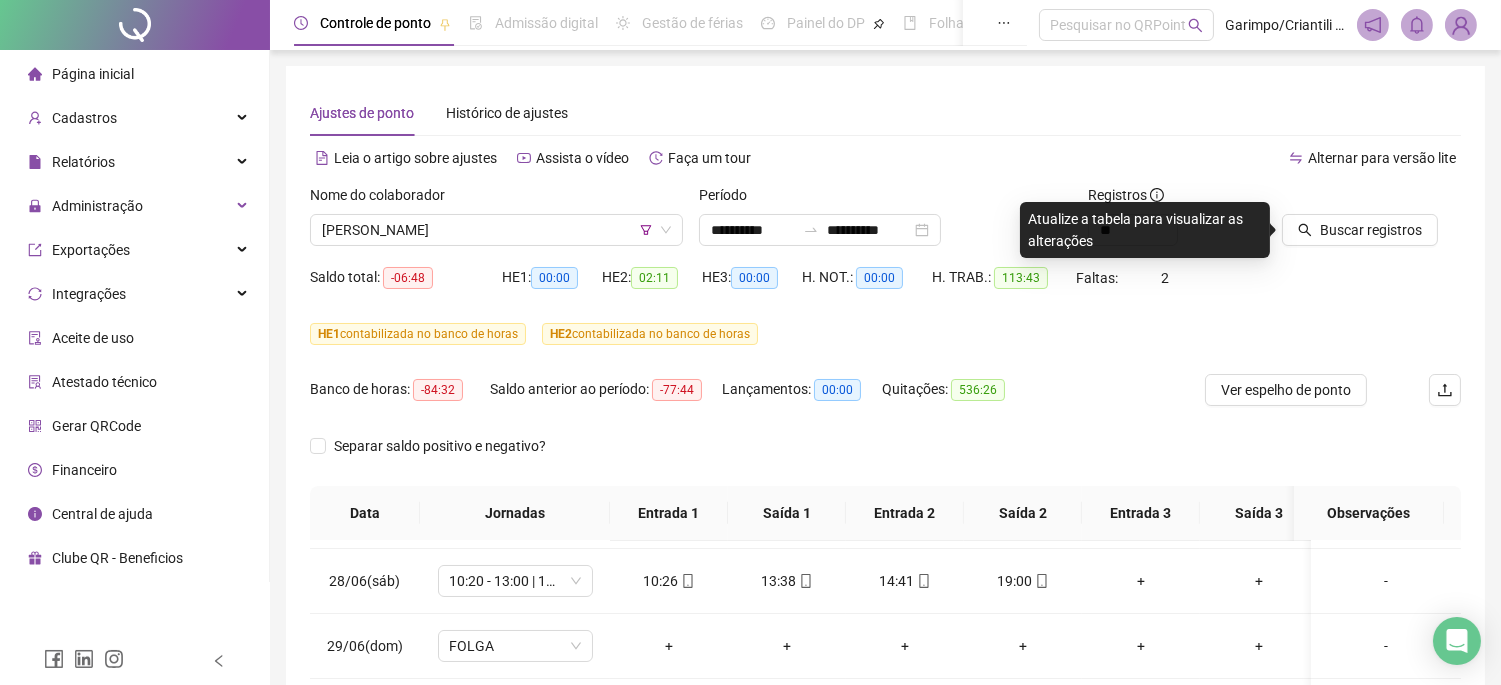 click at bounding box center (135, 25) 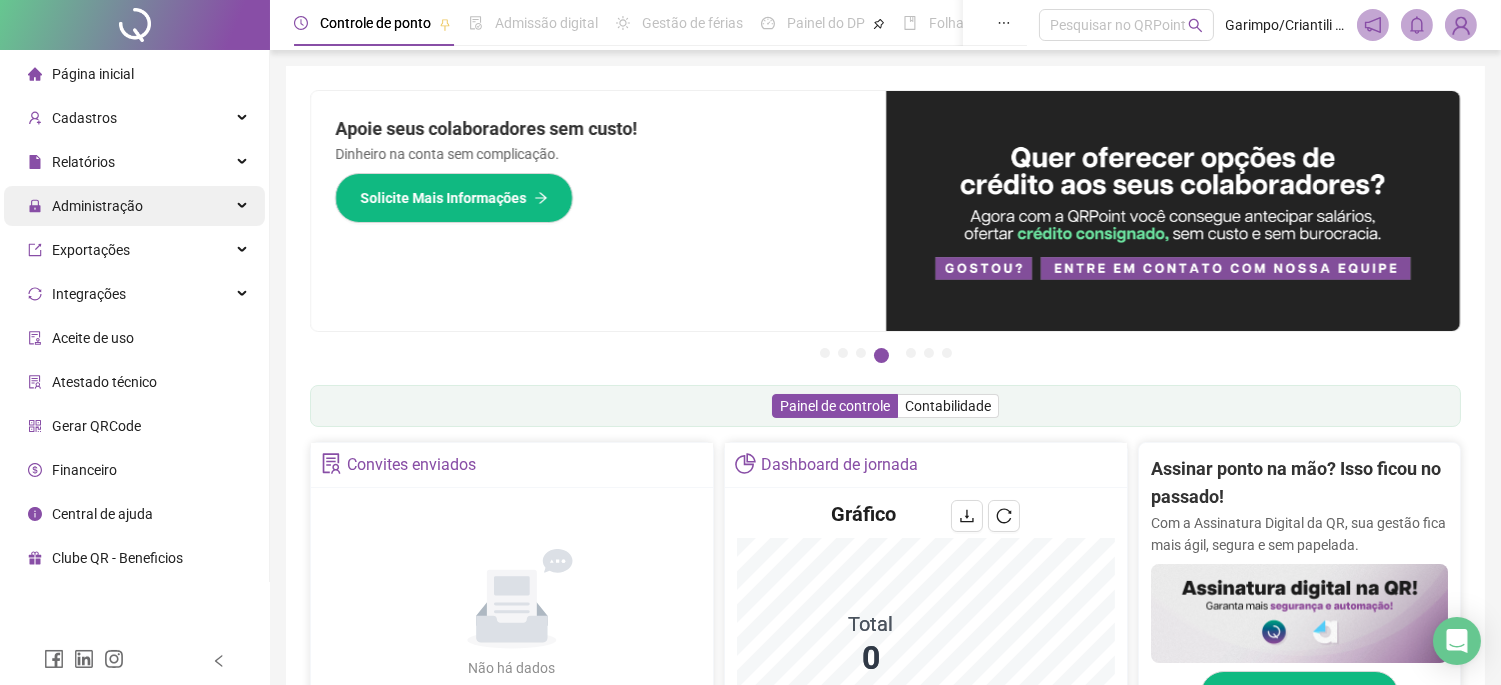 click on "Administração" at bounding box center (97, 206) 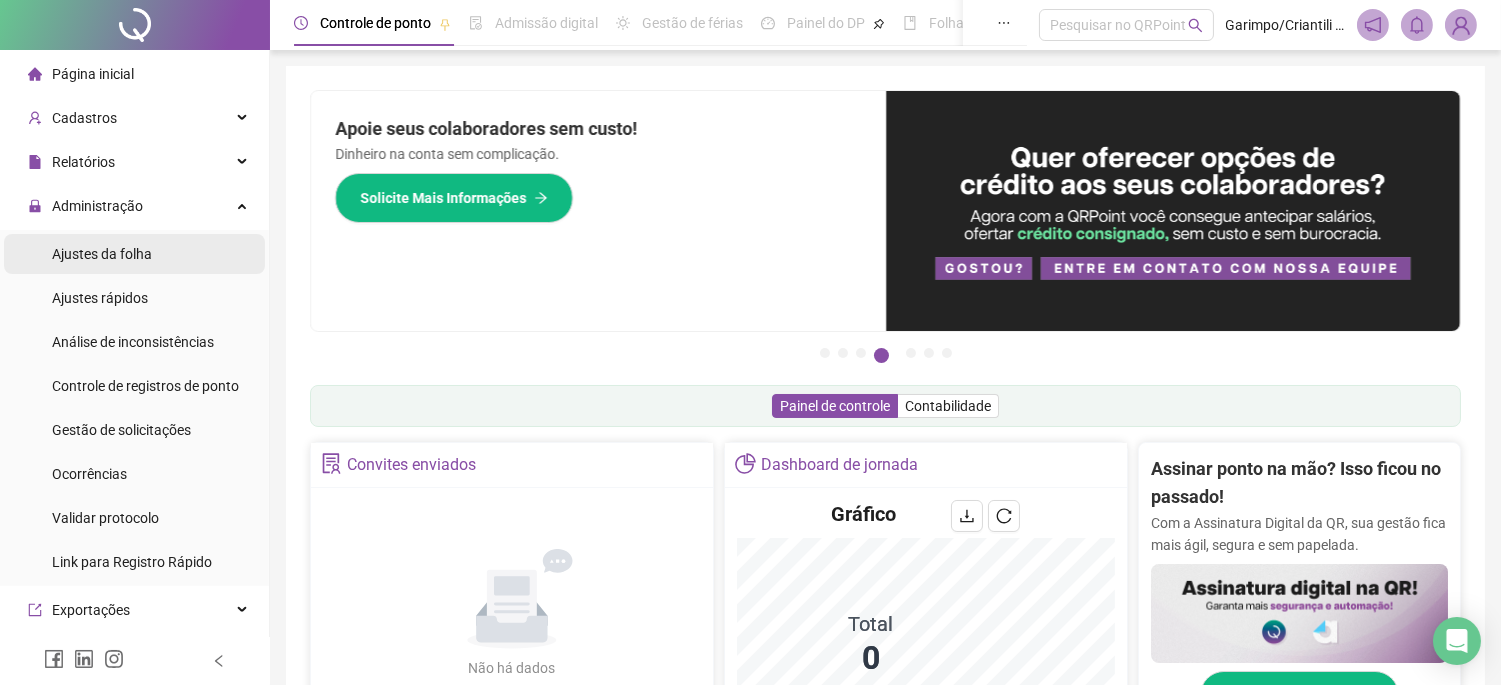 click on "Ajustes da folha" at bounding box center (134, 254) 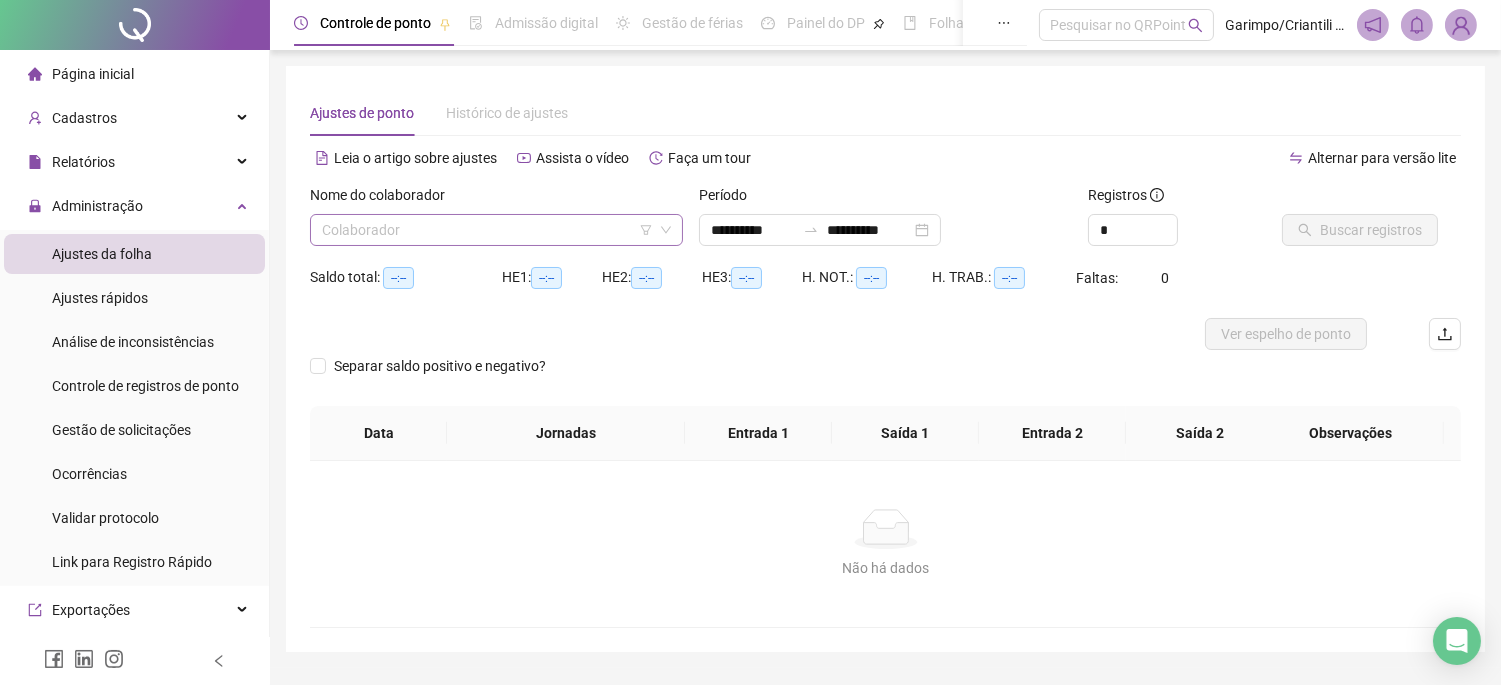 click at bounding box center [490, 230] 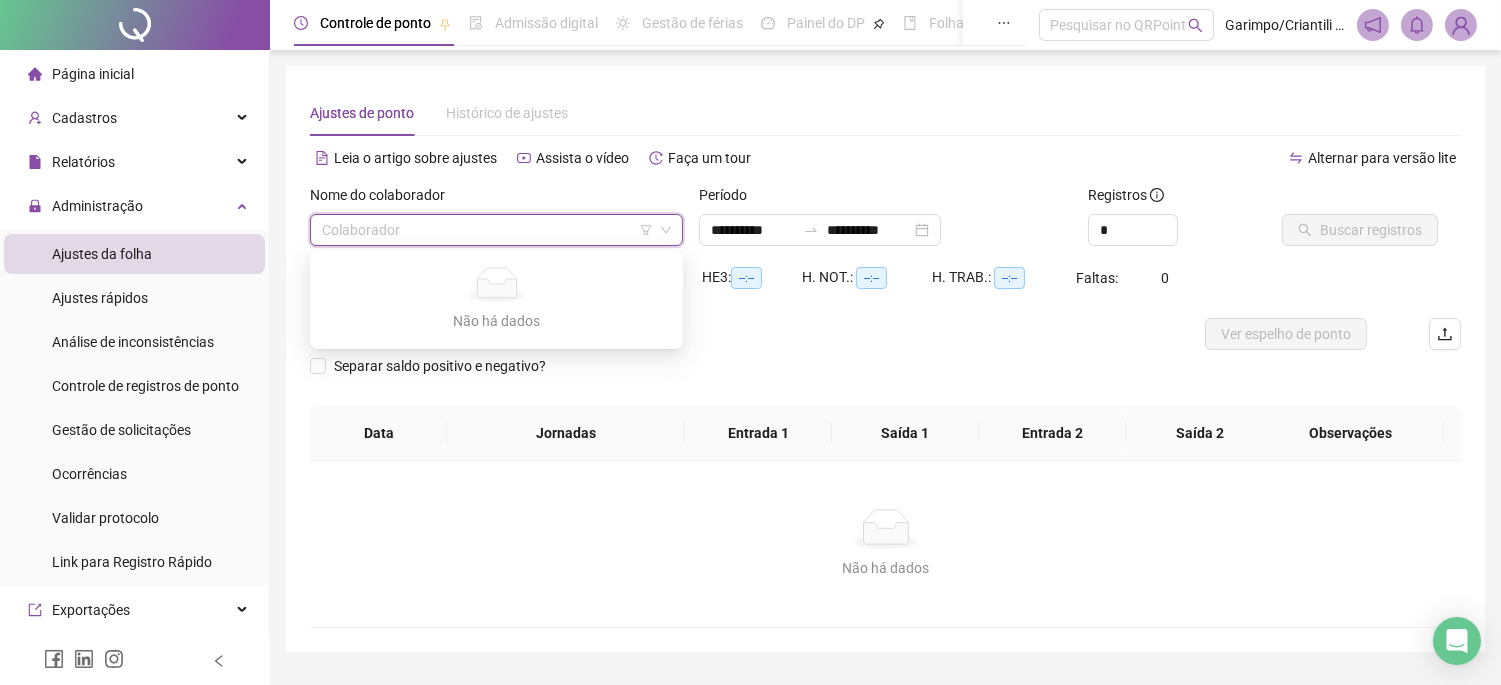 drag, startPoint x: 436, startPoint y: 258, endPoint x: 436, endPoint y: 238, distance: 20 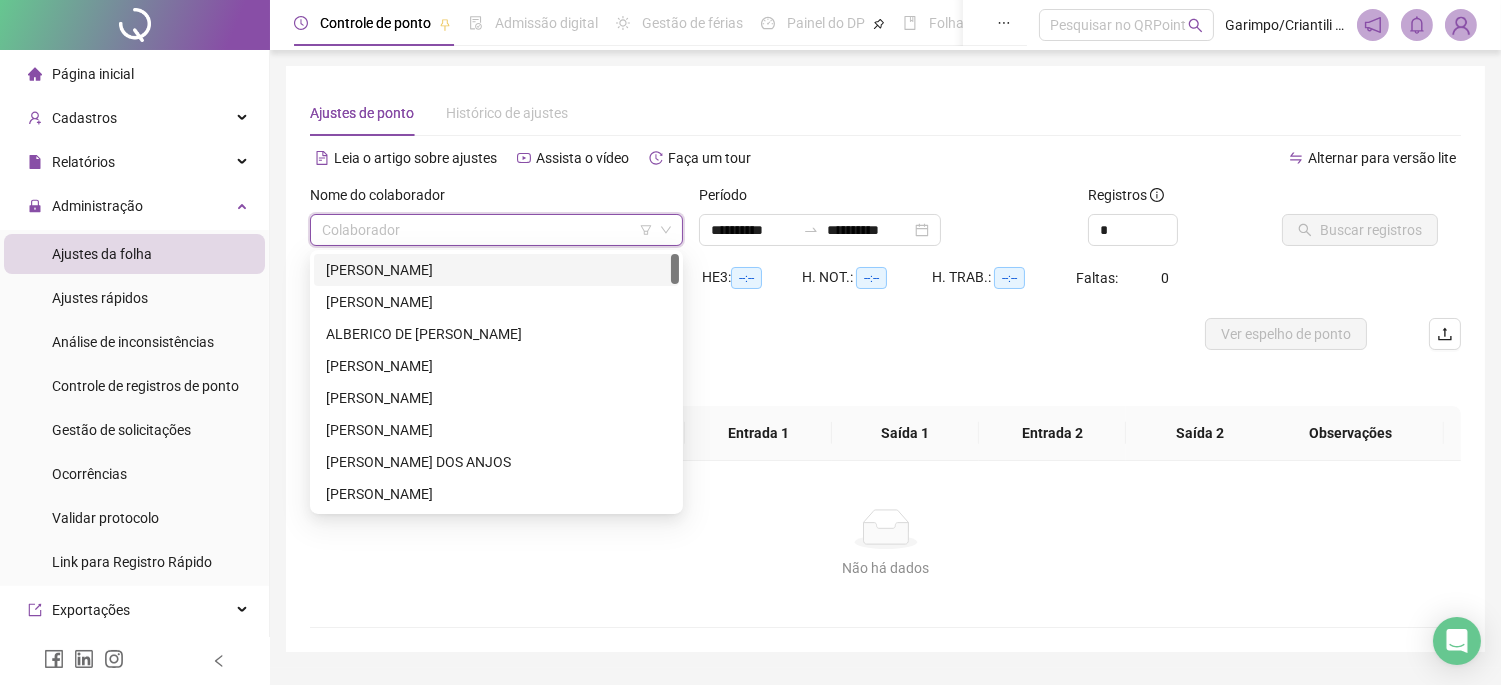 click at bounding box center (490, 230) 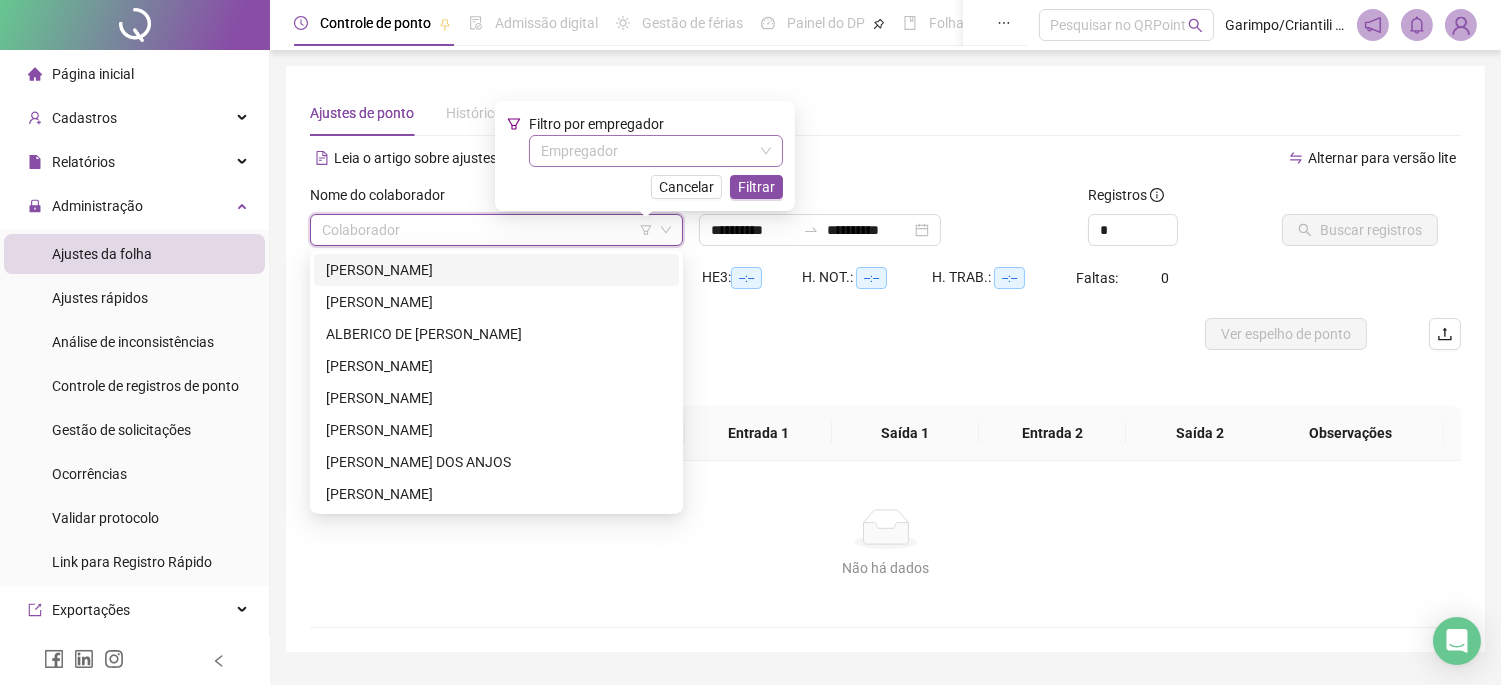 click on "Filtro por empregador Empregador Cancelar Filtrar" at bounding box center [645, 156] 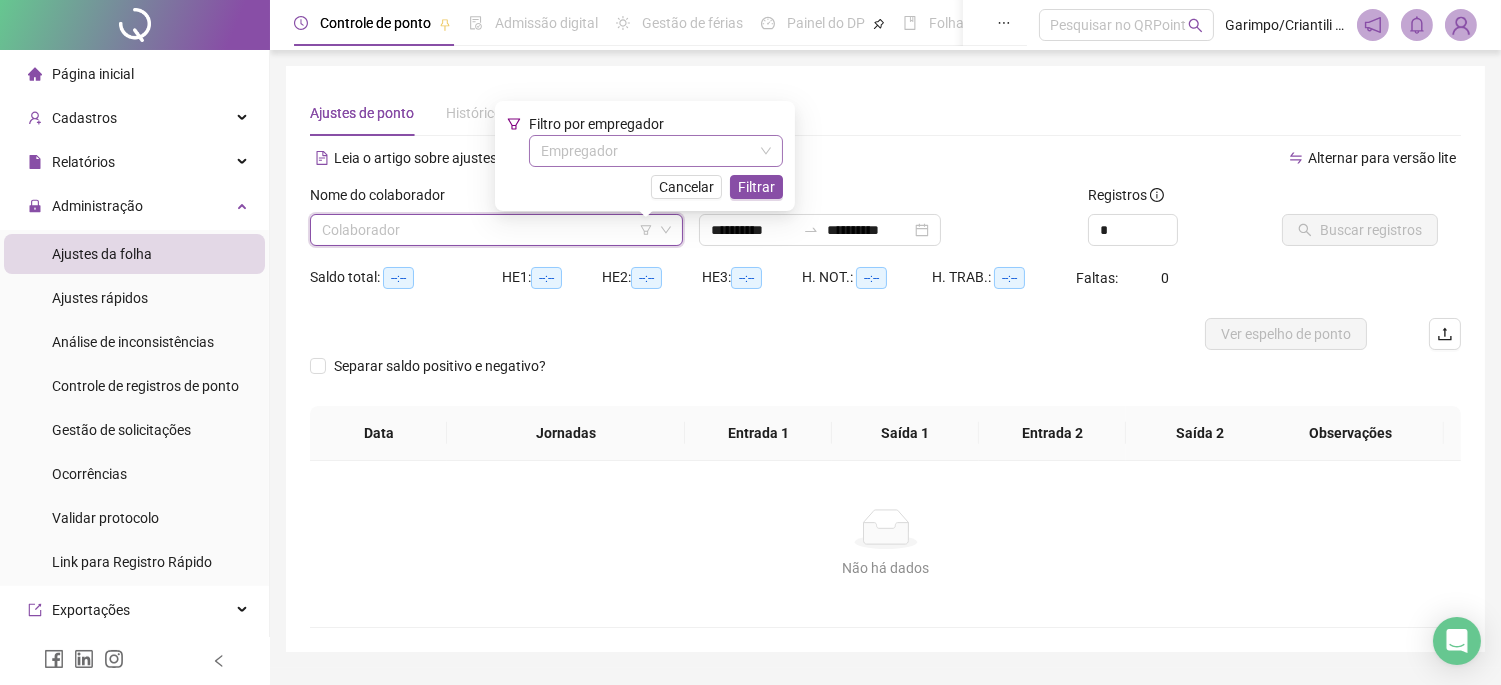 click at bounding box center [650, 151] 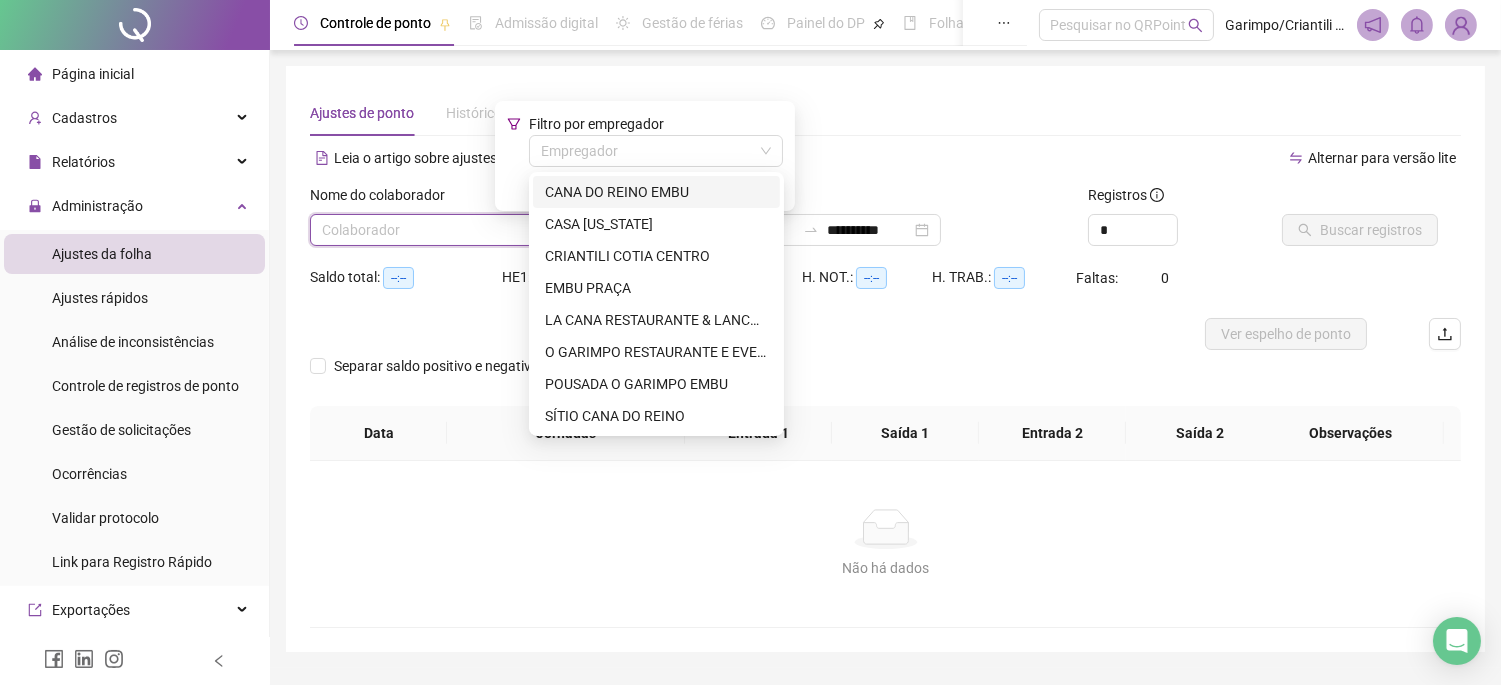 click on "CANA DO REINO EMBU" at bounding box center [656, 192] 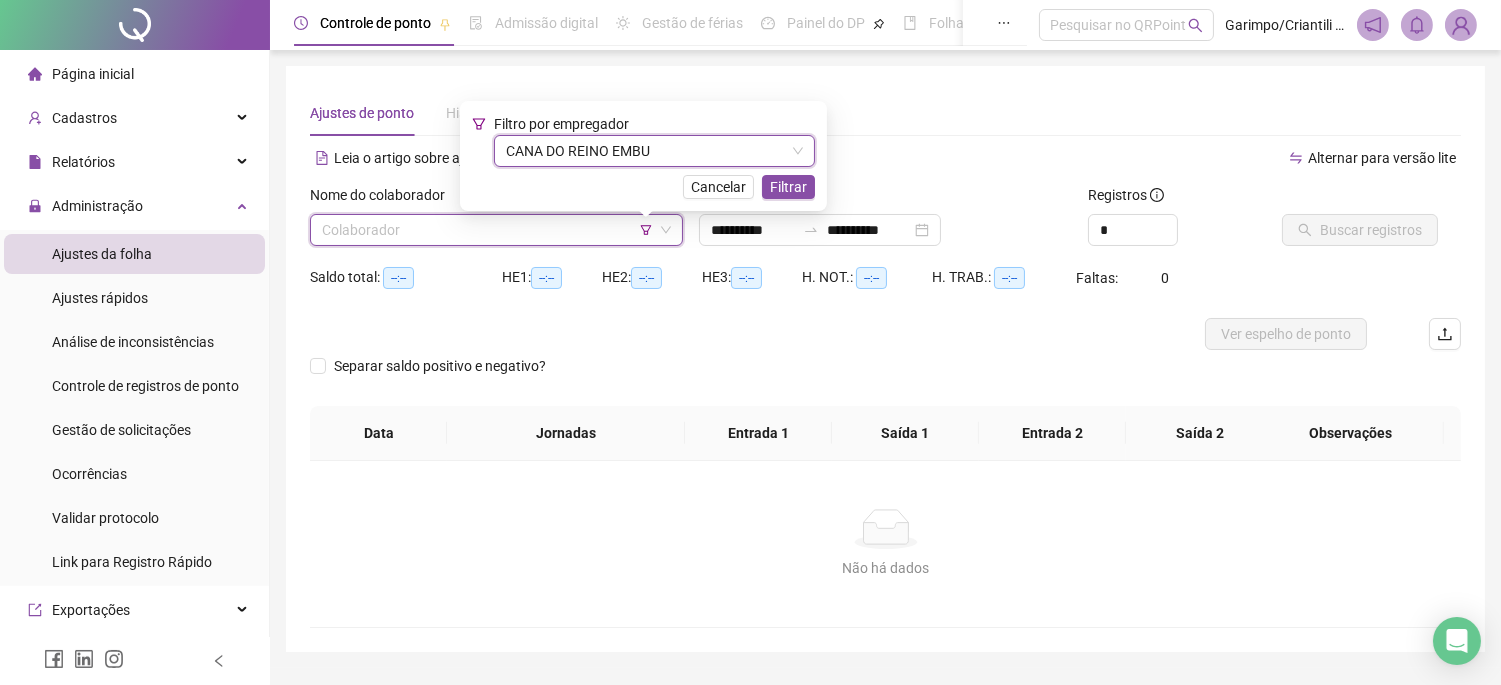 click on "Filtro por empregador CANA DO REINO EMBU CANA DO REINO EMBU Cancelar Filtrar" at bounding box center [643, 156] 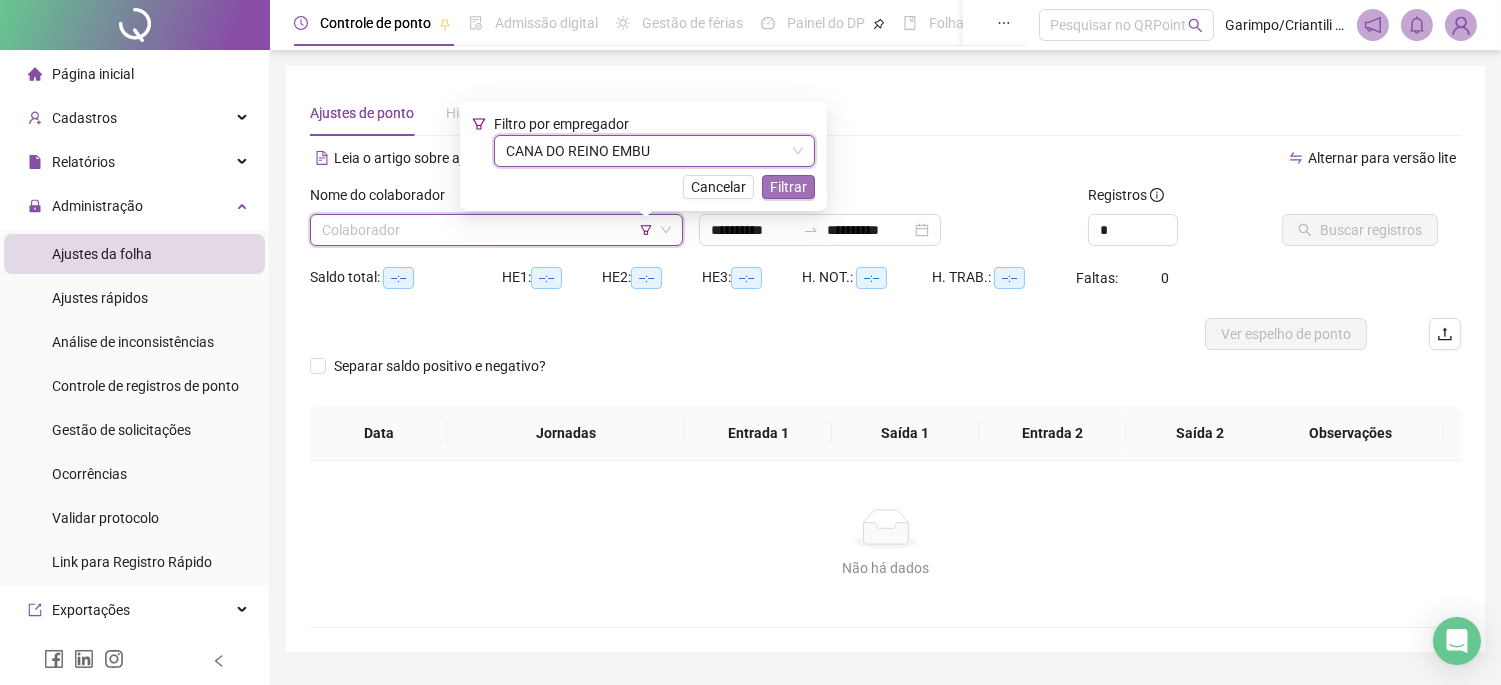 click on "Filtrar" at bounding box center [788, 187] 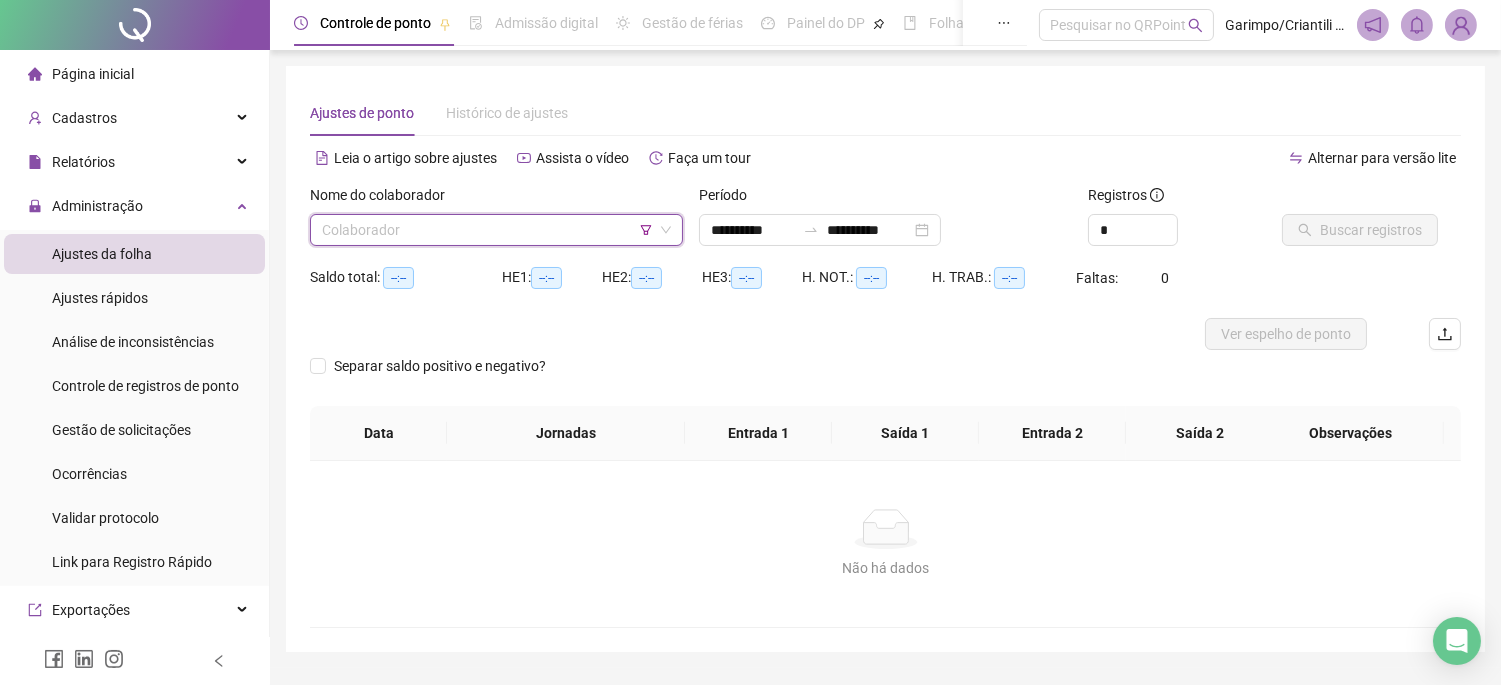 click on "Nome do colaborador Colaborador" at bounding box center (496, 223) 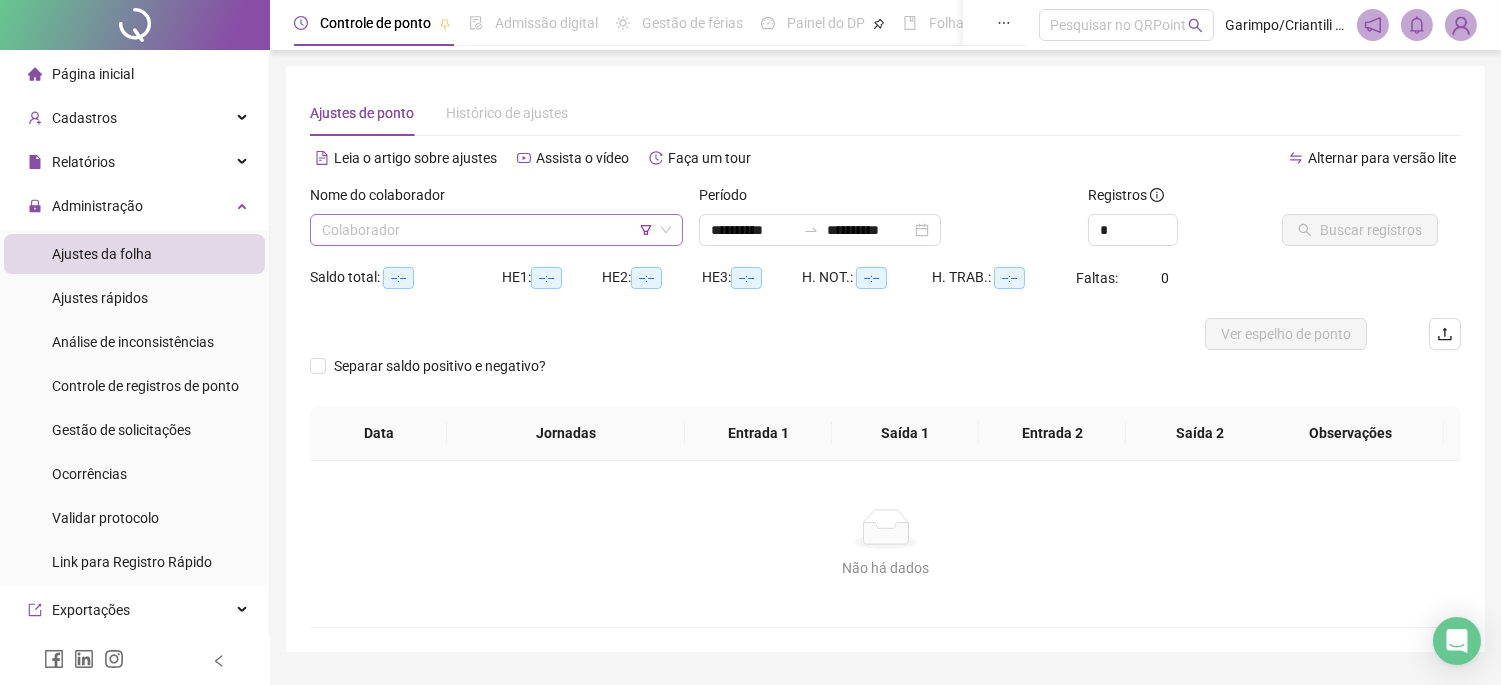 click at bounding box center (490, 230) 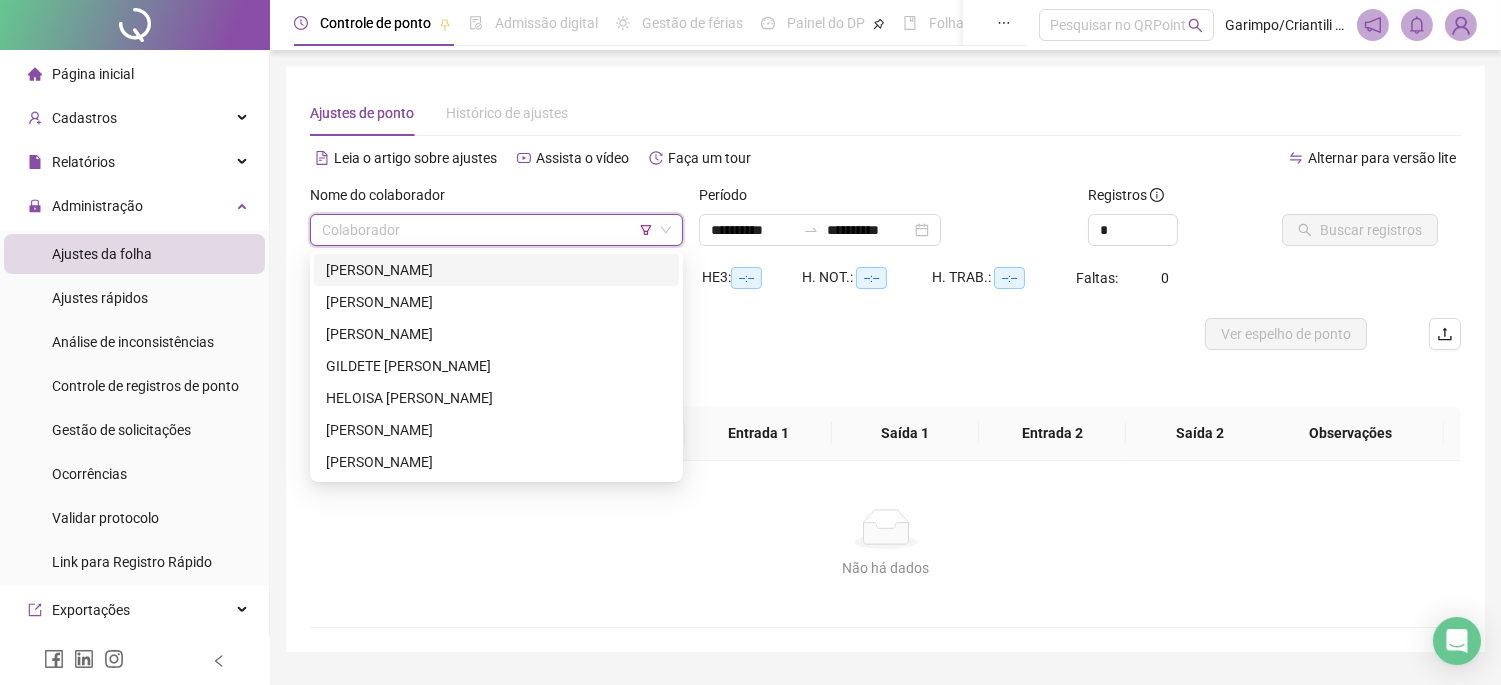click on "[PERSON_NAME]" at bounding box center (496, 270) 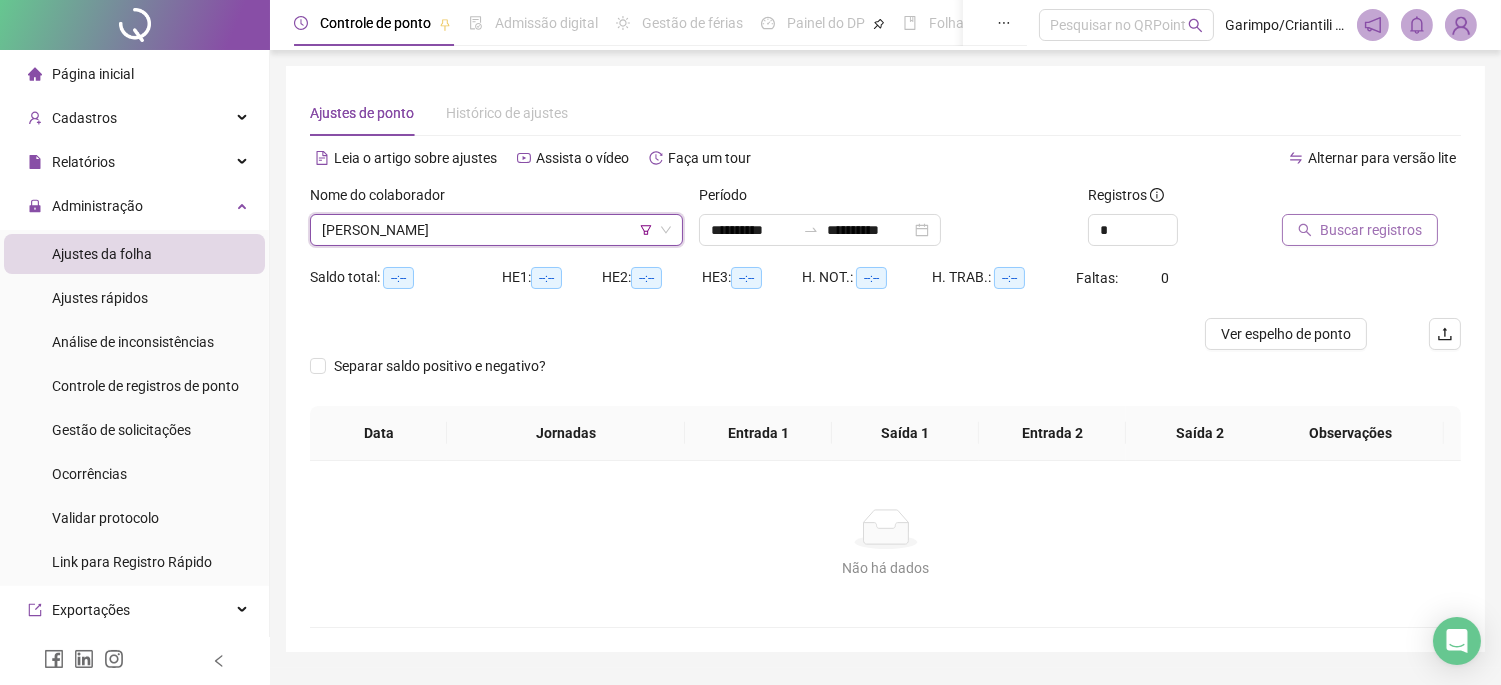 click on "Buscar registros" at bounding box center [1360, 230] 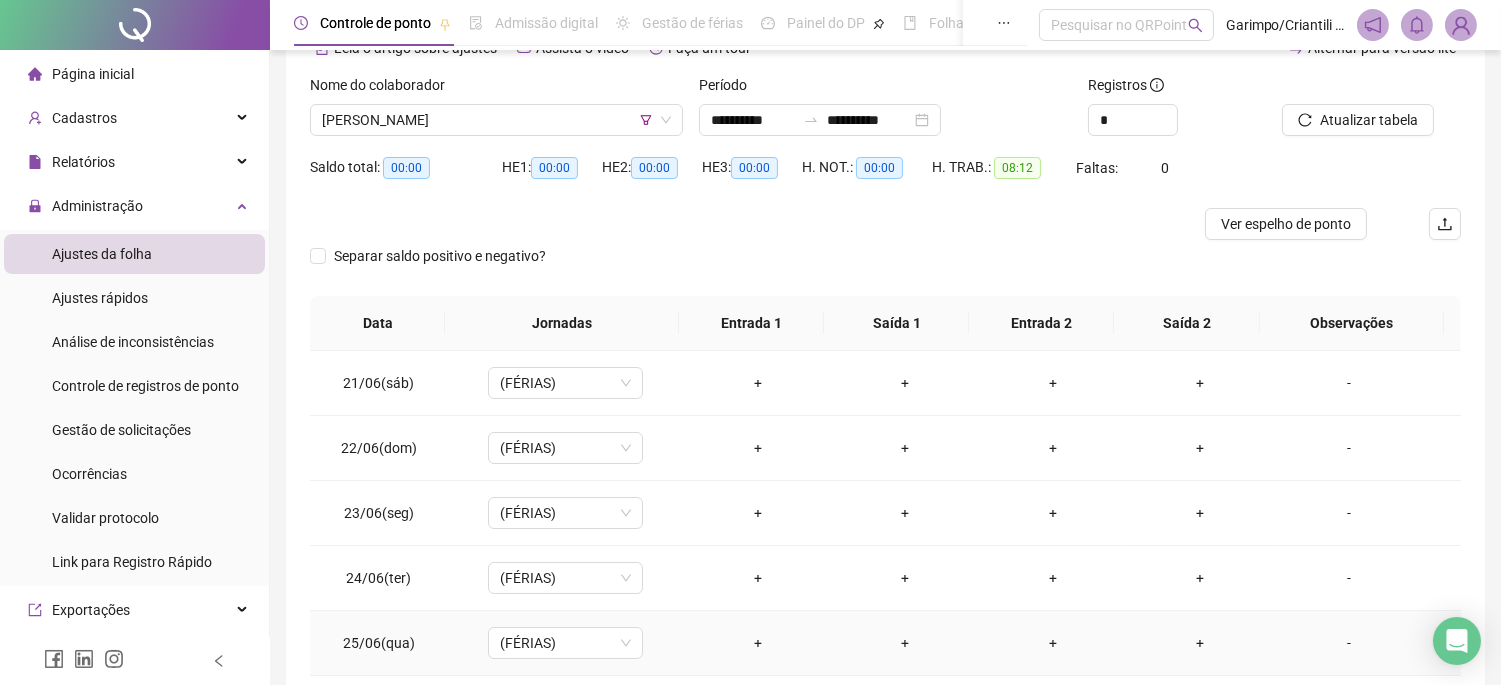 scroll, scrollTop: 222, scrollLeft: 0, axis: vertical 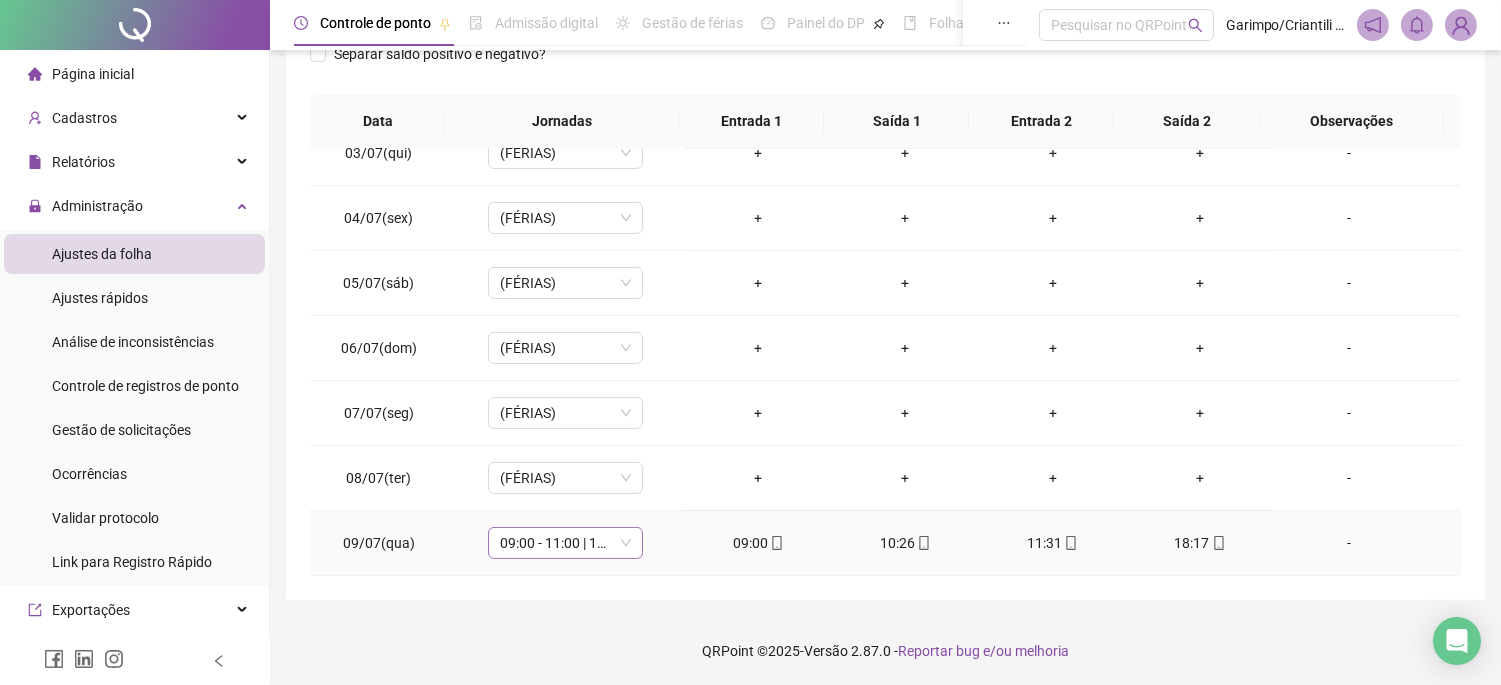 click on "09:00 - 11:00 | 12:00 - 18:00" at bounding box center [565, 543] 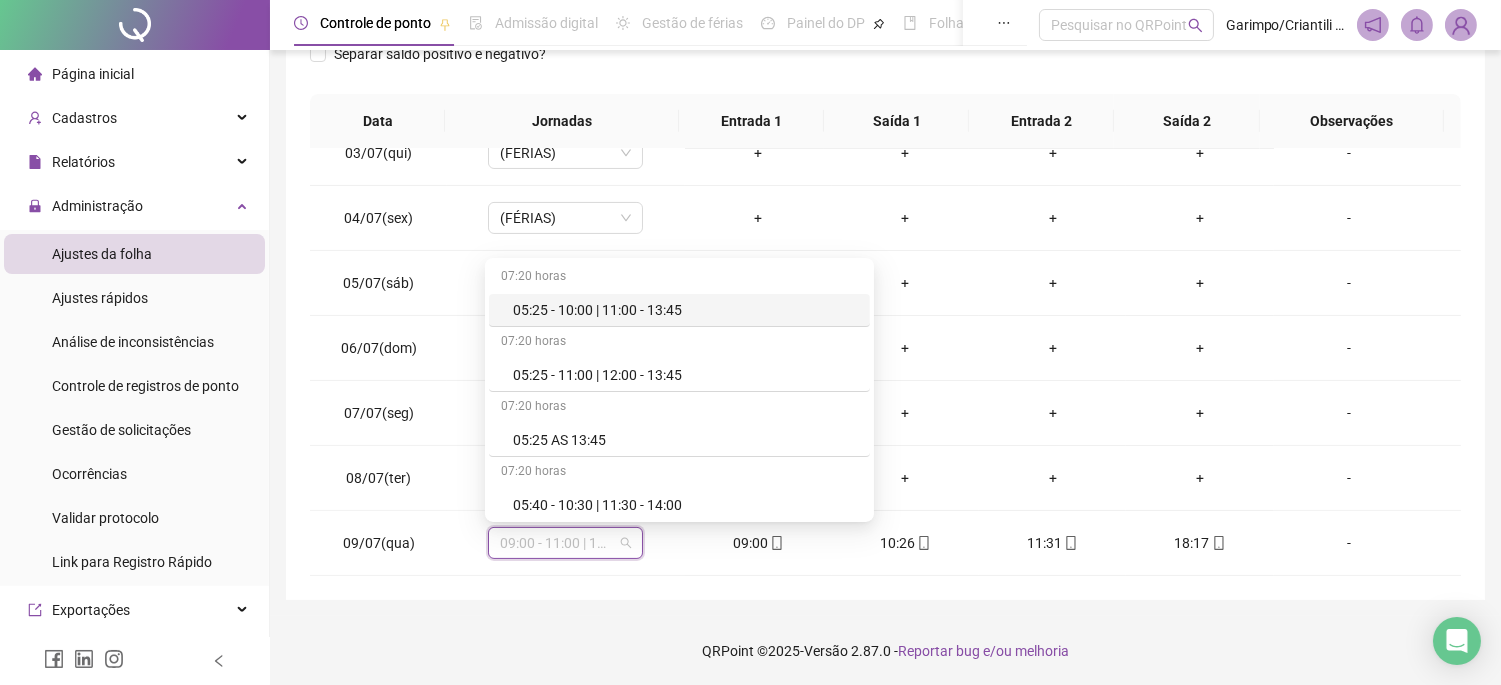click on "**********" at bounding box center [885, 177] 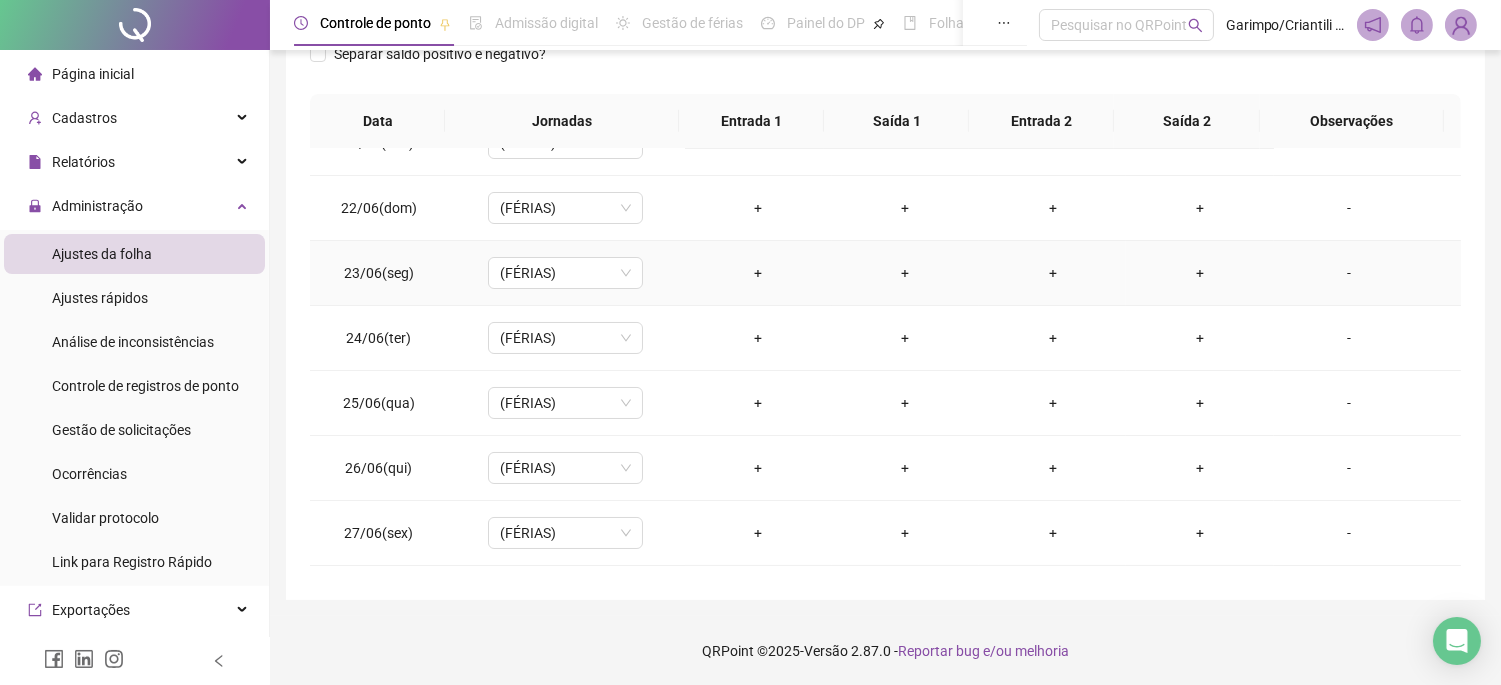 scroll, scrollTop: 0, scrollLeft: 0, axis: both 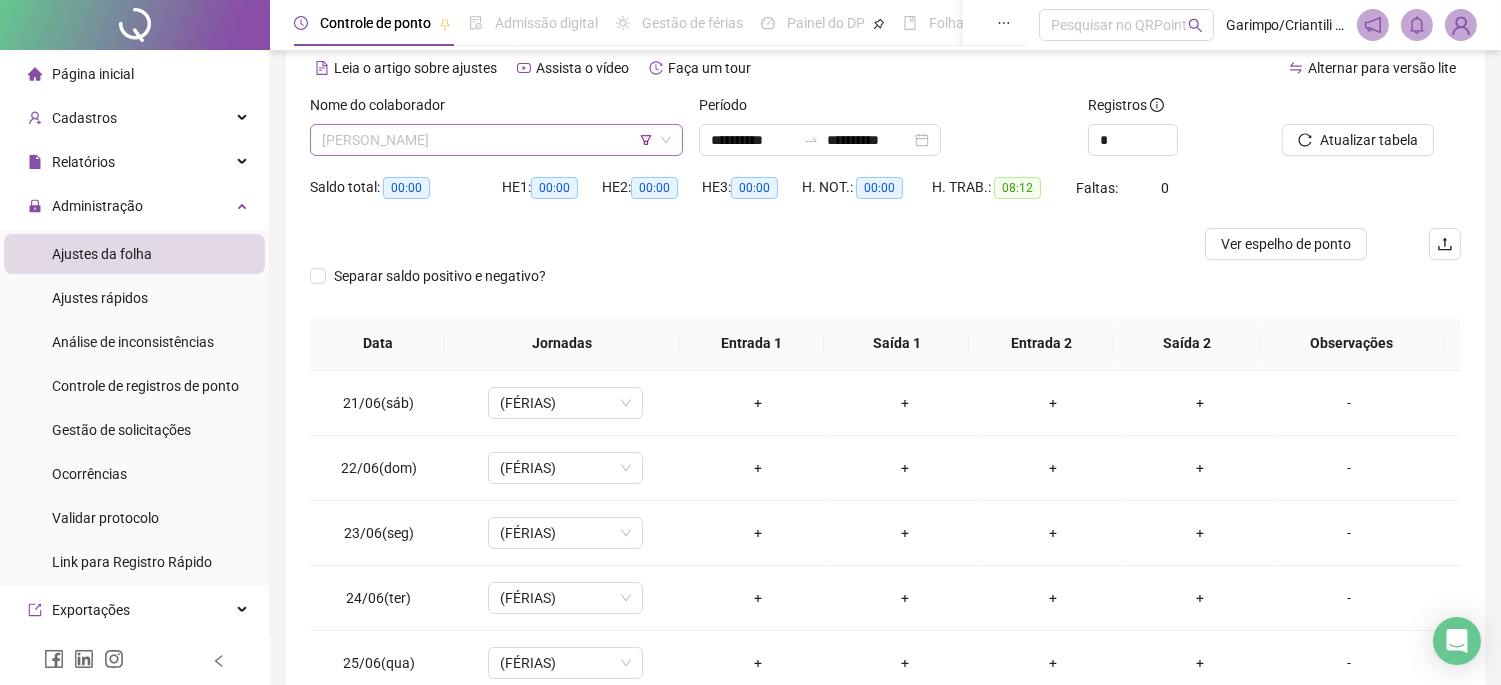 click on "[PERSON_NAME]" at bounding box center [496, 140] 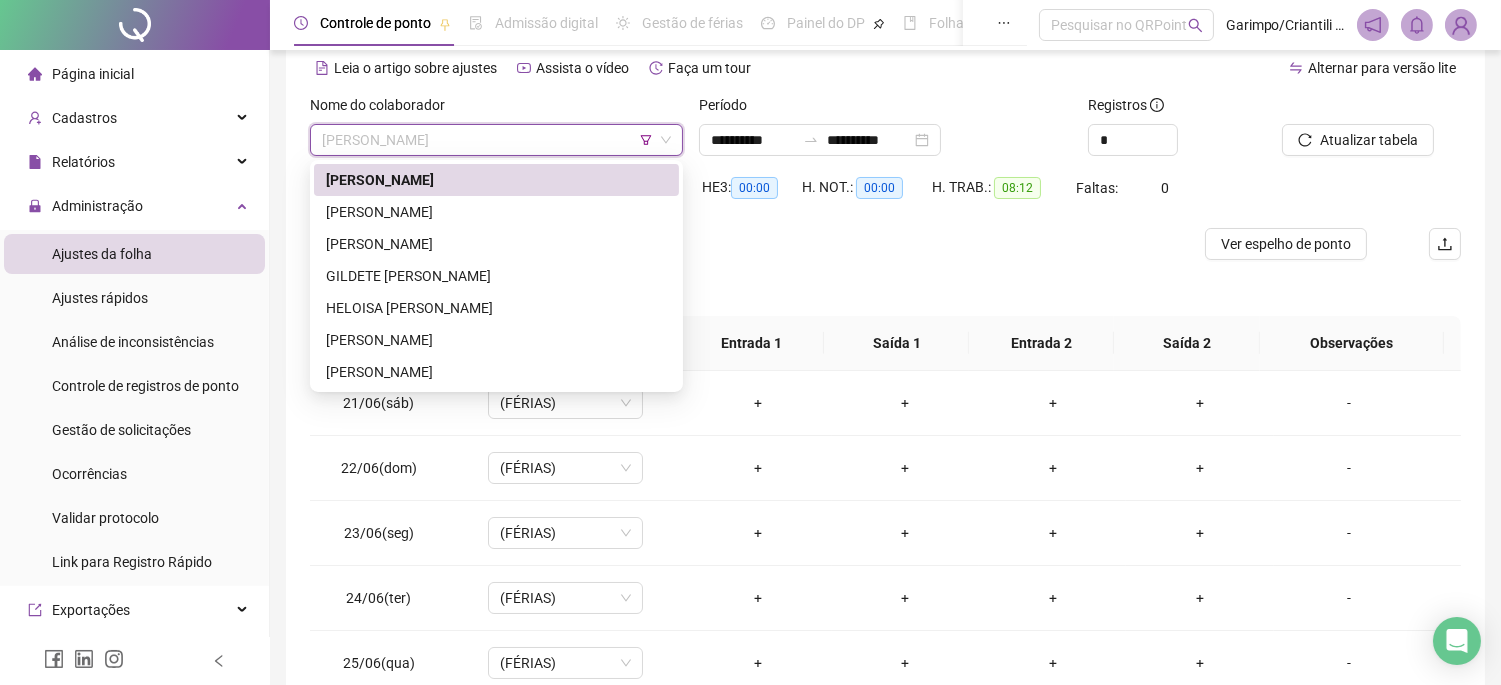 click on "[PERSON_NAME]" at bounding box center (496, 180) 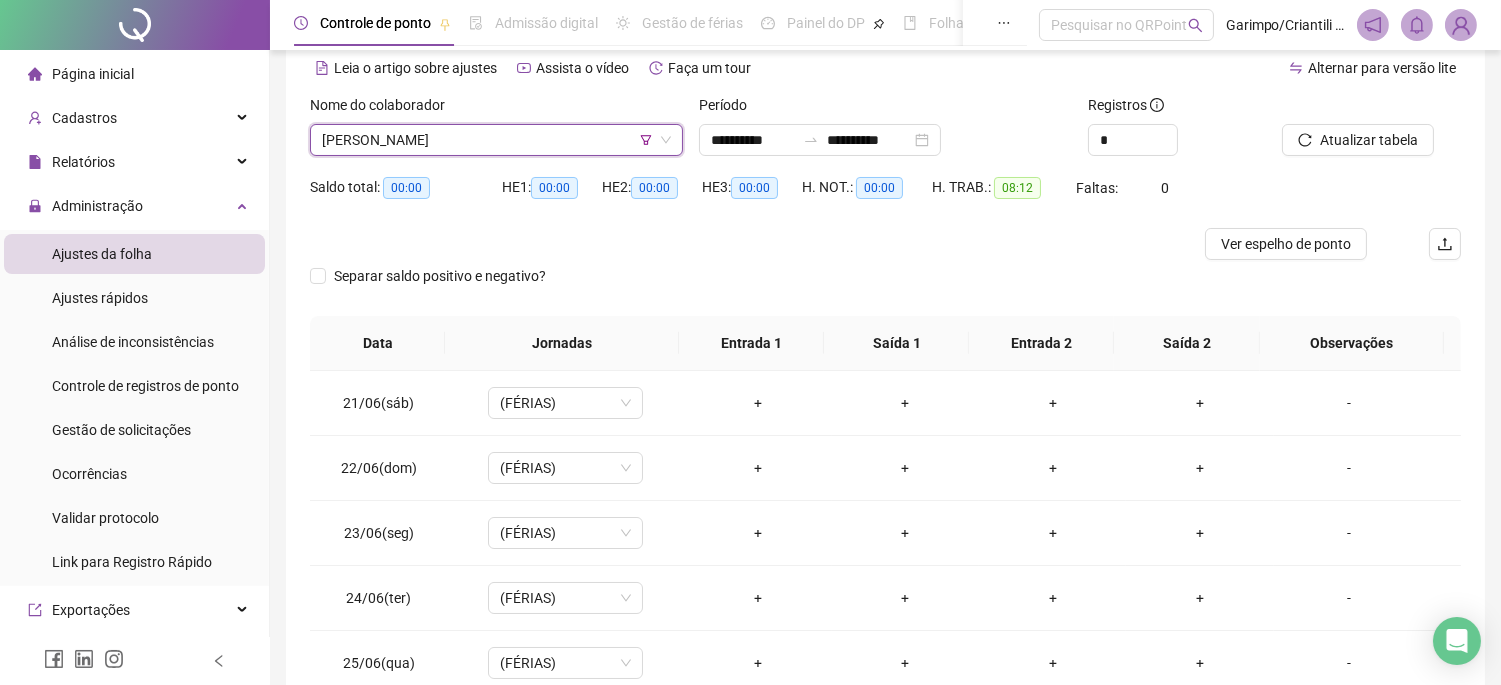click on "[PERSON_NAME]" at bounding box center (496, 140) 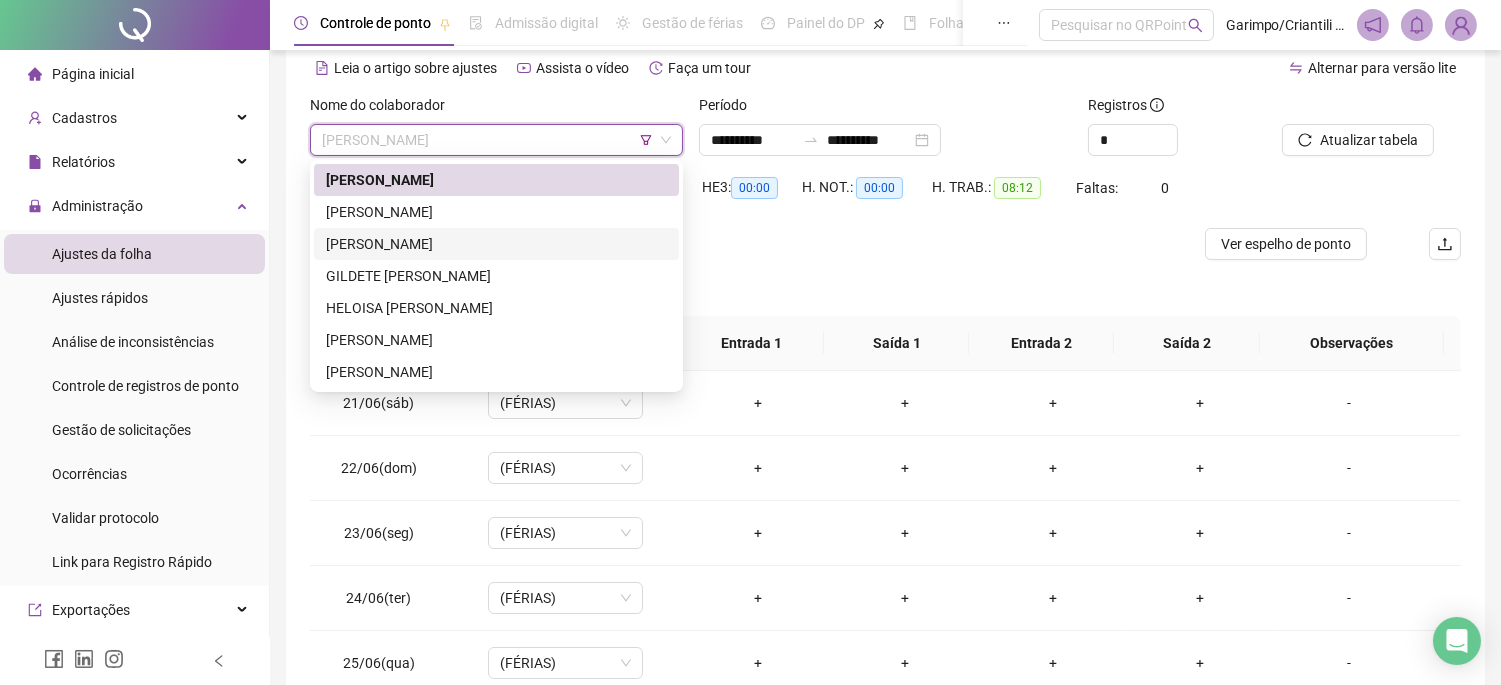 click on "[PERSON_NAME]" at bounding box center [496, 244] 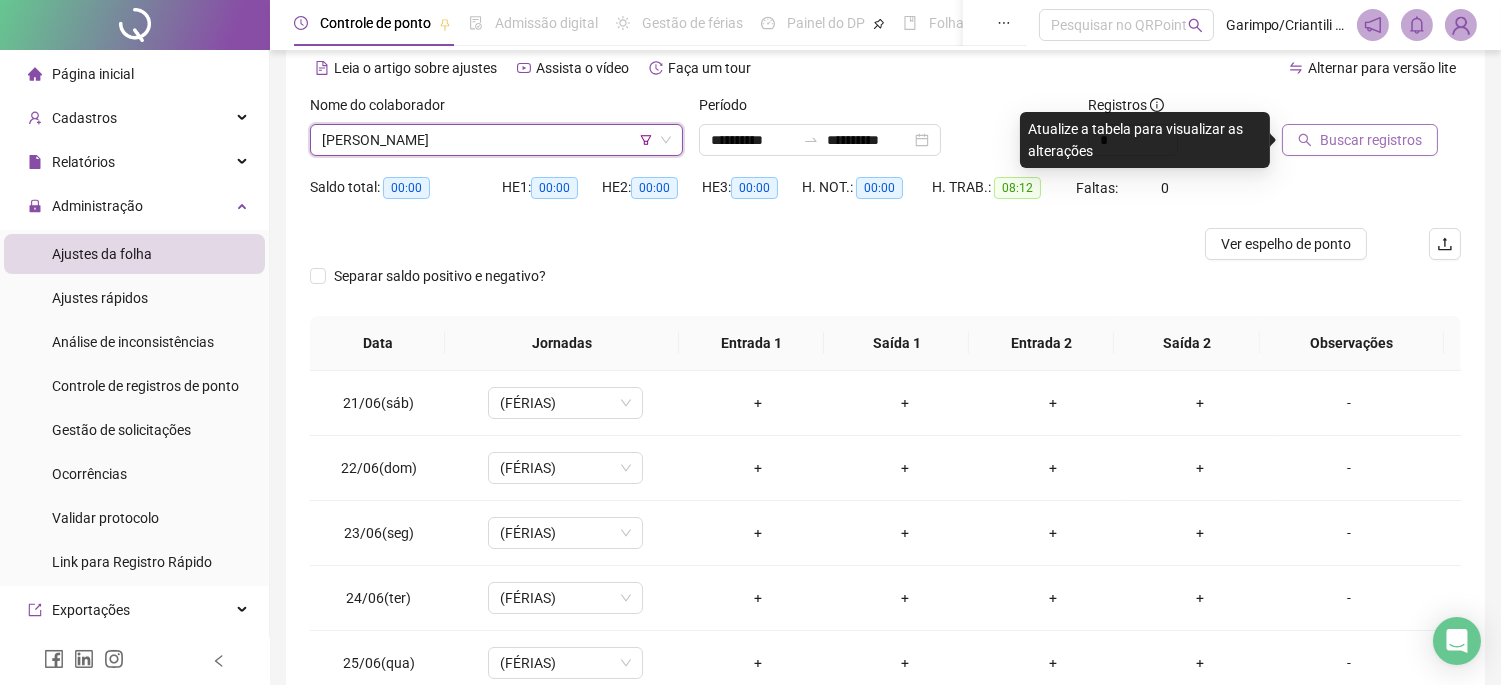 click on "Buscar registros" at bounding box center [1360, 140] 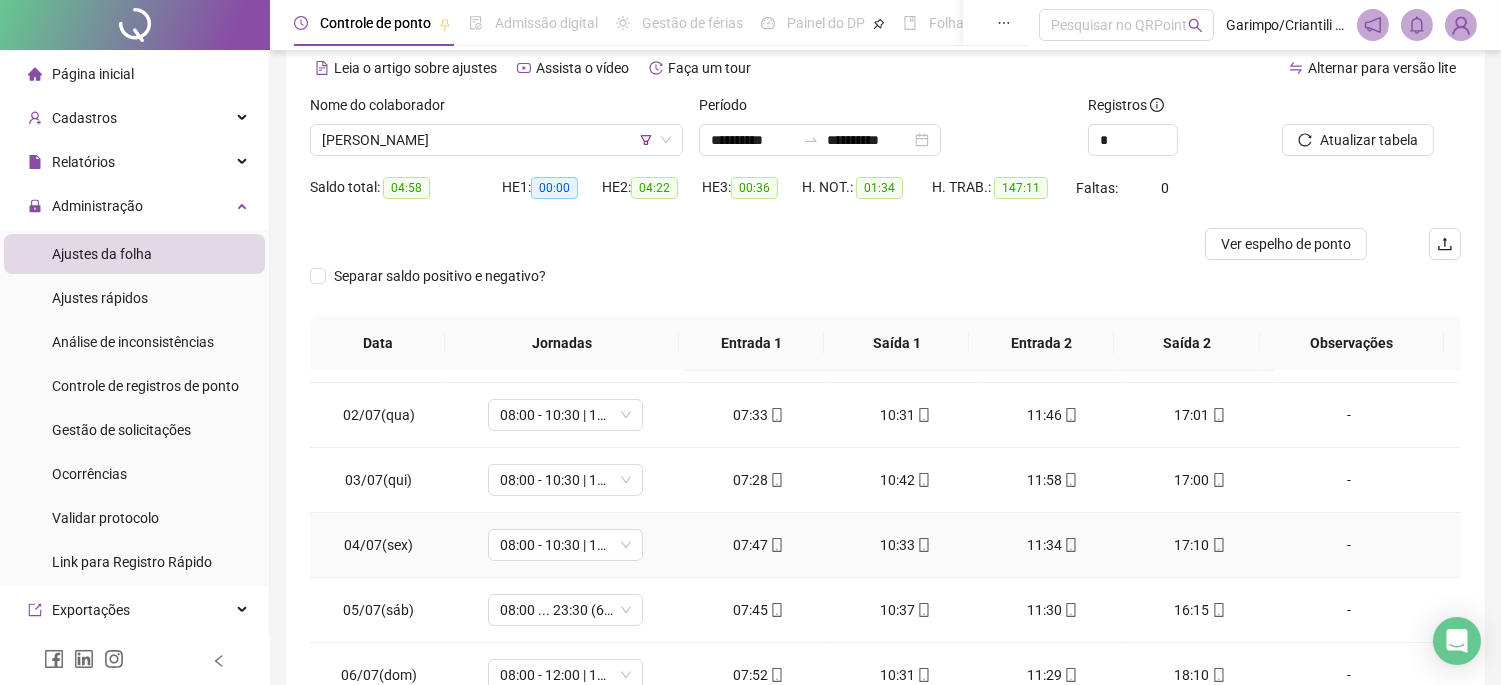 scroll, scrollTop: 810, scrollLeft: 0, axis: vertical 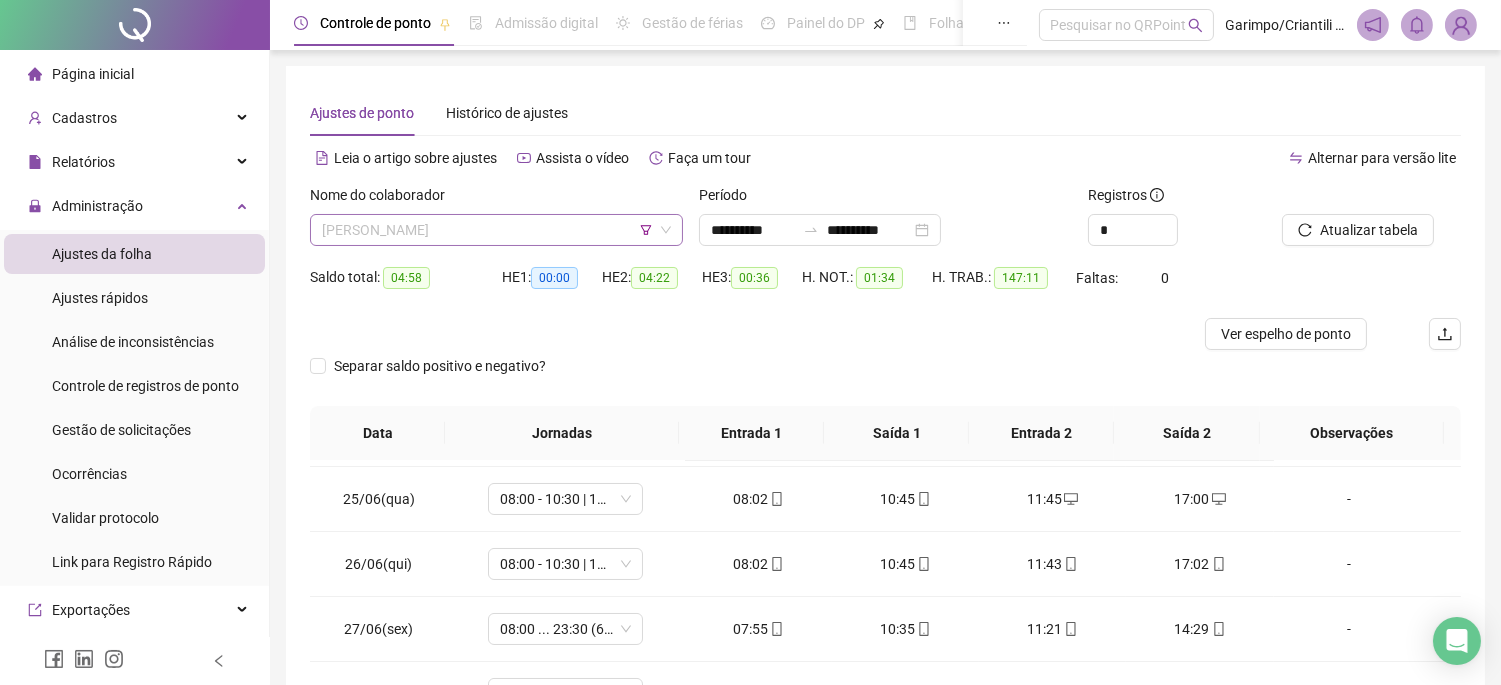 click on "[PERSON_NAME]" at bounding box center (496, 230) 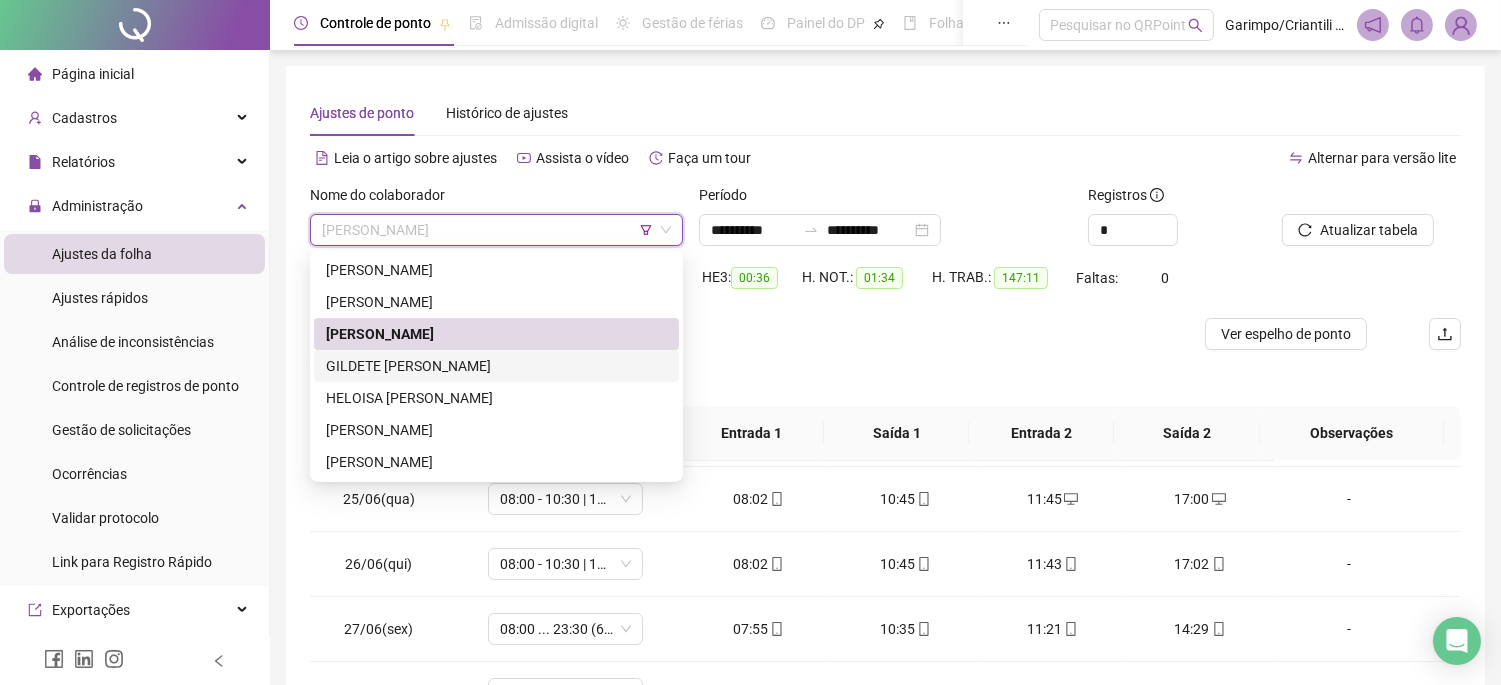 click on "GILDETE [PERSON_NAME]" at bounding box center [496, 366] 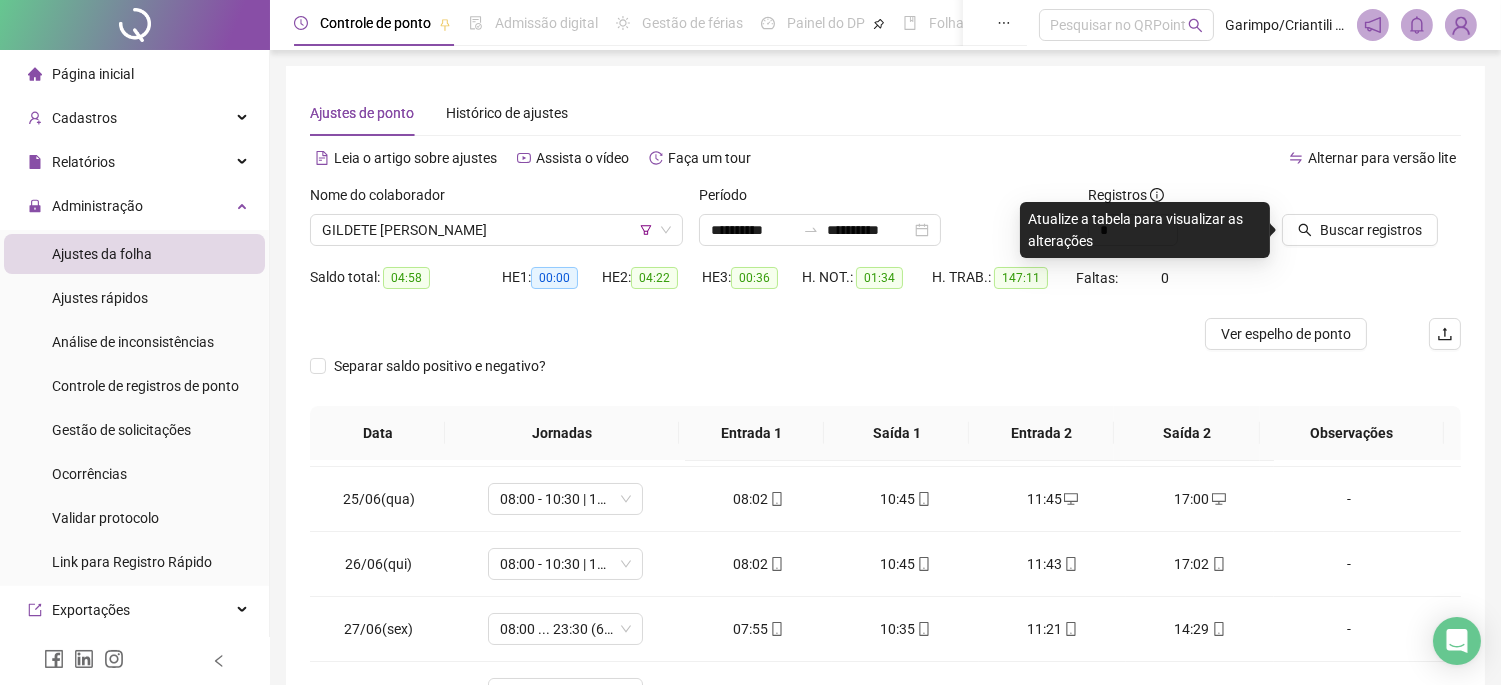 click at bounding box center [1346, 199] 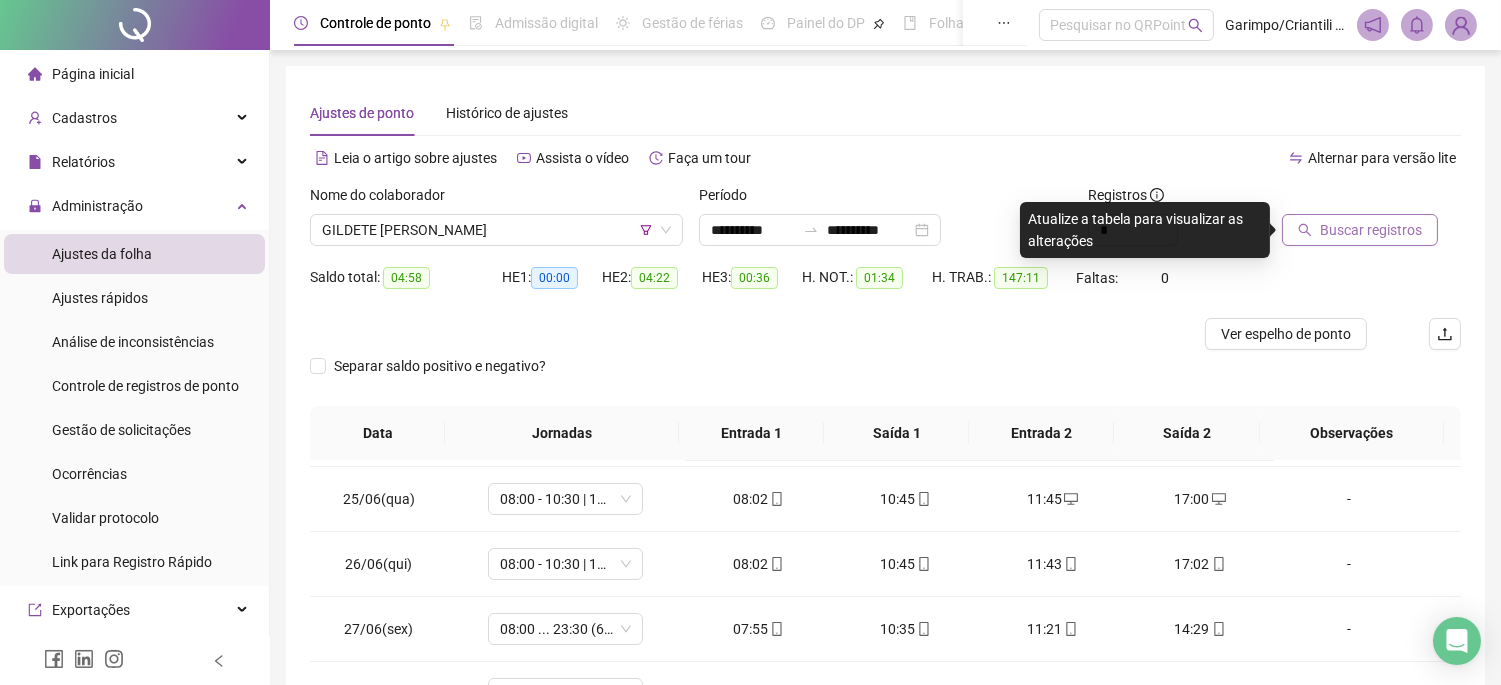 click on "Buscar registros" at bounding box center [1360, 230] 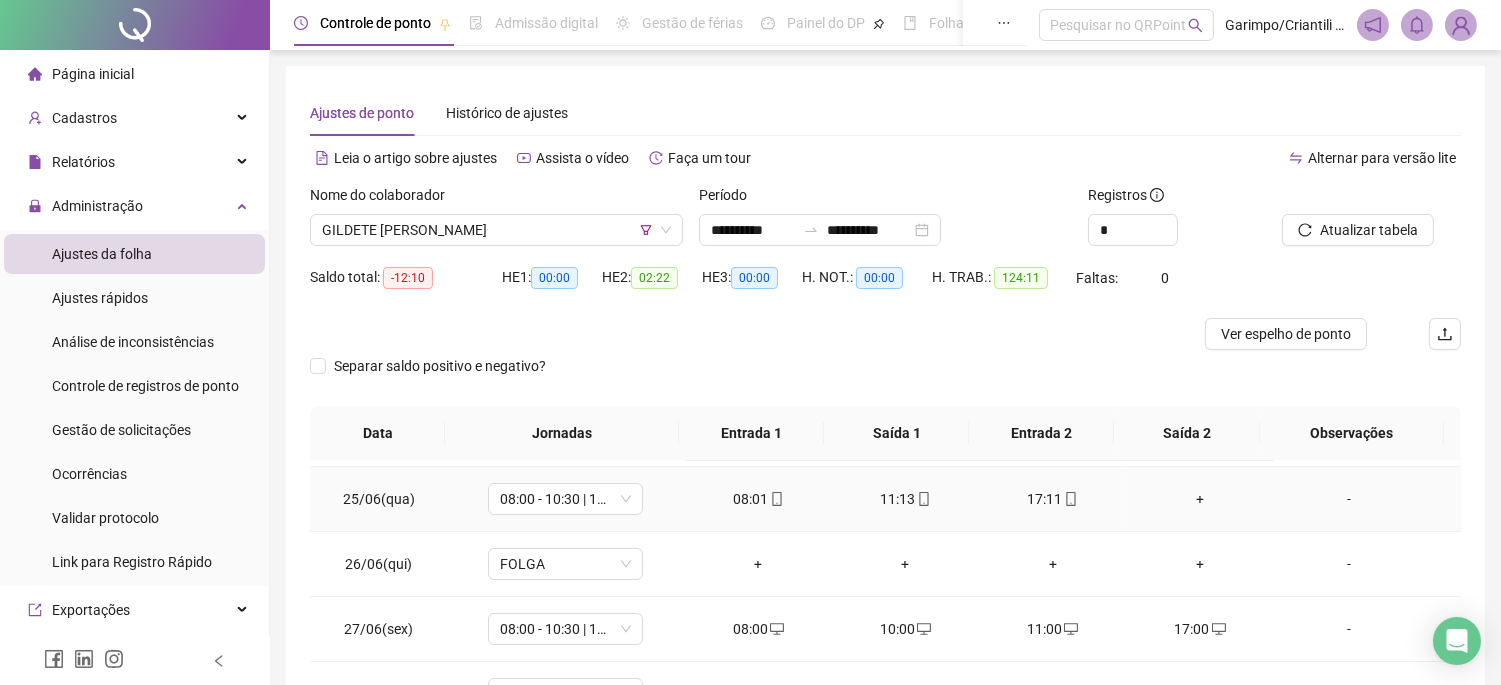 scroll, scrollTop: 476, scrollLeft: 0, axis: vertical 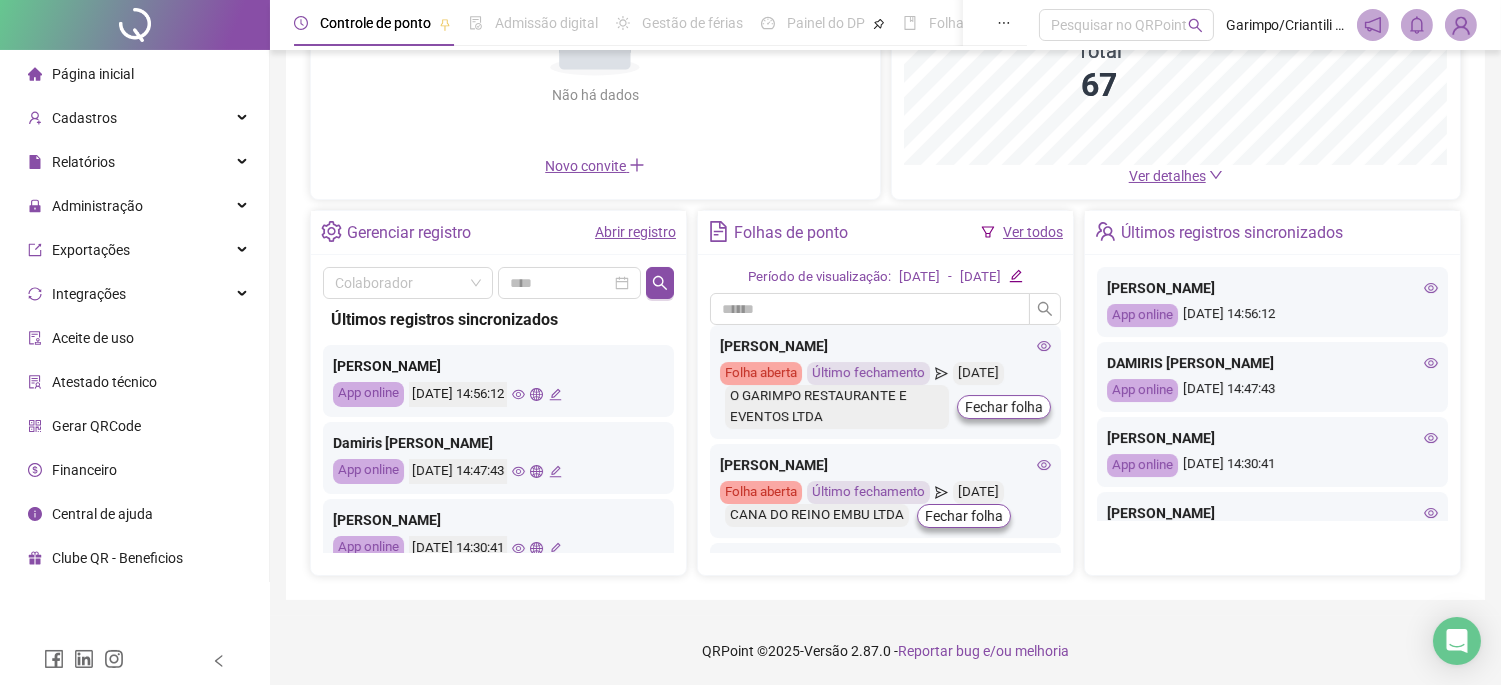 click 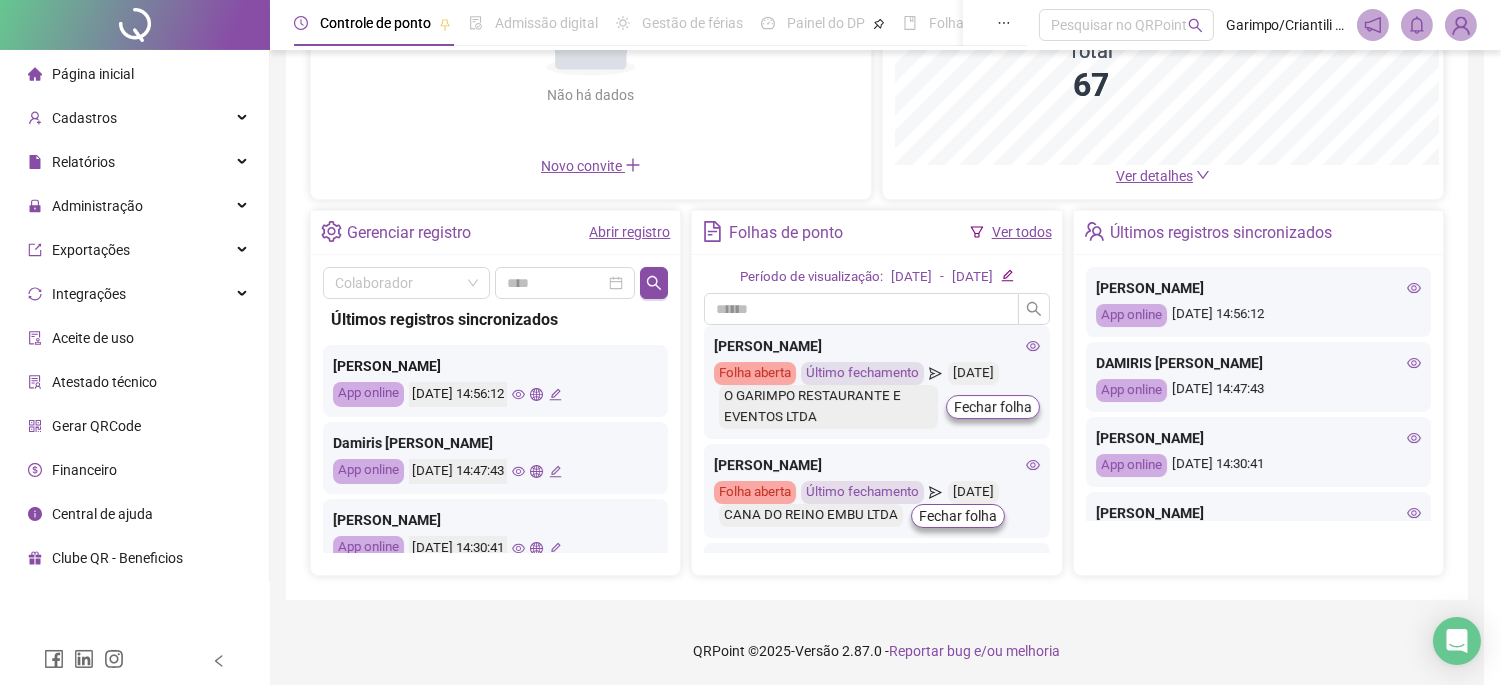 scroll, scrollTop: 573, scrollLeft: 0, axis: vertical 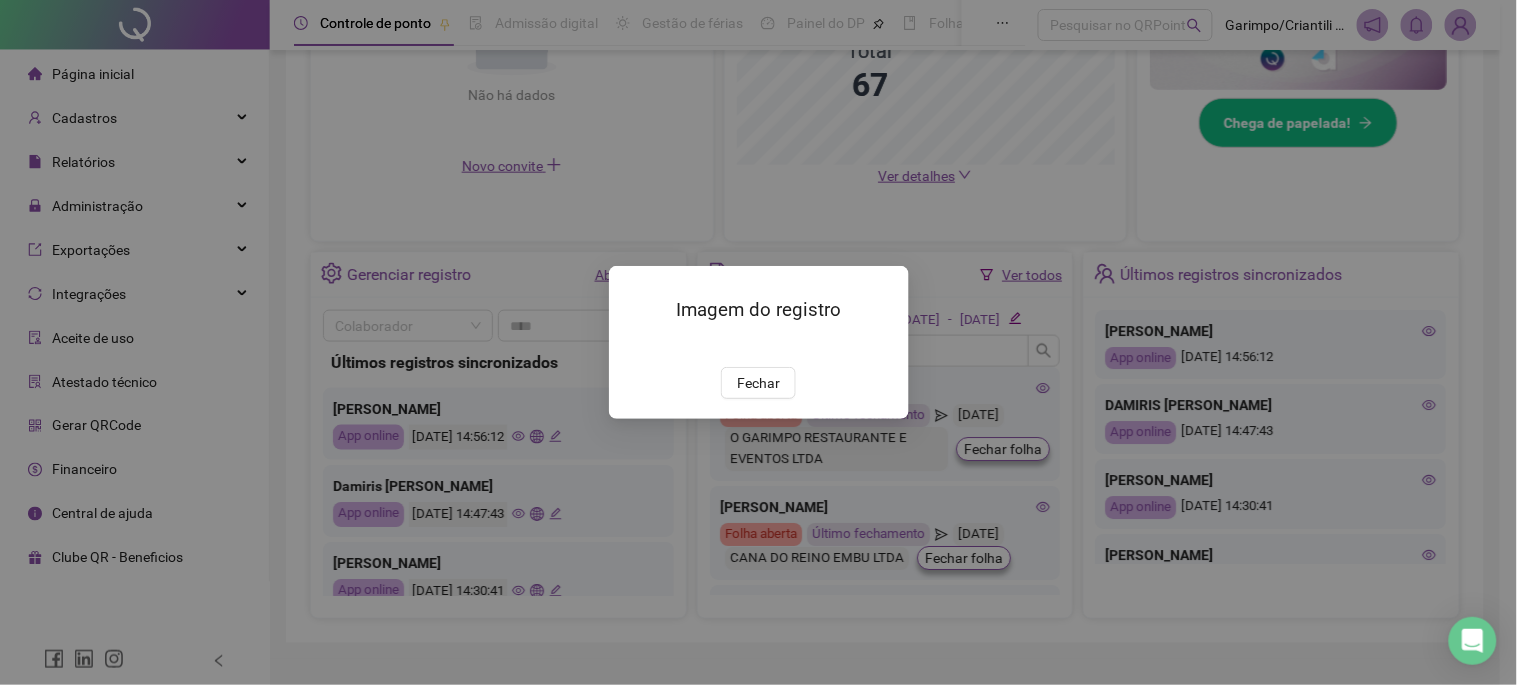 click on "Imagem do registro Fechar" at bounding box center [759, 342] 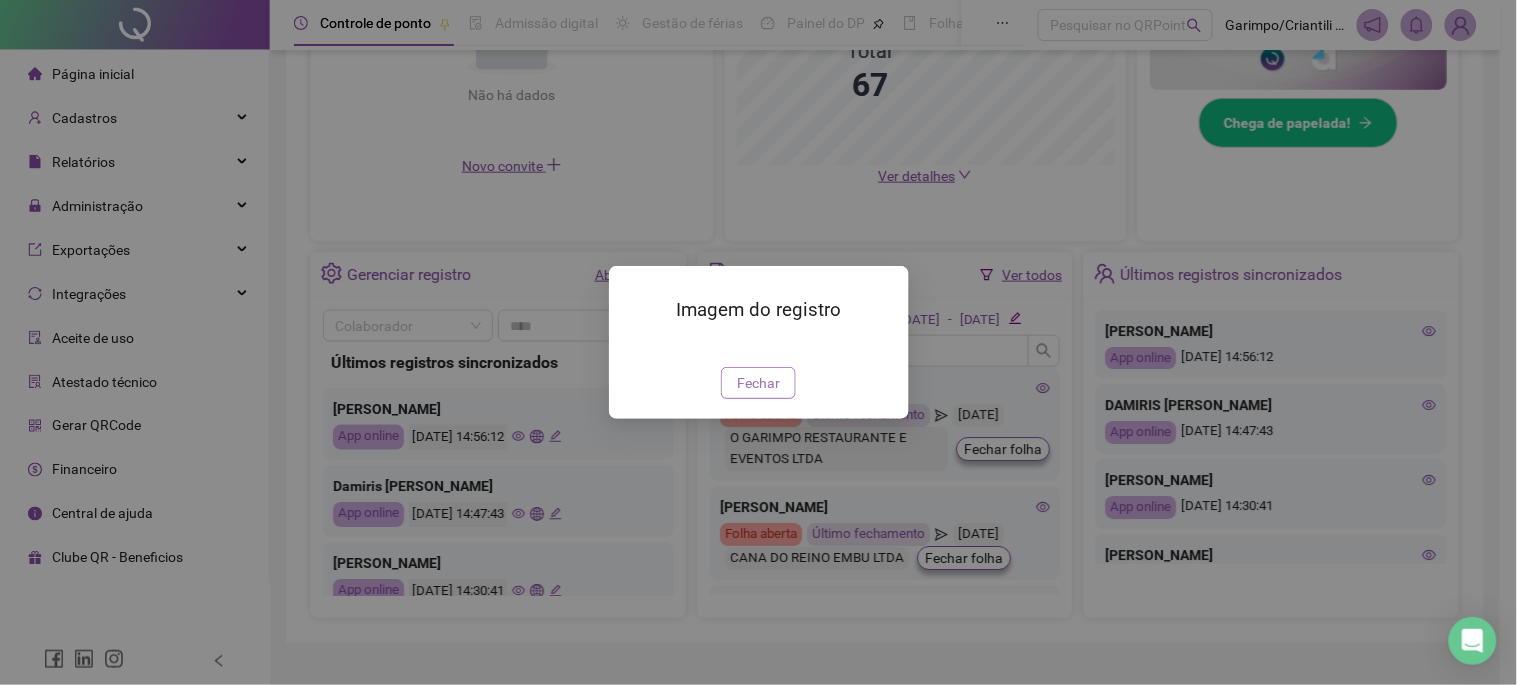 click on "Fechar" at bounding box center (758, 383) 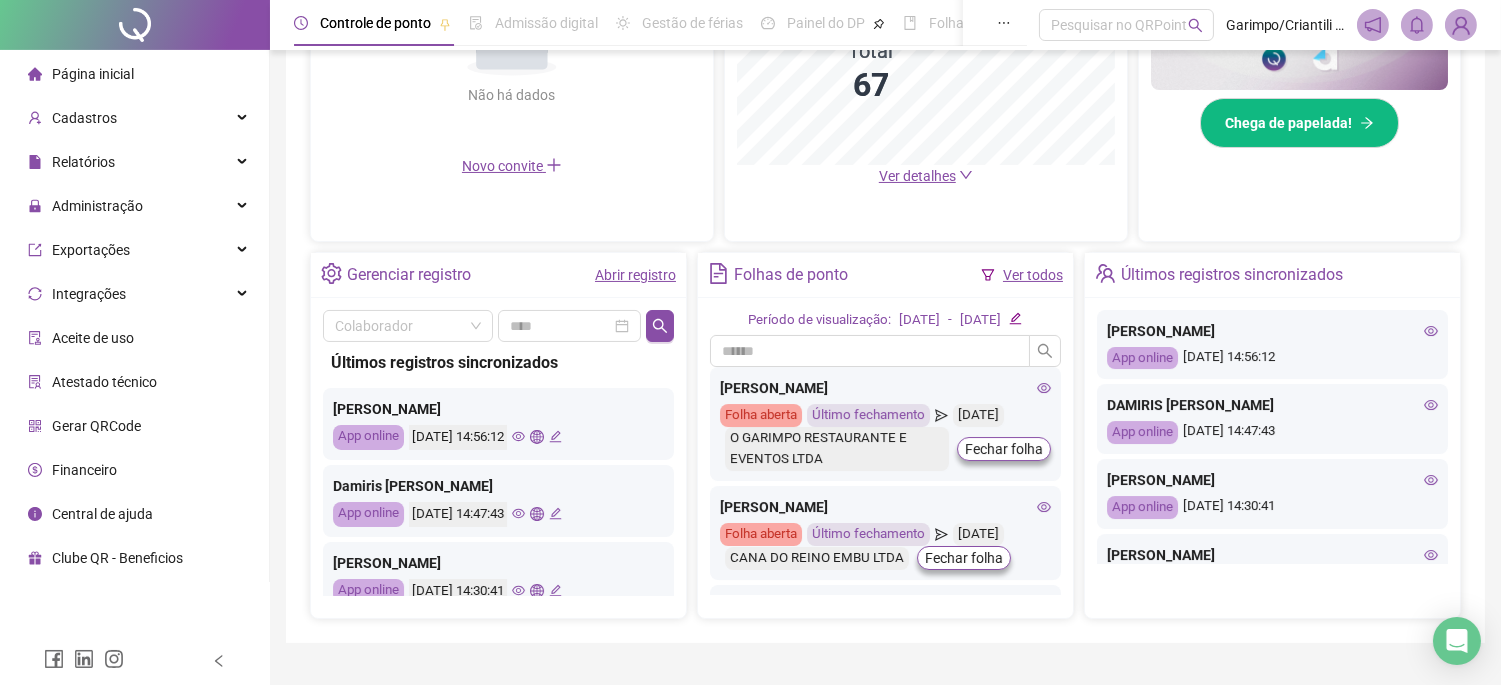click 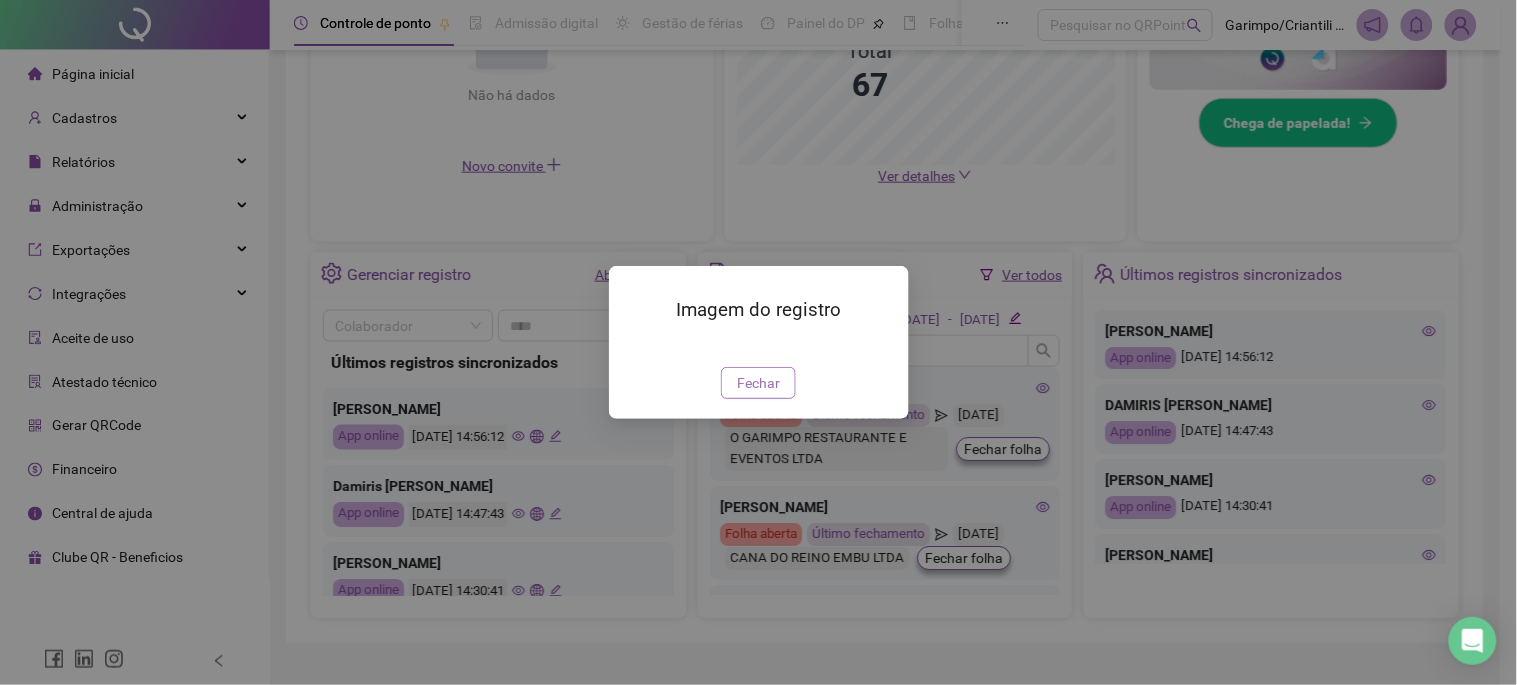 click on "Fechar" at bounding box center [758, 383] 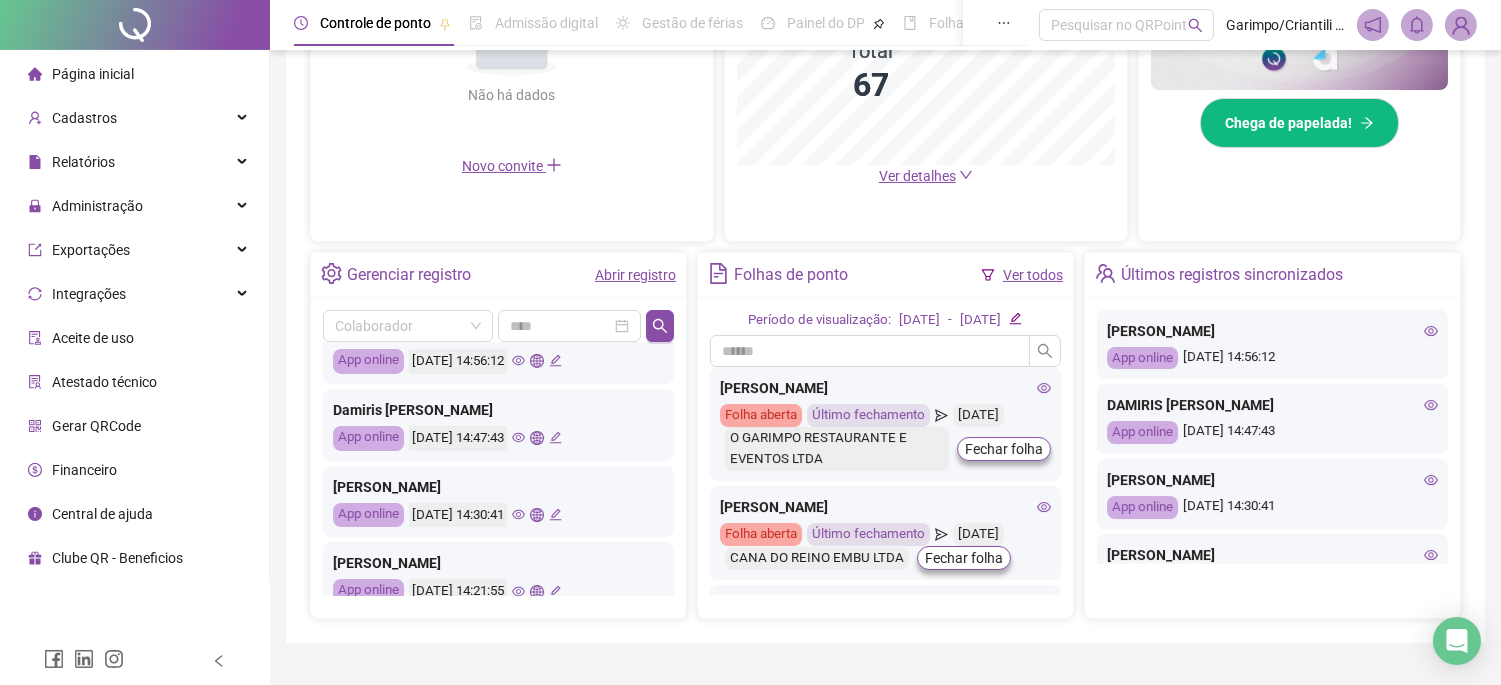 scroll, scrollTop: 111, scrollLeft: 0, axis: vertical 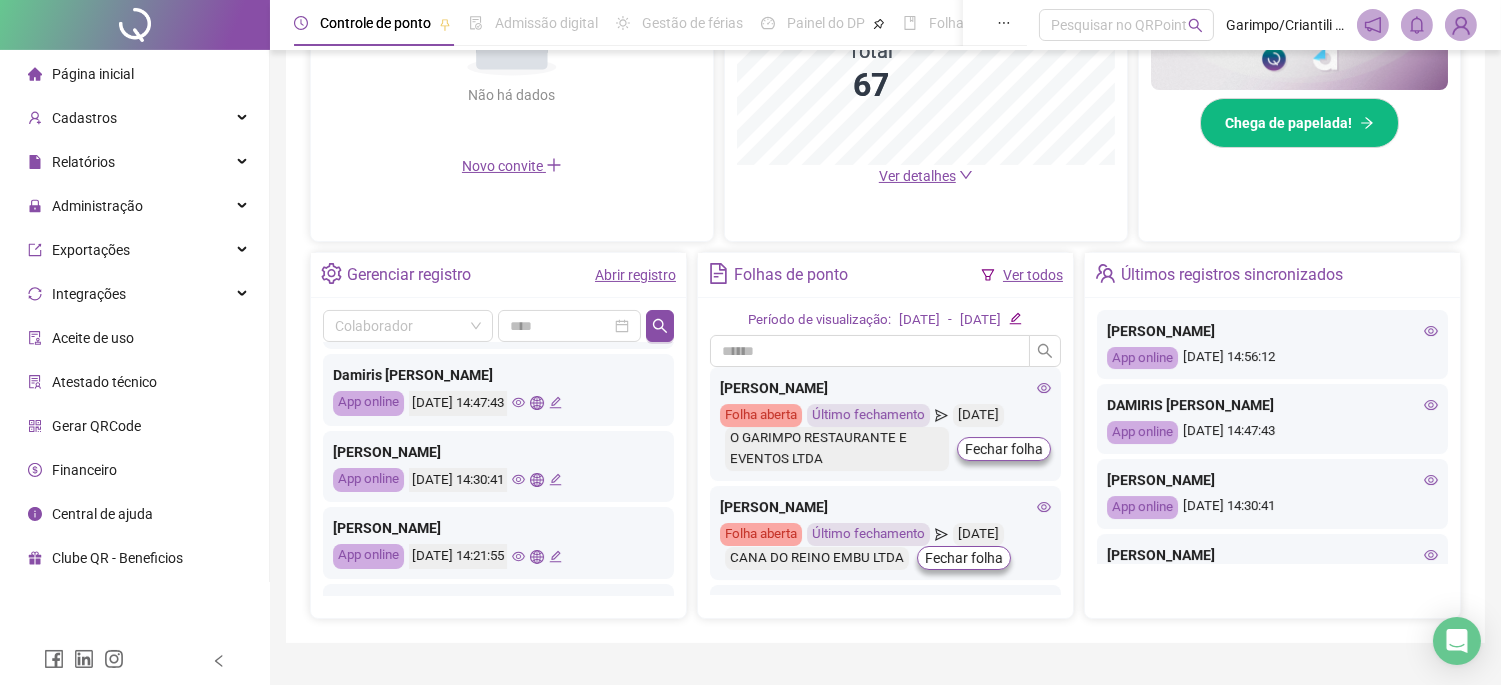 click 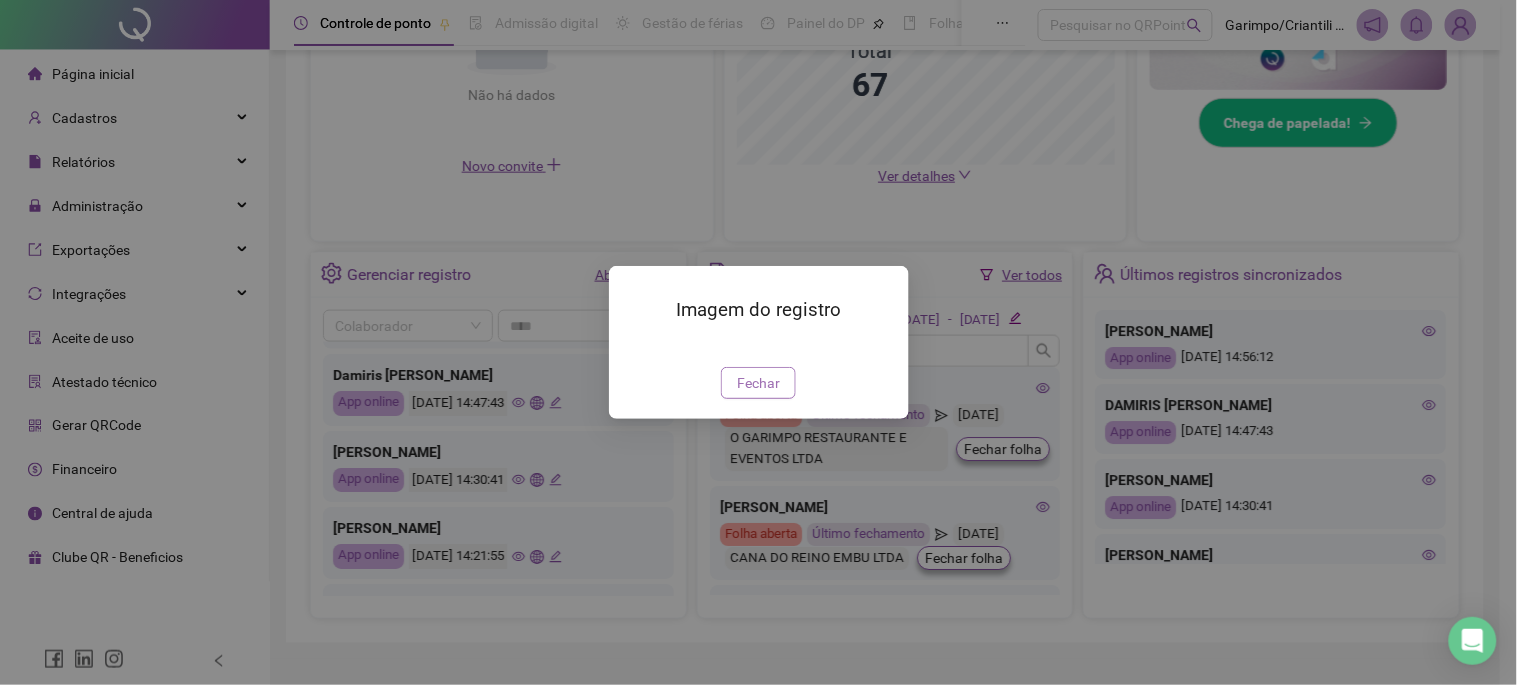 click on "Fechar" at bounding box center [758, 383] 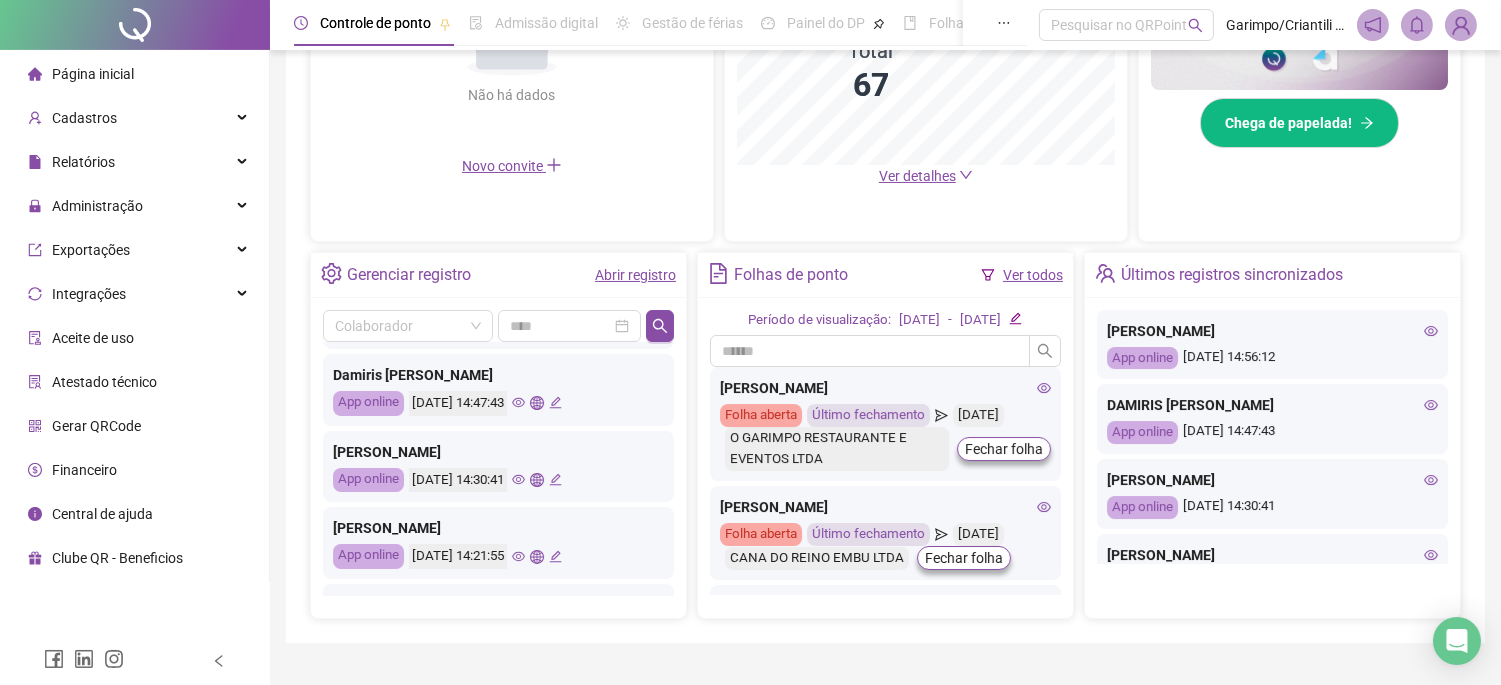 scroll, scrollTop: 222, scrollLeft: 0, axis: vertical 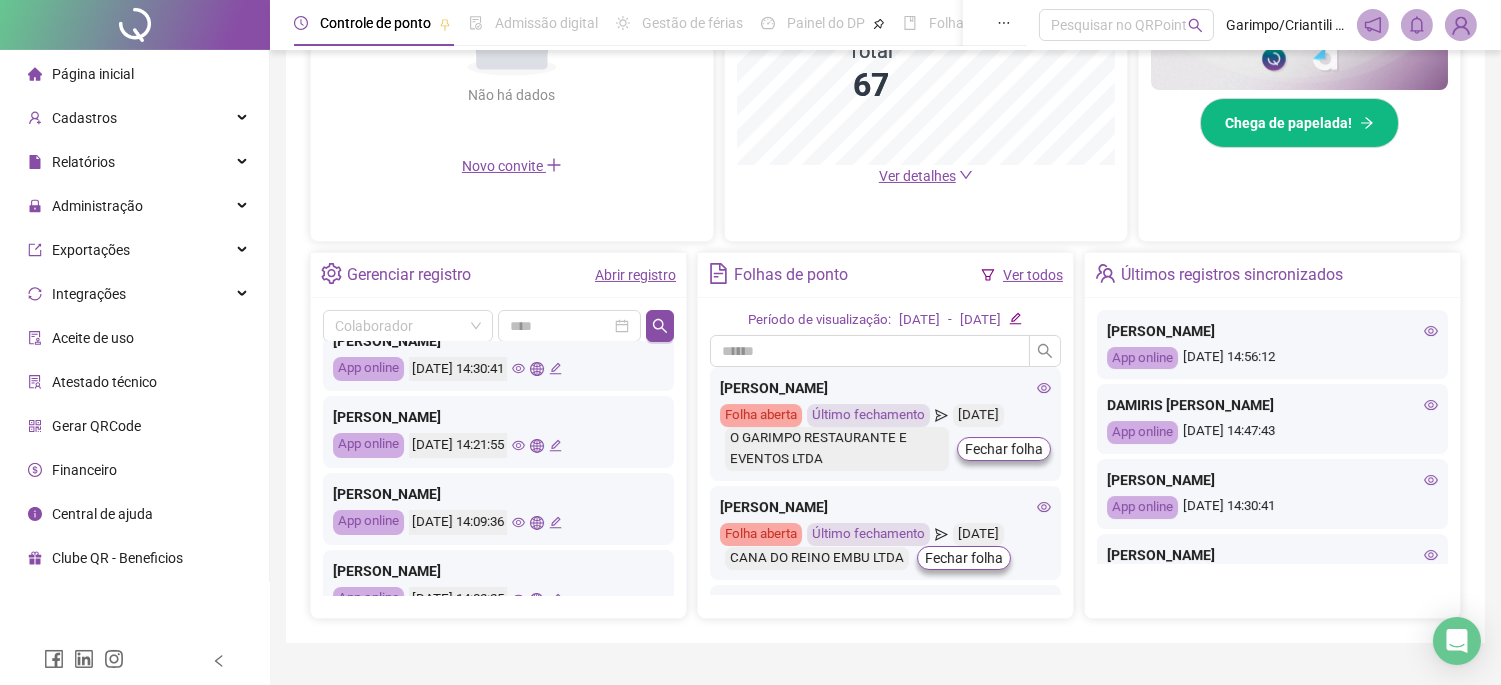 click 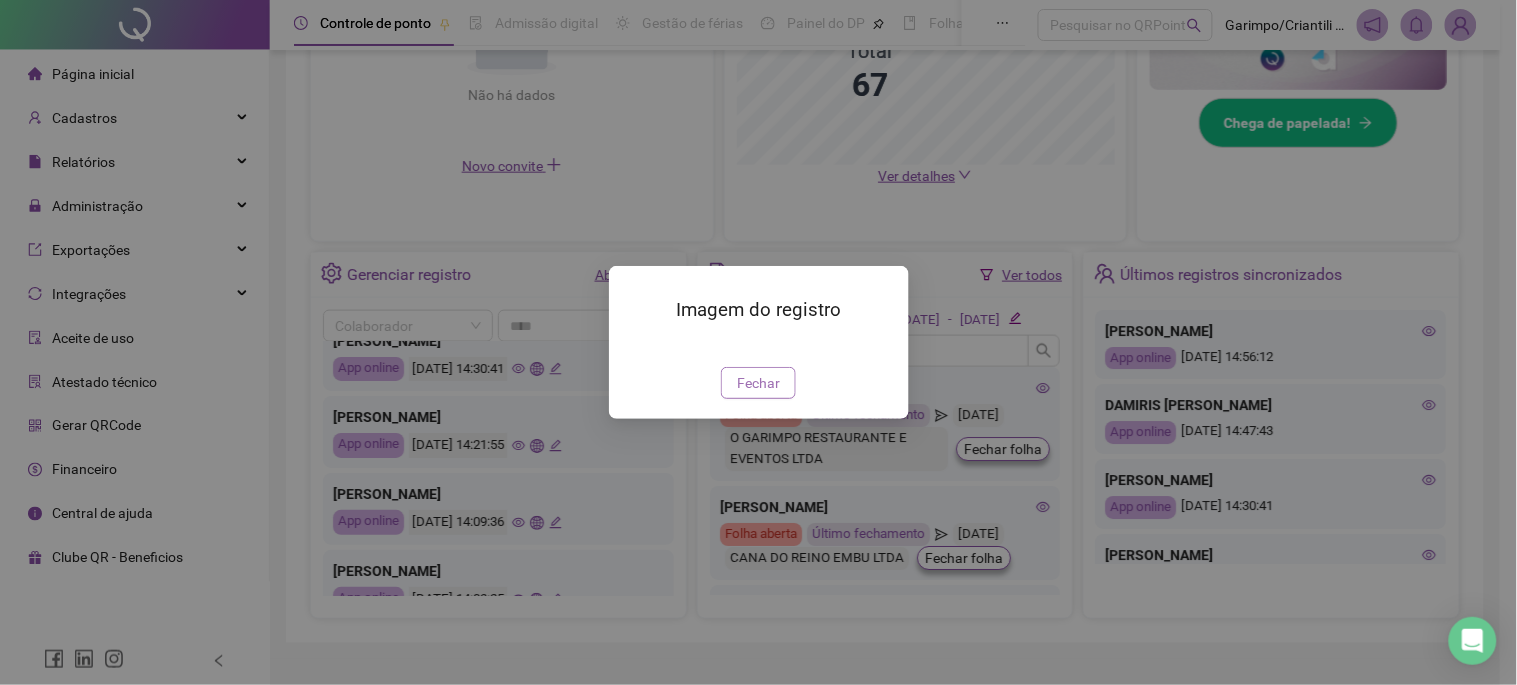 click on "Fechar" at bounding box center (758, 383) 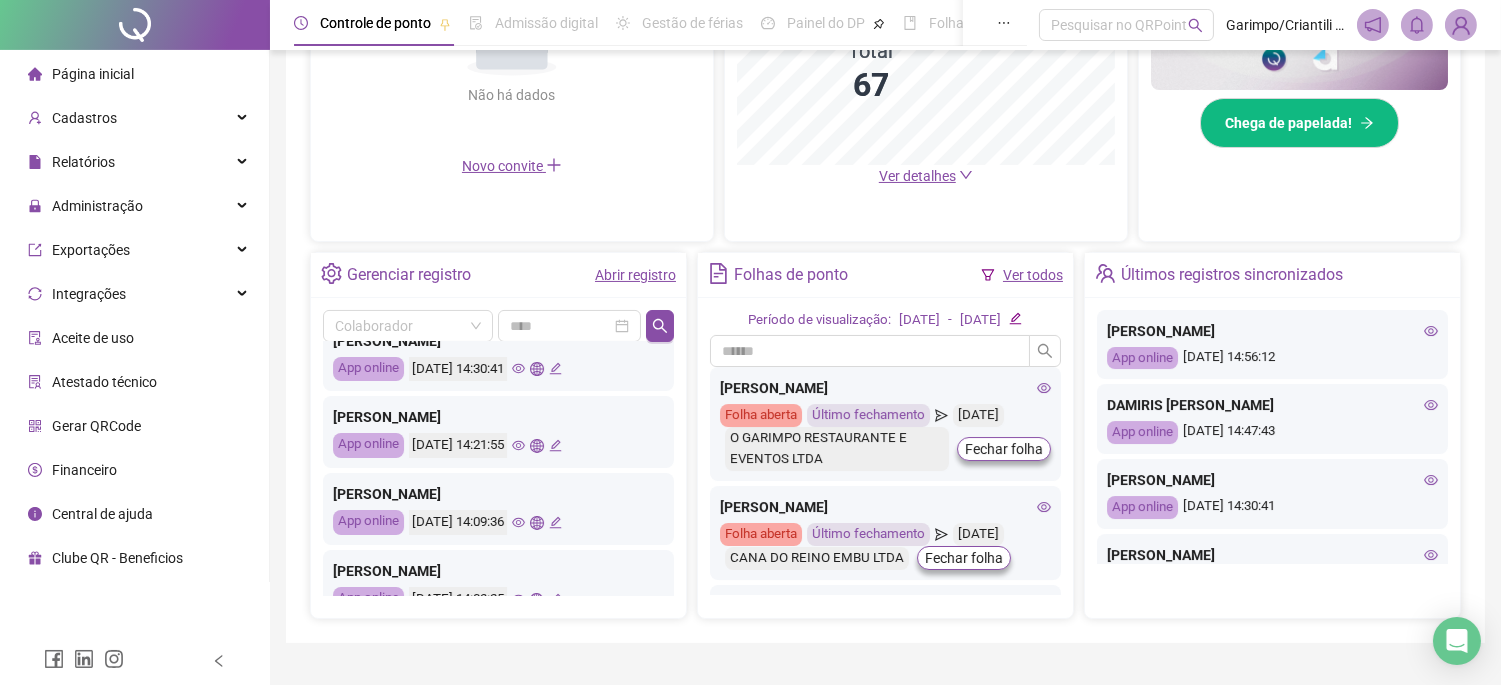 click on "10/07/2025 14:09:36" at bounding box center [485, 522] 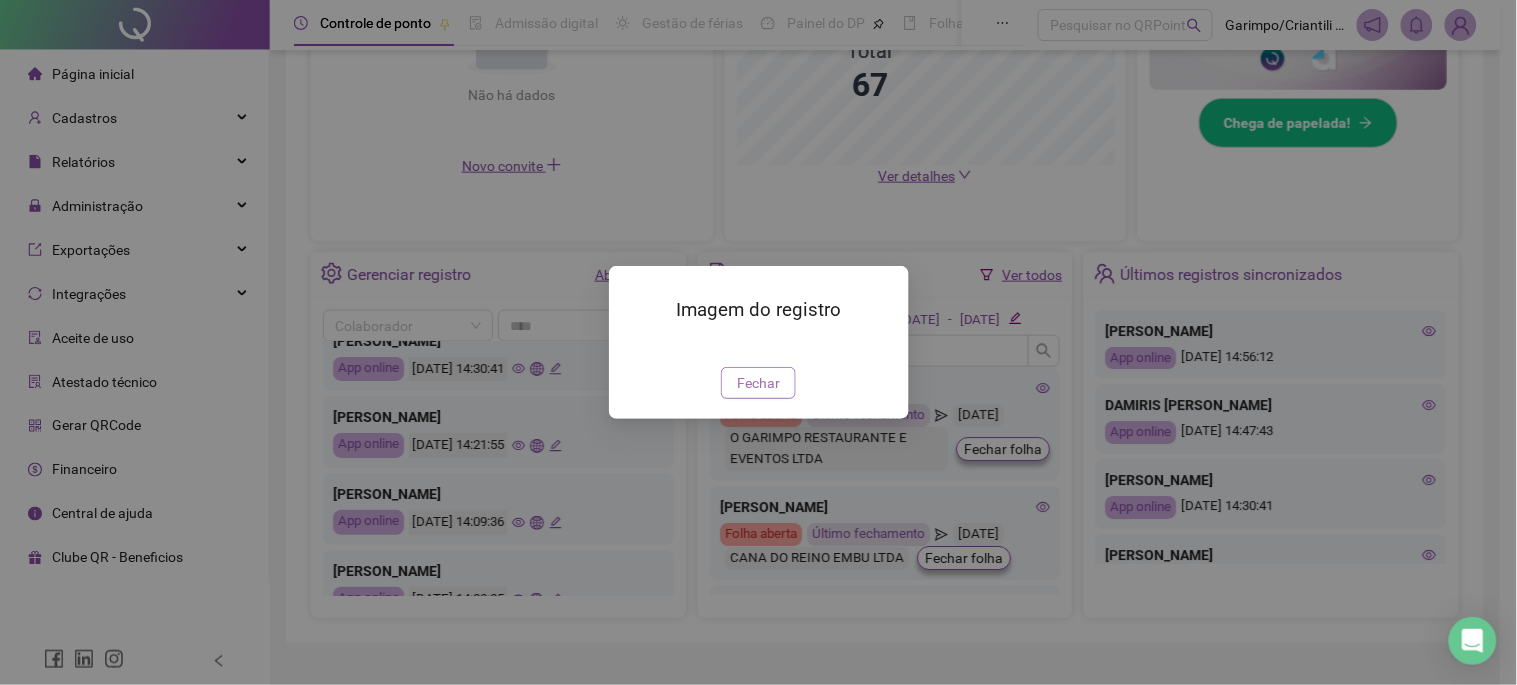 click on "Fechar" at bounding box center (758, 383) 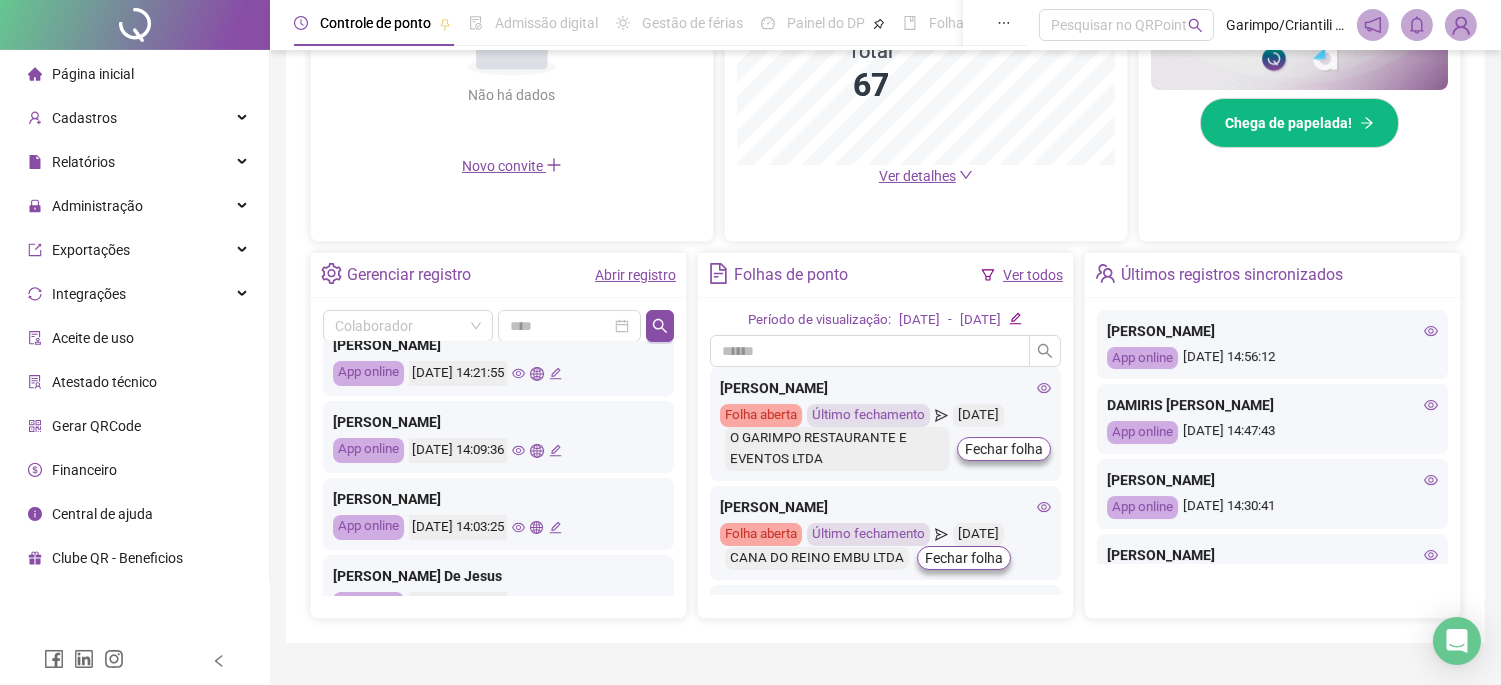 scroll, scrollTop: 333, scrollLeft: 0, axis: vertical 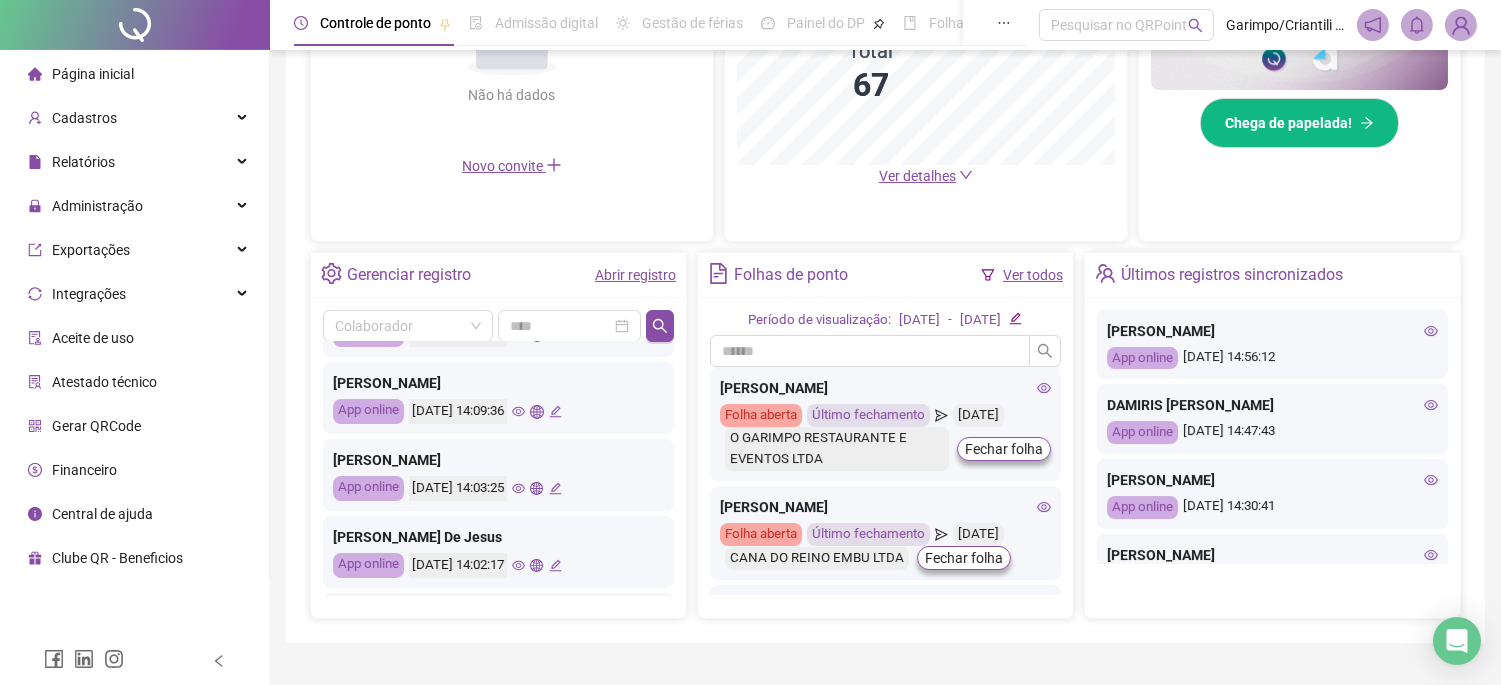 click 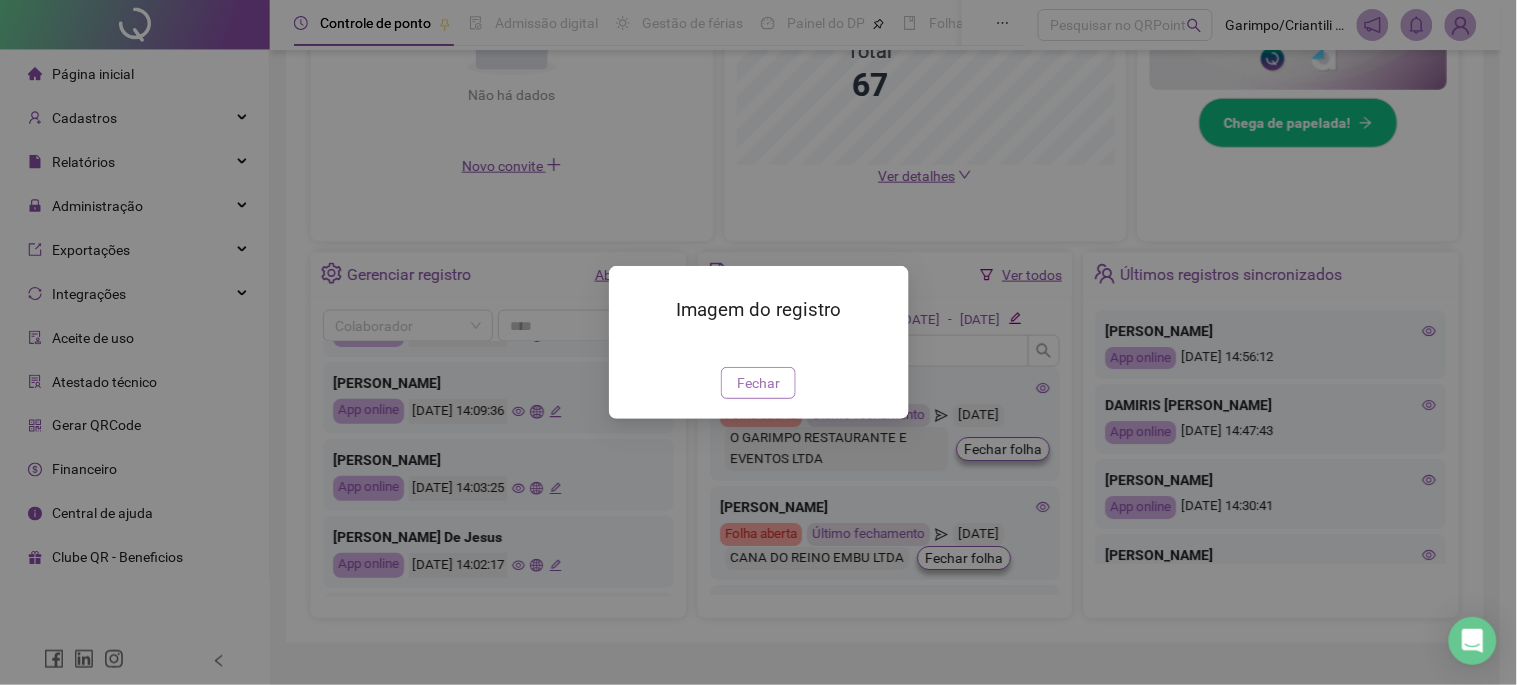 click on "Fechar" at bounding box center [758, 383] 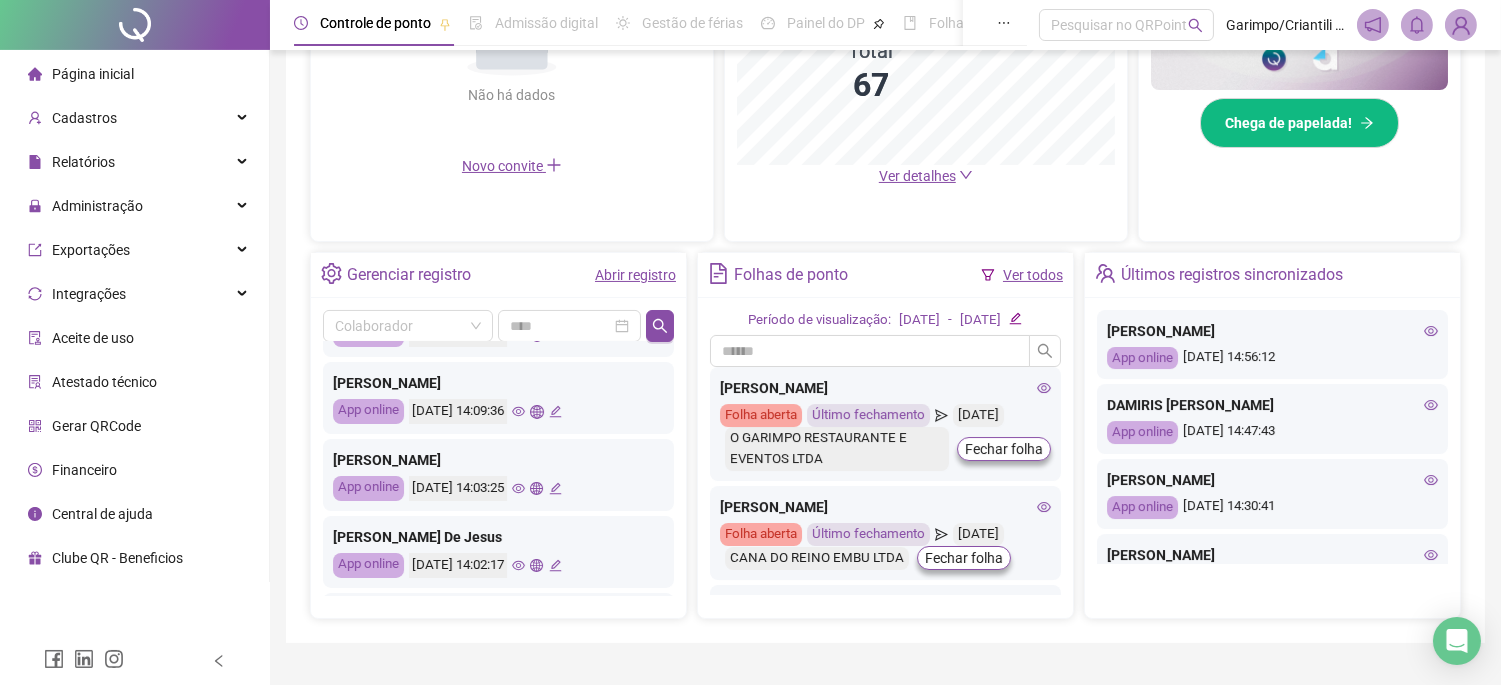 scroll, scrollTop: 444, scrollLeft: 0, axis: vertical 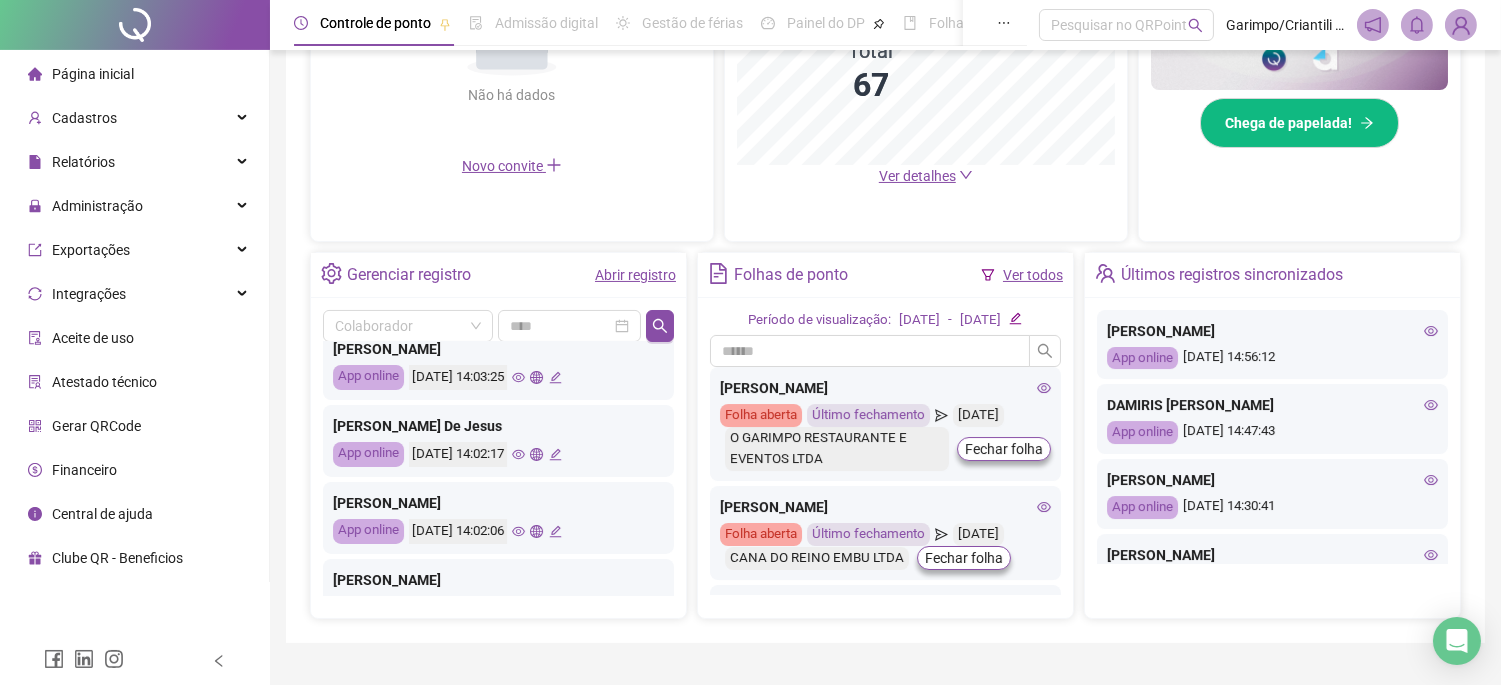 click 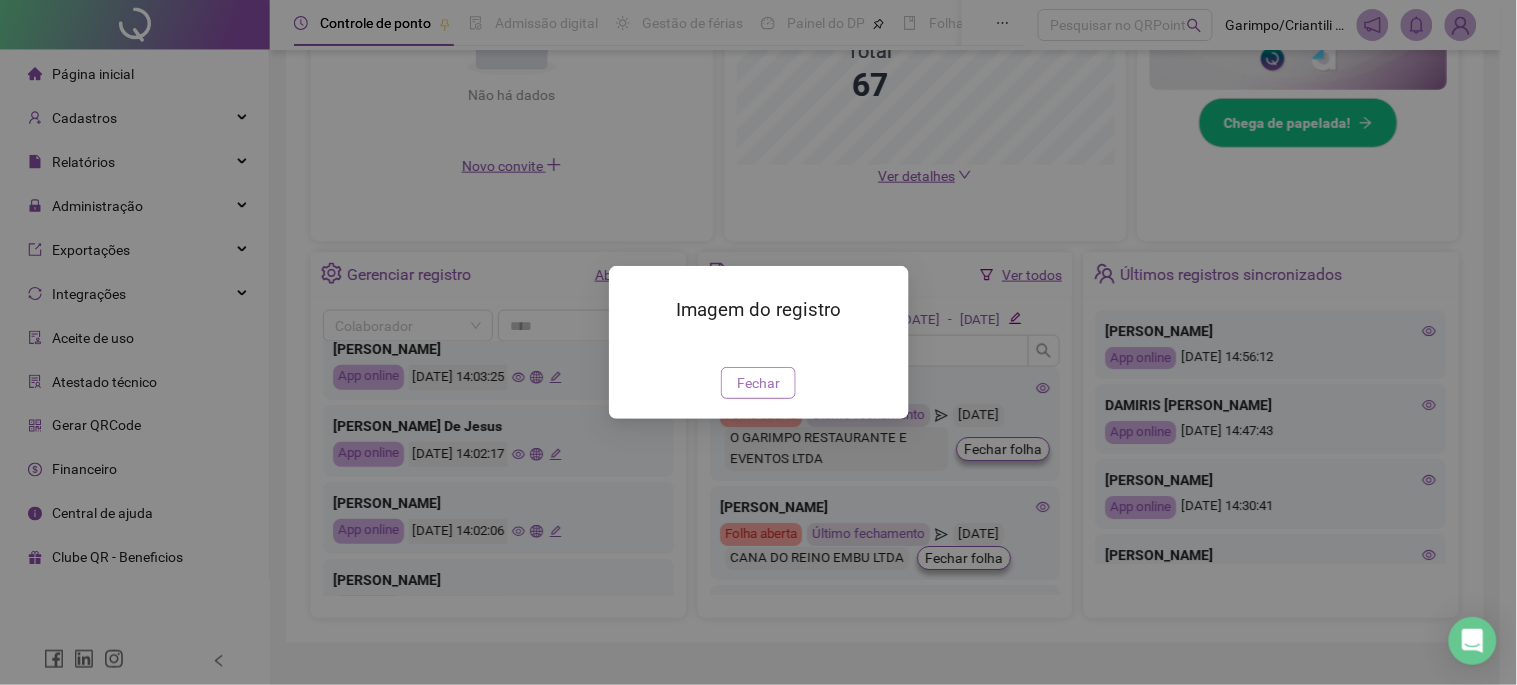 click on "Fechar" at bounding box center [758, 383] 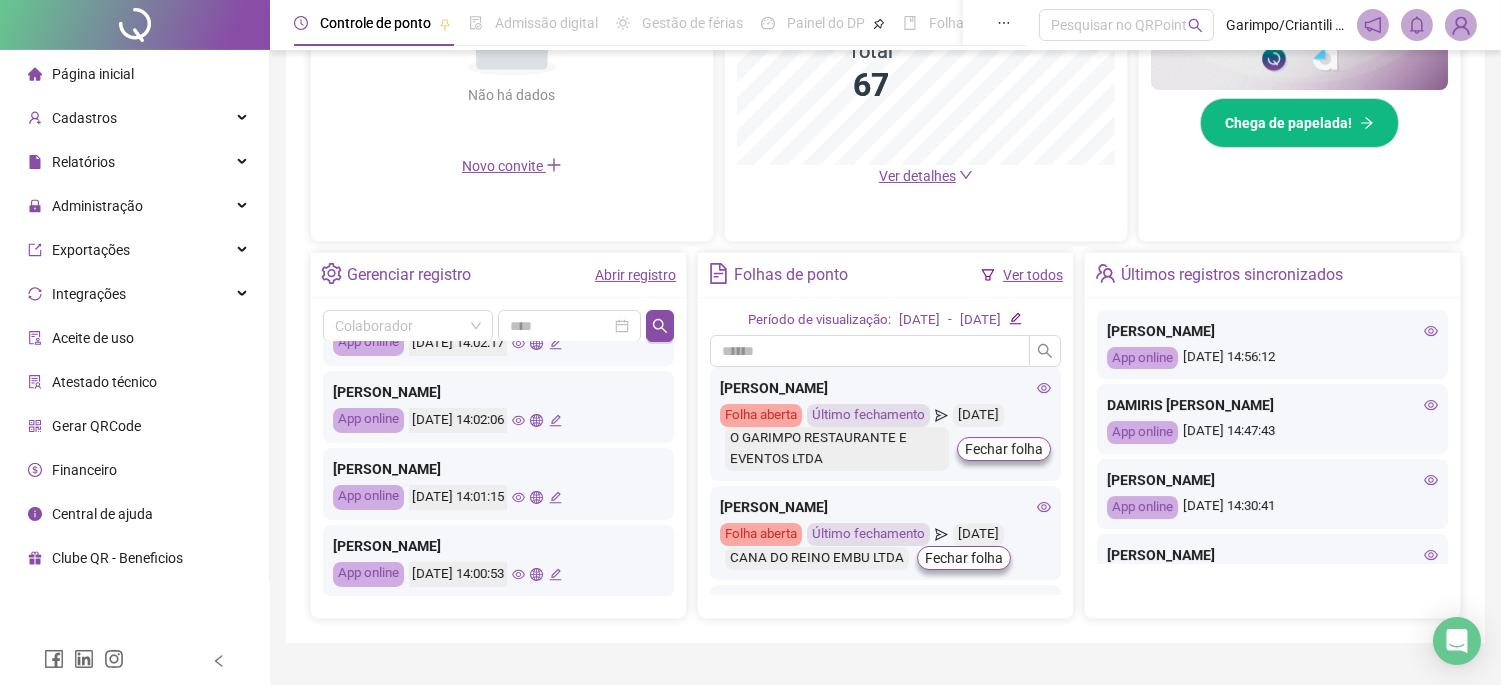 scroll, scrollTop: 666, scrollLeft: 0, axis: vertical 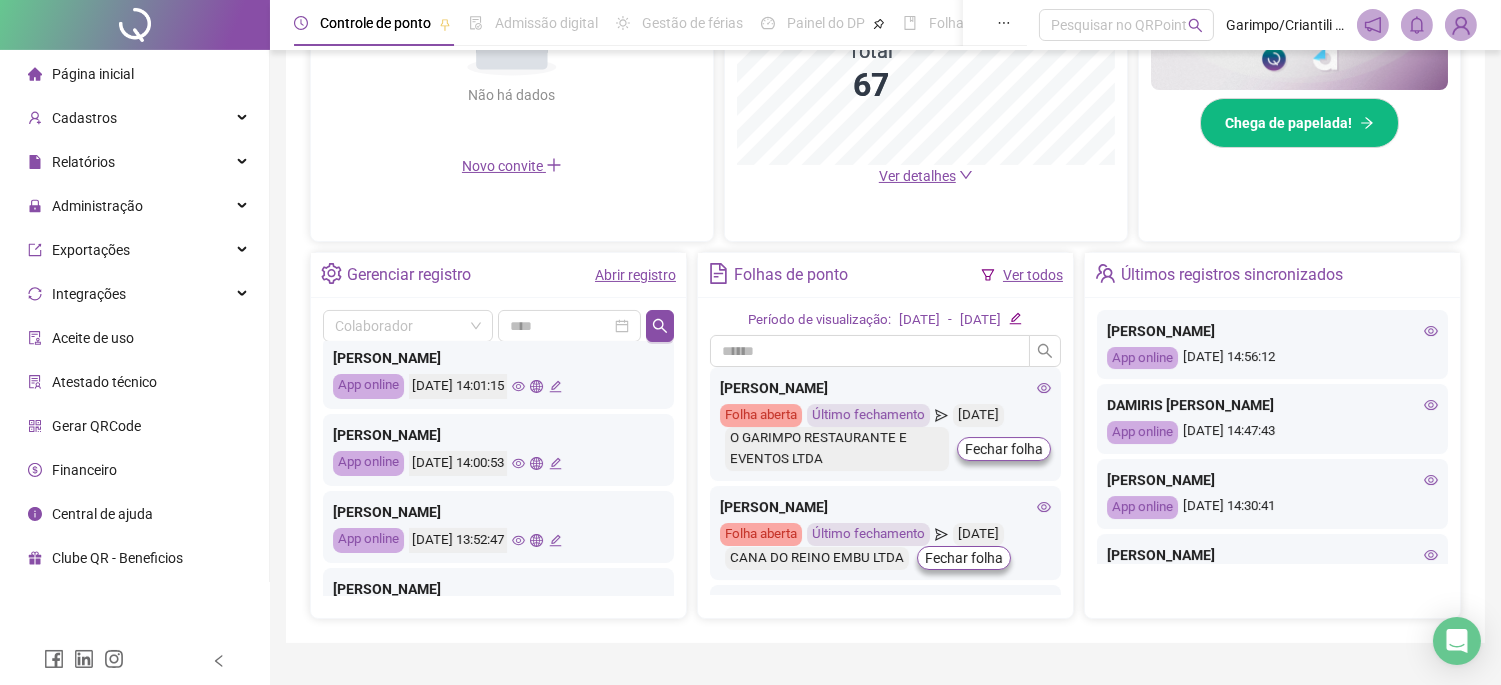click on "[DATE] 14:01:15" at bounding box center (485, 386) 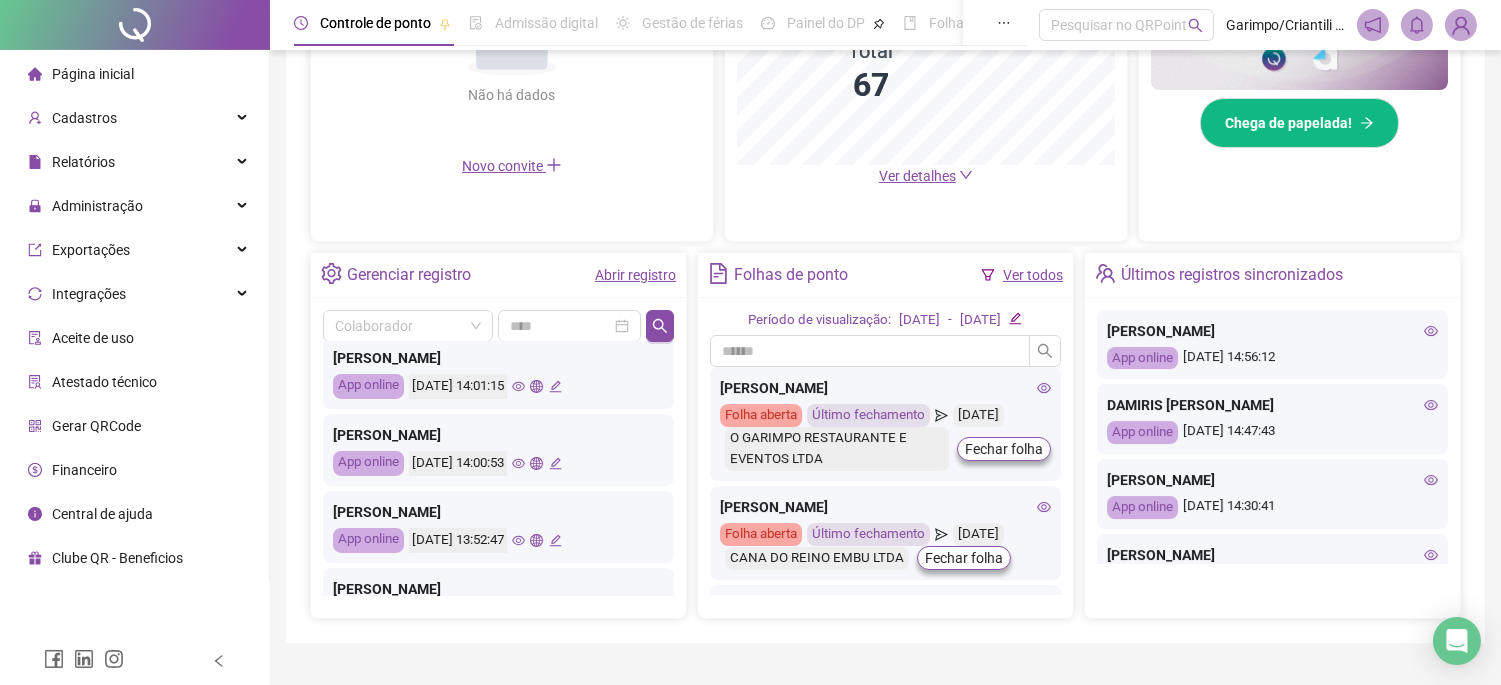 click 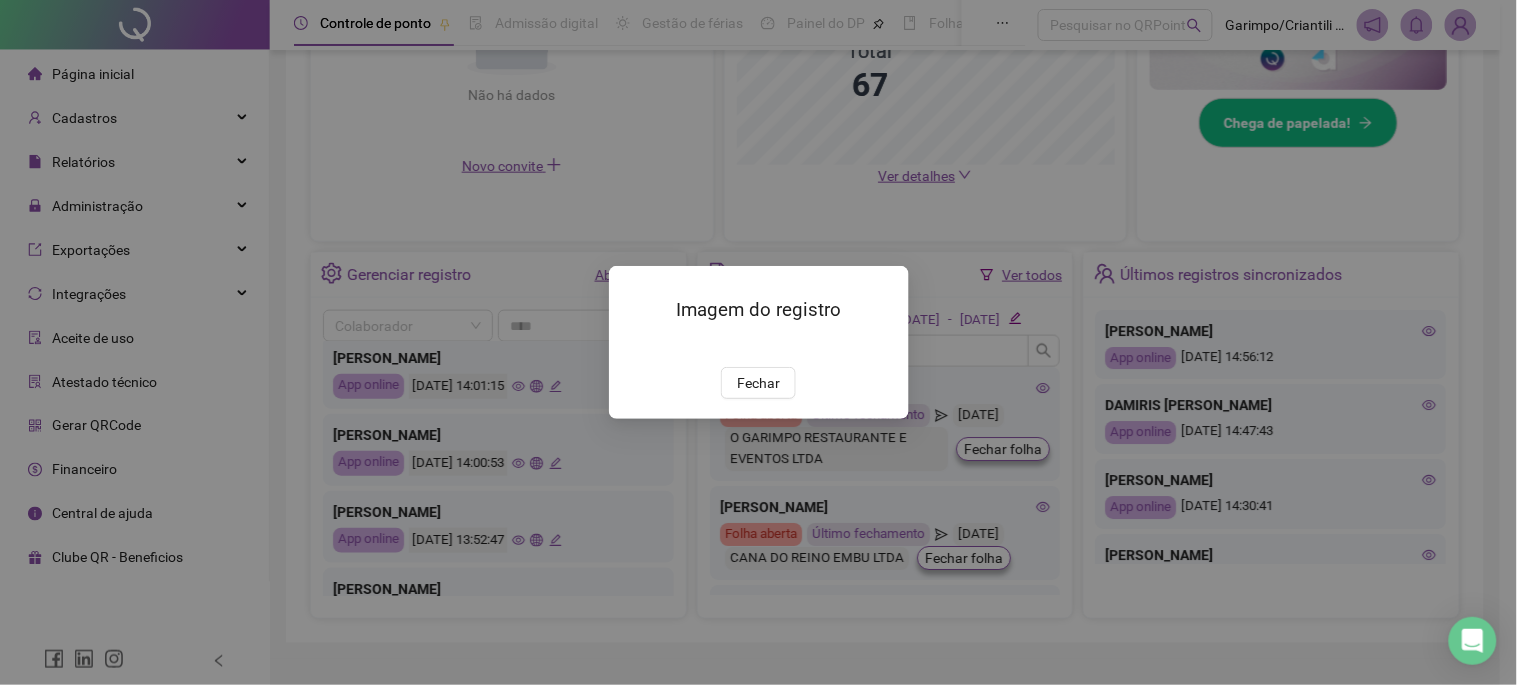 click on "Fechar" at bounding box center [759, 383] 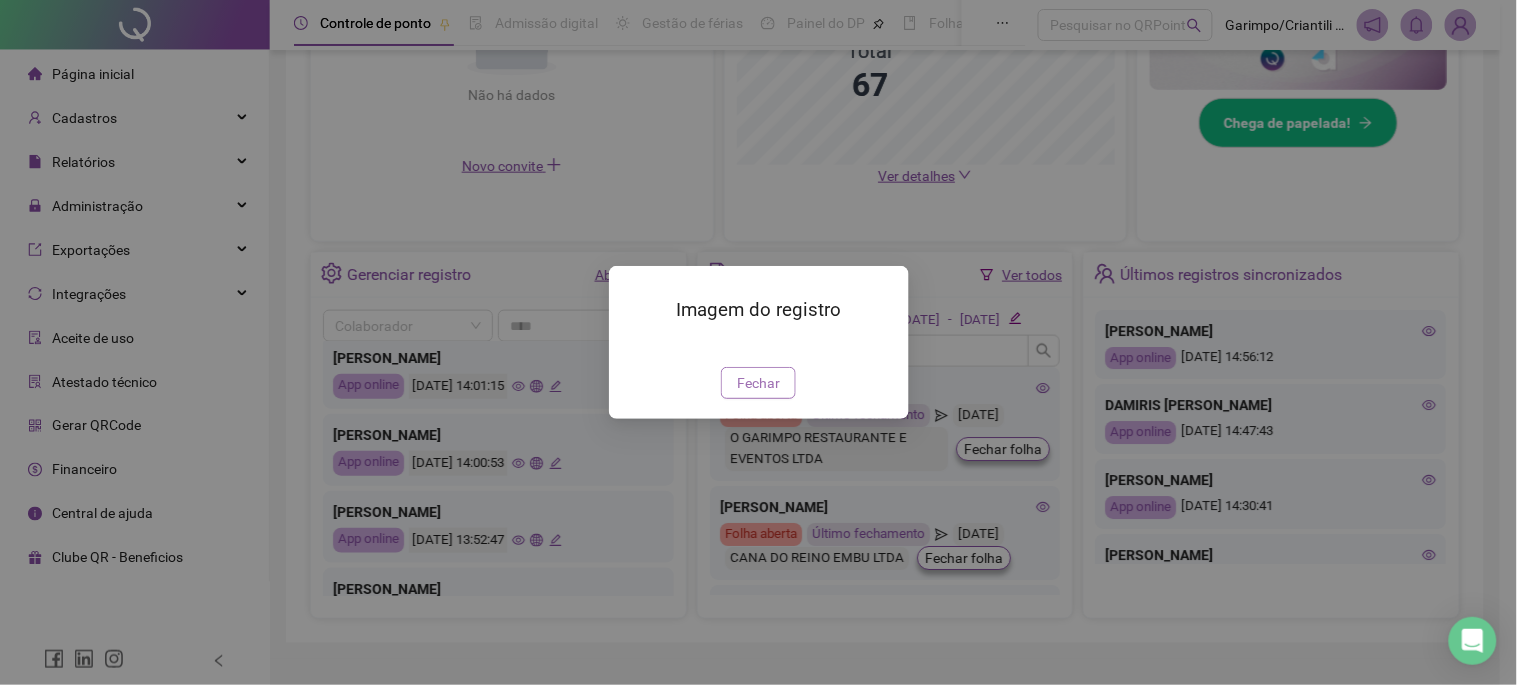 click on "Fechar" at bounding box center (758, 383) 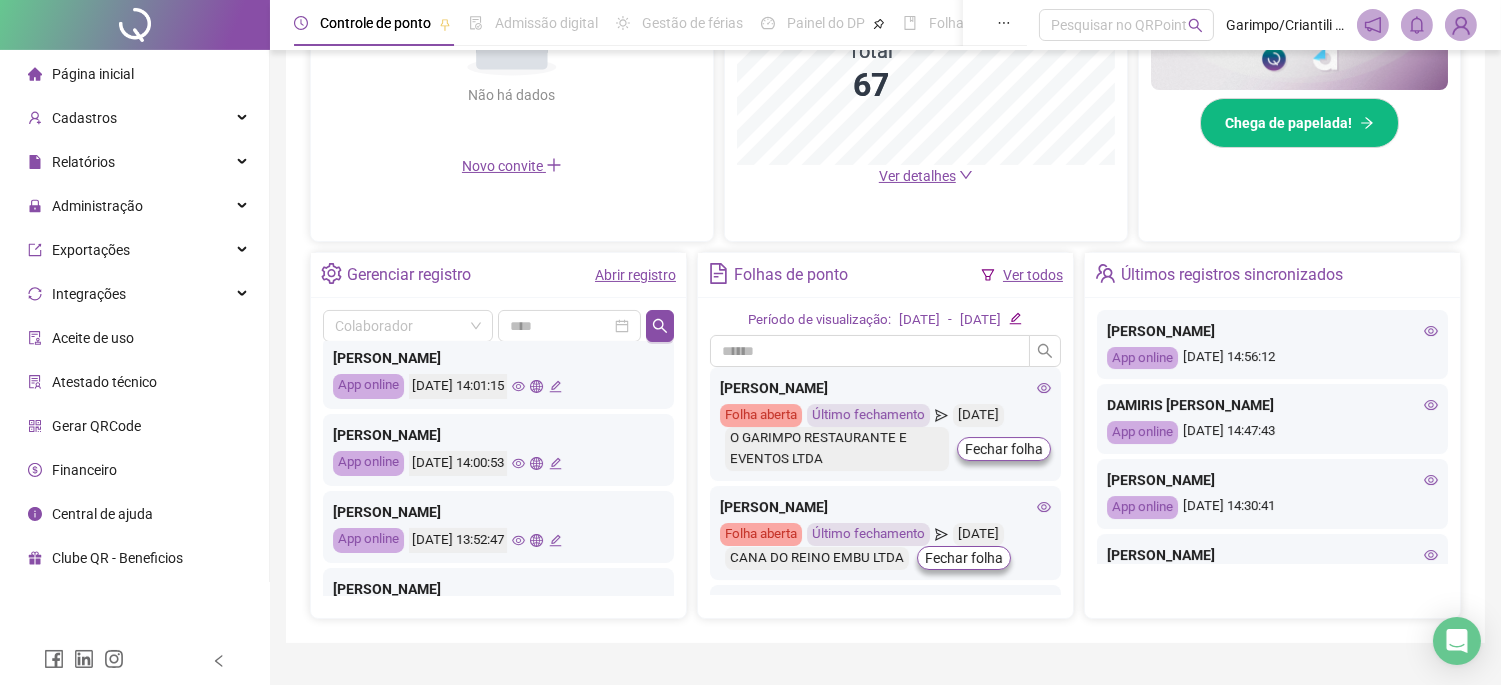 click on "[DATE] 14:00:53" at bounding box center [485, 463] 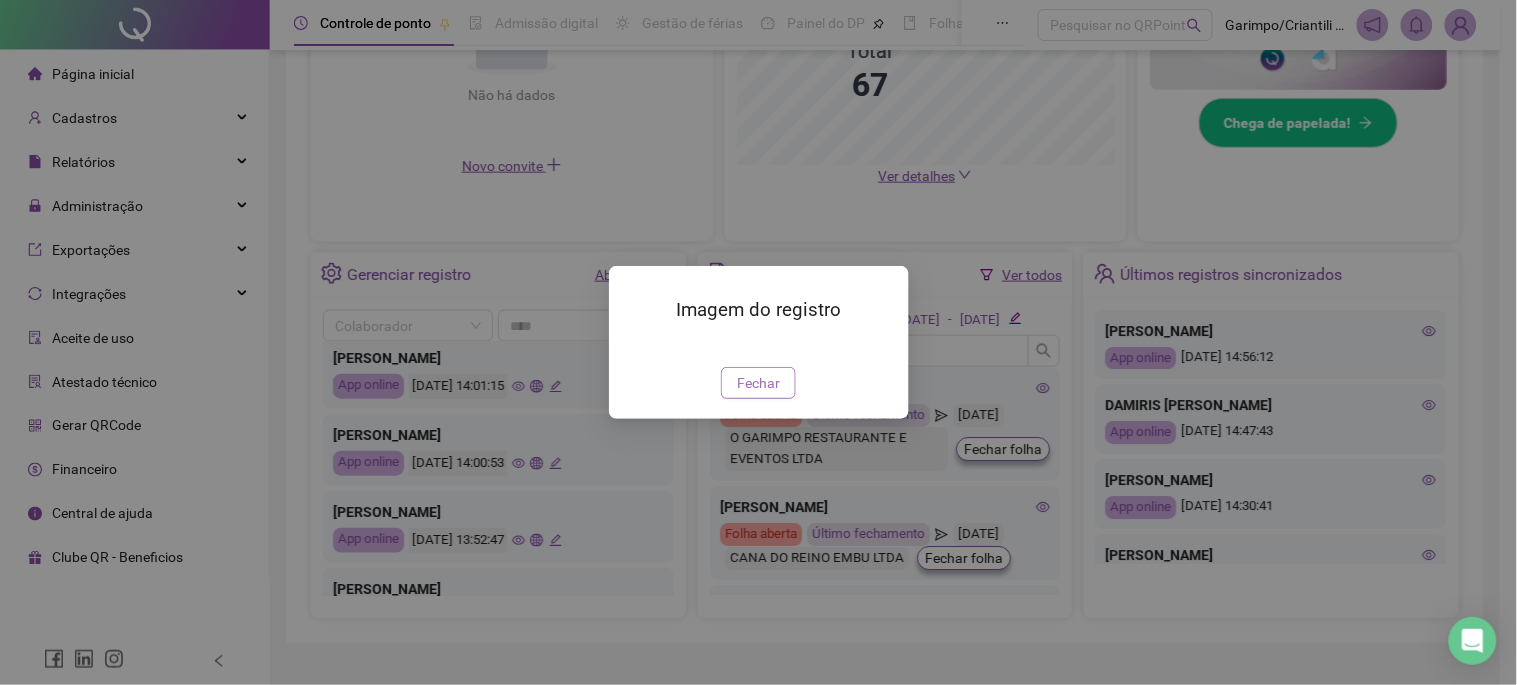 click on "Fechar" at bounding box center (758, 383) 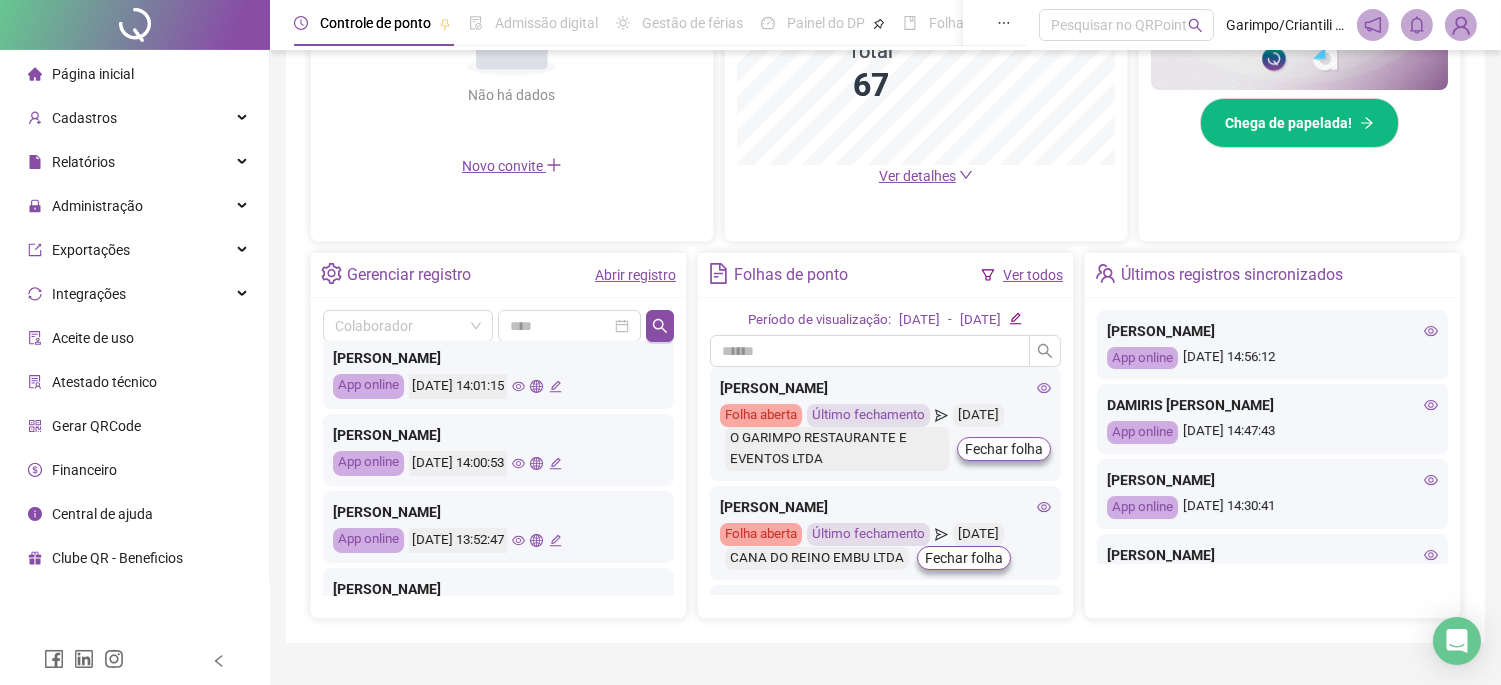 scroll, scrollTop: 777, scrollLeft: 0, axis: vertical 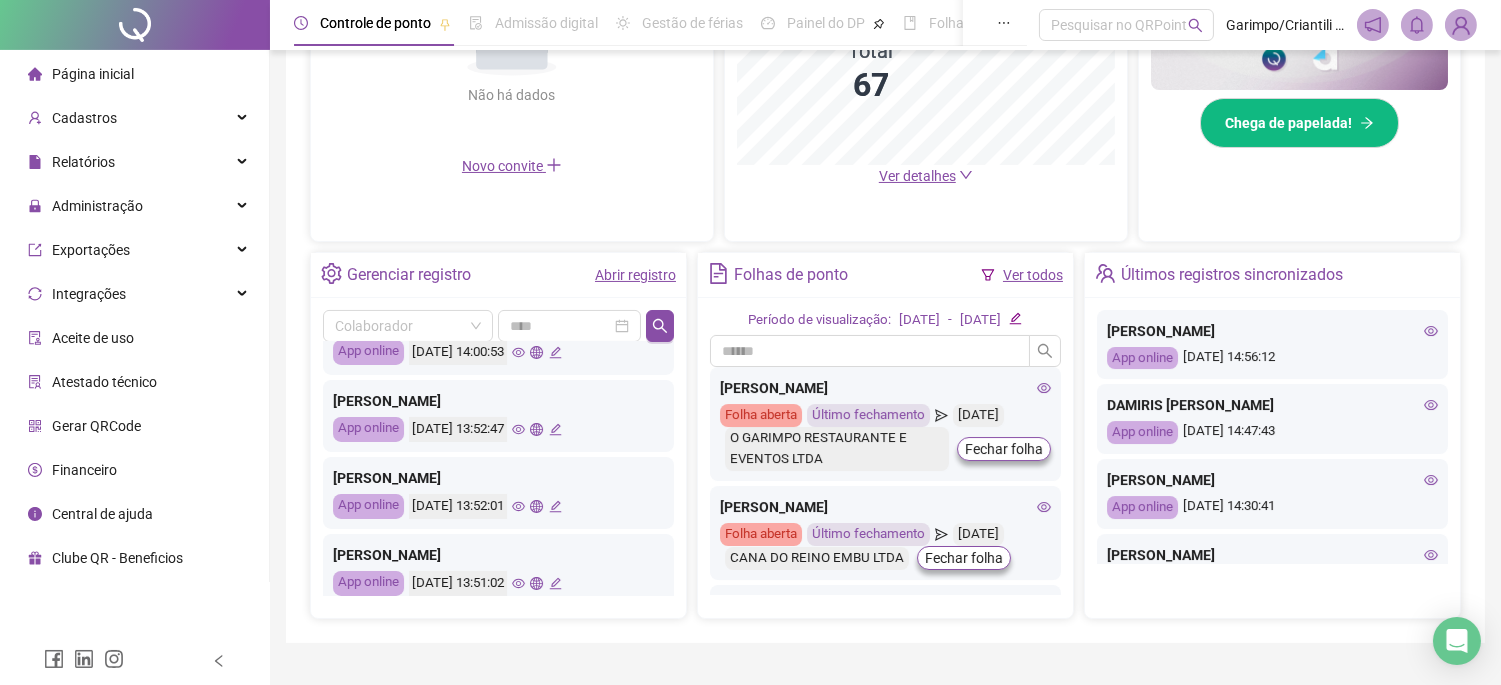 click on "[DATE] 13:52:47" at bounding box center [485, 429] 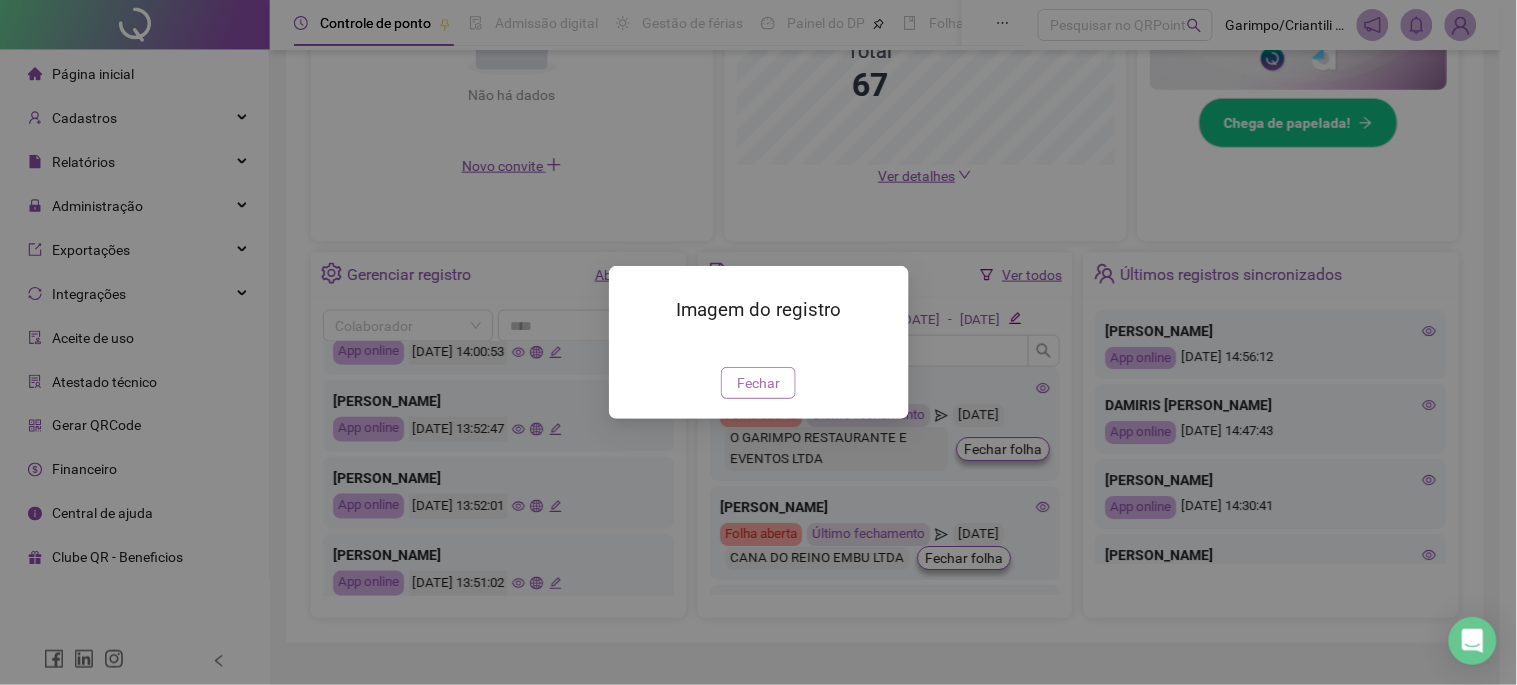 click on "Fechar" at bounding box center [758, 383] 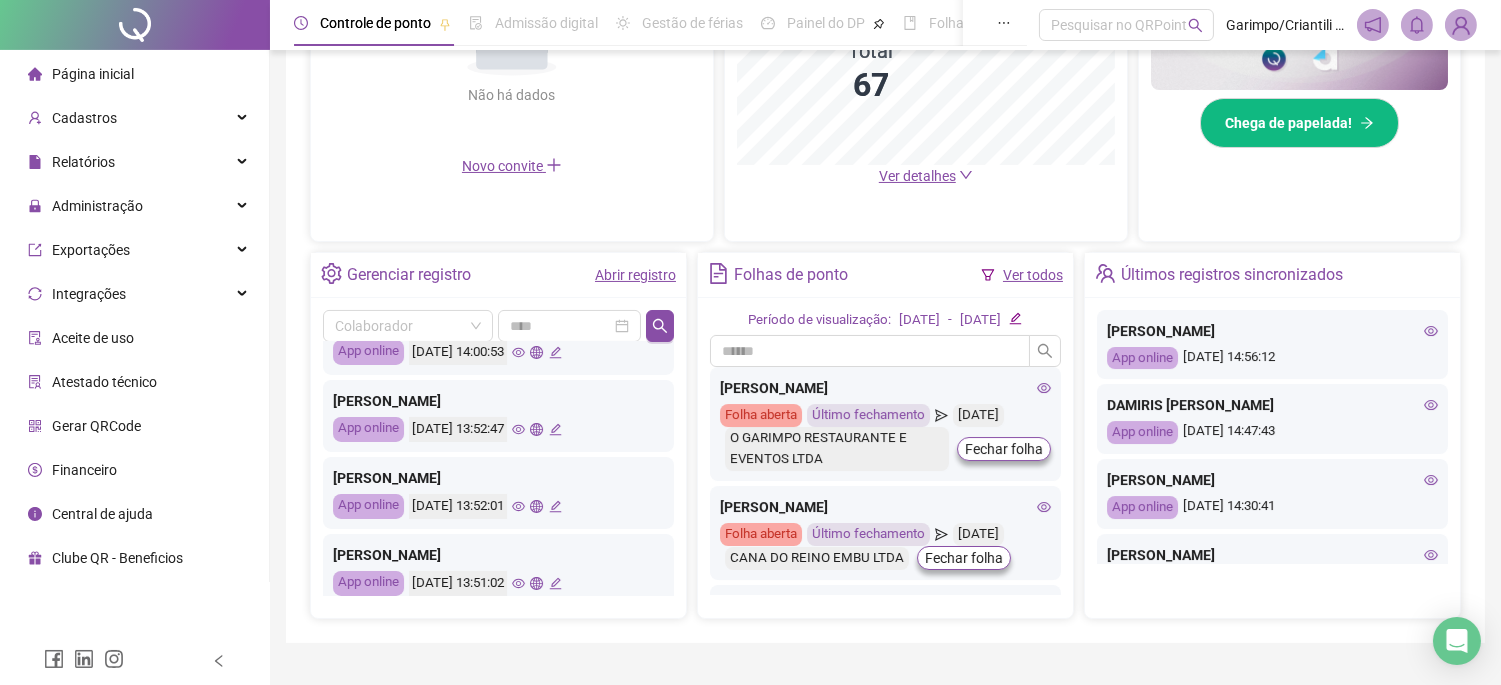 click 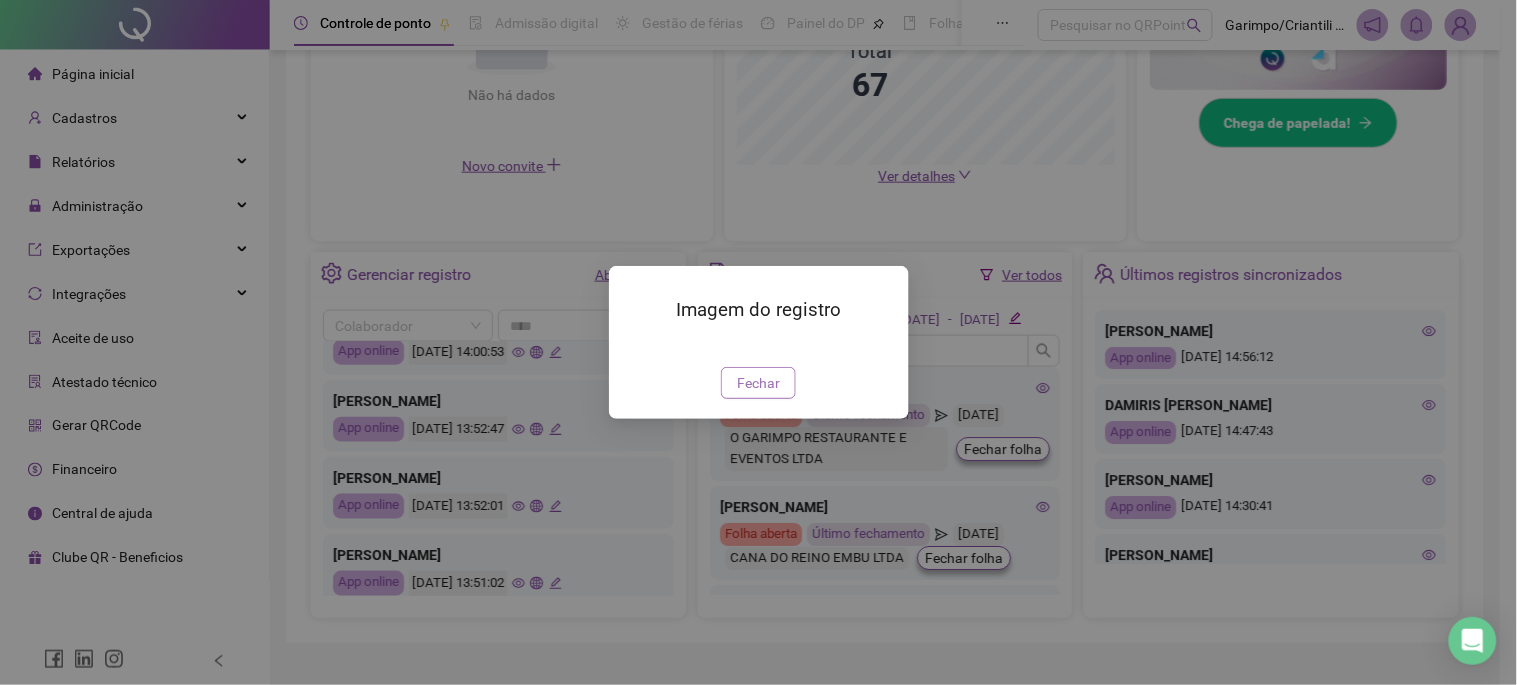 click on "Fechar" at bounding box center [758, 383] 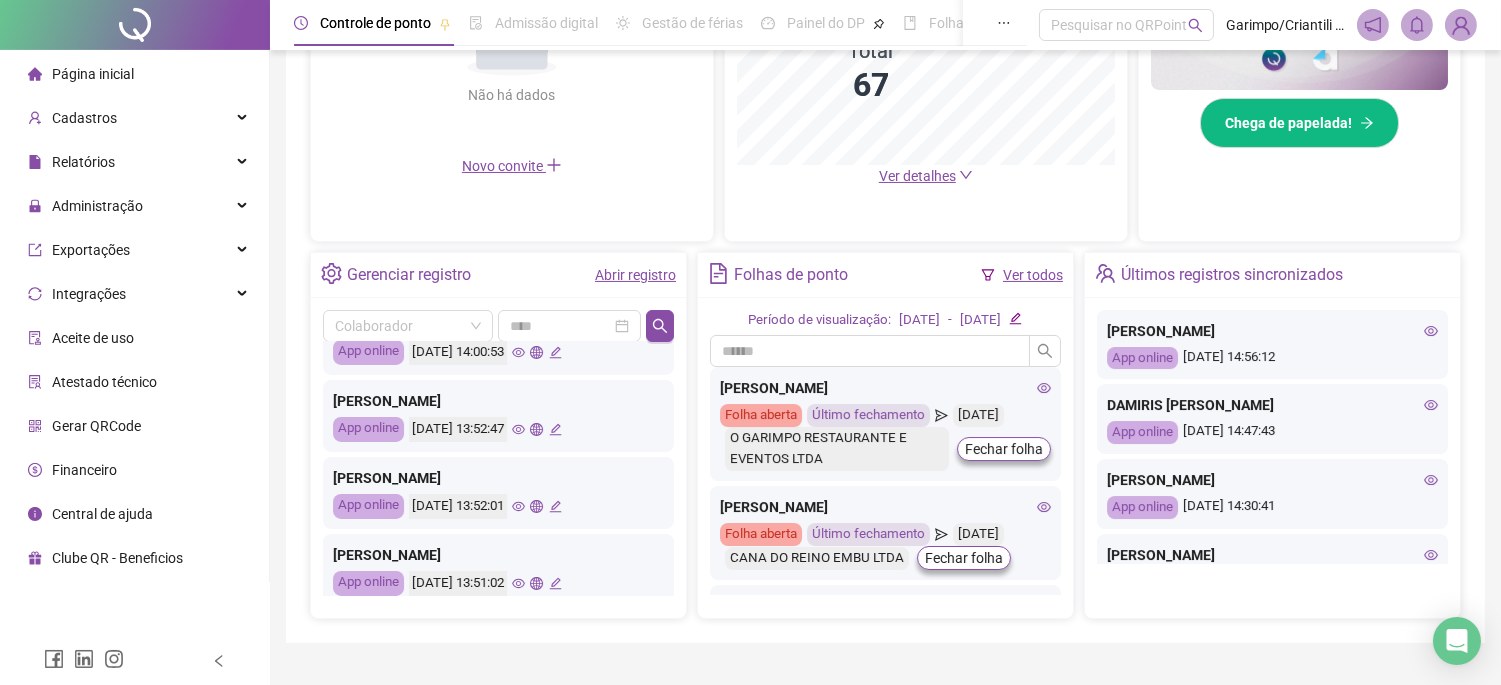 scroll, scrollTop: 888, scrollLeft: 0, axis: vertical 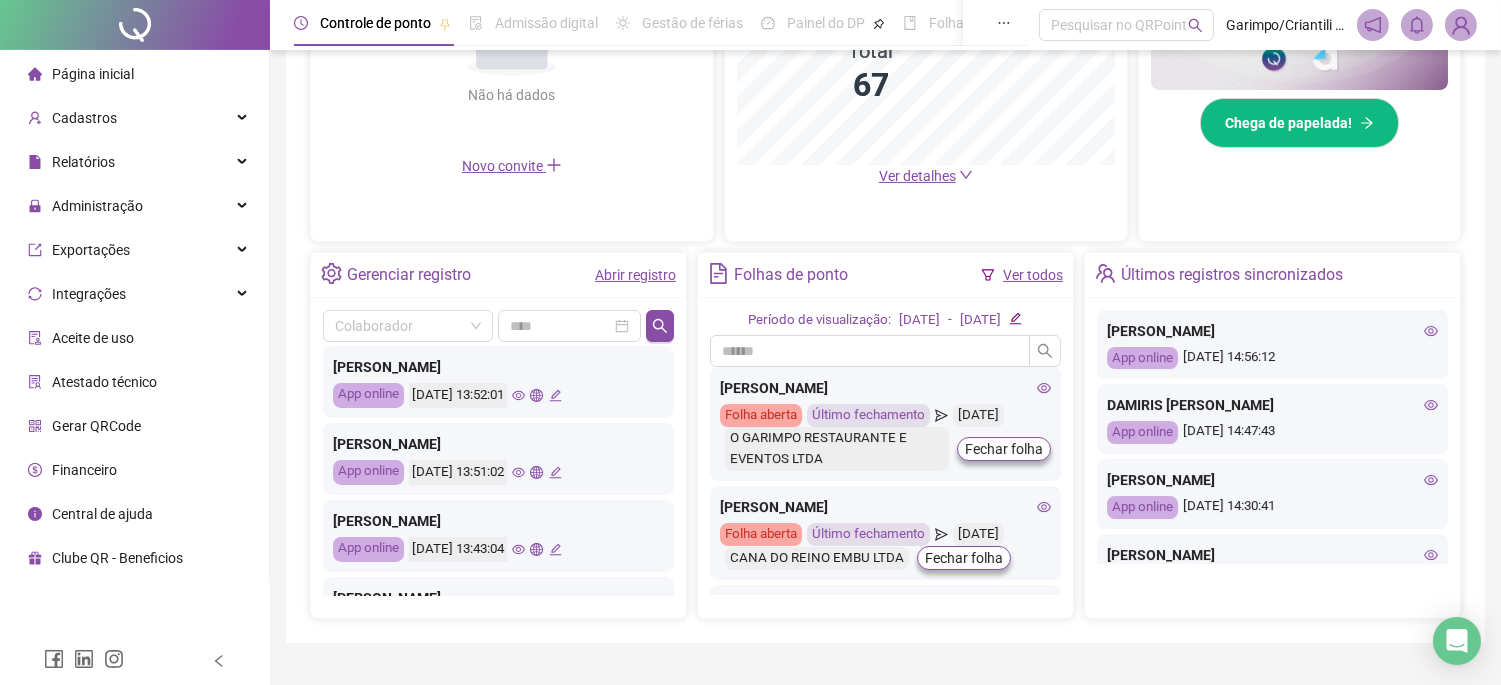 click 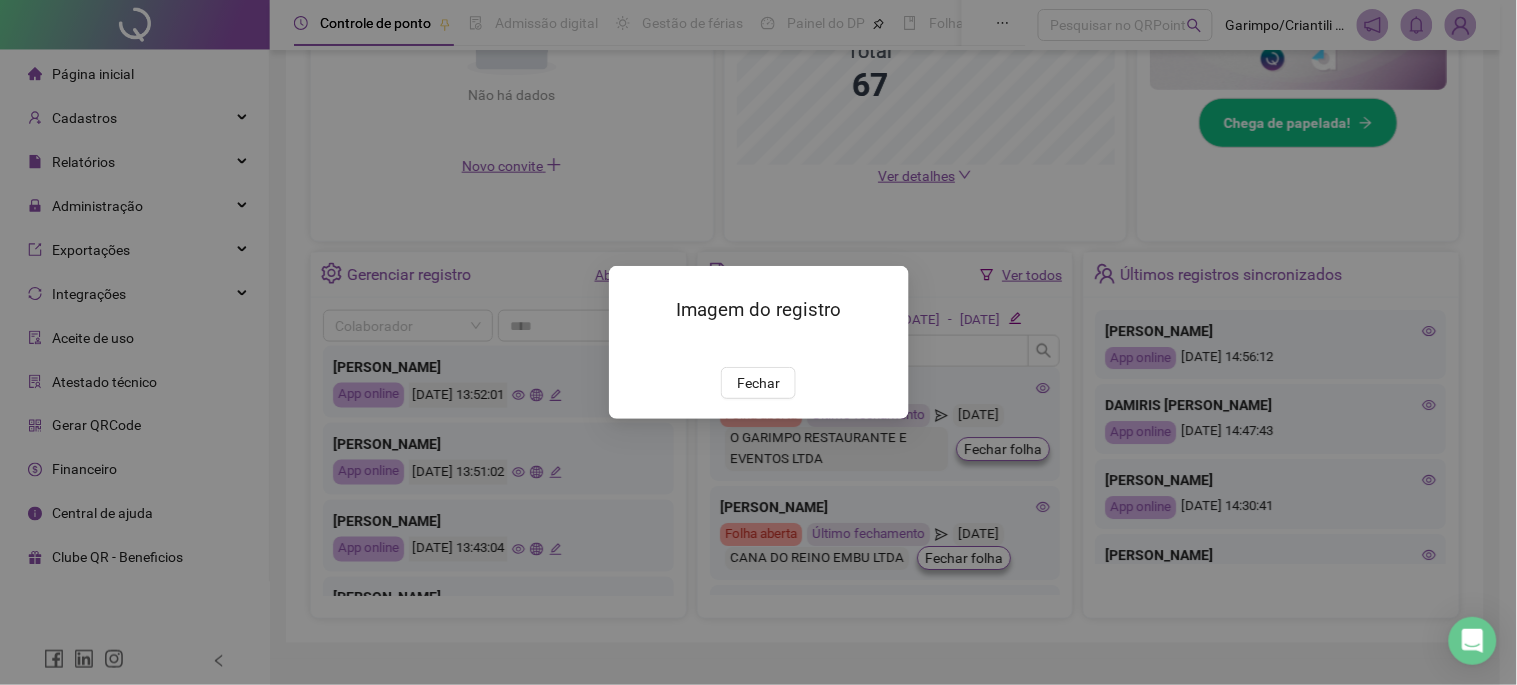 drag, startPoint x: 748, startPoint y: 485, endPoint x: 681, endPoint y: 486, distance: 67.00746 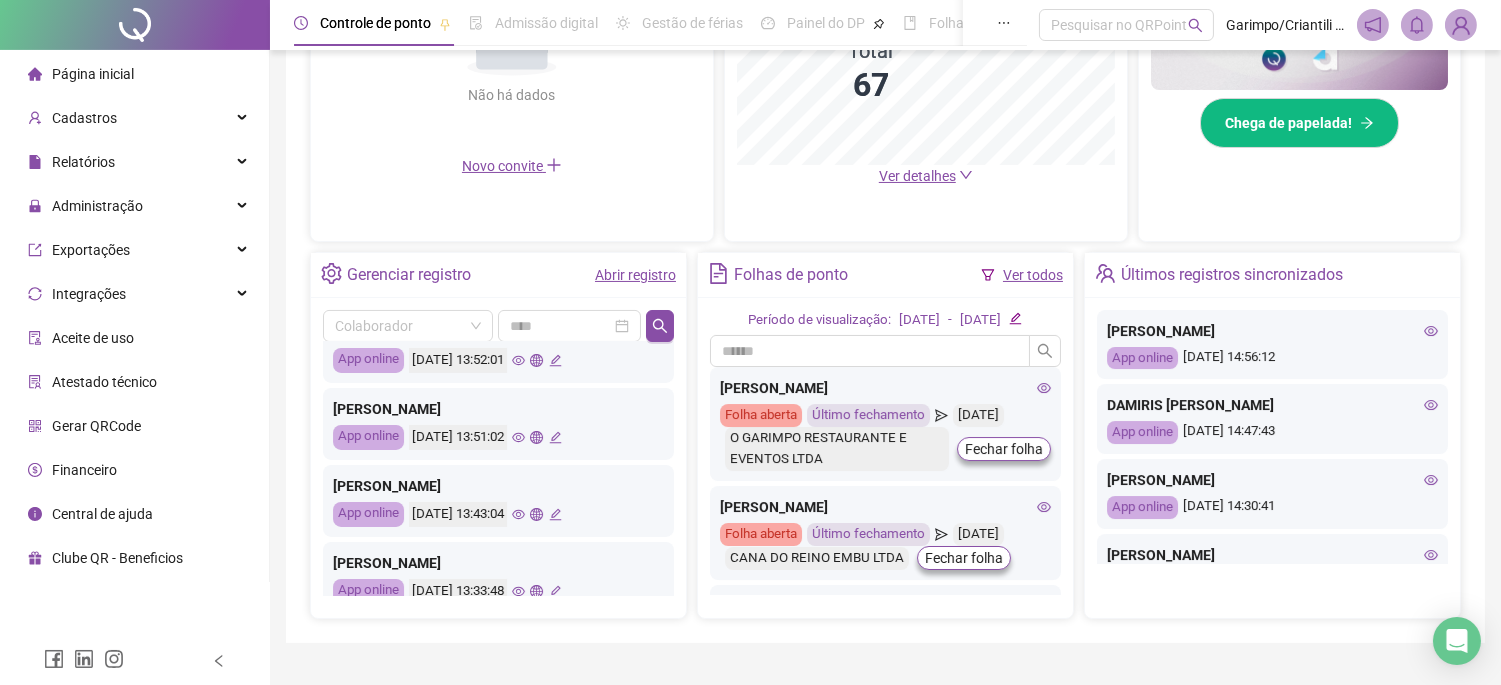 scroll, scrollTop: 940, scrollLeft: 0, axis: vertical 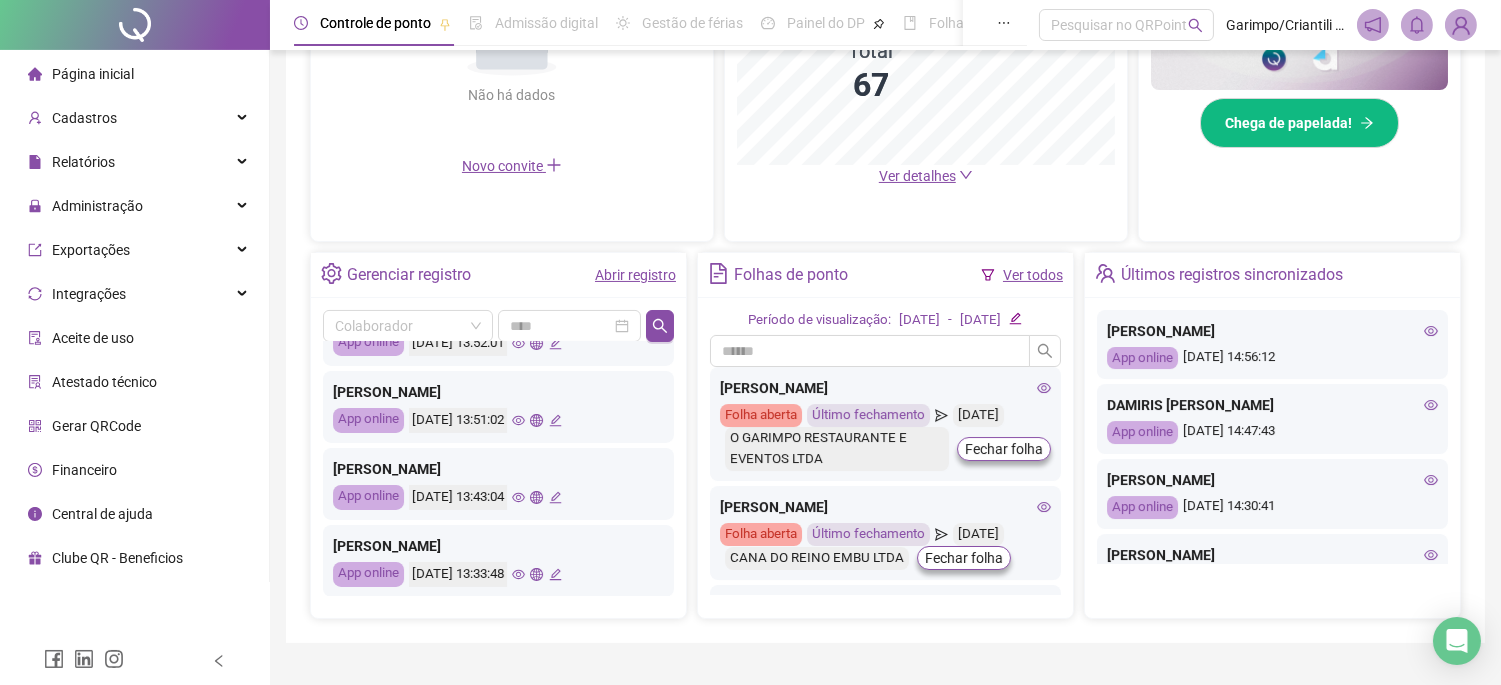 click 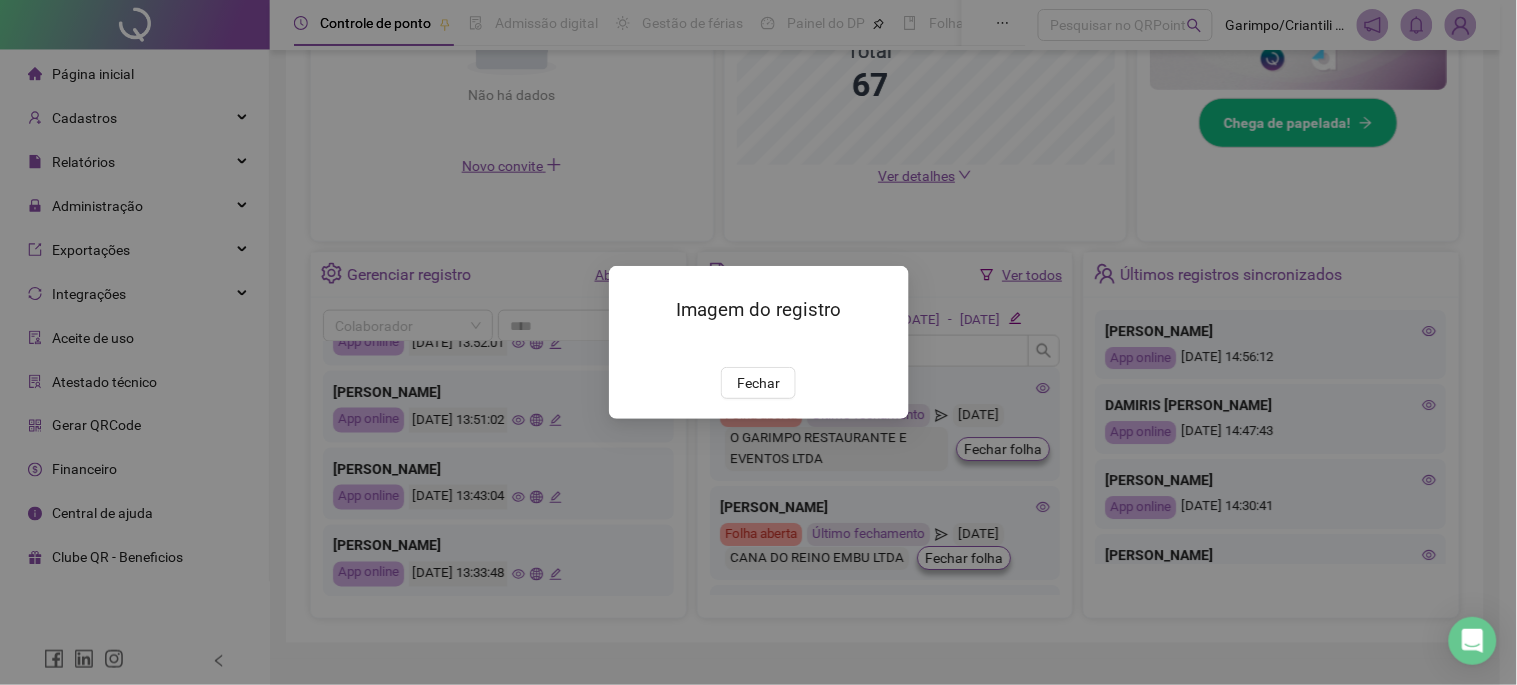 click on "Imagem do registro Fechar" at bounding box center (759, 342) 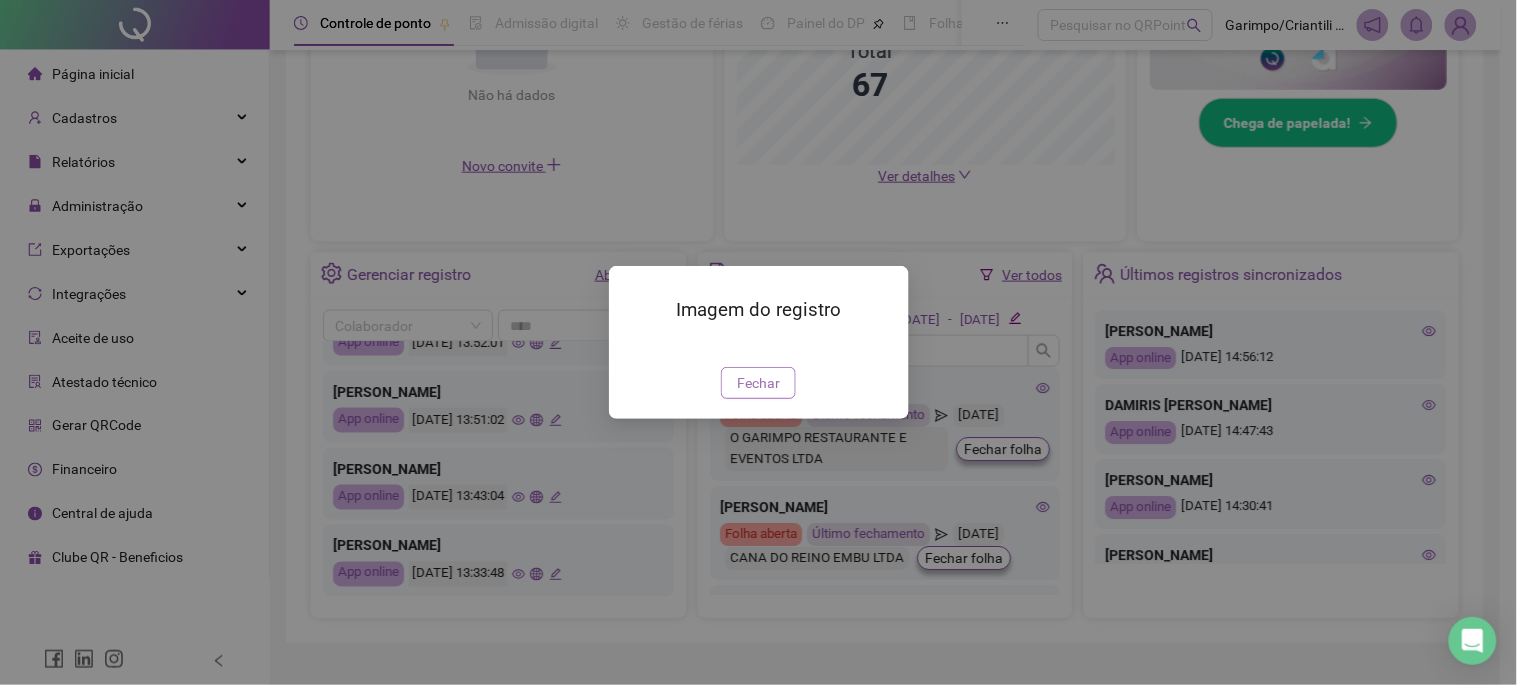 click on "Fechar" at bounding box center [758, 383] 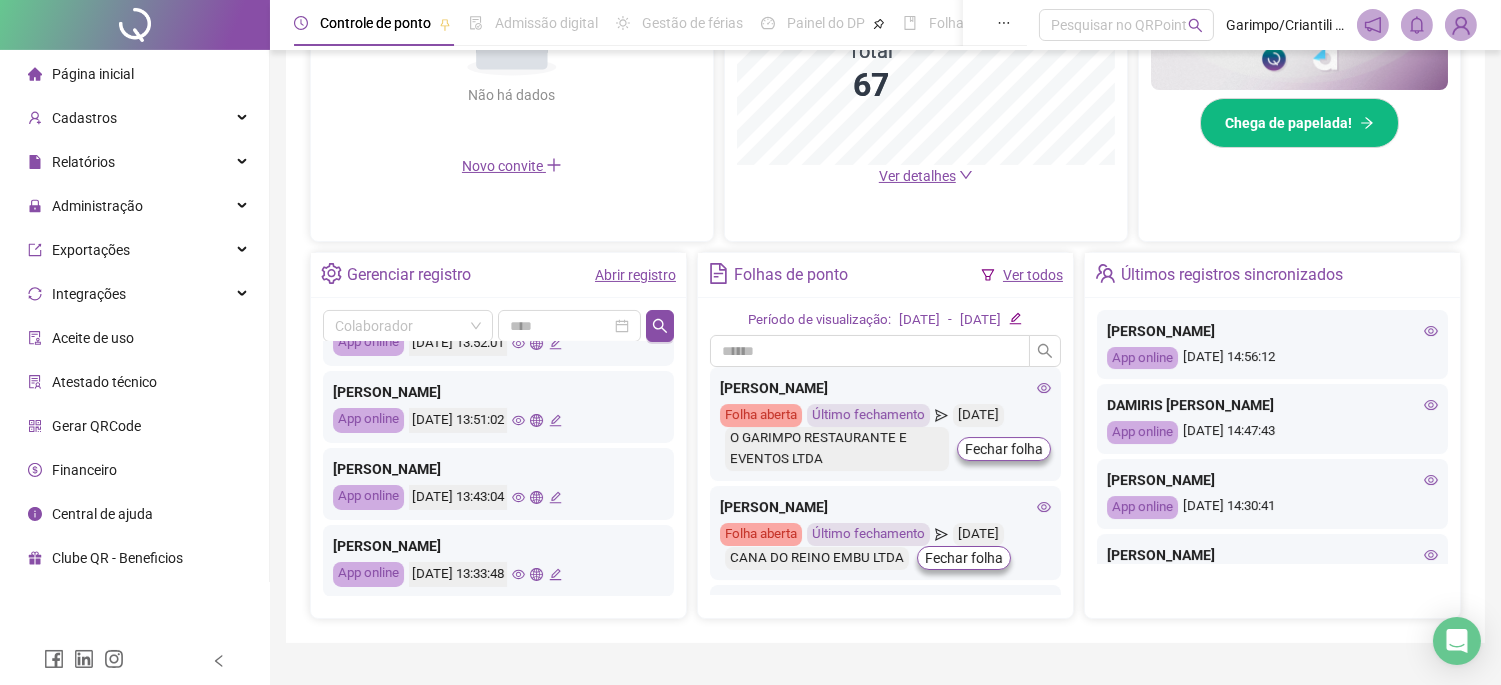click 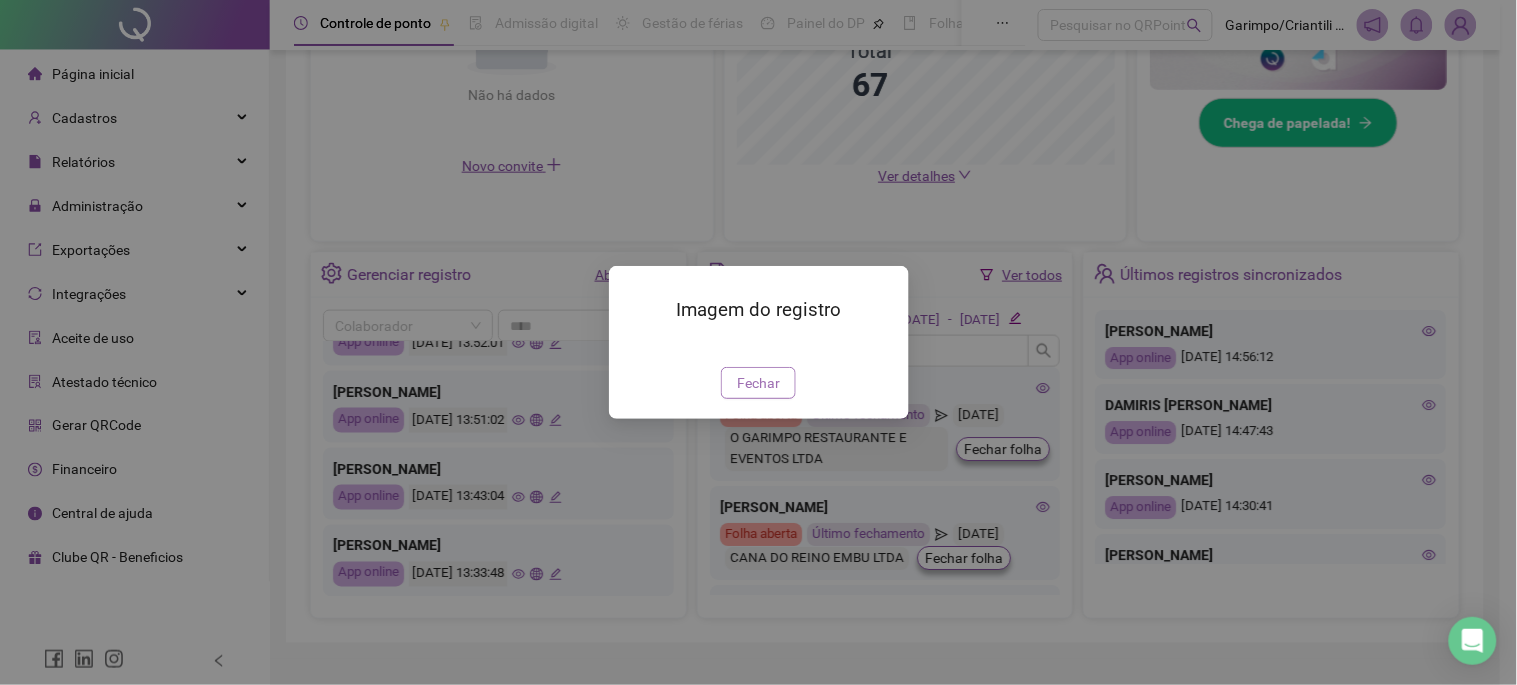 click on "Fechar" at bounding box center (758, 383) 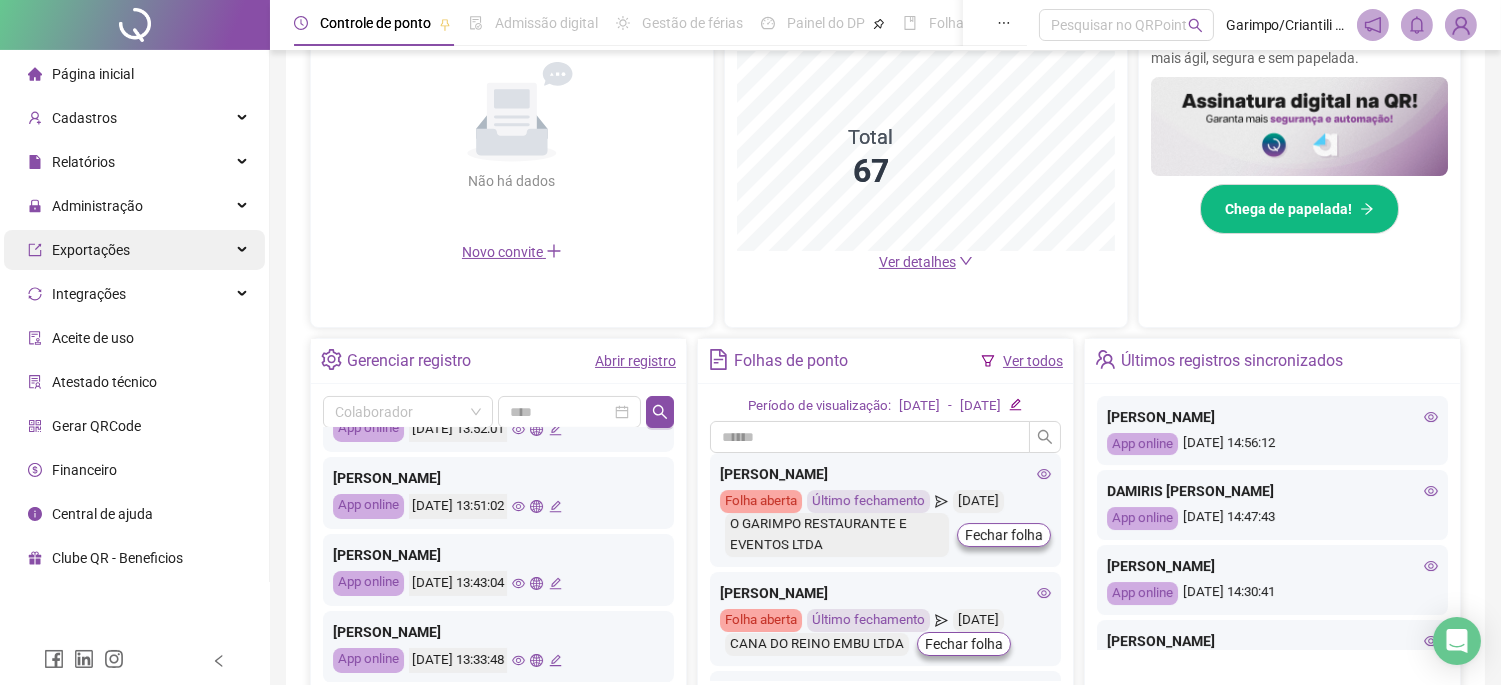 scroll, scrollTop: 462, scrollLeft: 0, axis: vertical 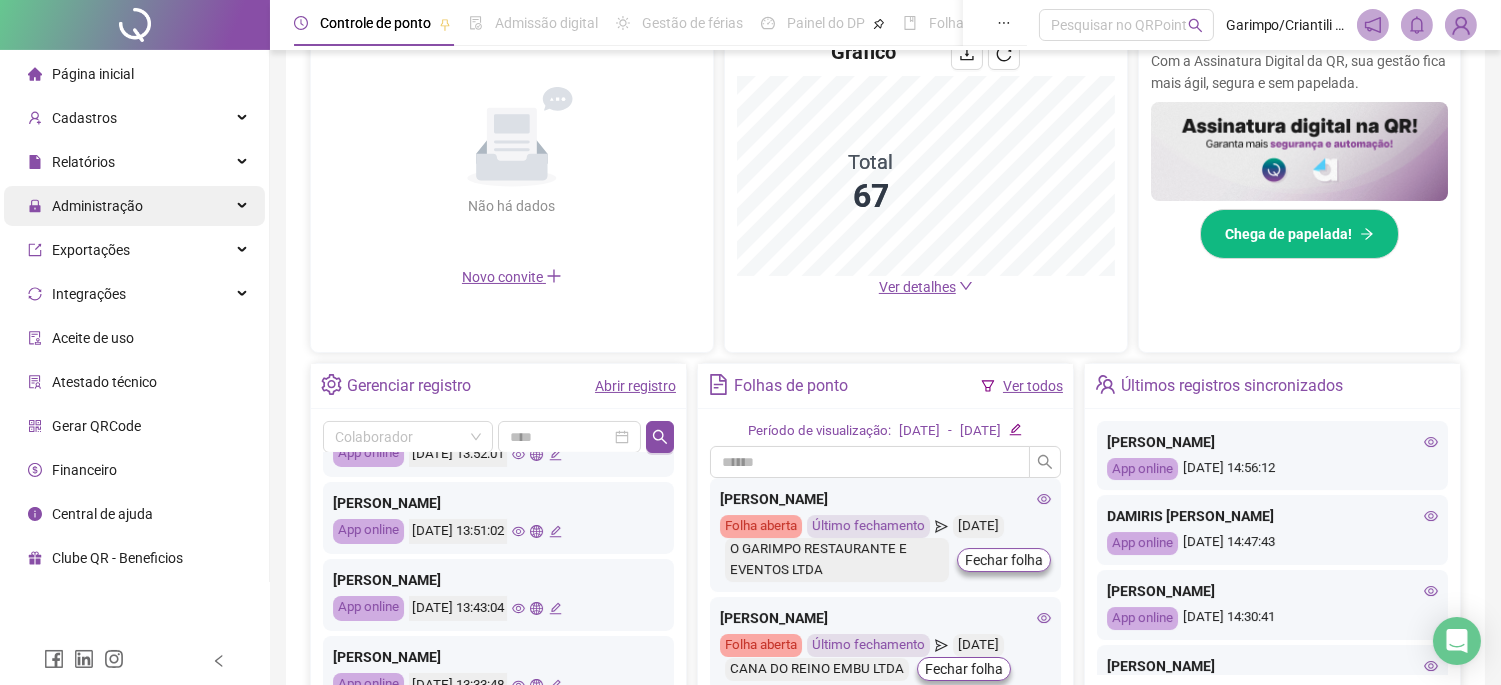 click on "Administração" at bounding box center (85, 206) 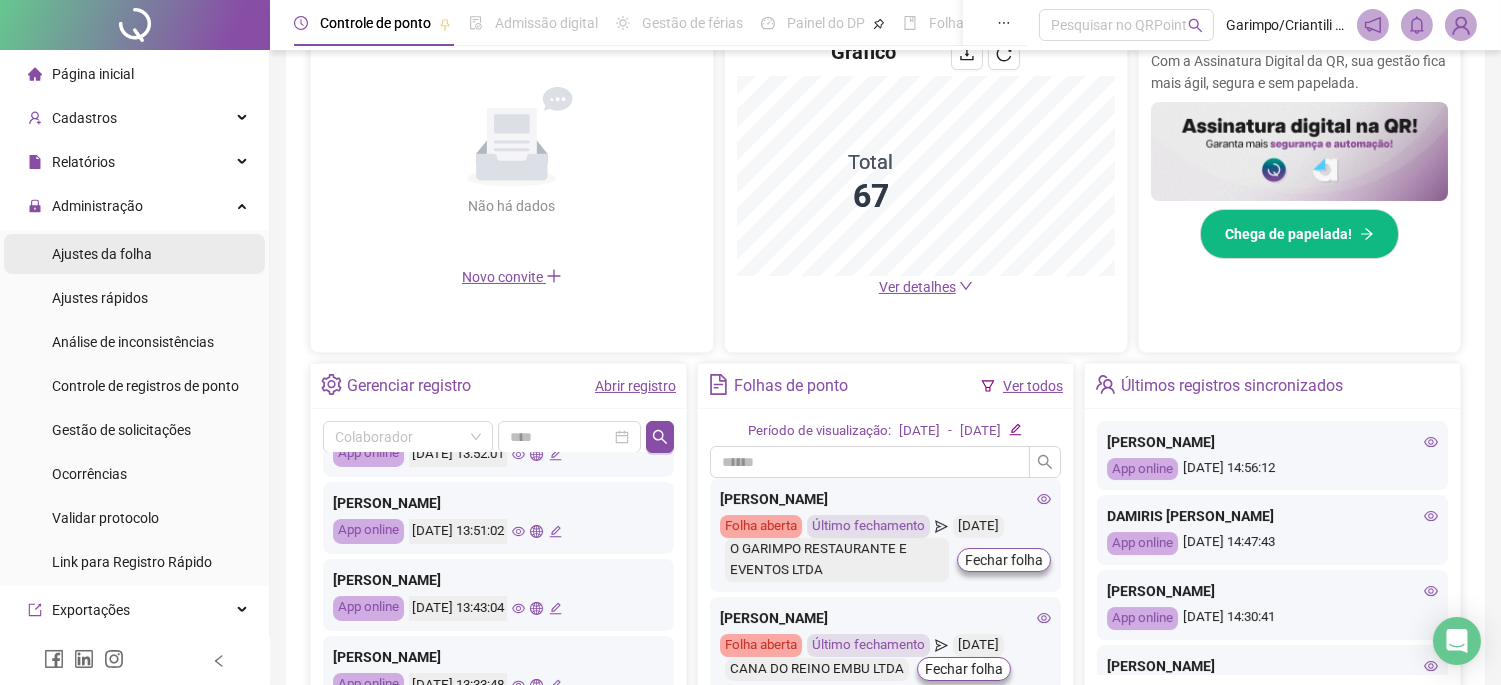 click on "Ajustes da folha" at bounding box center (102, 254) 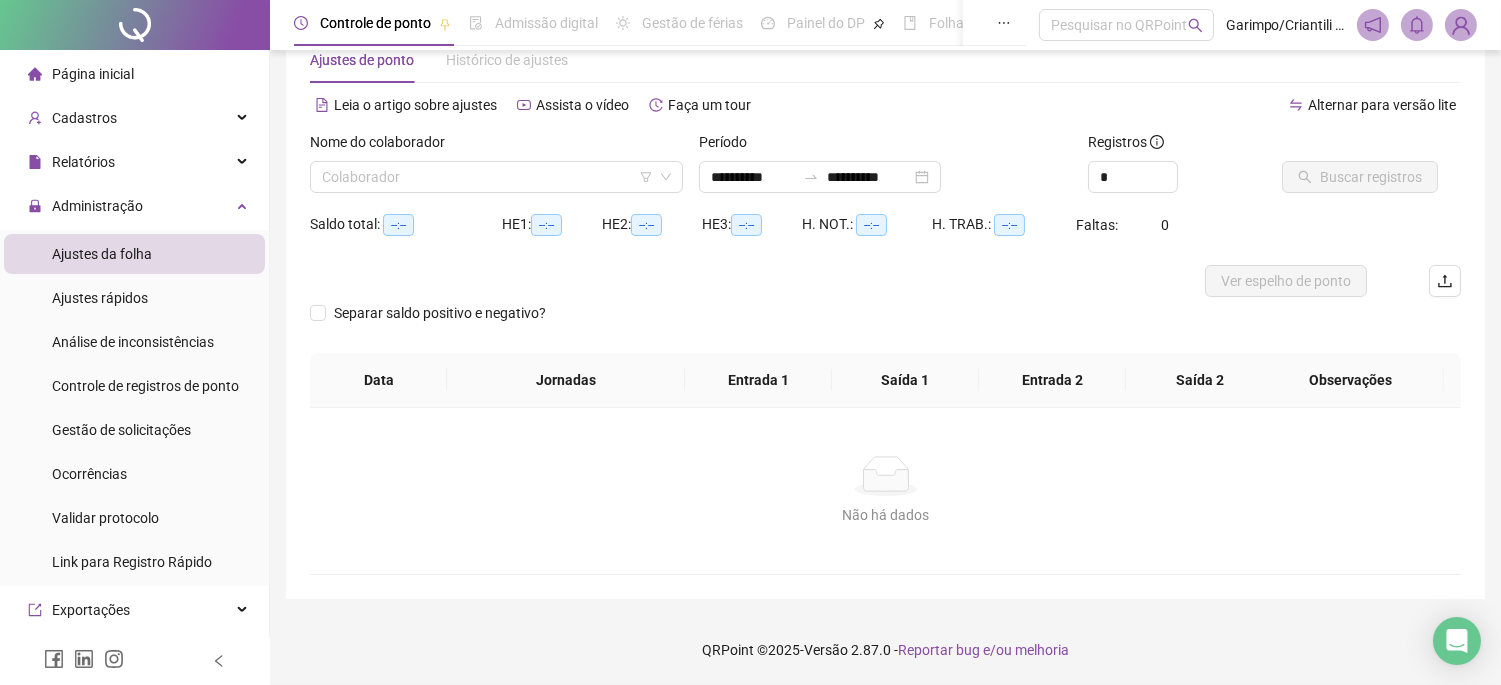 scroll, scrollTop: 52, scrollLeft: 0, axis: vertical 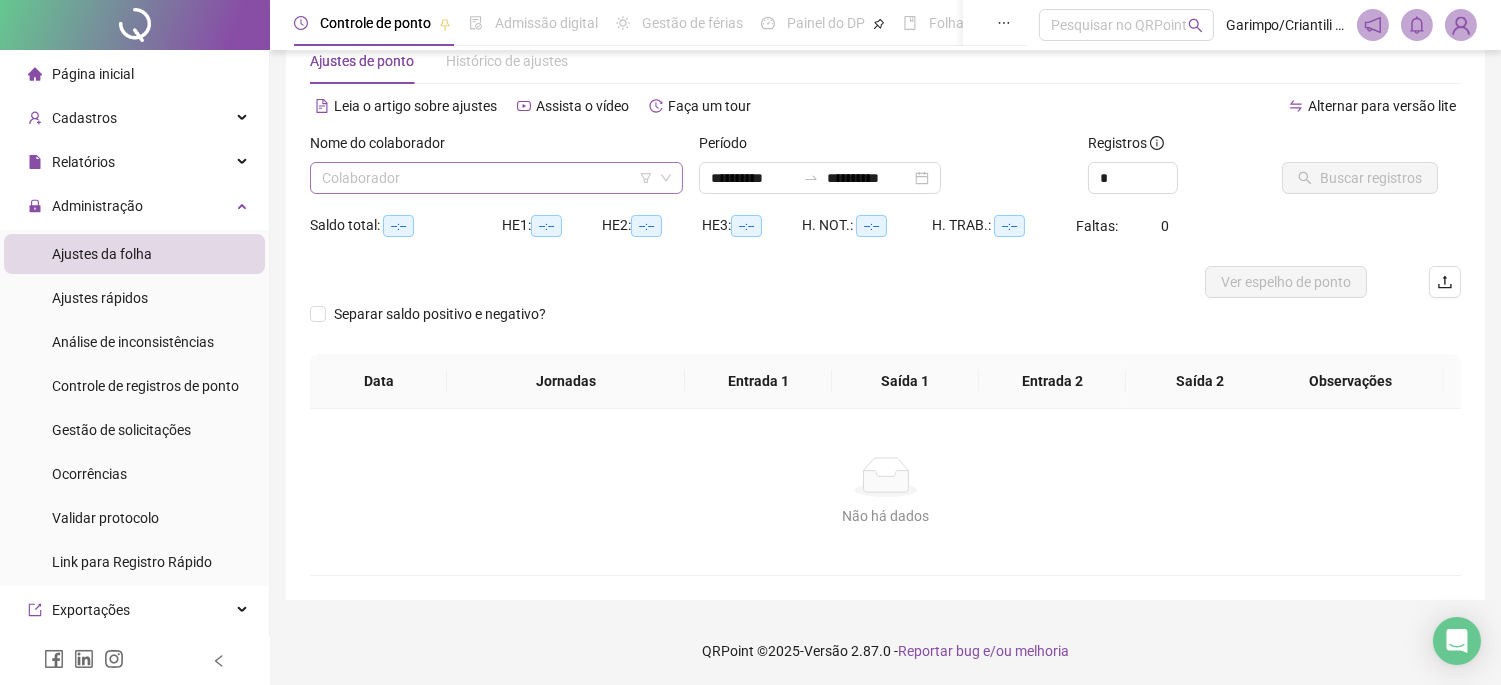 type on "**********" 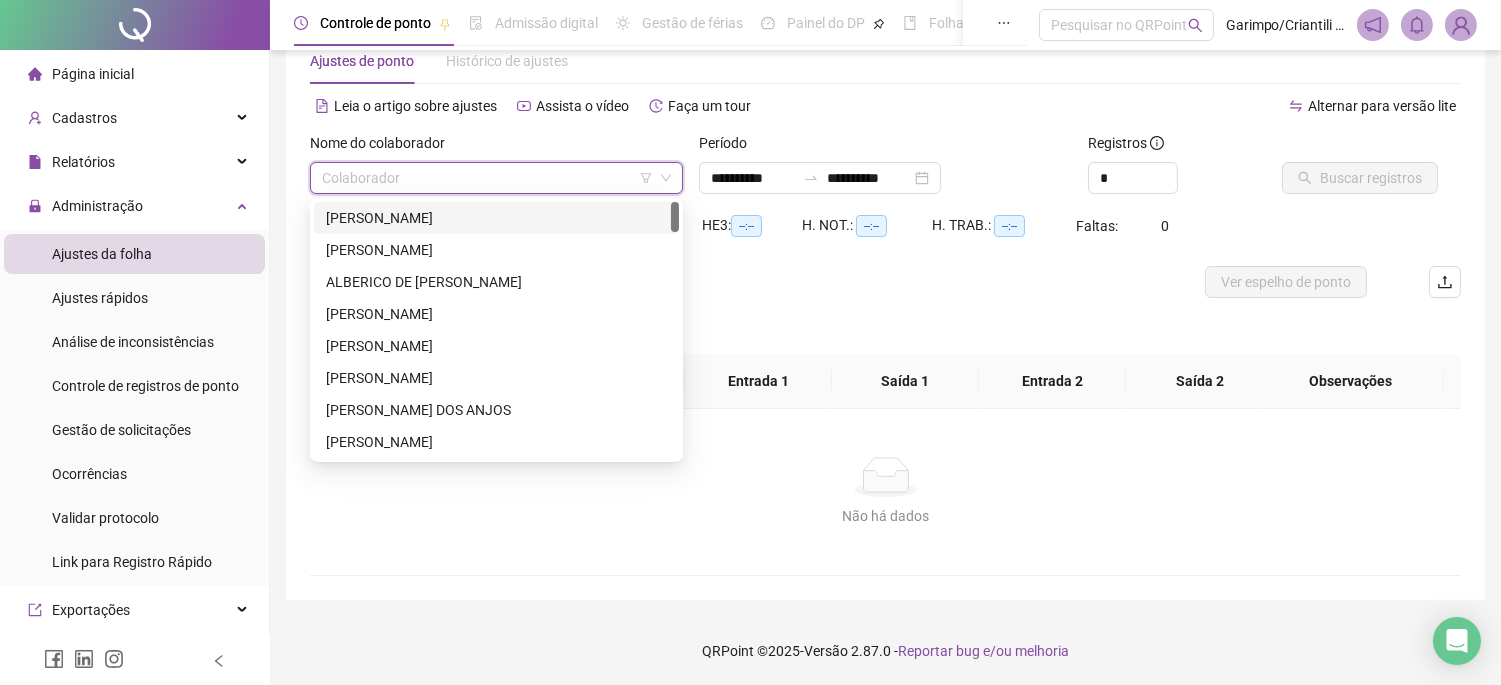 click 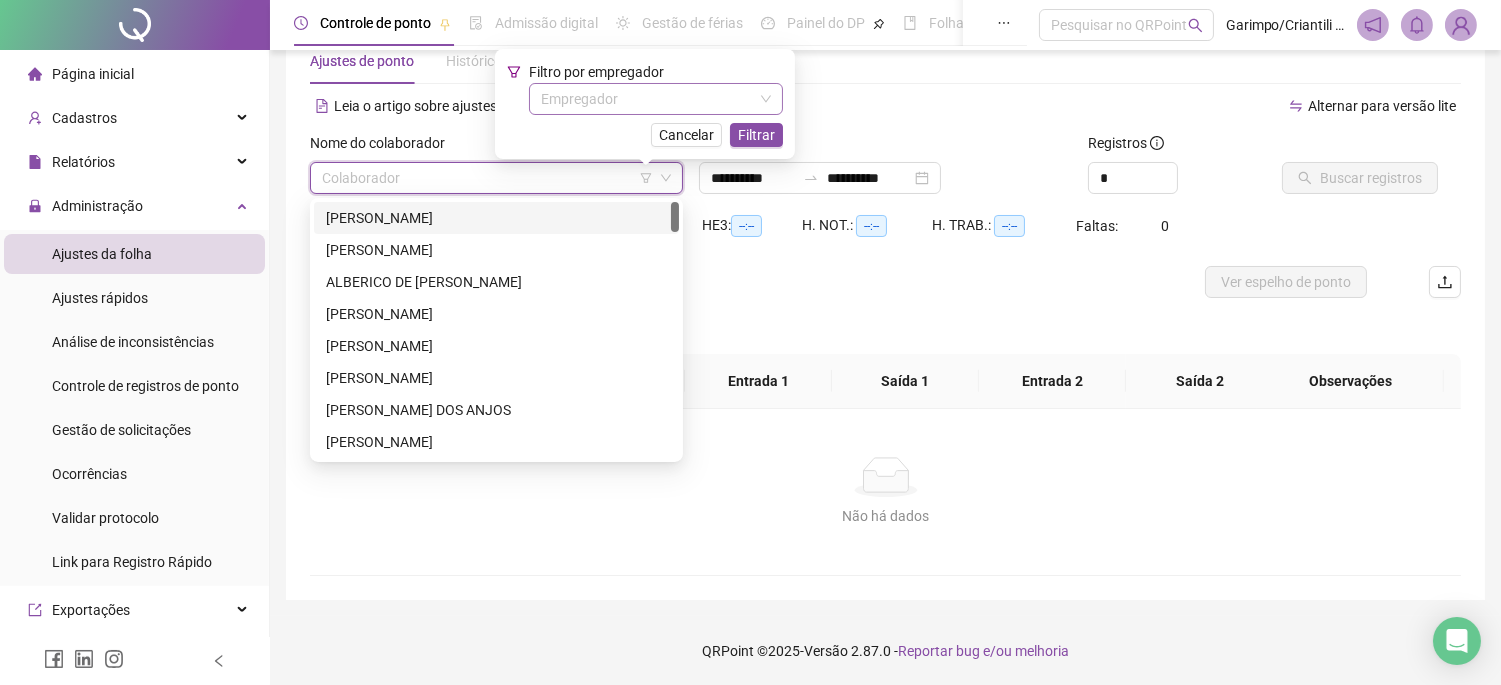 click on "Empregador" at bounding box center (656, 99) 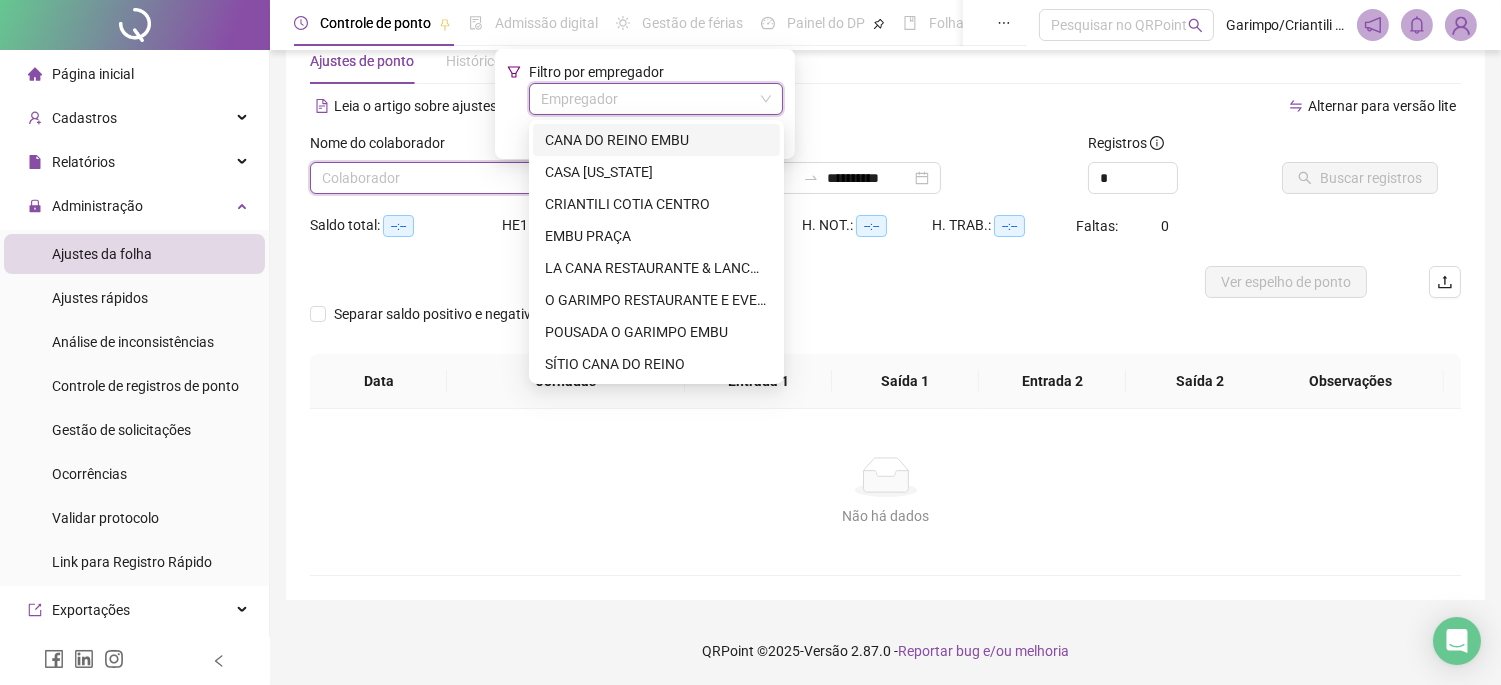 click on "CANA DO REINO EMBU" at bounding box center [656, 140] 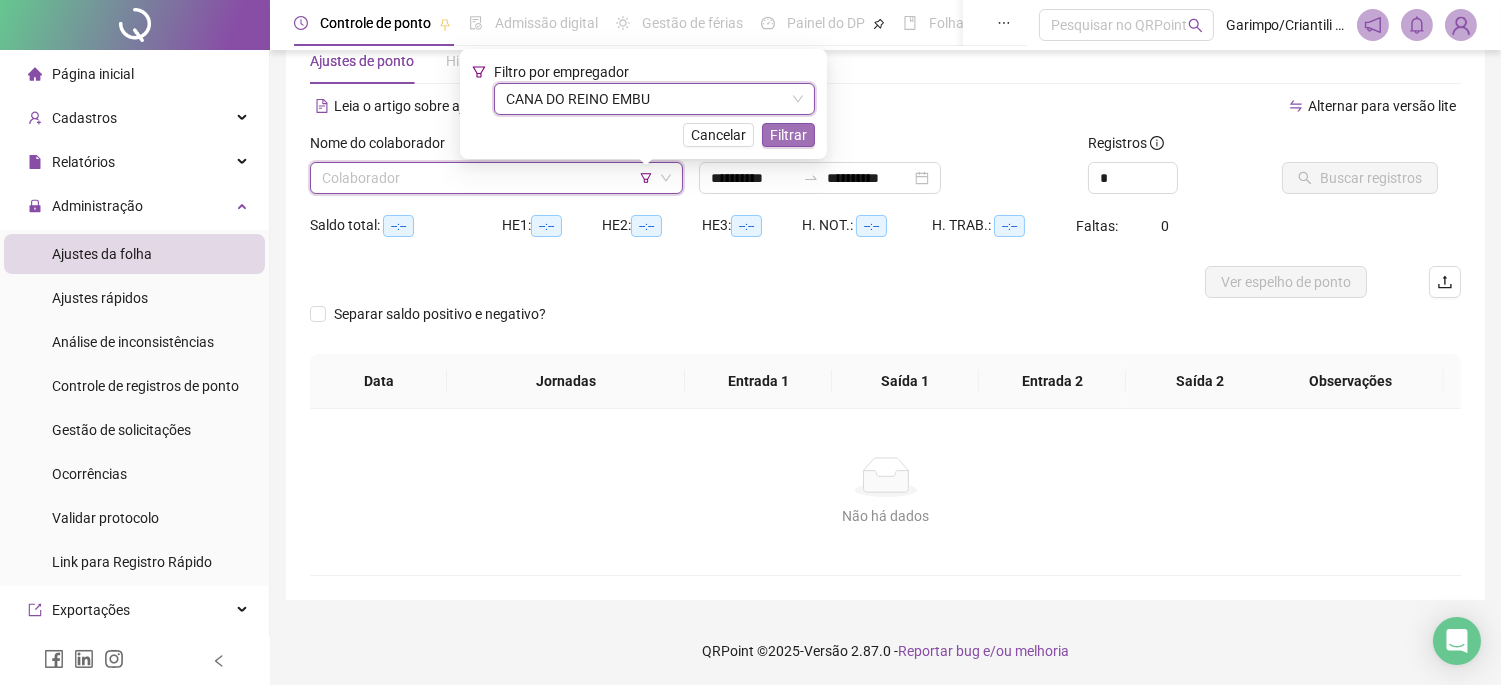click on "Filtrar" at bounding box center (788, 135) 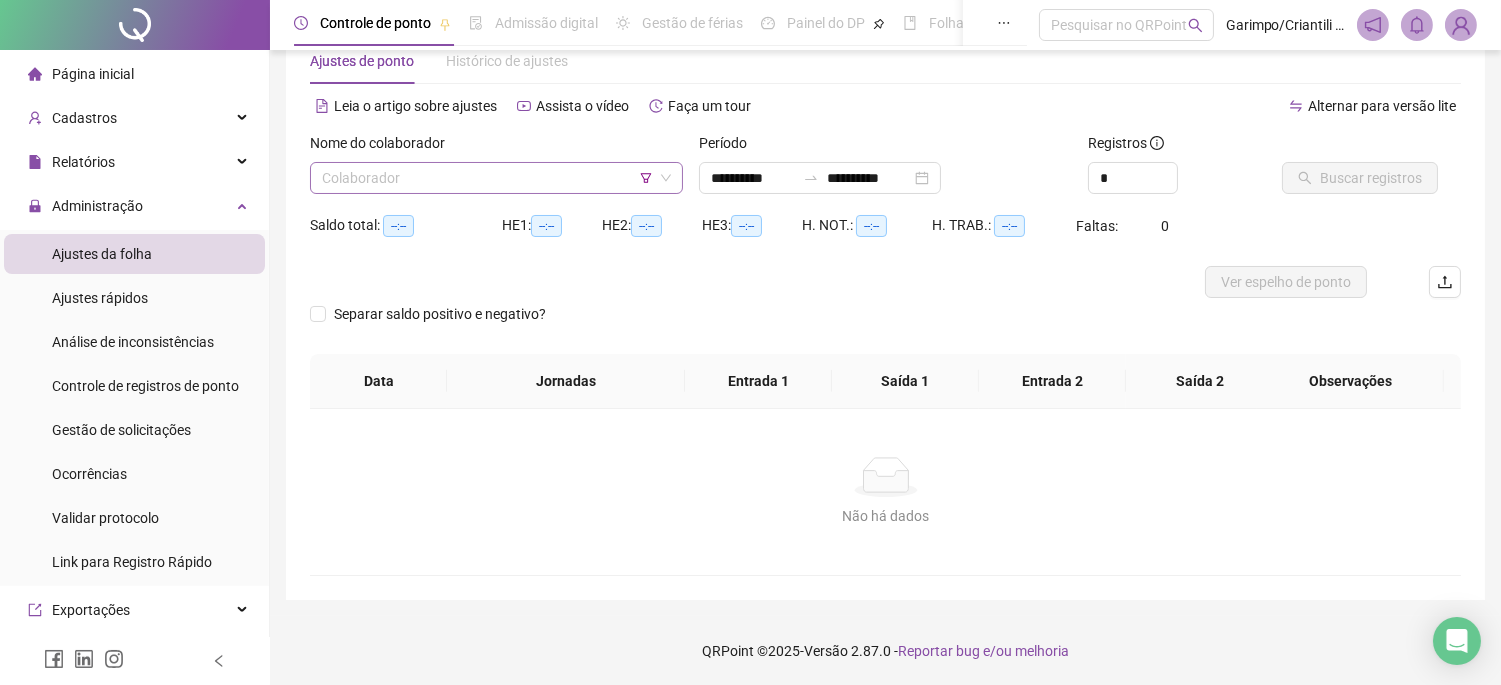 click at bounding box center [490, 178] 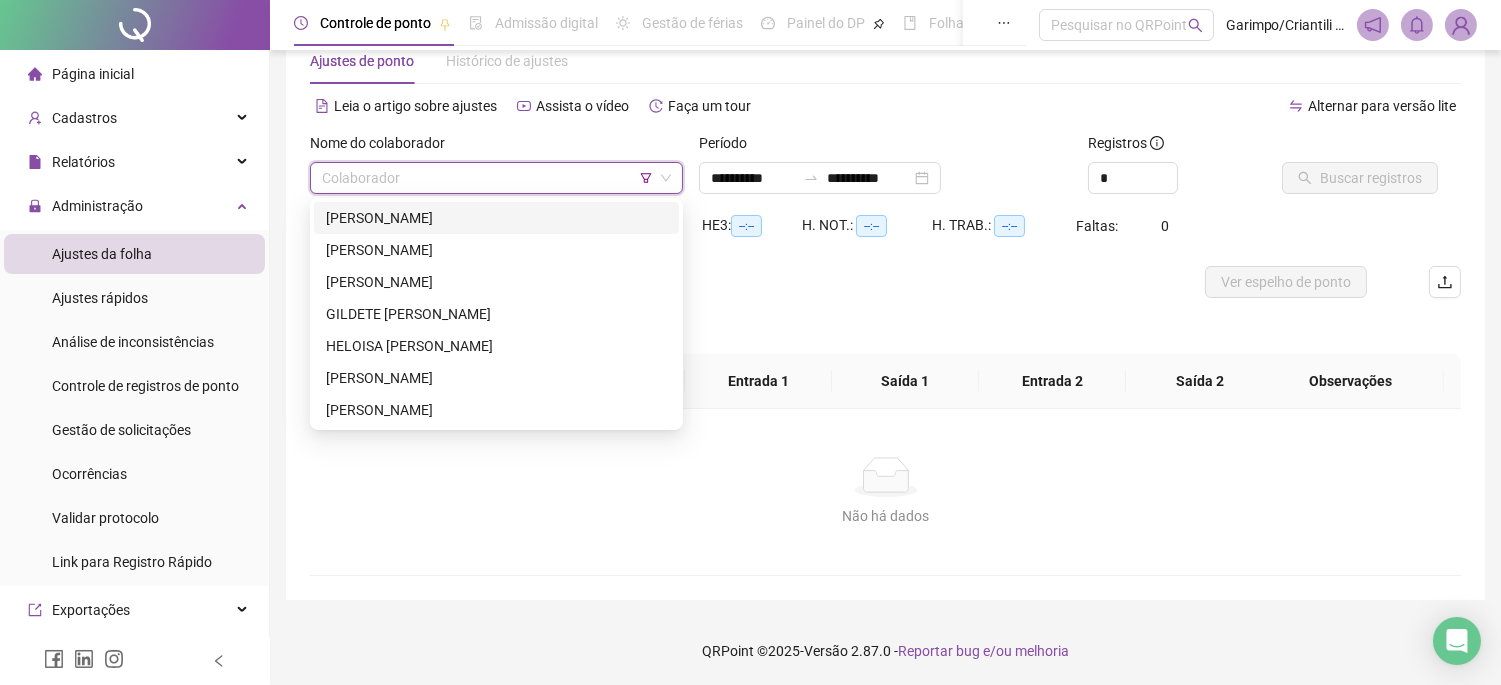 click on "[PERSON_NAME]" at bounding box center (496, 218) 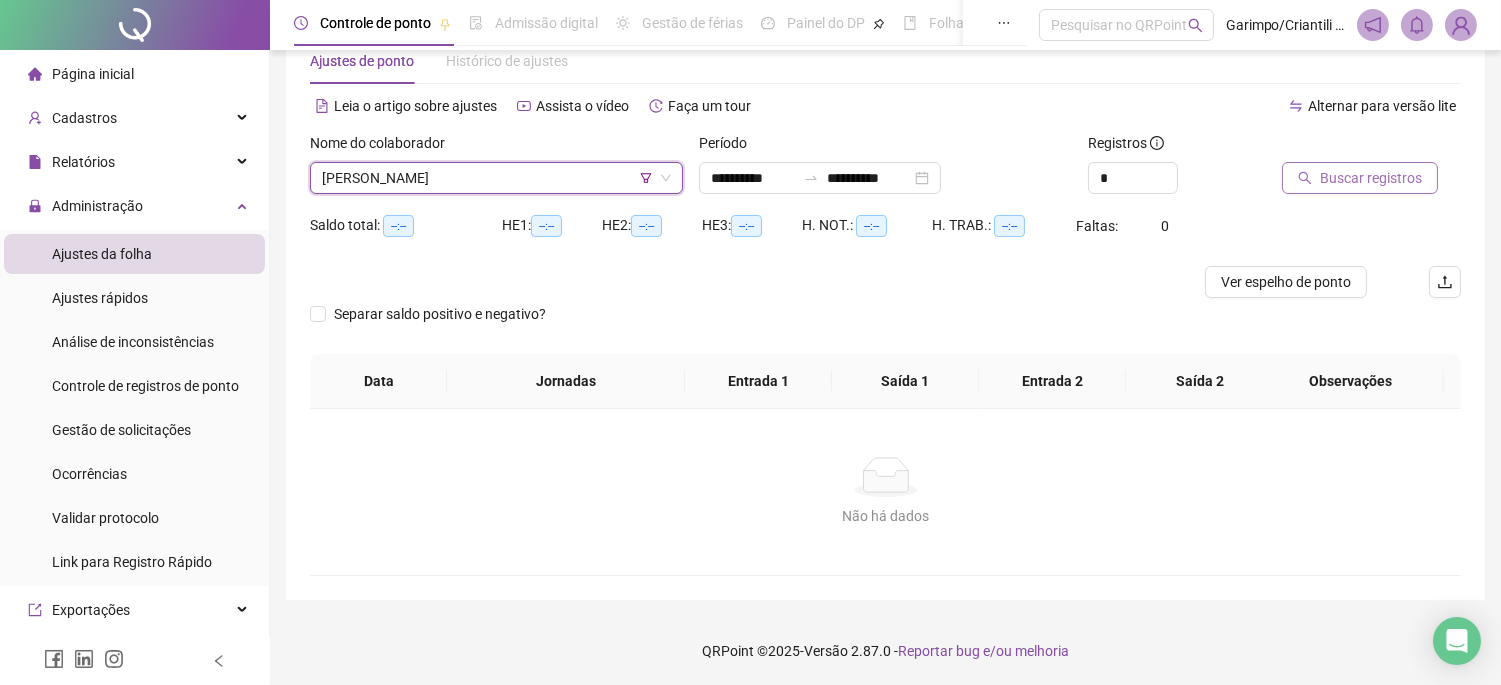 click on "Buscar registros" at bounding box center (1371, 178) 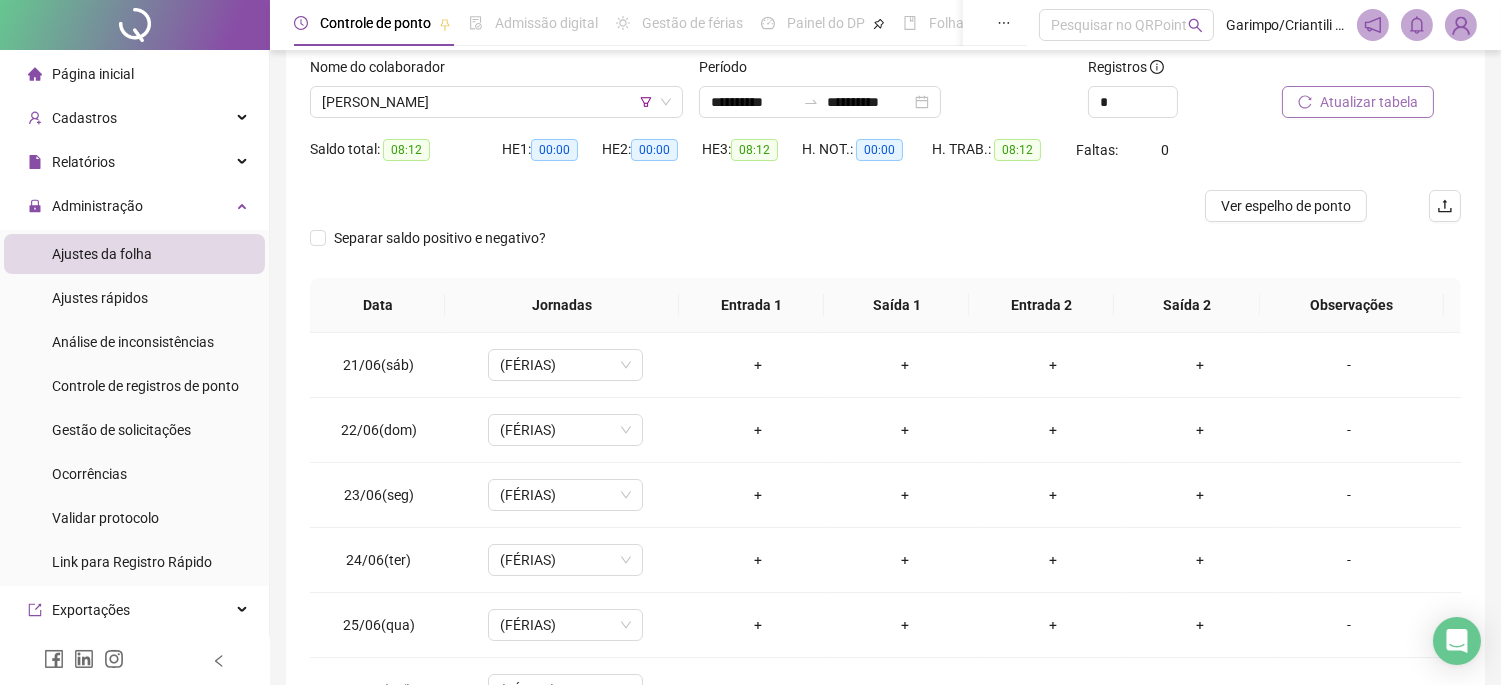 scroll, scrollTop: 312, scrollLeft: 0, axis: vertical 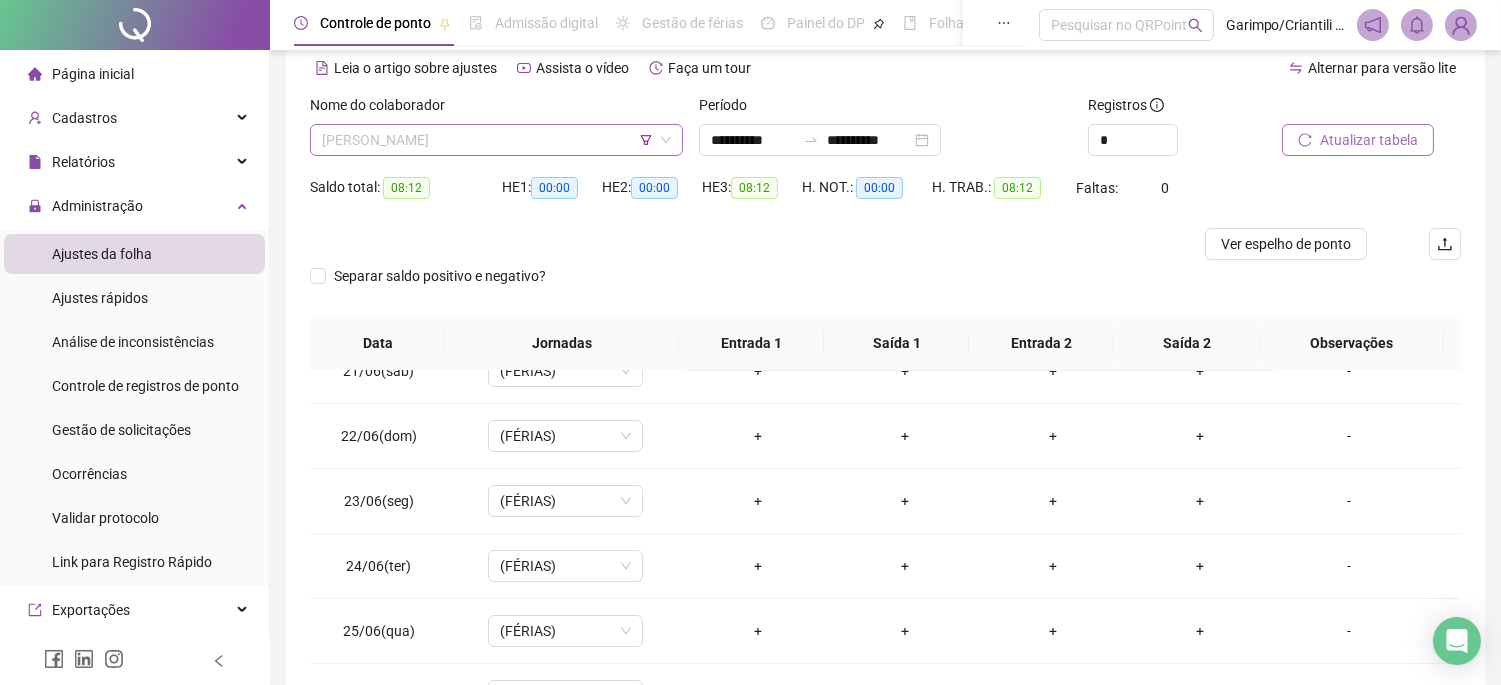 click on "[PERSON_NAME]" at bounding box center [496, 140] 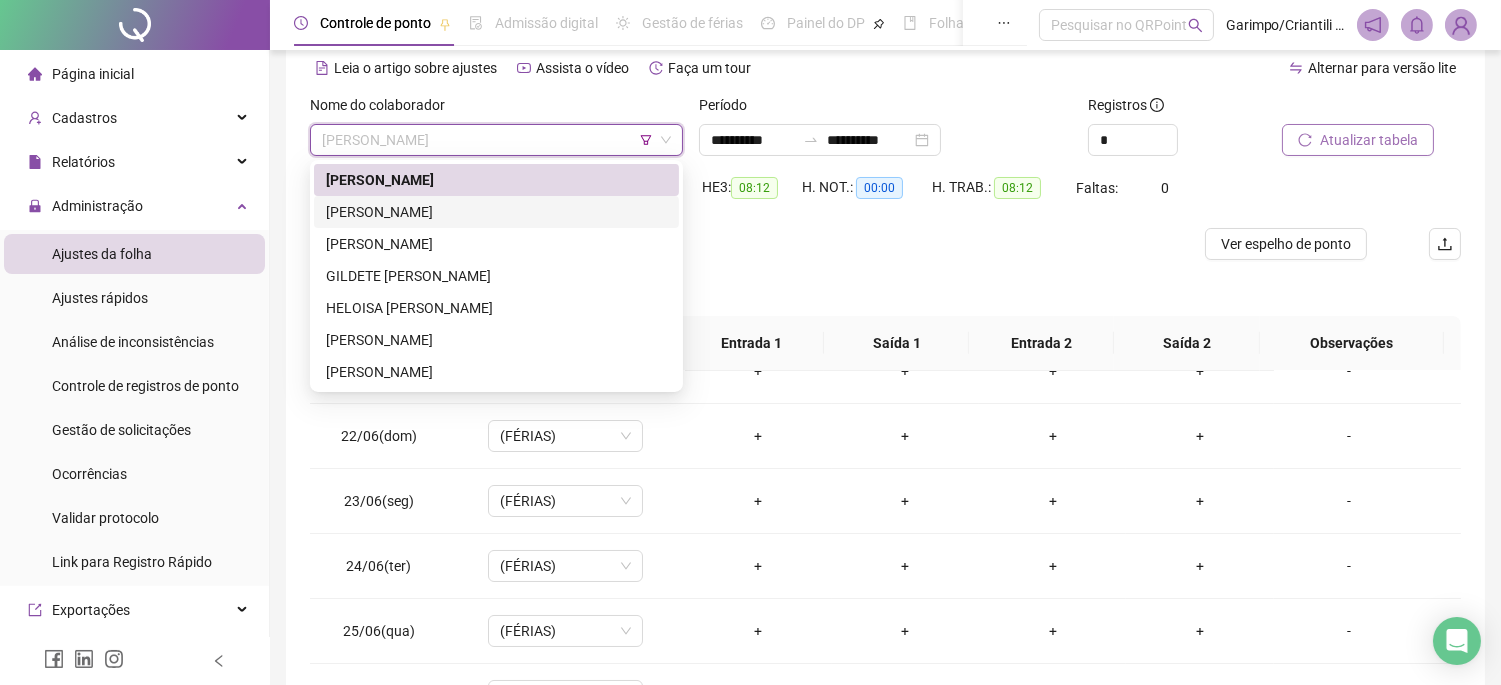 click on "[PERSON_NAME]" at bounding box center (496, 212) 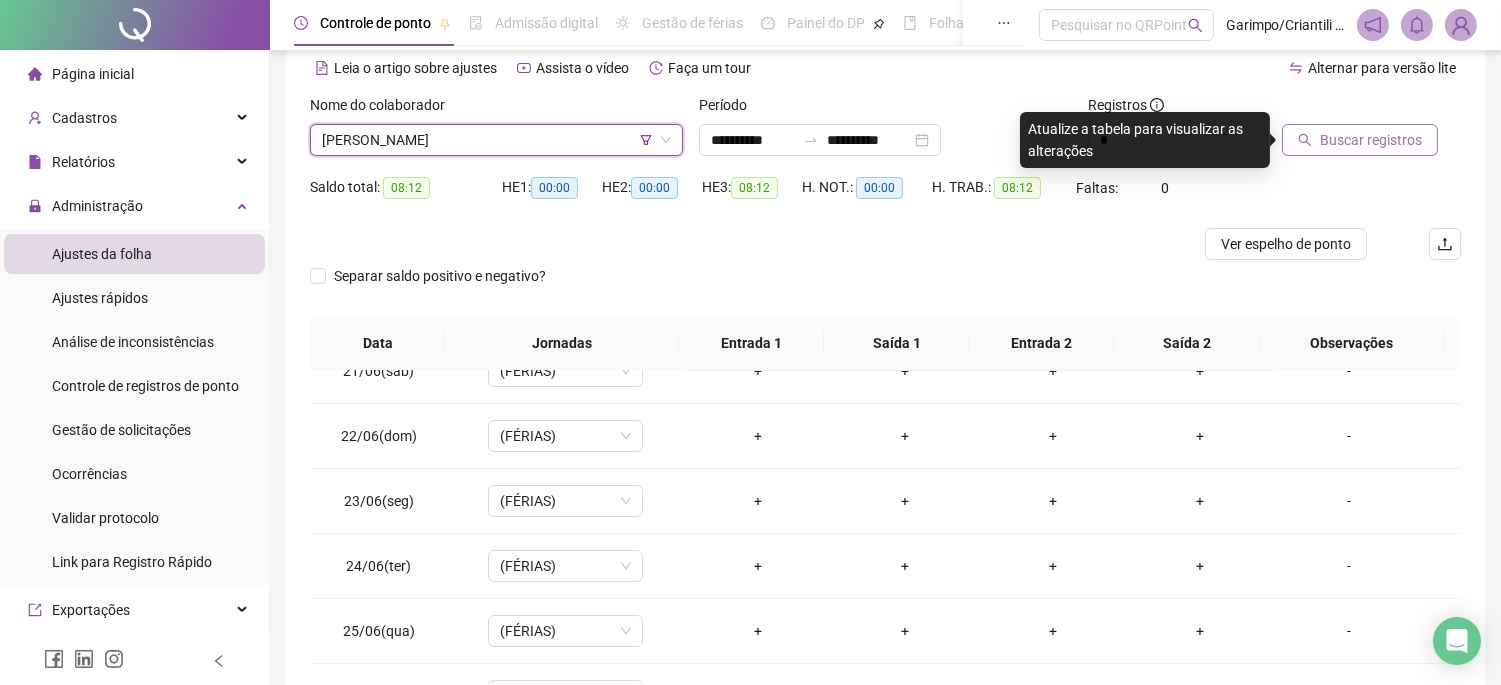 click on "Buscar registros" at bounding box center (1371, 140) 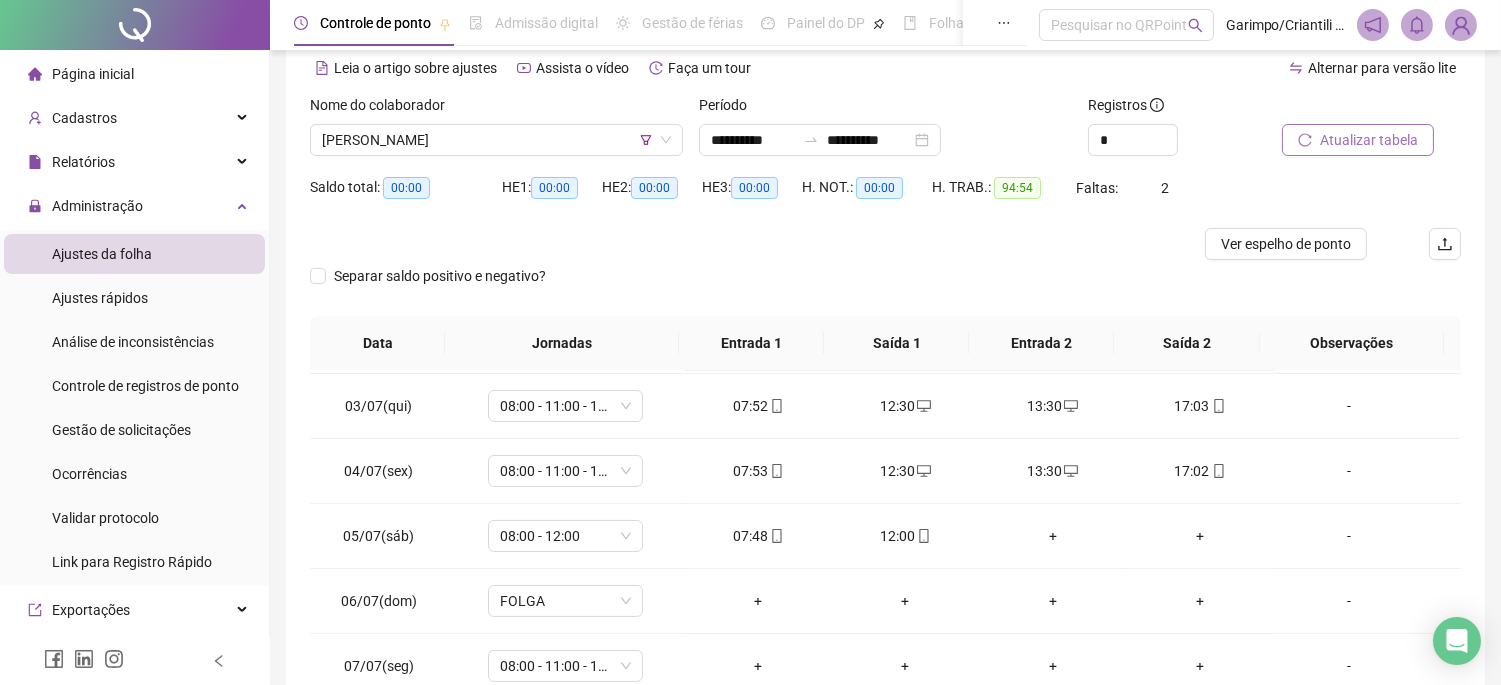 scroll, scrollTop: 810, scrollLeft: 0, axis: vertical 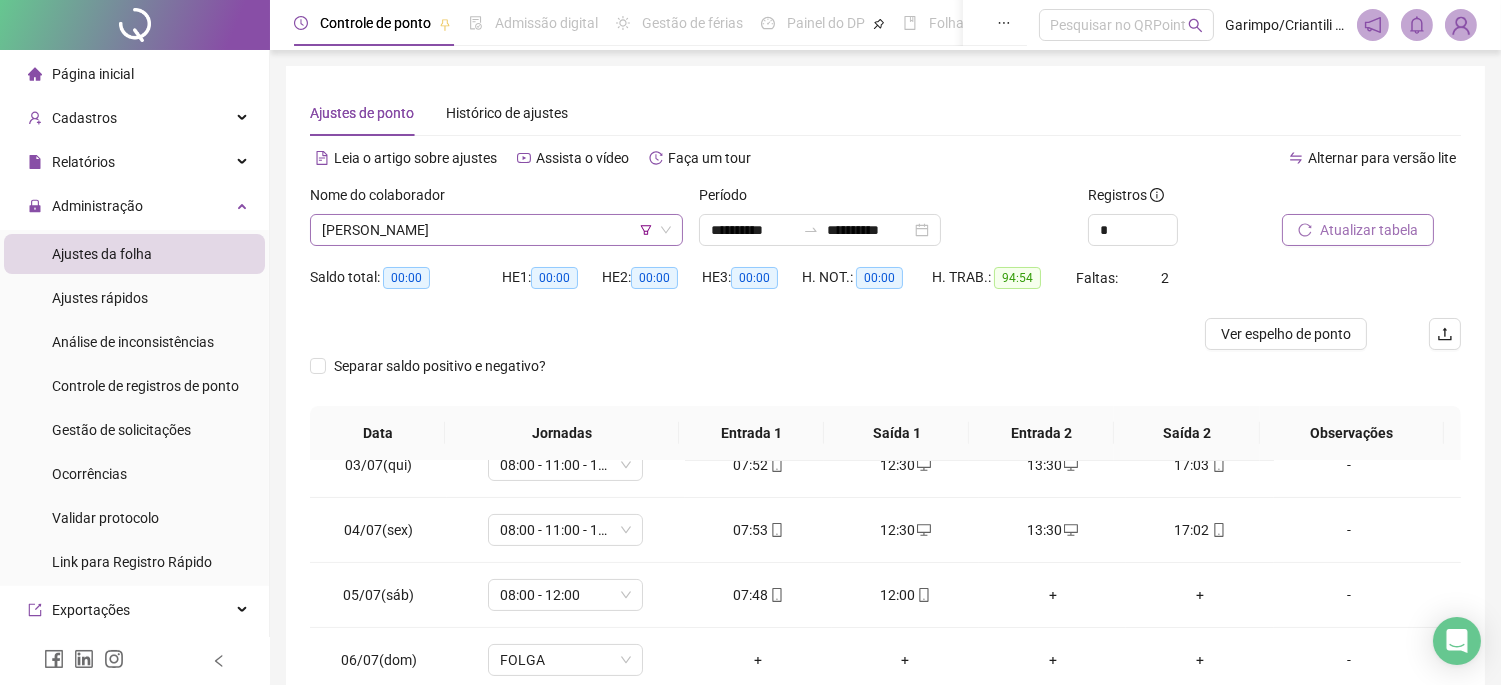 click on "[PERSON_NAME]" at bounding box center (496, 230) 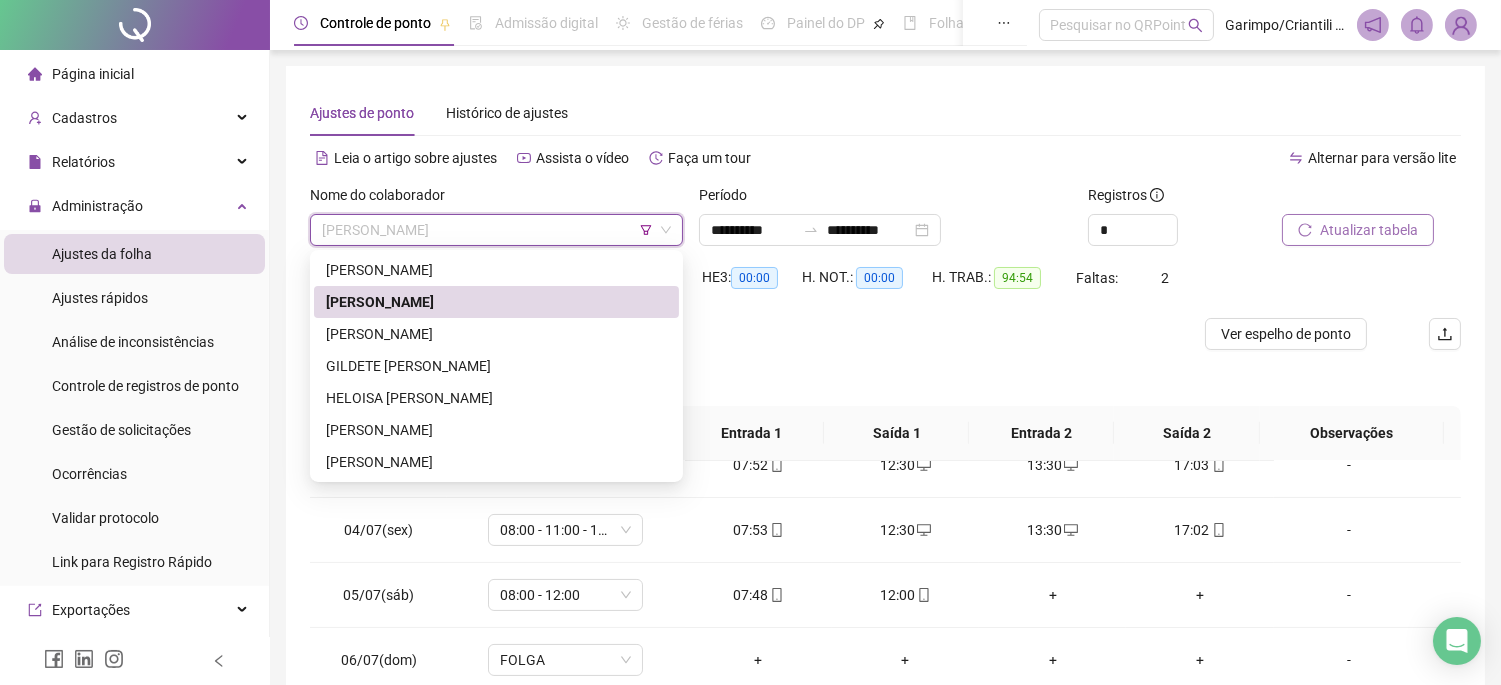 click on "[PERSON_NAME]" at bounding box center [496, 334] 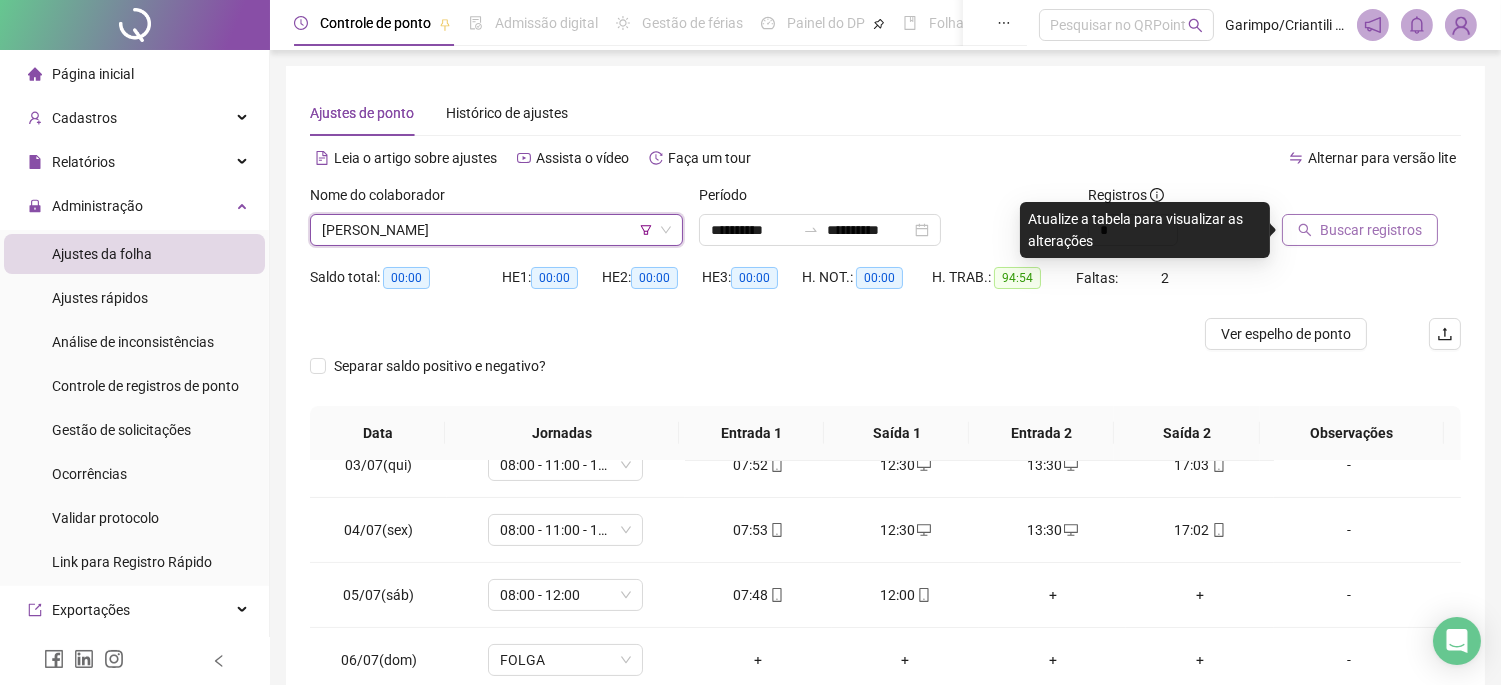 click on "Buscar registros" at bounding box center (1360, 230) 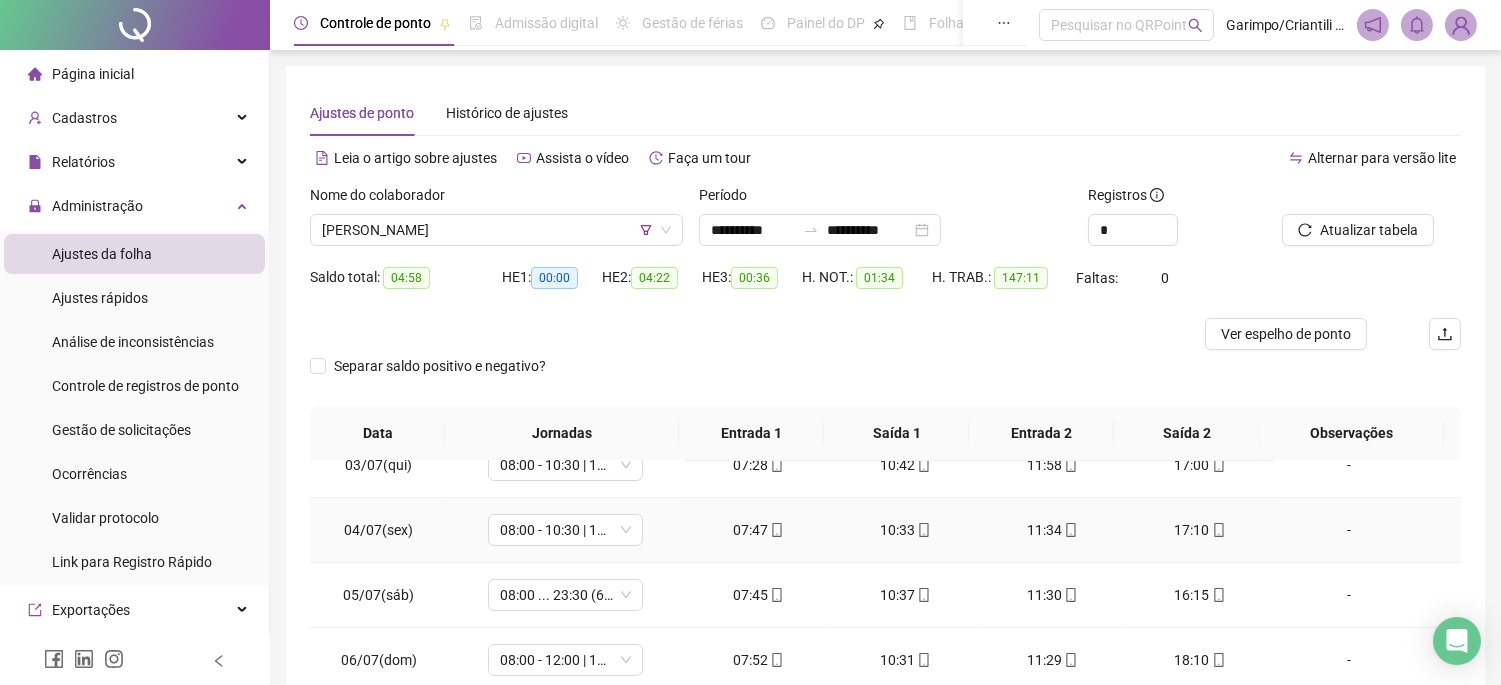 scroll, scrollTop: 312, scrollLeft: 0, axis: vertical 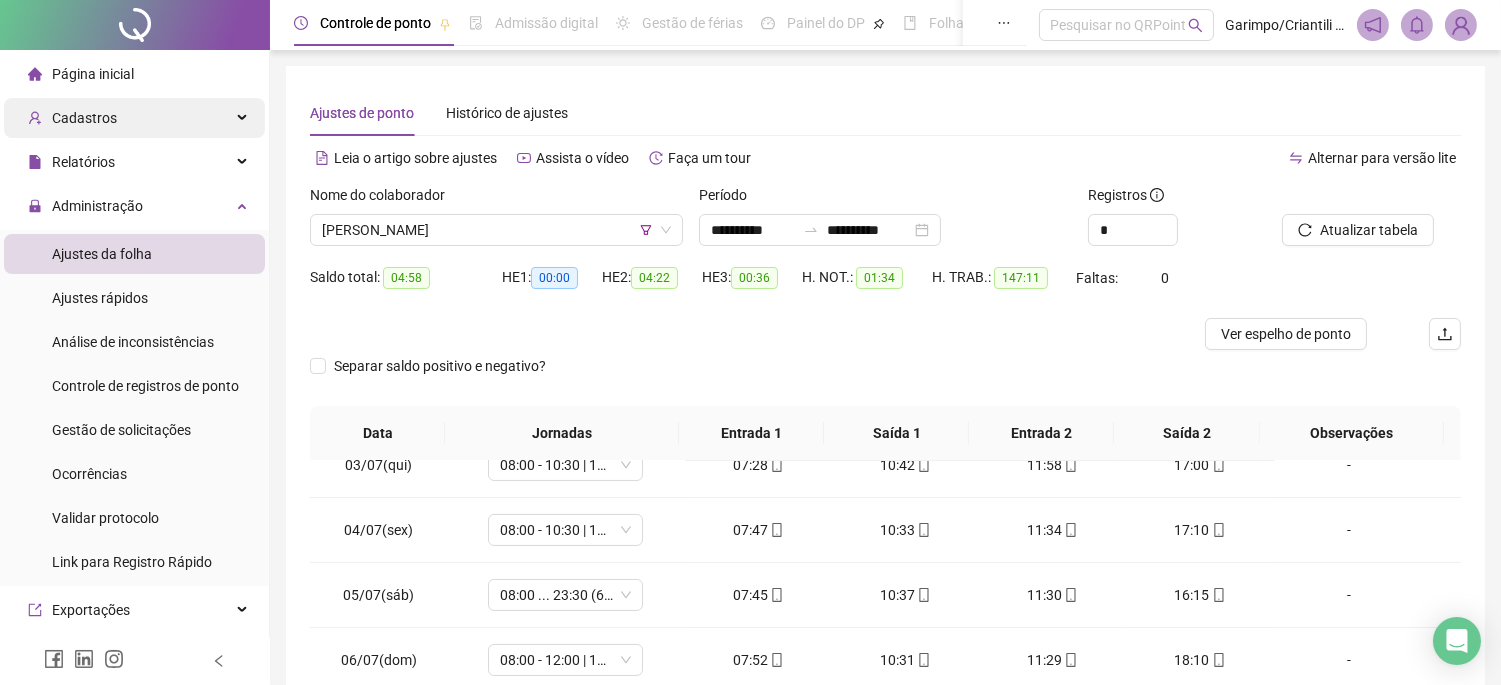 click on "Cadastros" at bounding box center (134, 118) 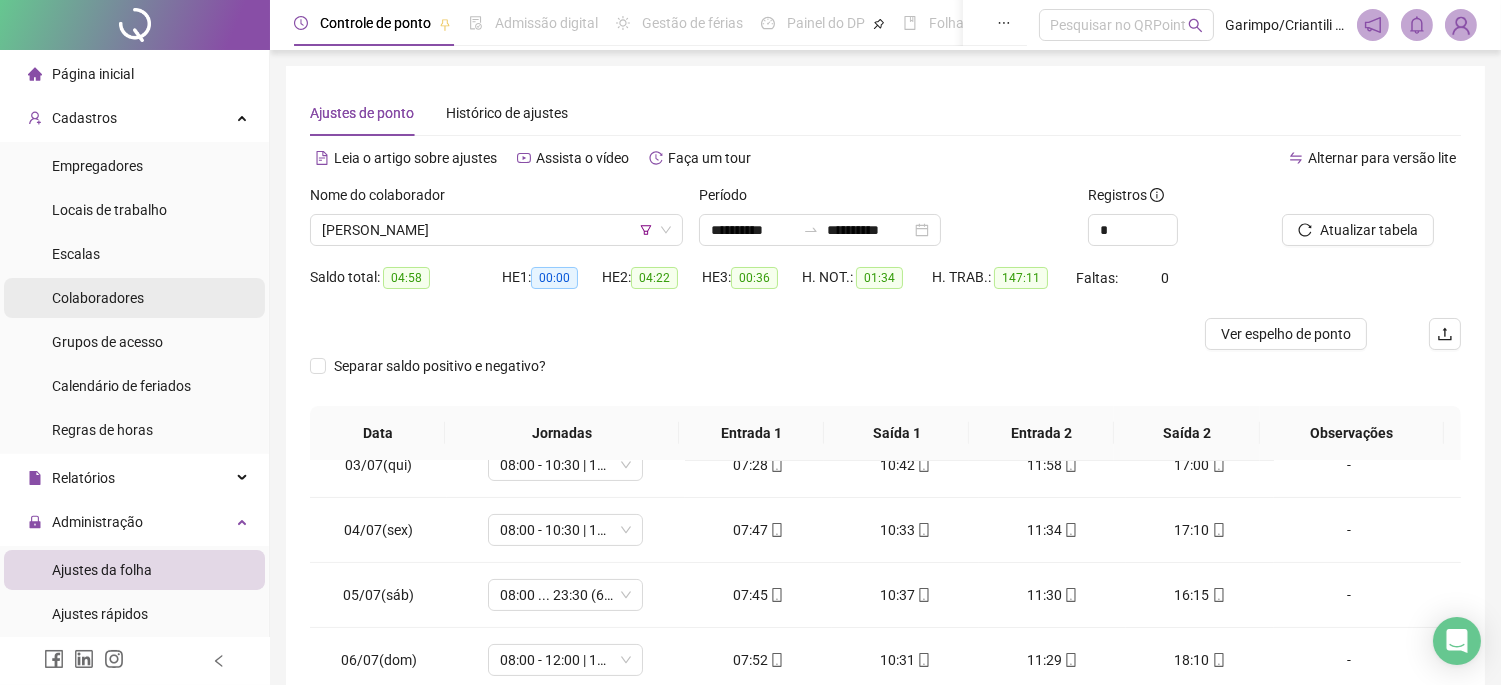 click on "Colaboradores" at bounding box center [98, 298] 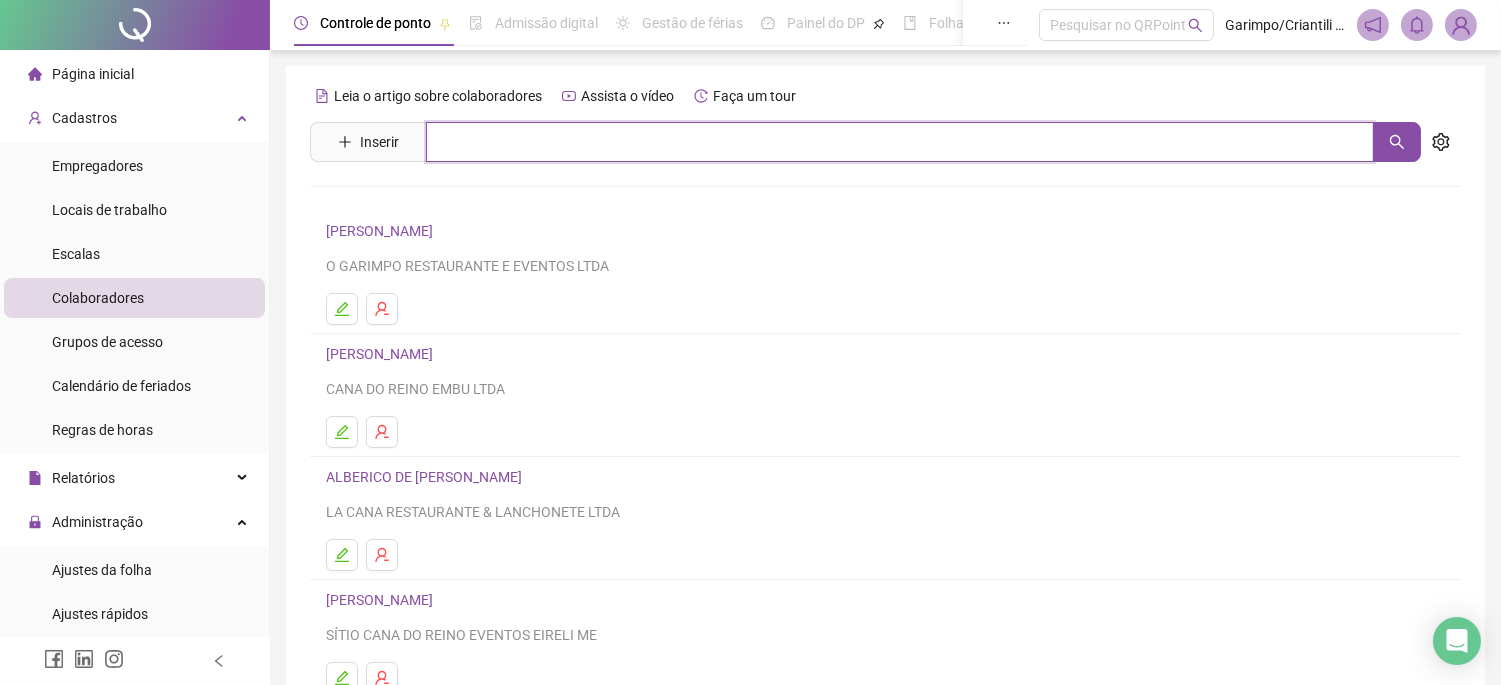 click at bounding box center (900, 142) 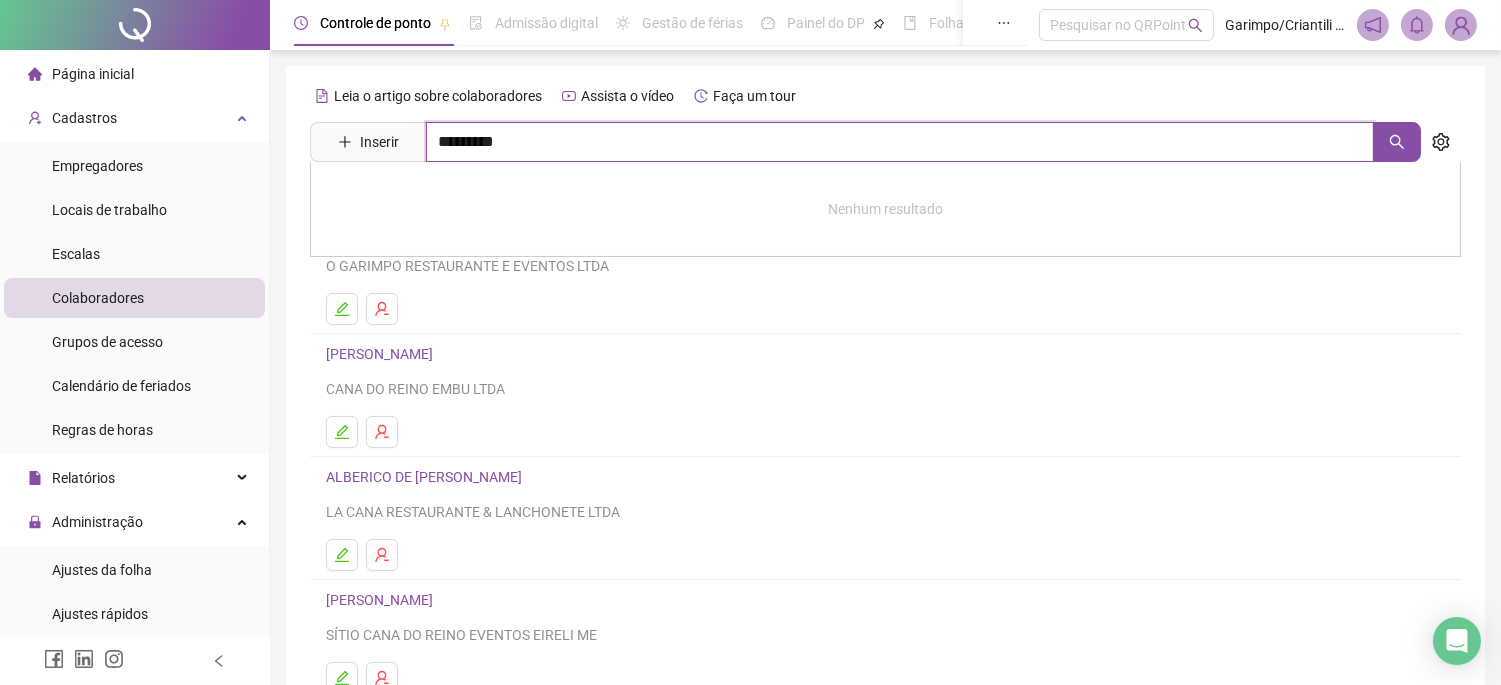 type on "*********" 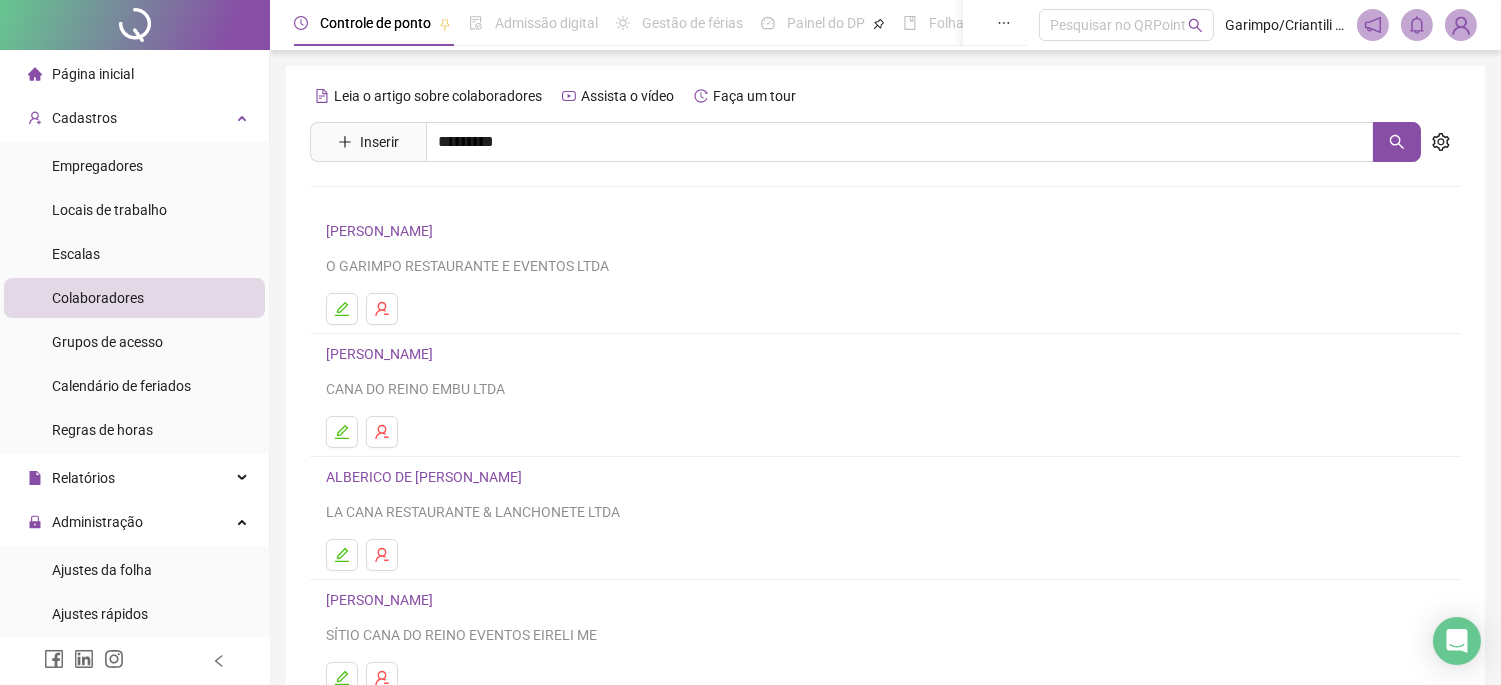 click on "[PERSON_NAME]" at bounding box center [400, 201] 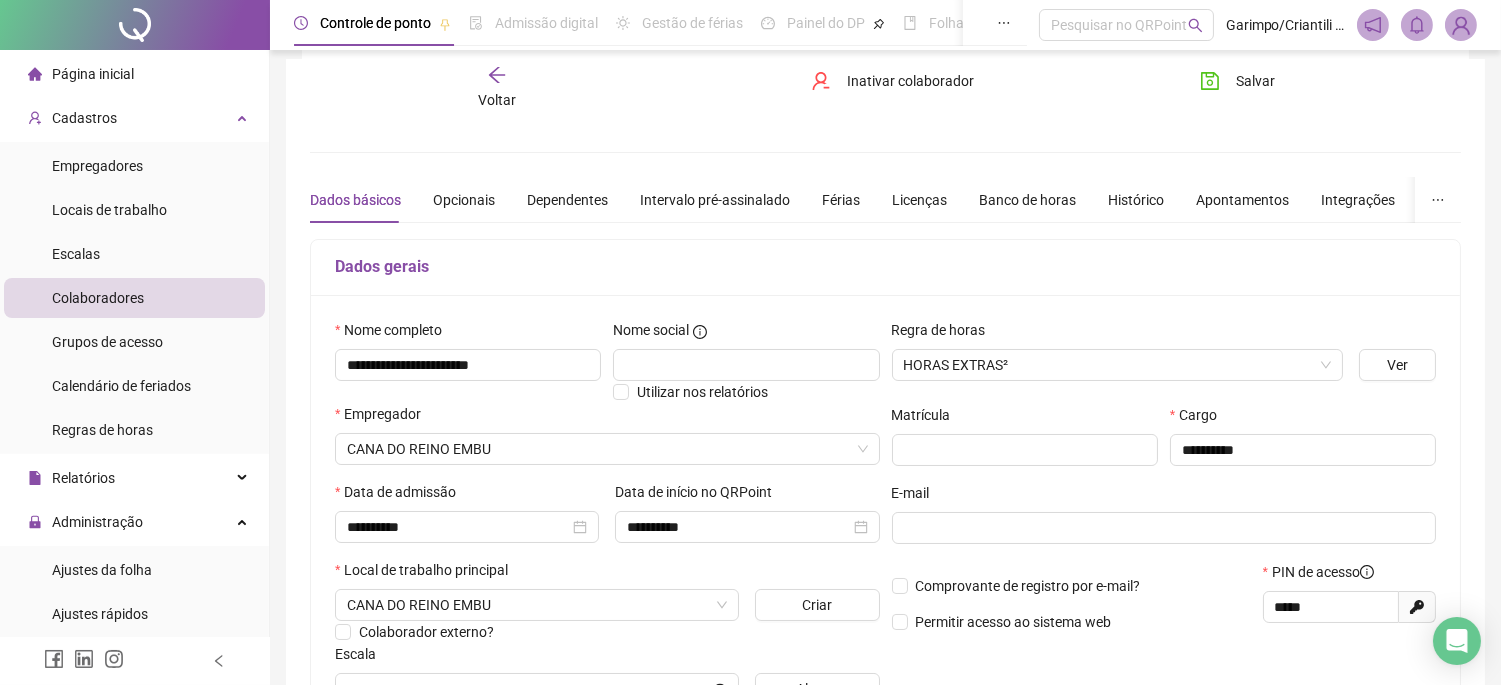 scroll, scrollTop: 0, scrollLeft: 0, axis: both 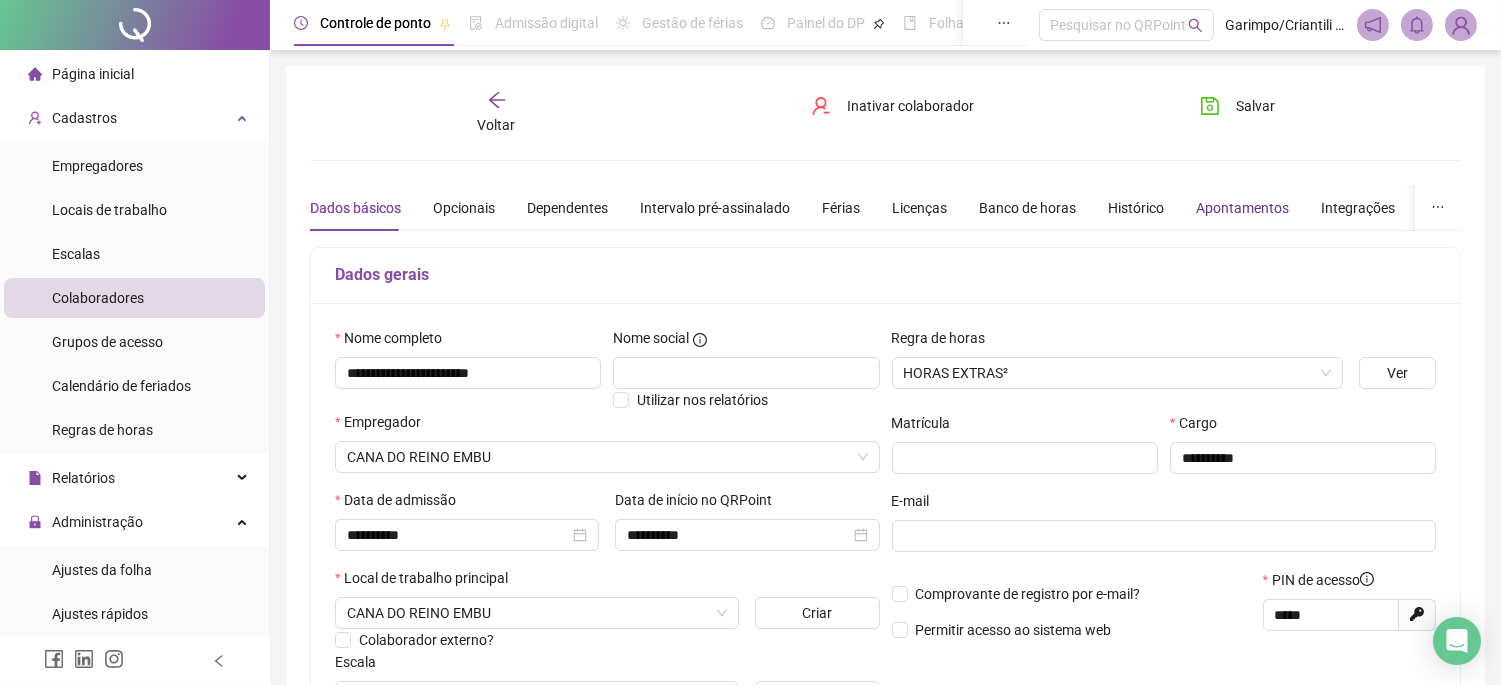 click on "Apontamentos" at bounding box center (1242, 208) 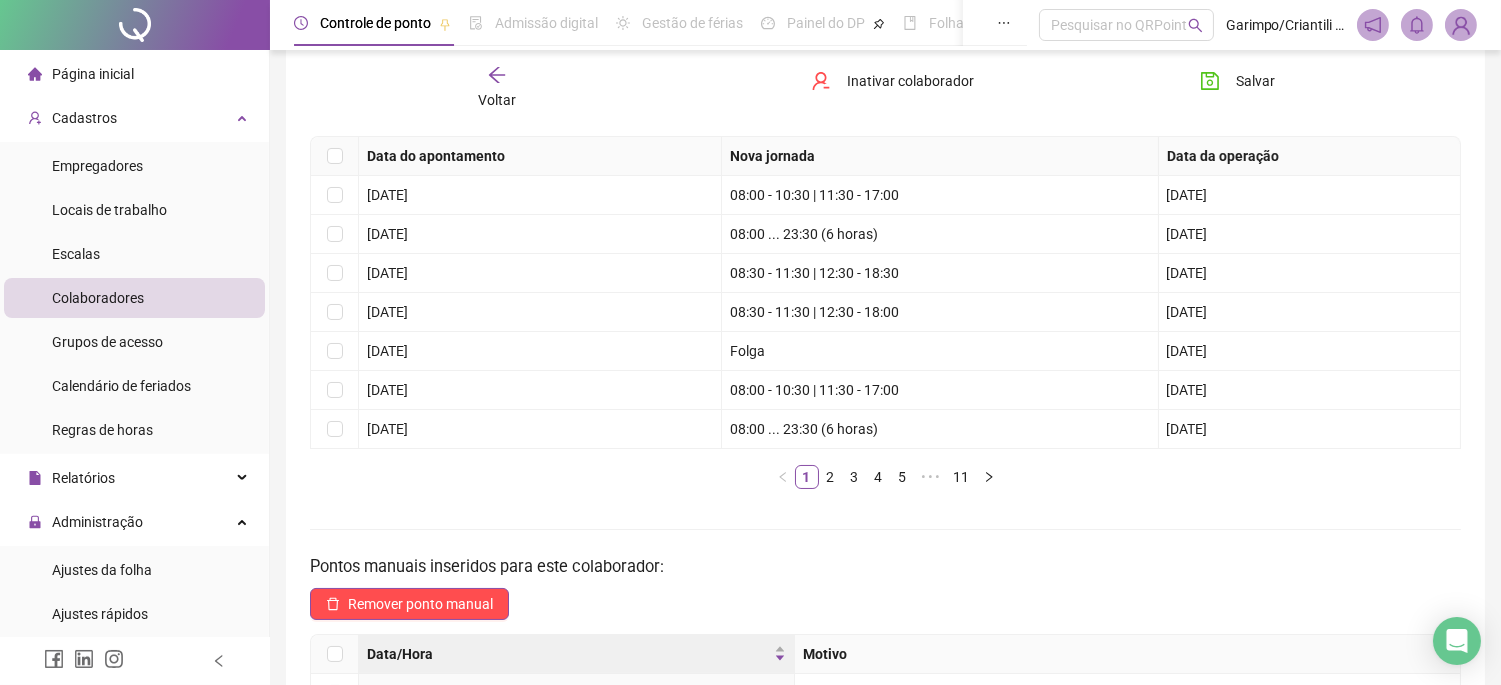 scroll, scrollTop: 222, scrollLeft: 0, axis: vertical 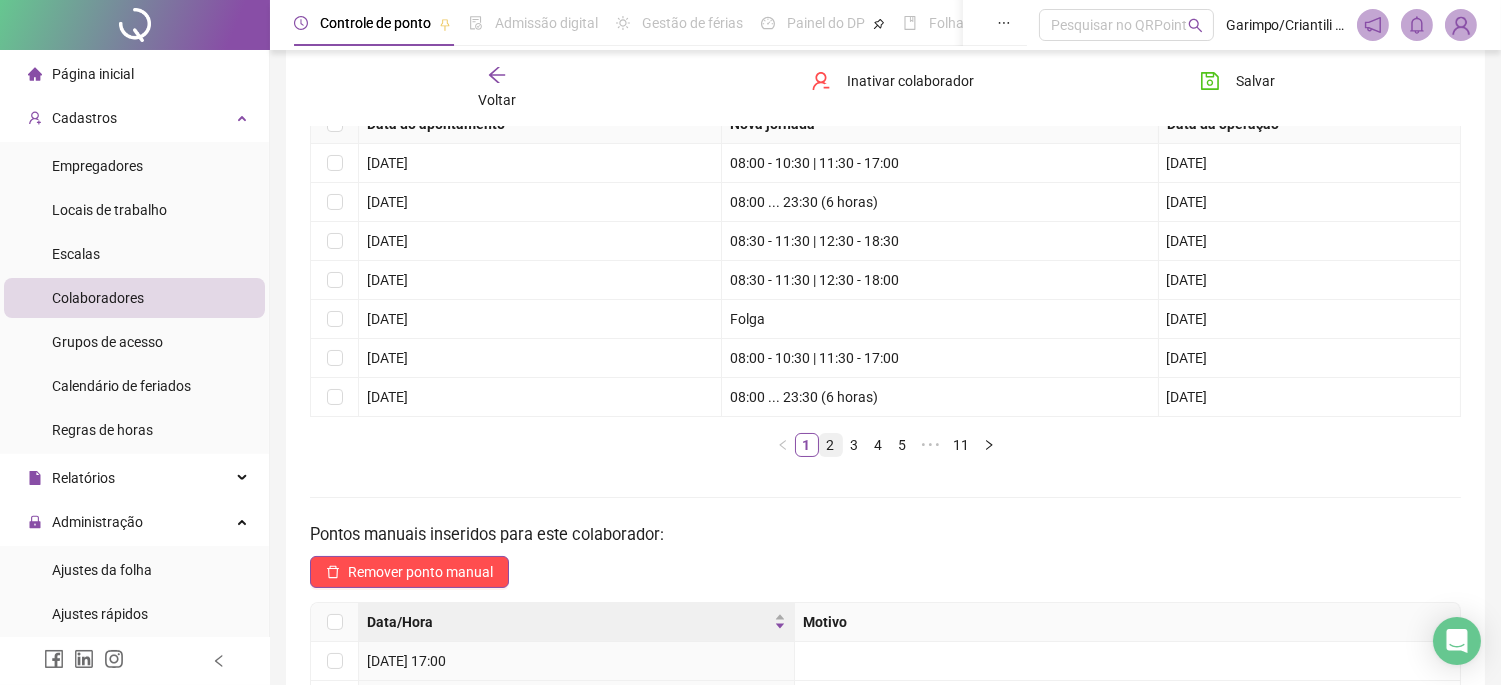 click on "2" at bounding box center [831, 445] 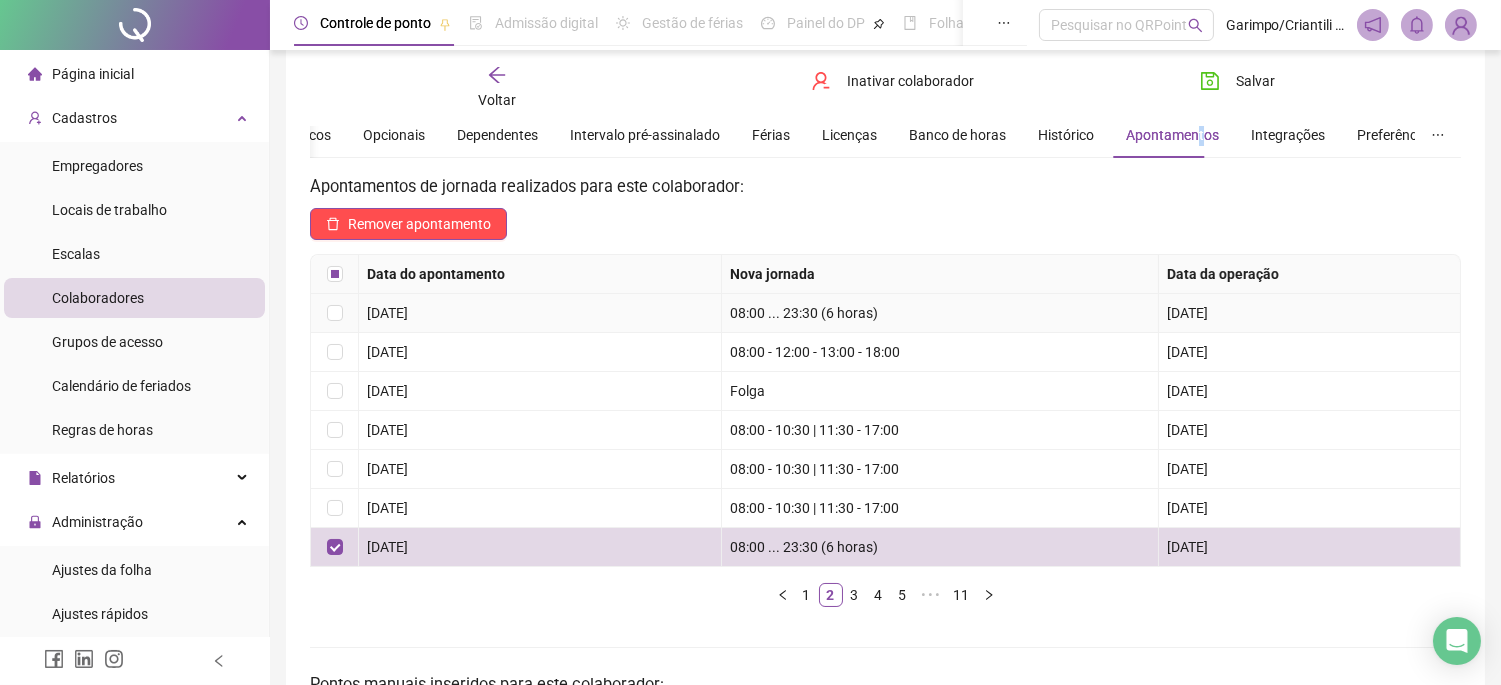 scroll, scrollTop: 111, scrollLeft: 0, axis: vertical 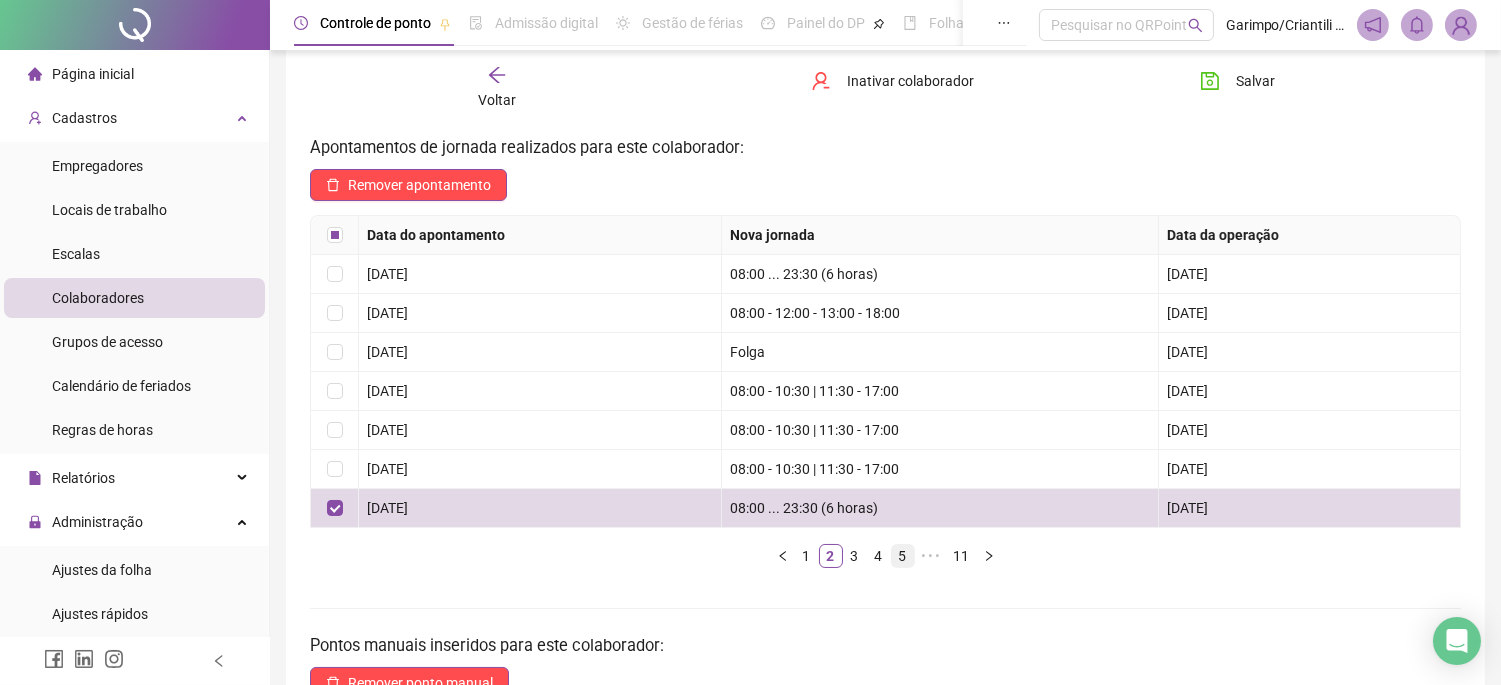 click on "5" at bounding box center [903, 556] 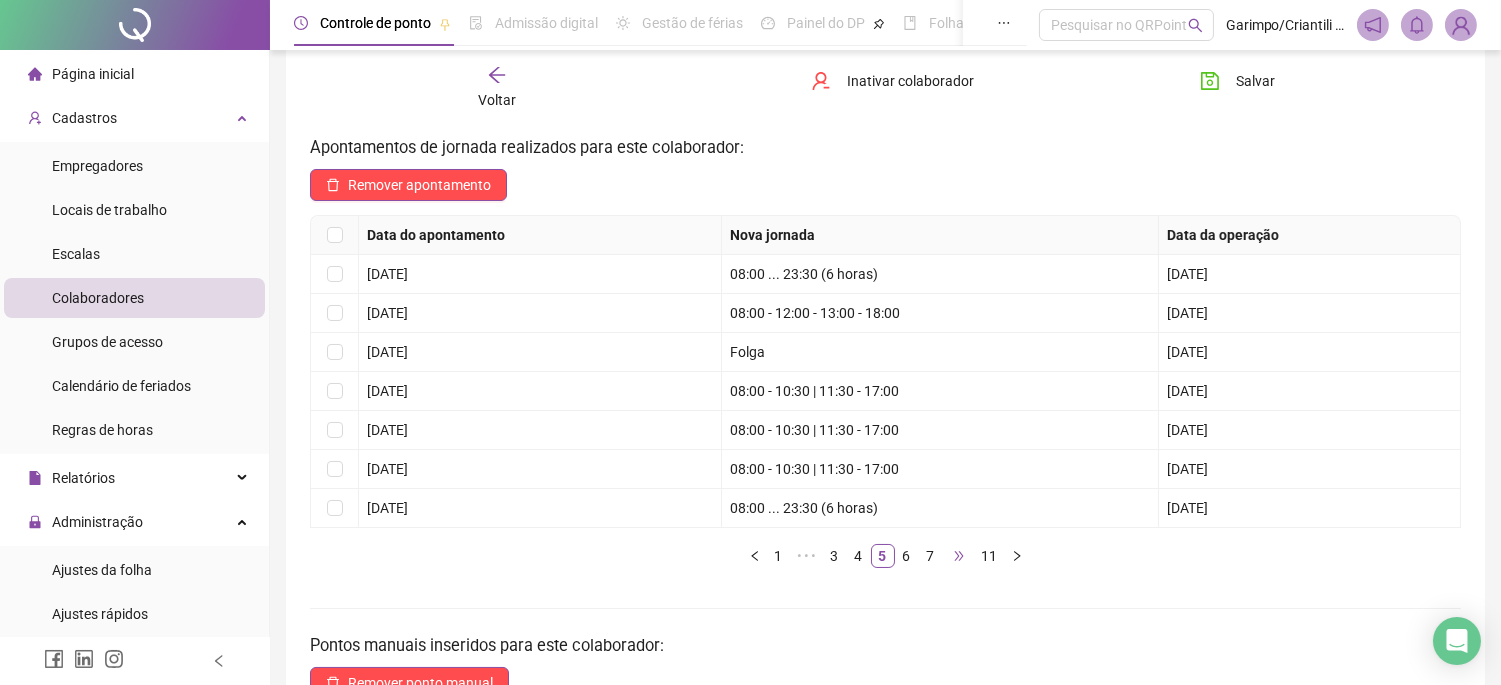 click on "•••" at bounding box center [959, 556] 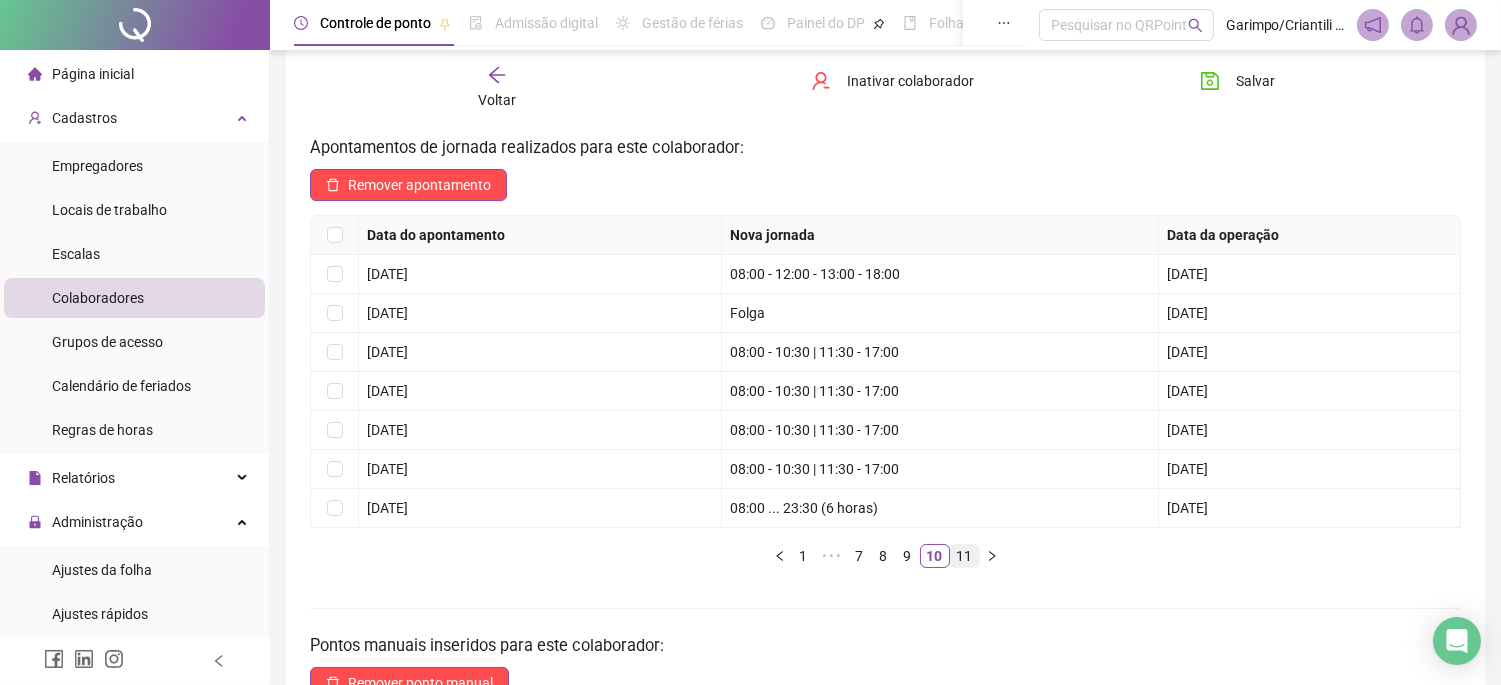 click on "11" at bounding box center (965, 556) 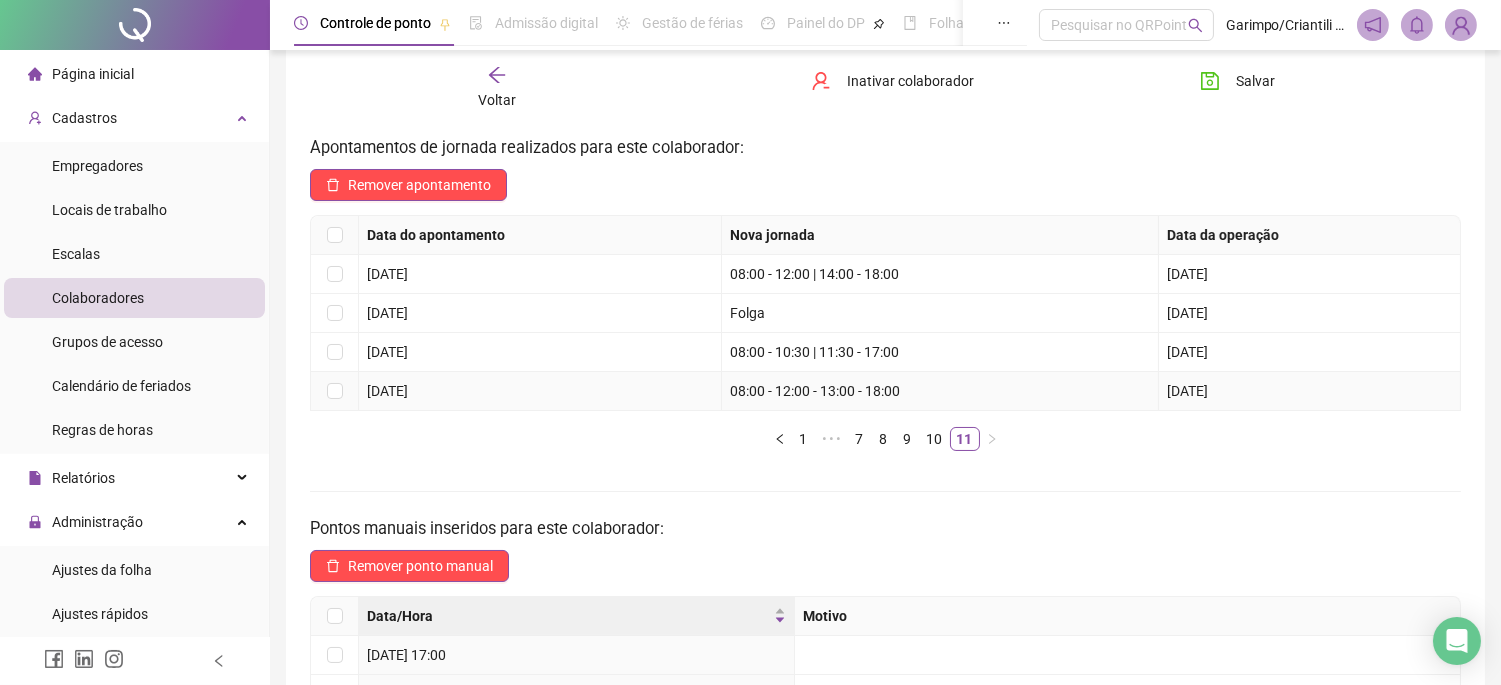 click at bounding box center [335, 391] 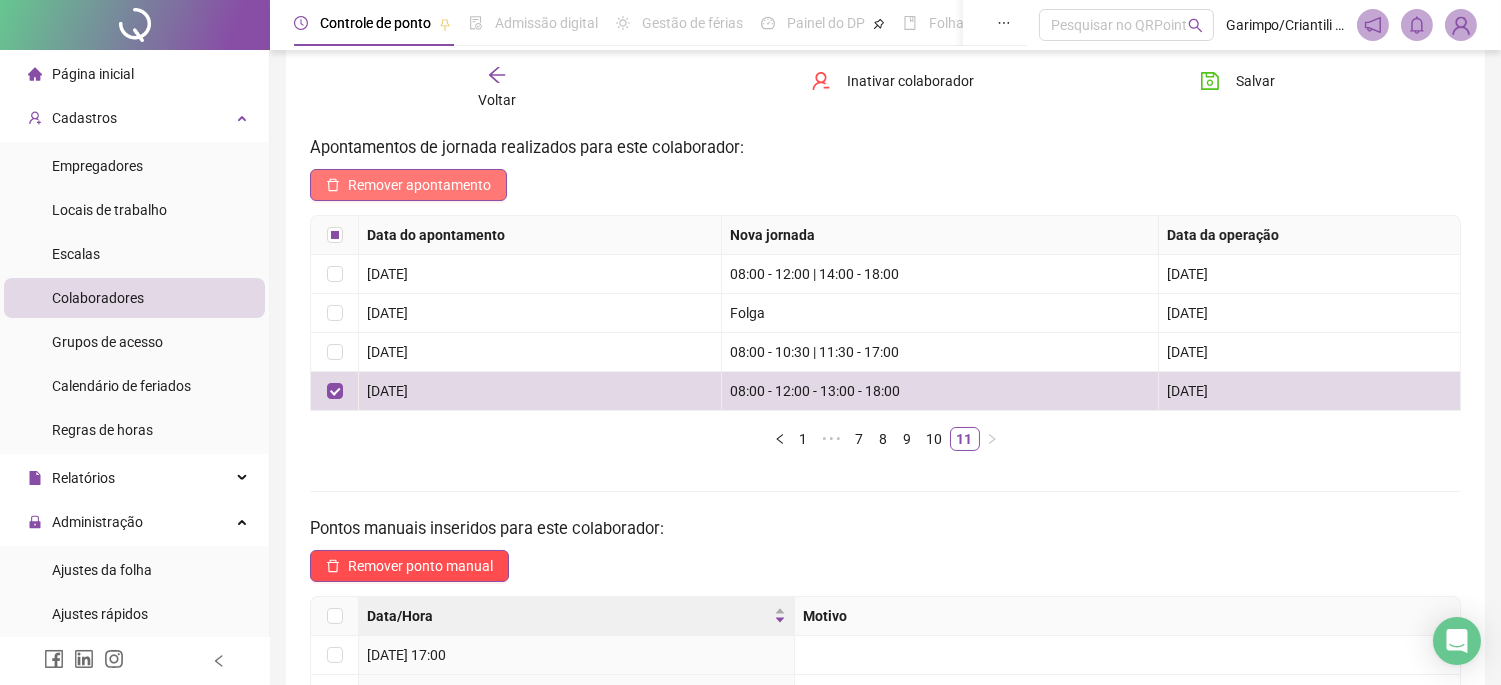 click on "Remover apontamento" at bounding box center [419, 185] 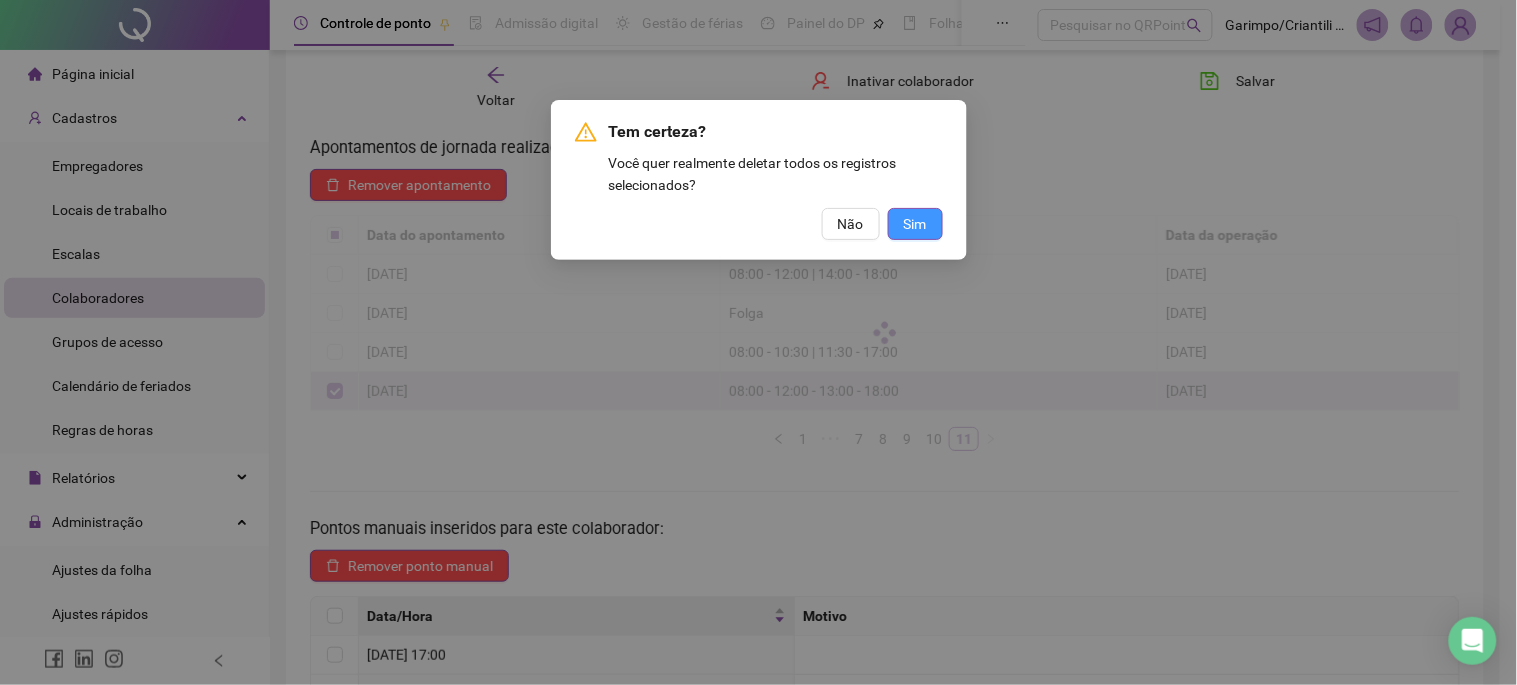 click on "Sim" at bounding box center [915, 224] 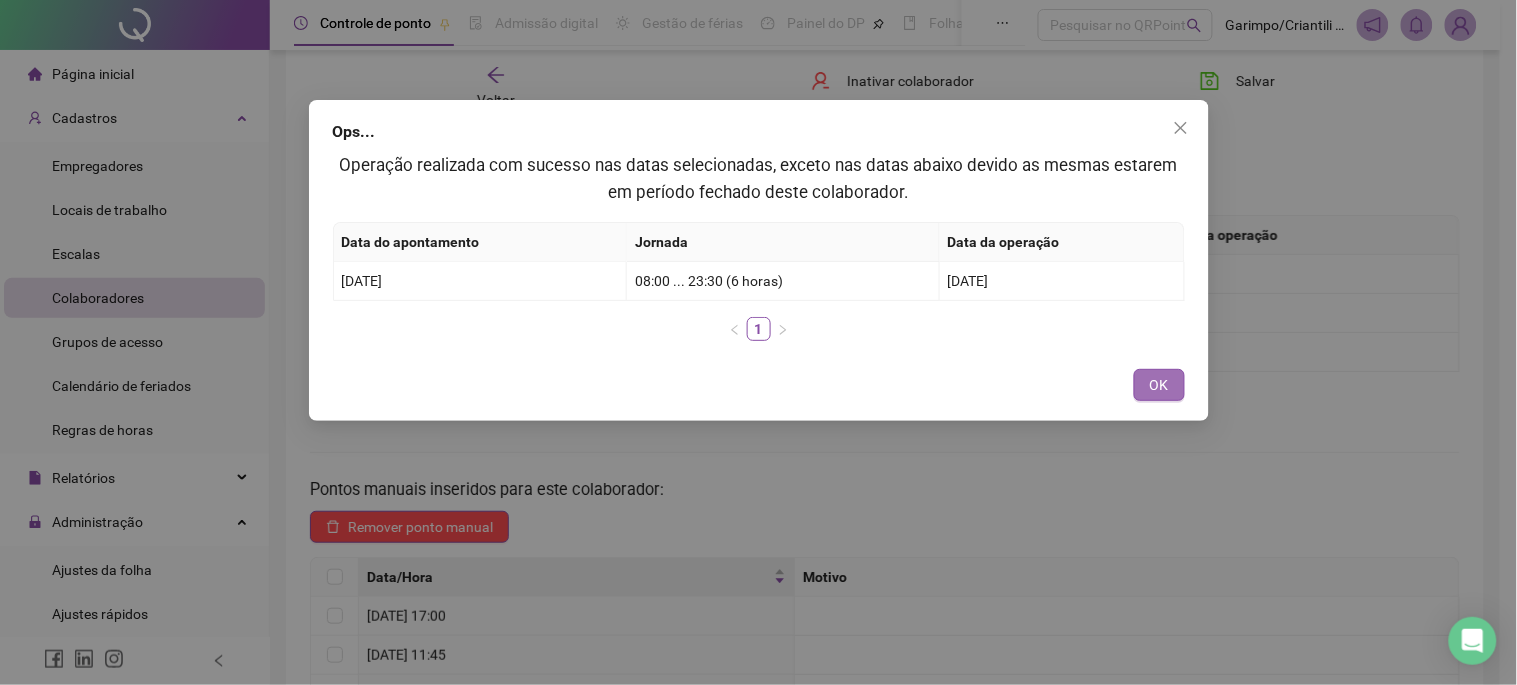 click on "OK" at bounding box center (1159, 385) 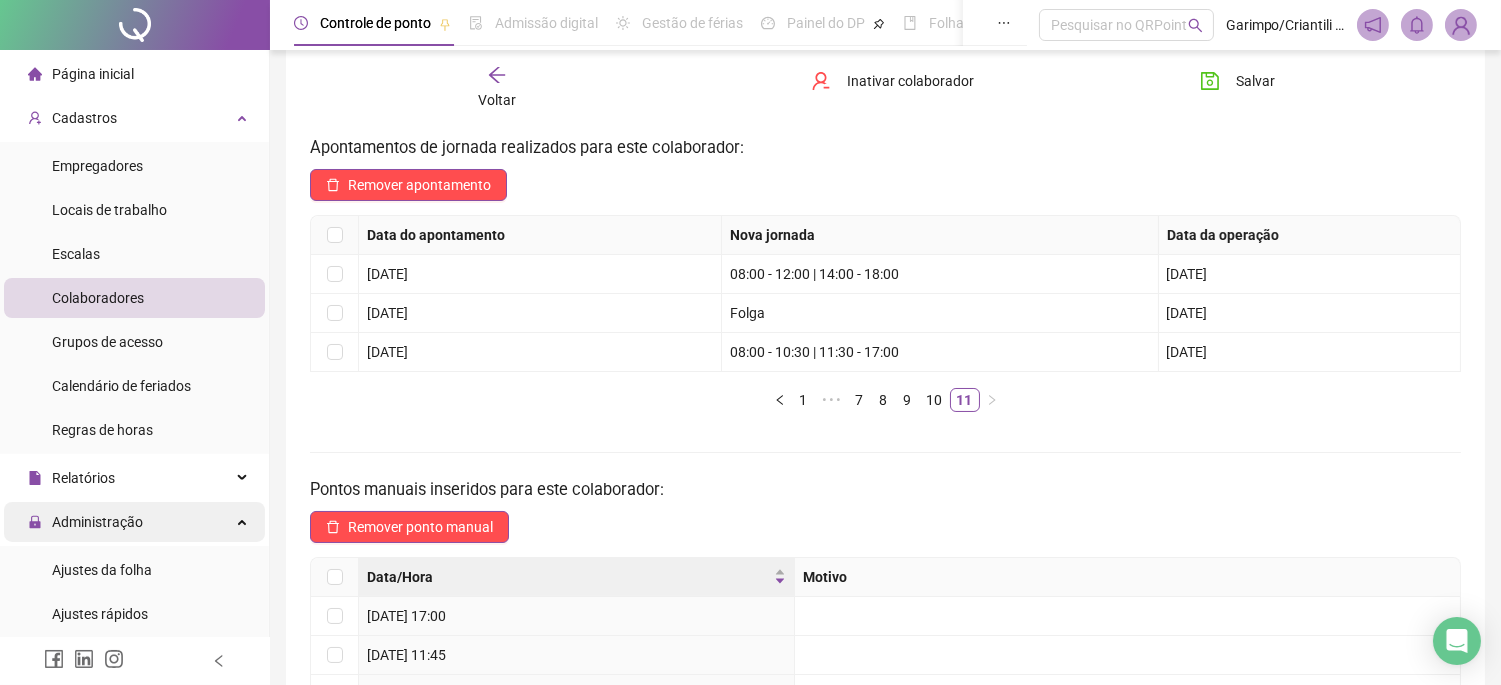 click on "Administração" at bounding box center [97, 522] 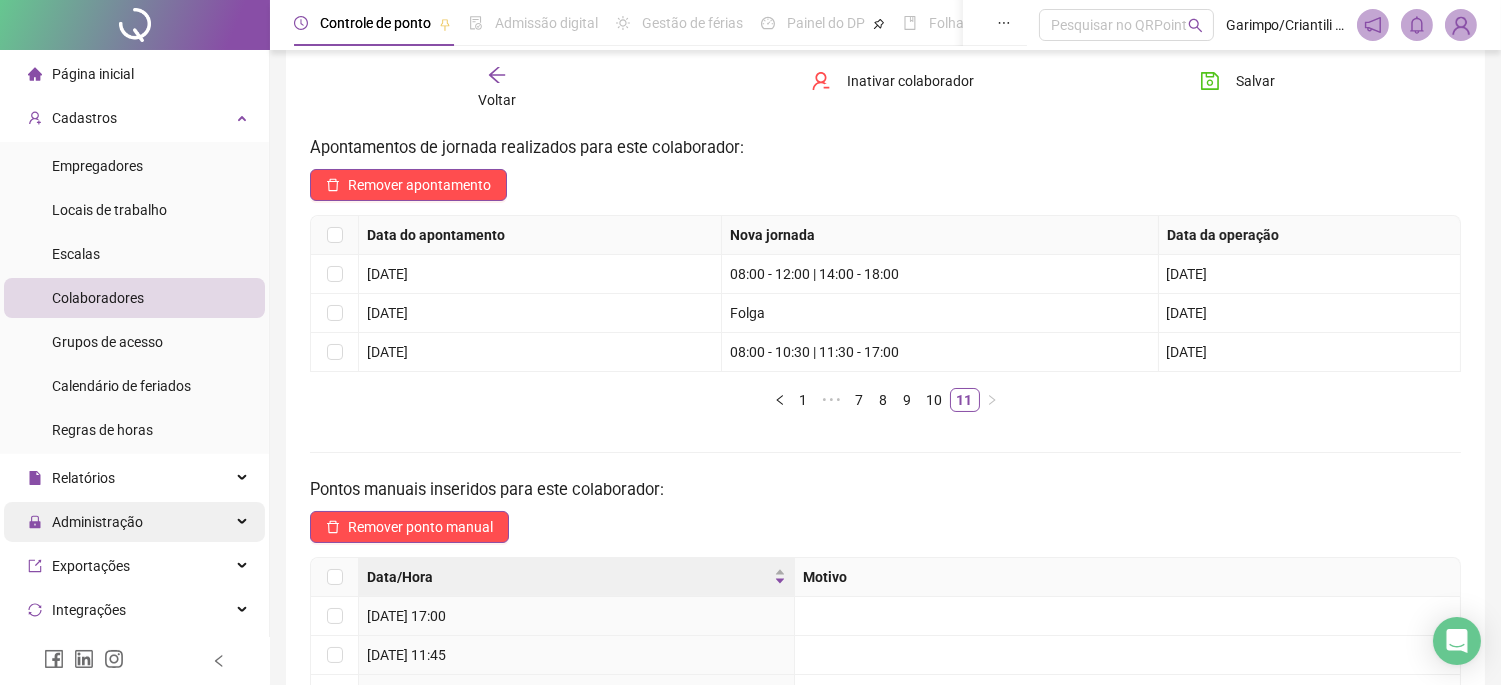 click on "Administração" at bounding box center [134, 522] 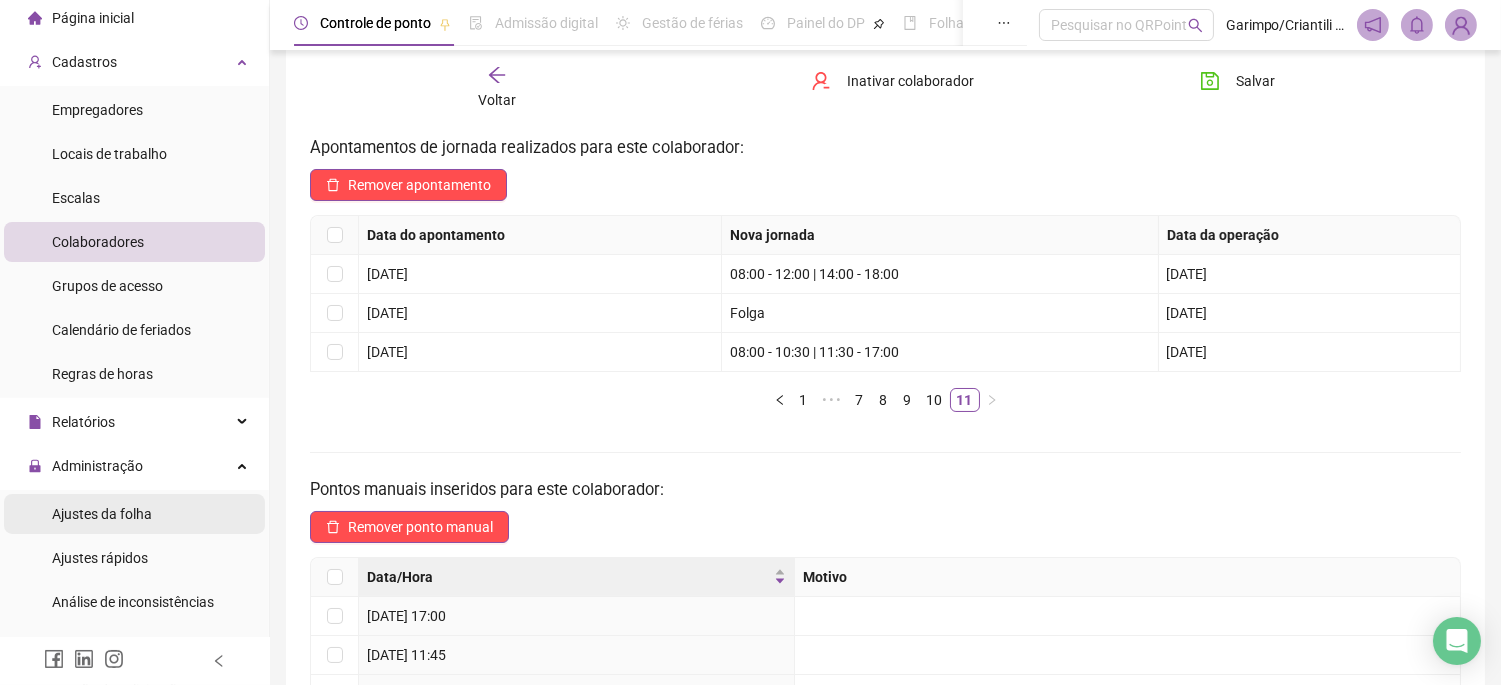 scroll, scrollTop: 111, scrollLeft: 0, axis: vertical 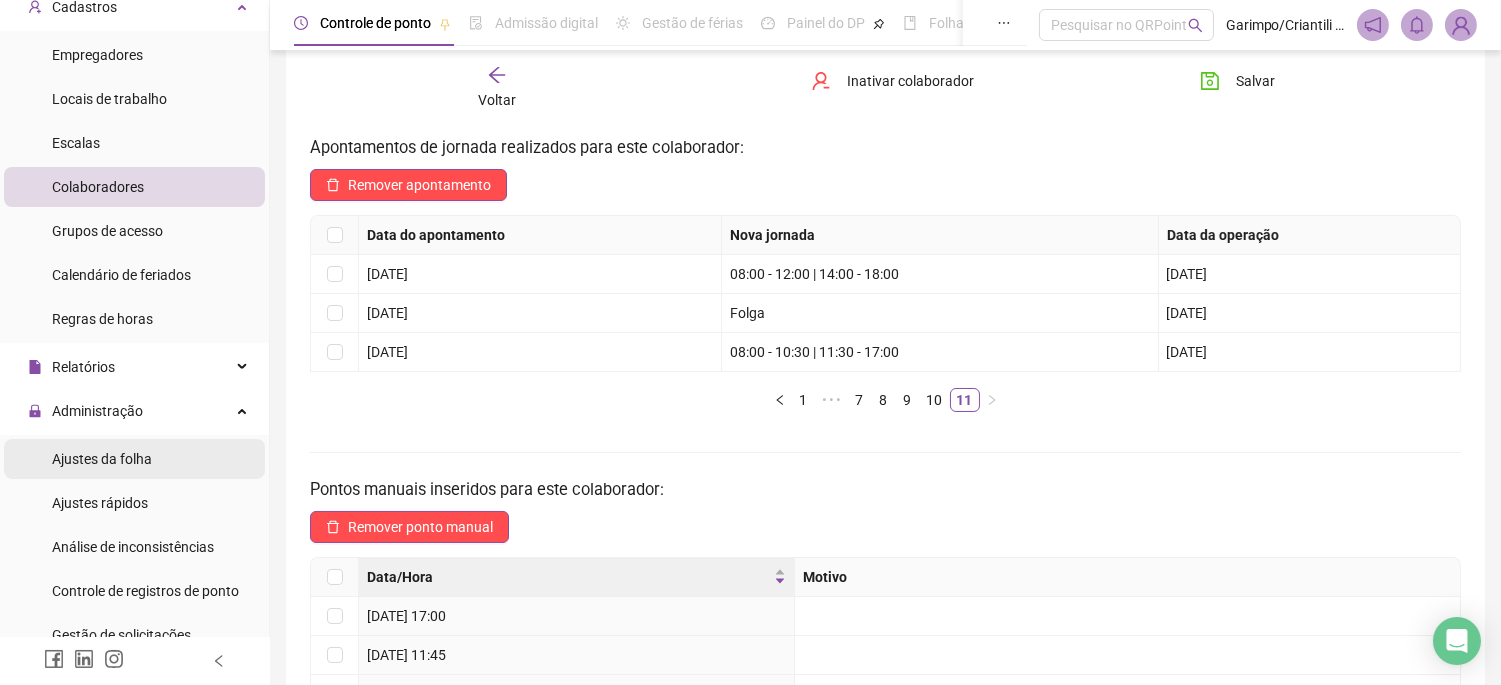 click on "Ajustes da folha" at bounding box center [102, 459] 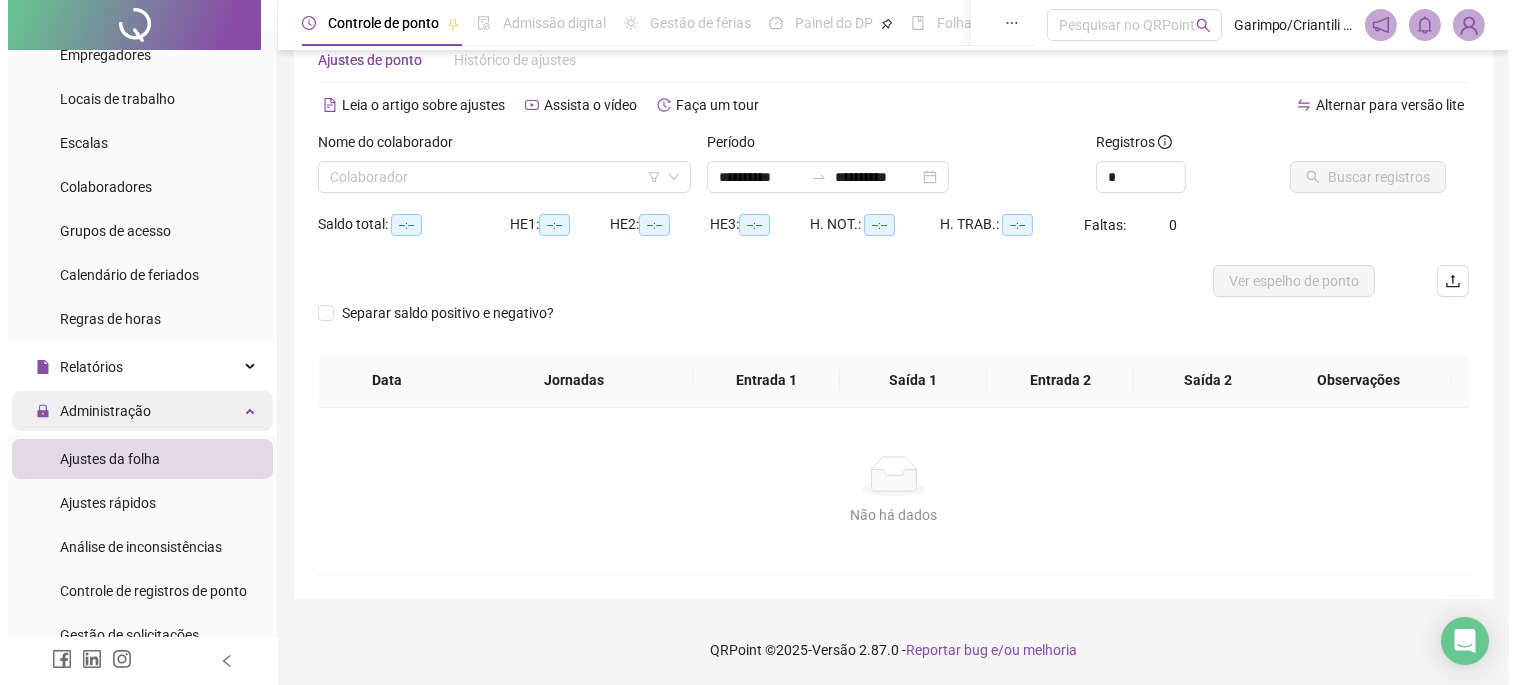 scroll, scrollTop: 52, scrollLeft: 0, axis: vertical 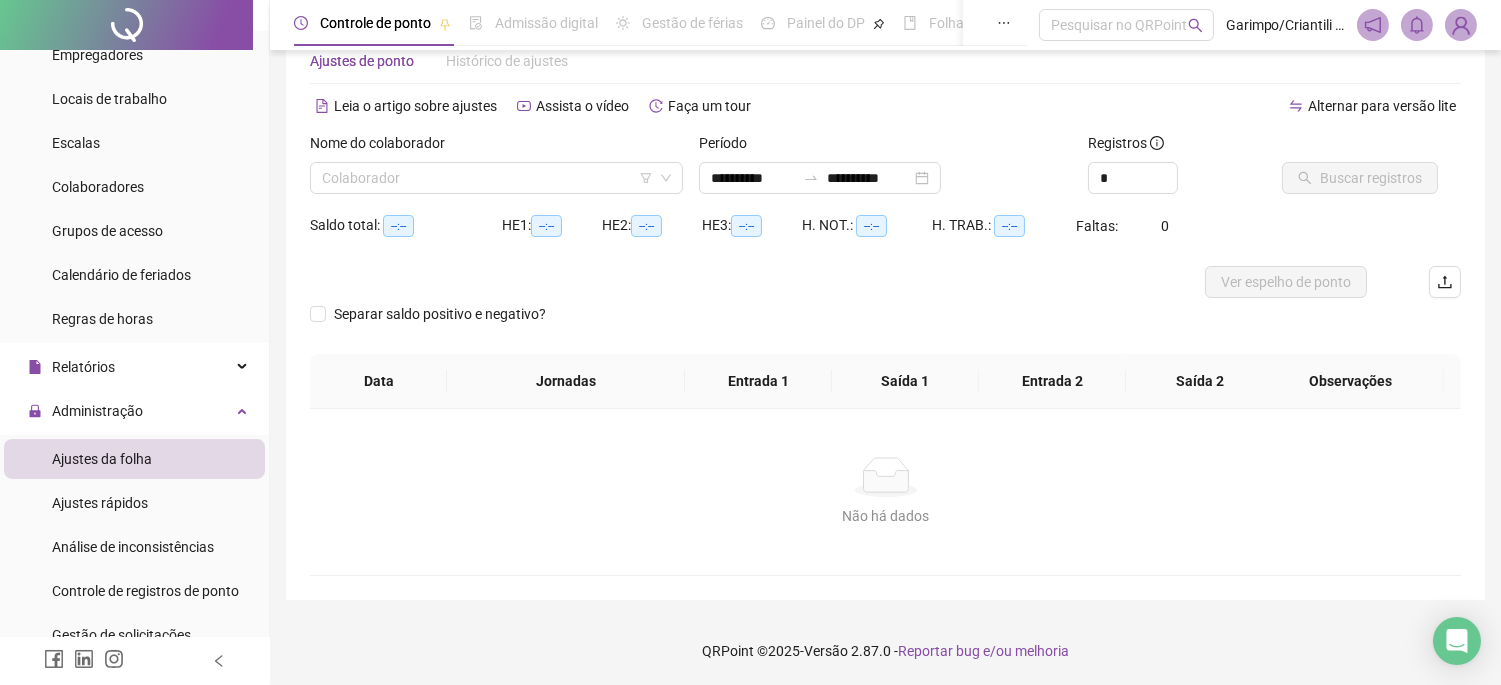 type on "**********" 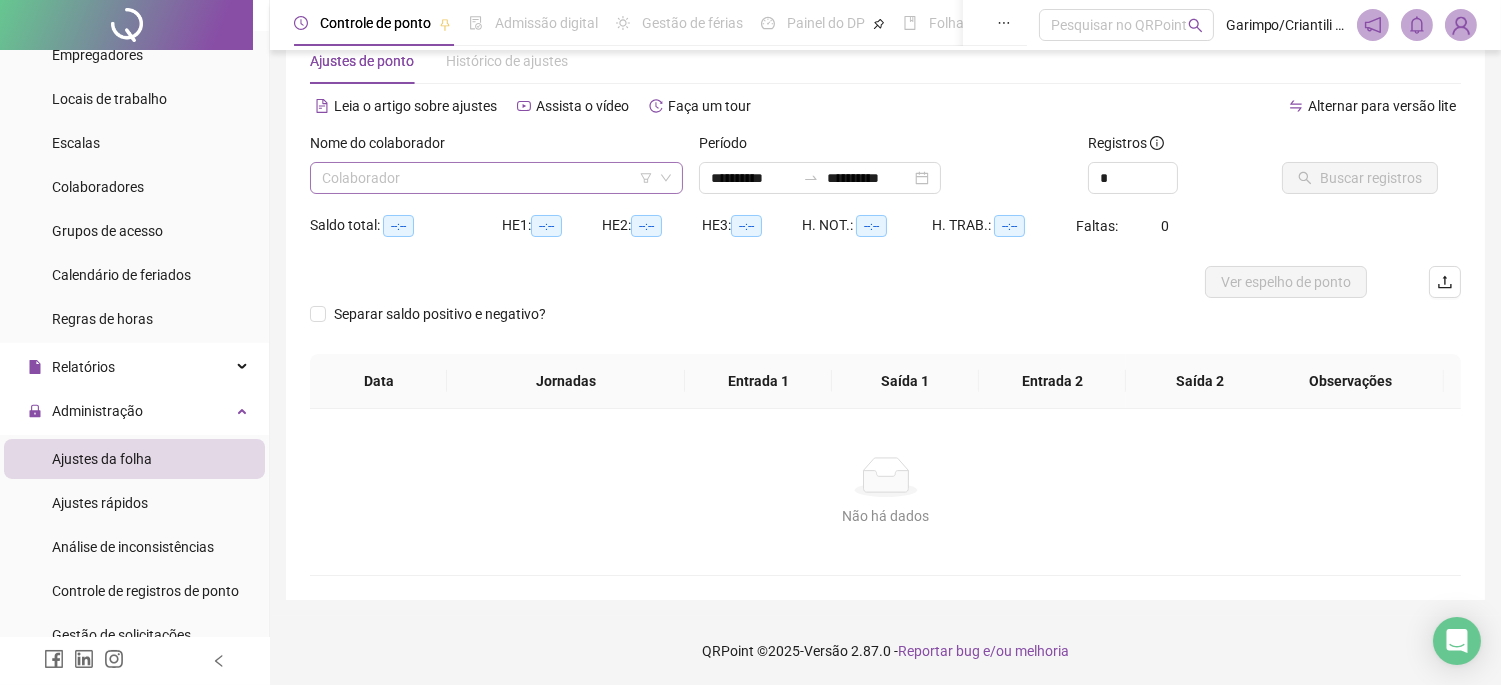 click at bounding box center [490, 178] 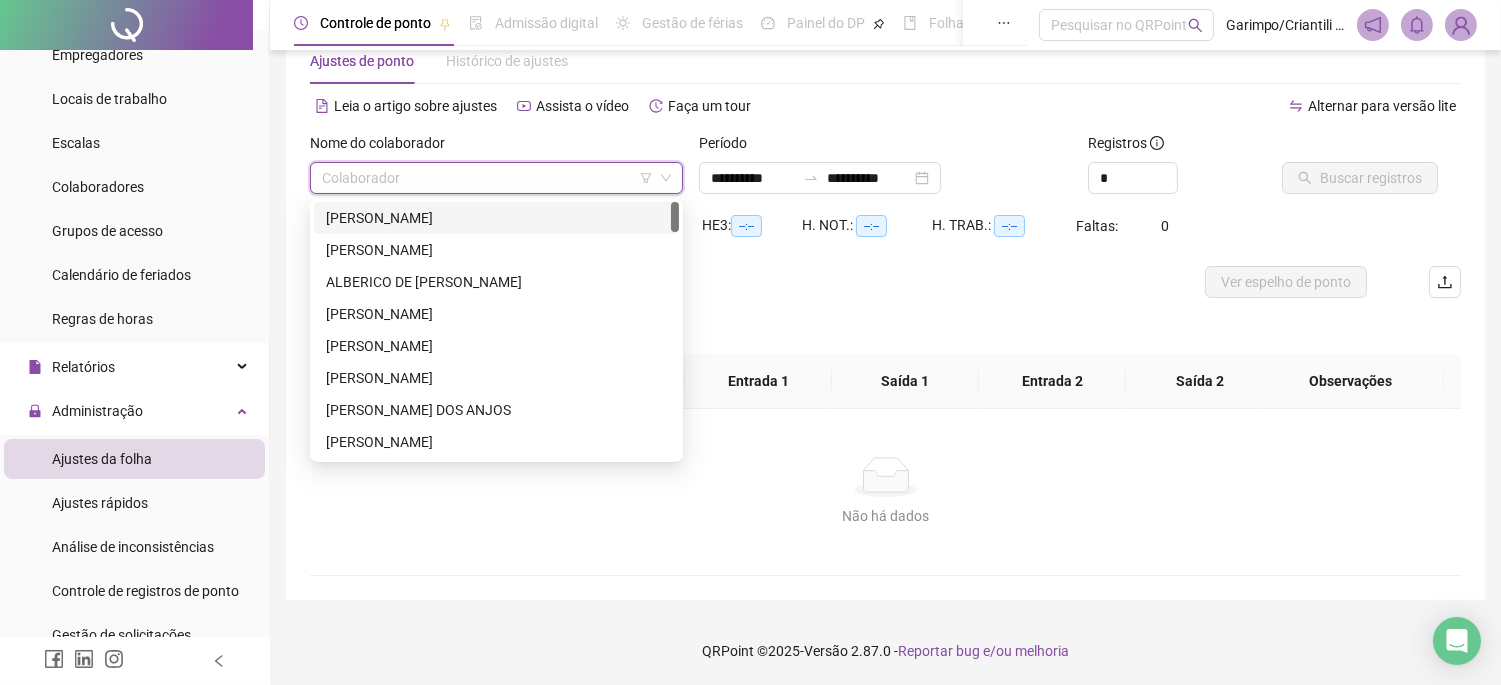 click at bounding box center [490, 178] 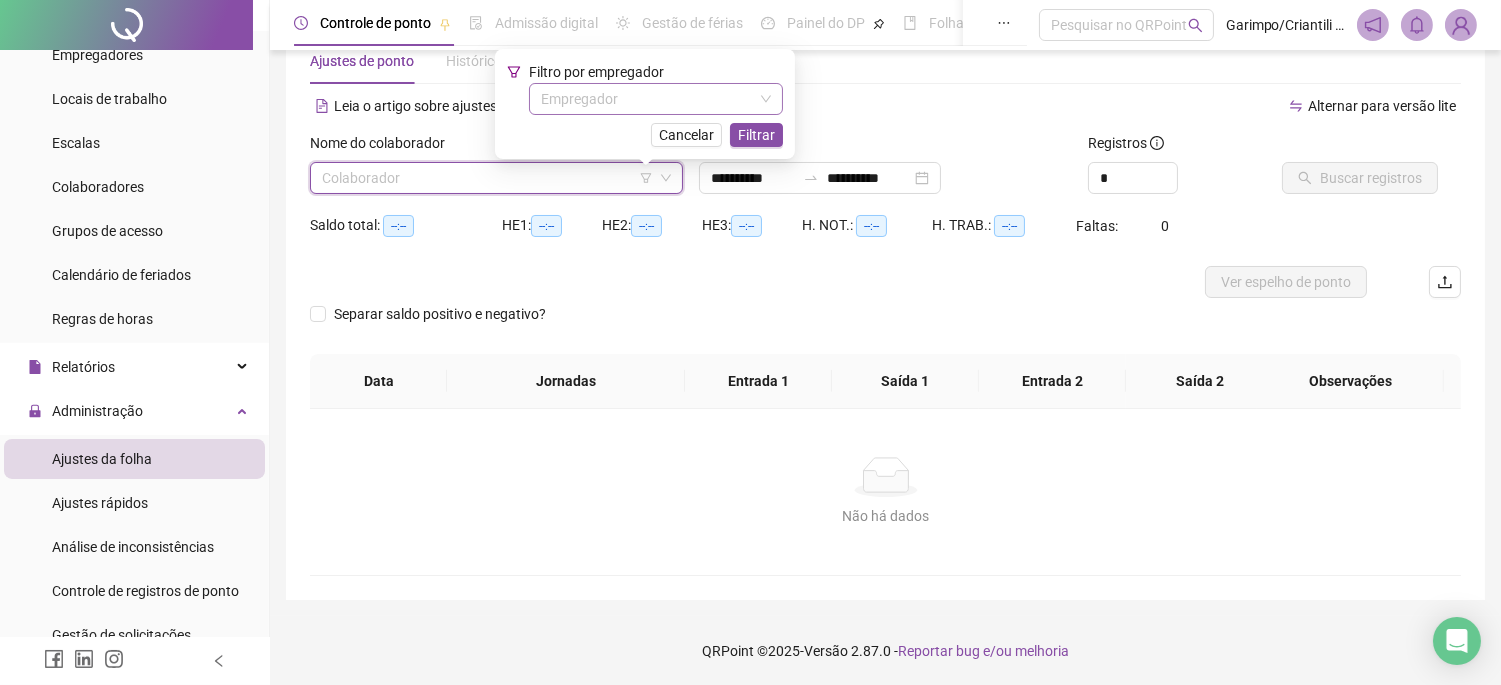 click at bounding box center (650, 99) 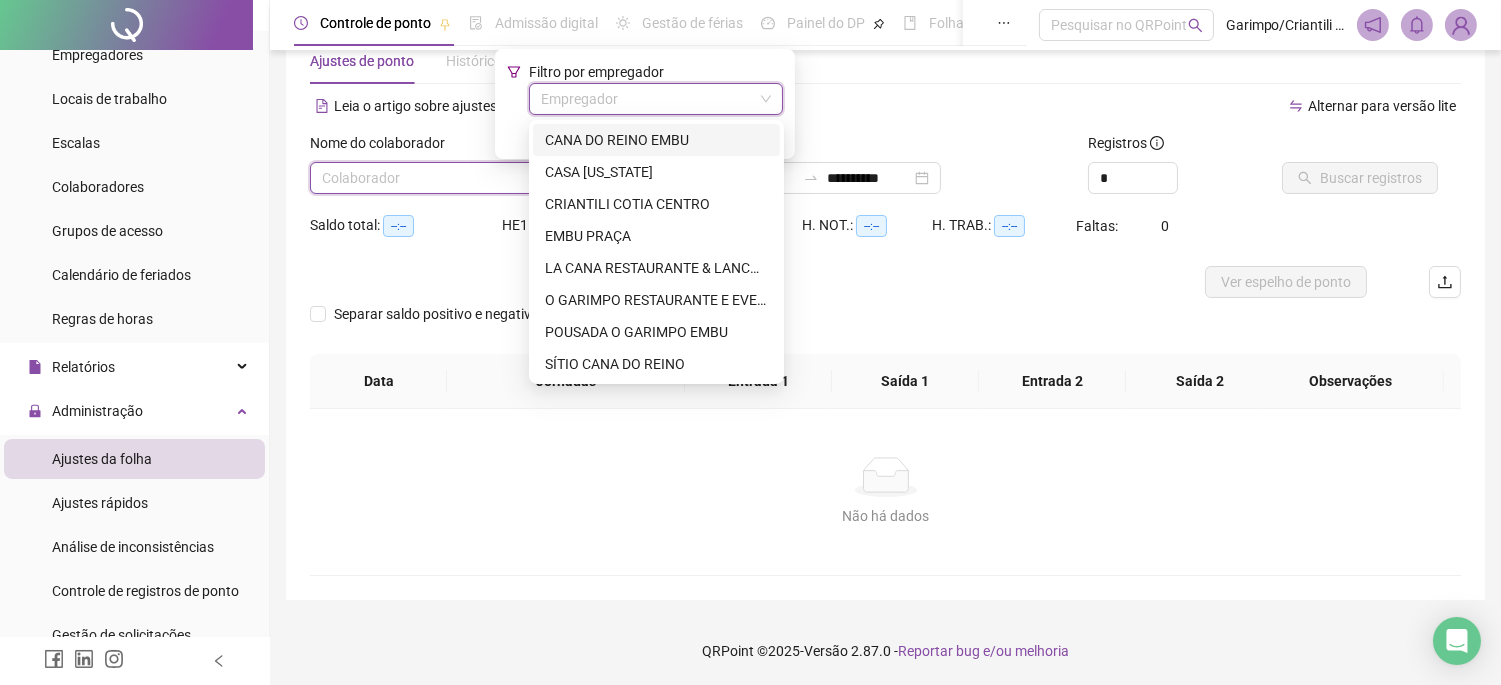 click on "CANA DO REINO EMBU" at bounding box center [656, 140] 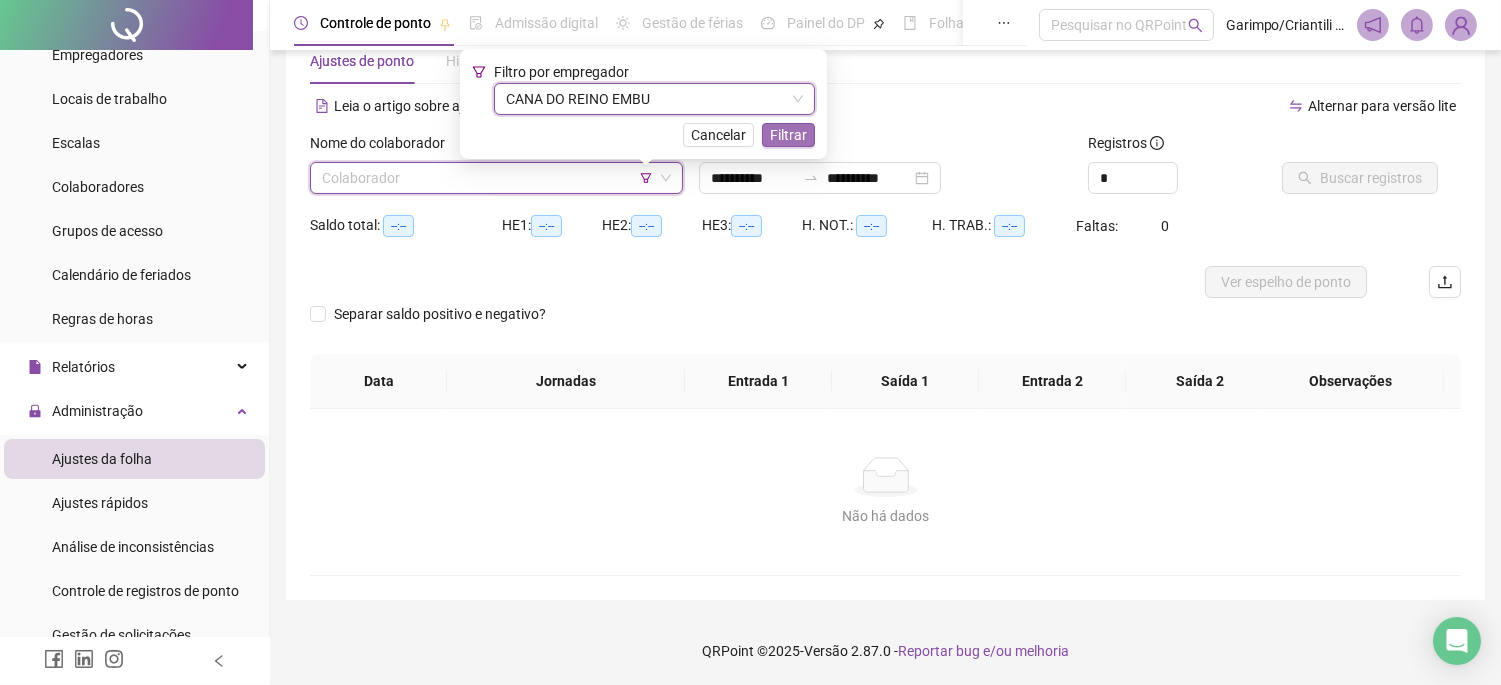 click on "Filtrar" at bounding box center (788, 135) 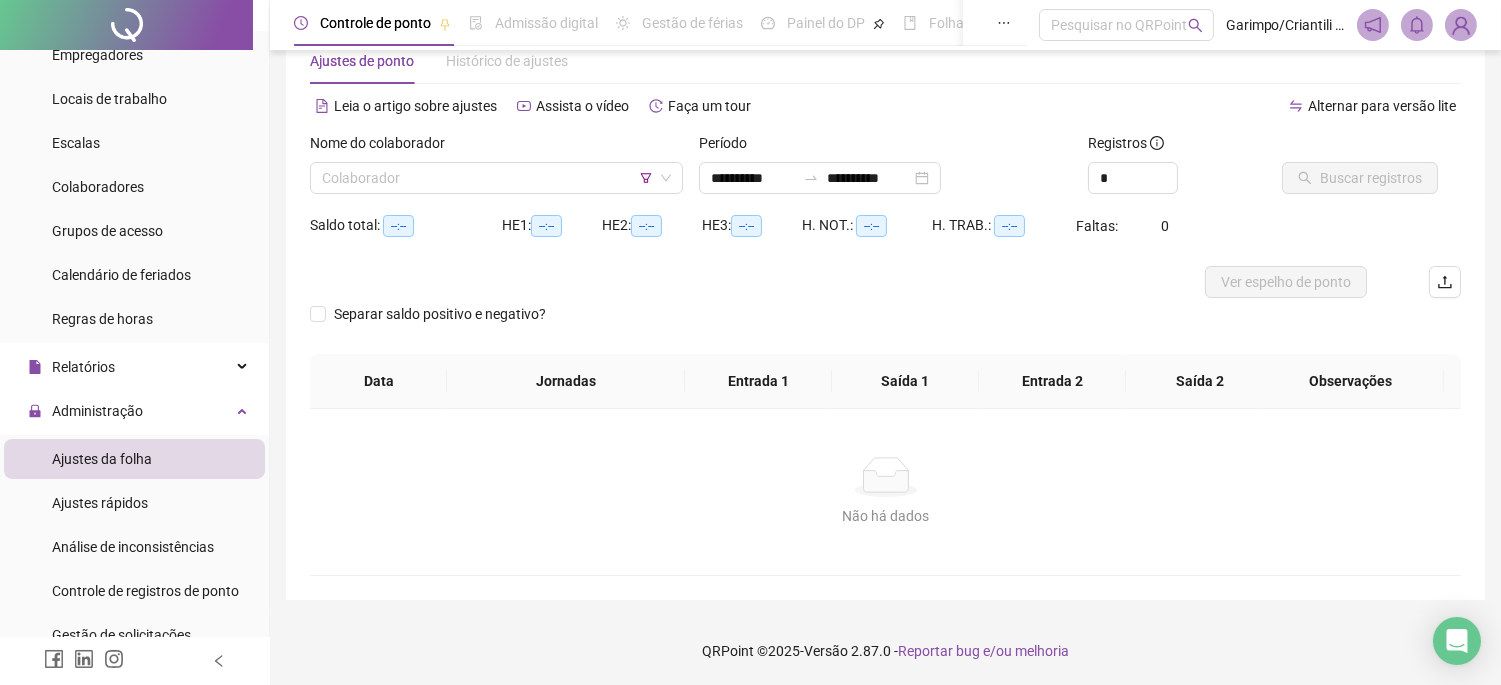 click on "Nome do colaborador" at bounding box center [496, 147] 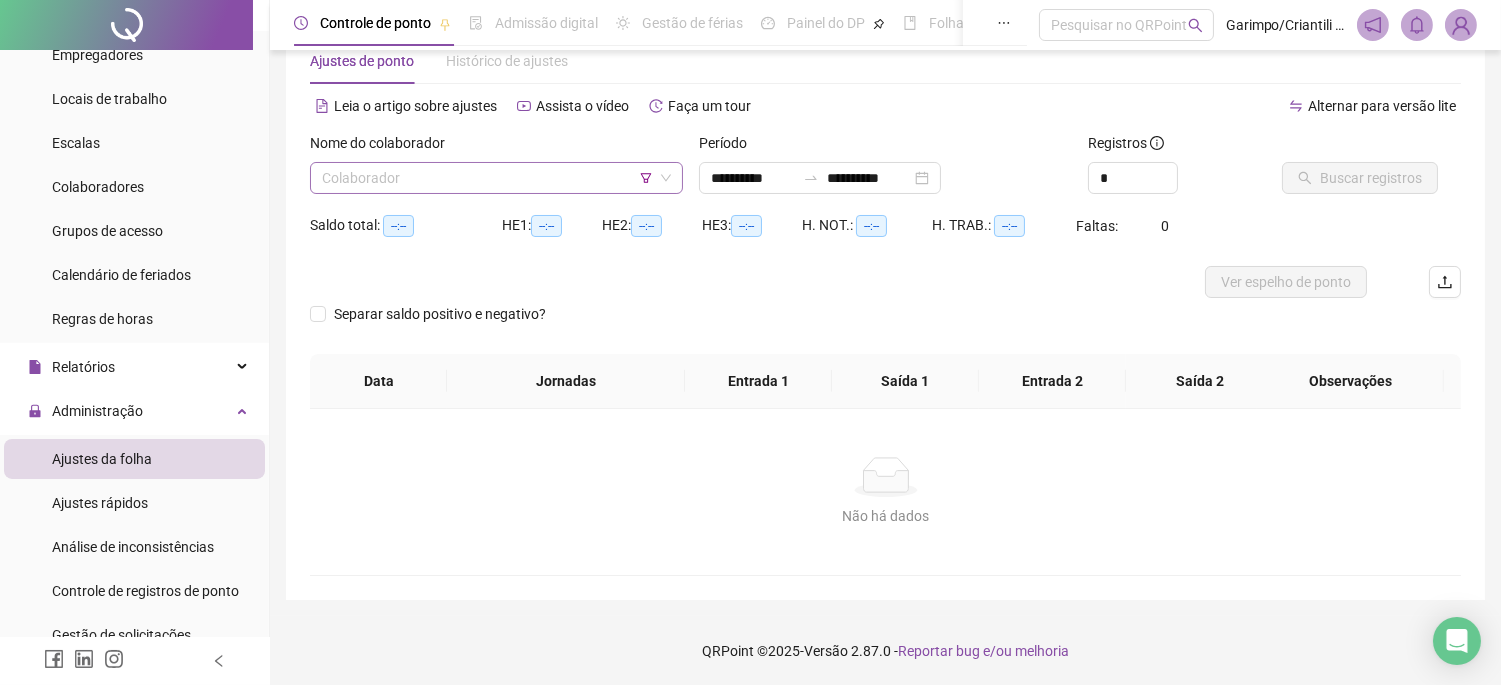 click at bounding box center [490, 178] 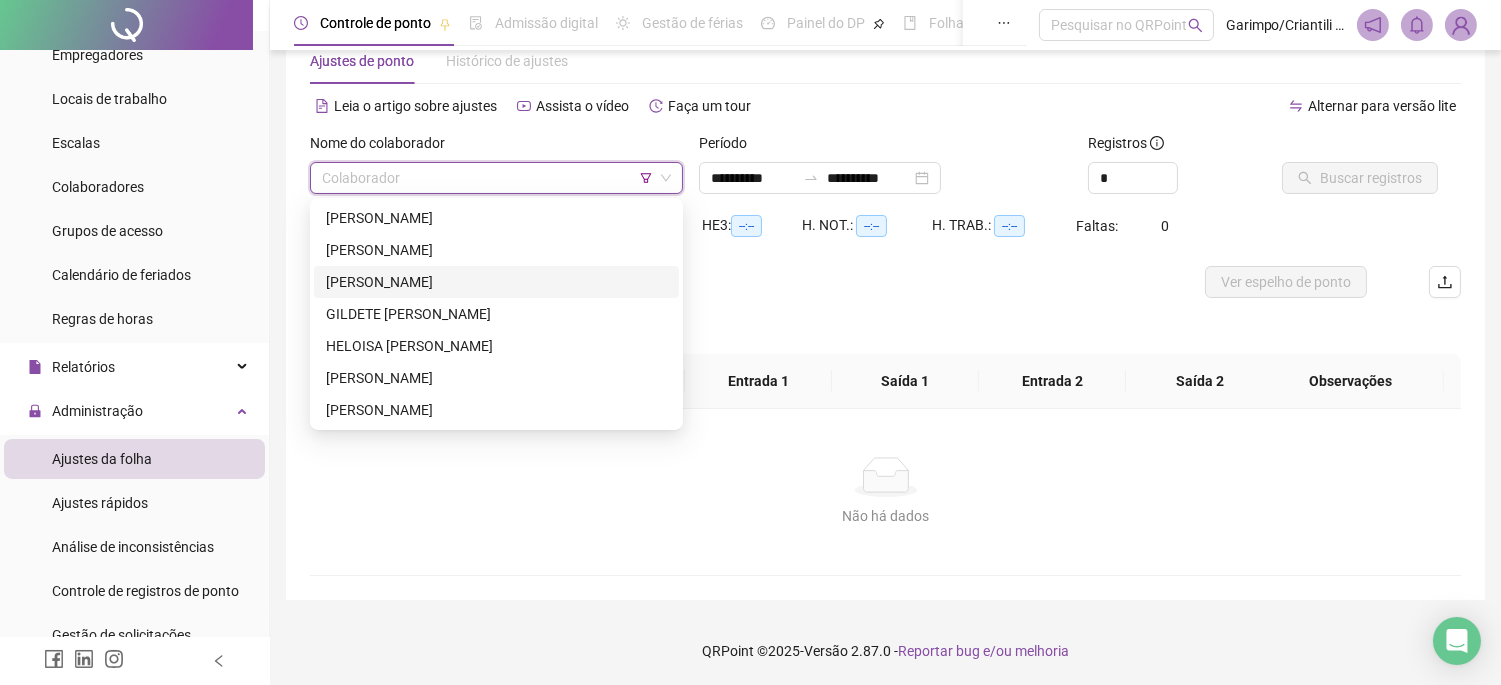 click on "[PERSON_NAME]" at bounding box center (496, 282) 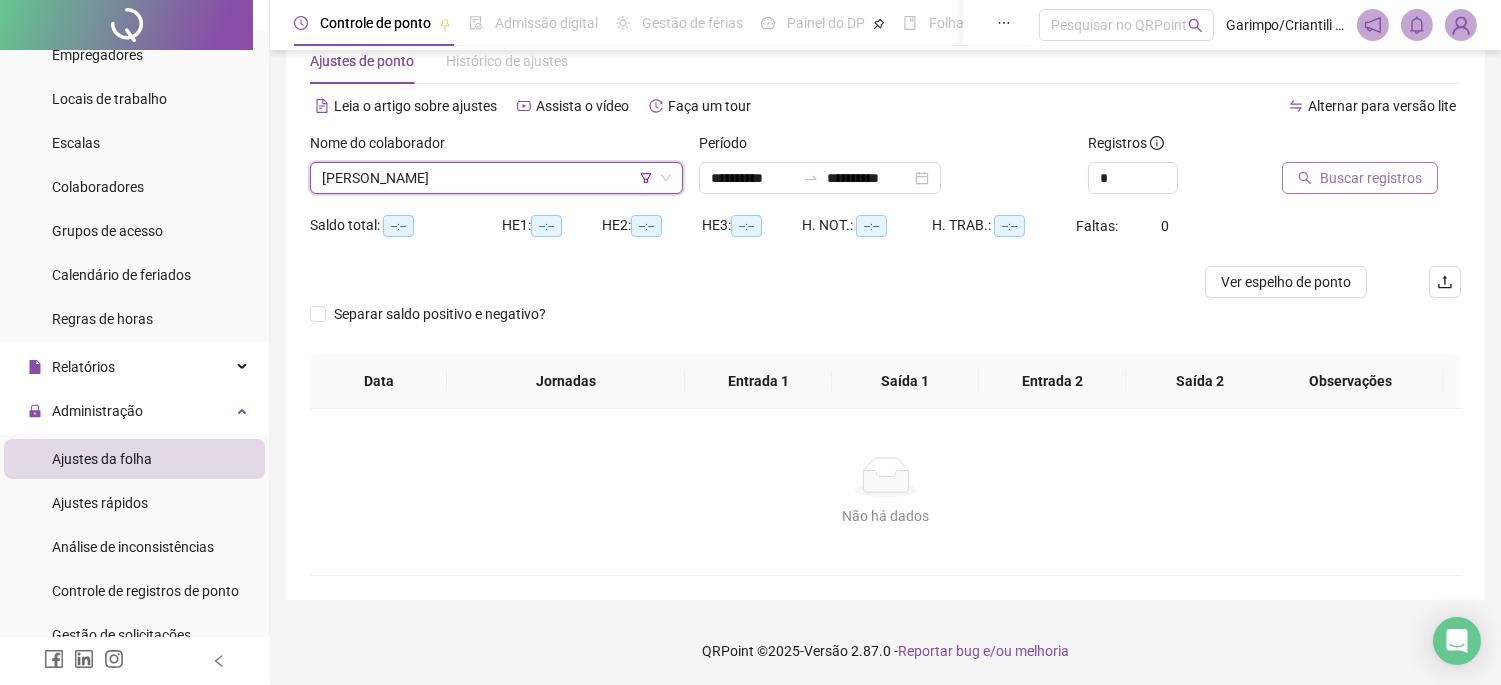 click on "Buscar registros" at bounding box center [1360, 178] 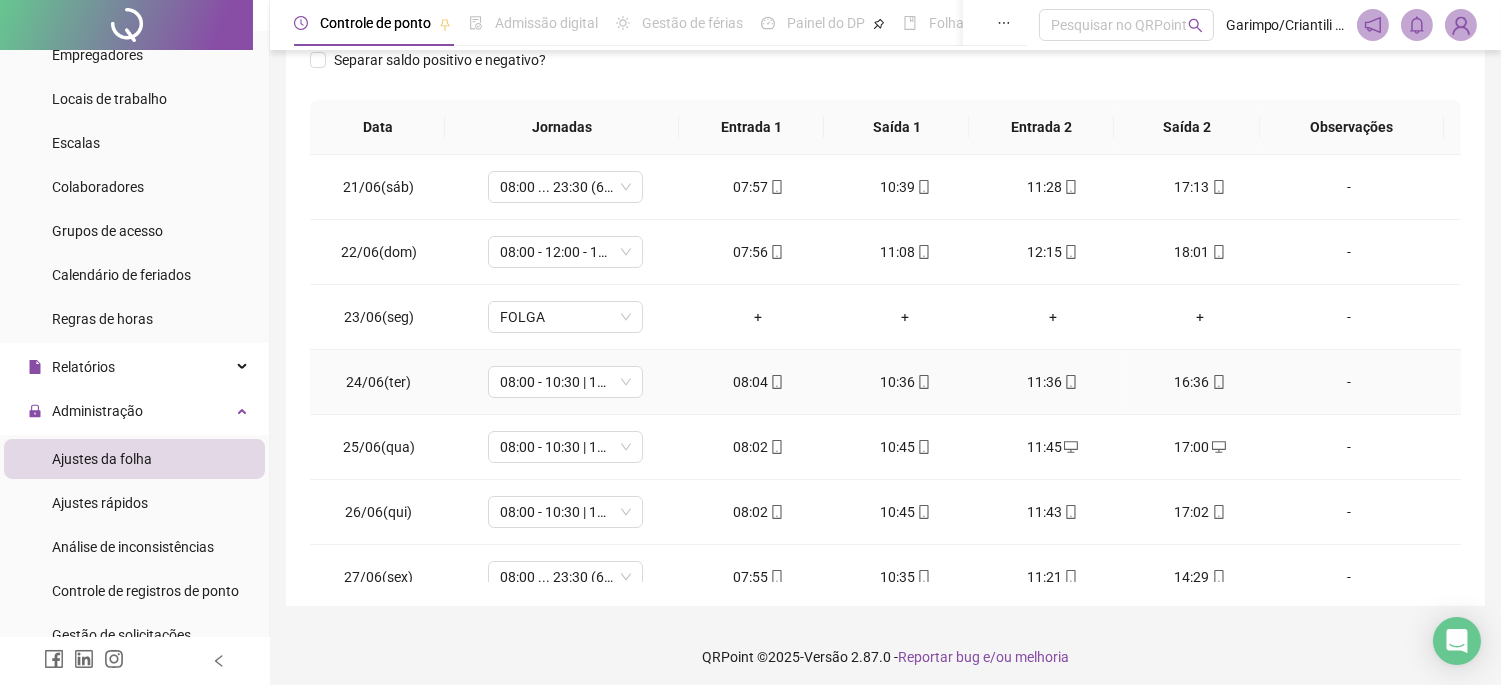 scroll, scrollTop: 312, scrollLeft: 0, axis: vertical 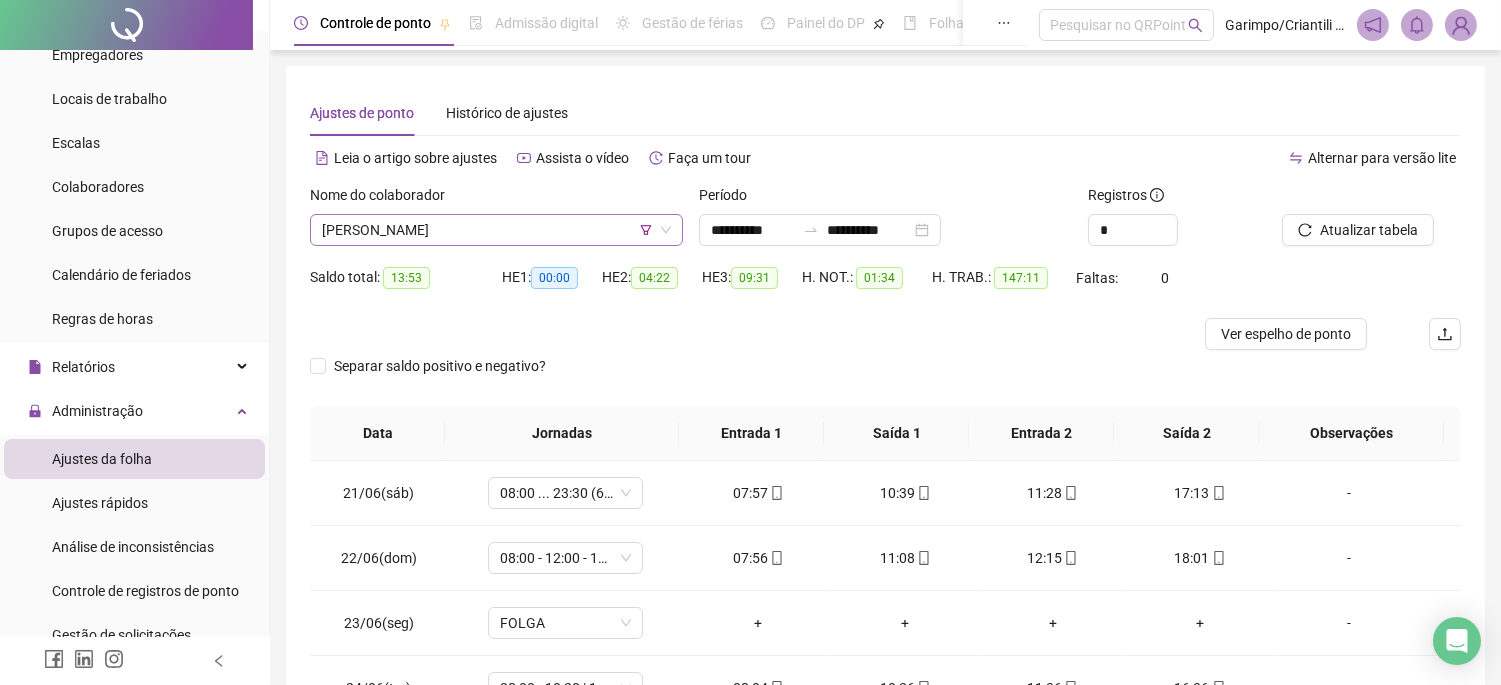click on "[PERSON_NAME]" at bounding box center (496, 230) 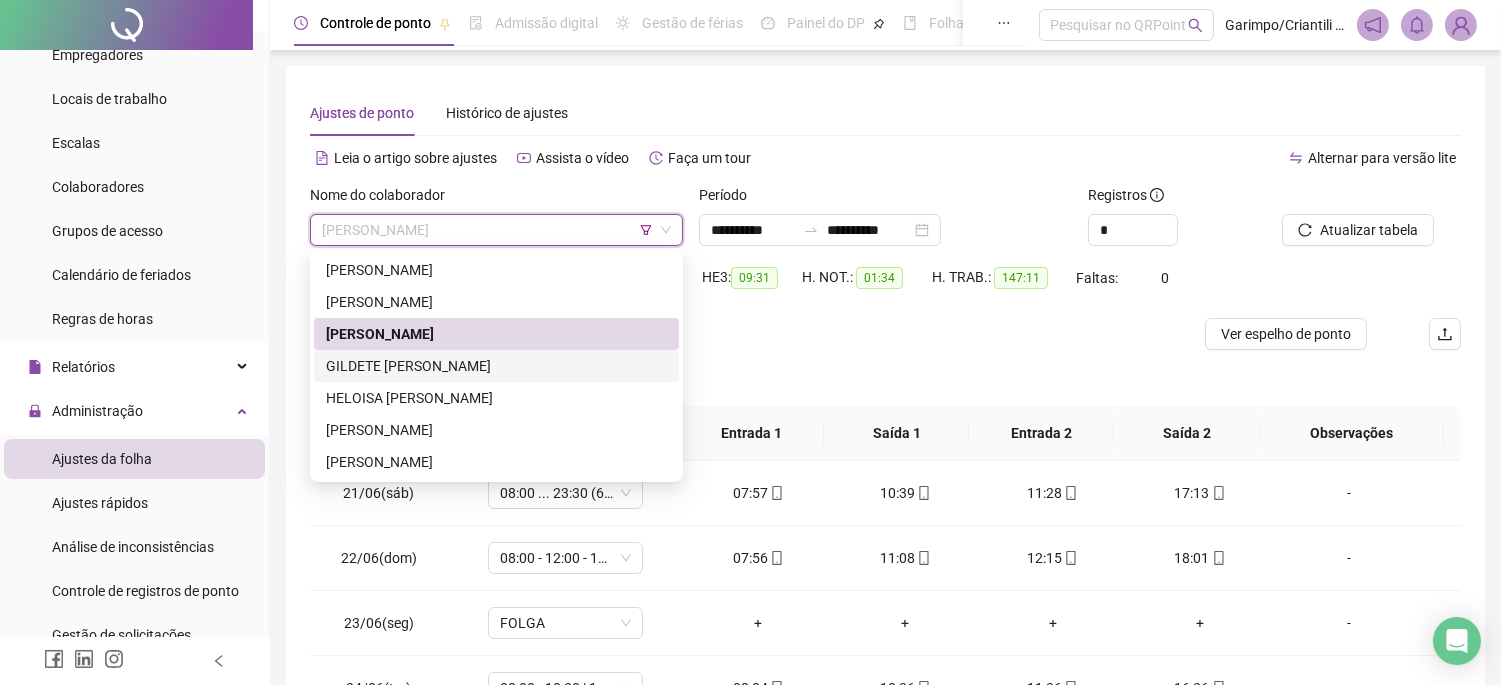 click on "GILDETE [PERSON_NAME]" at bounding box center (496, 366) 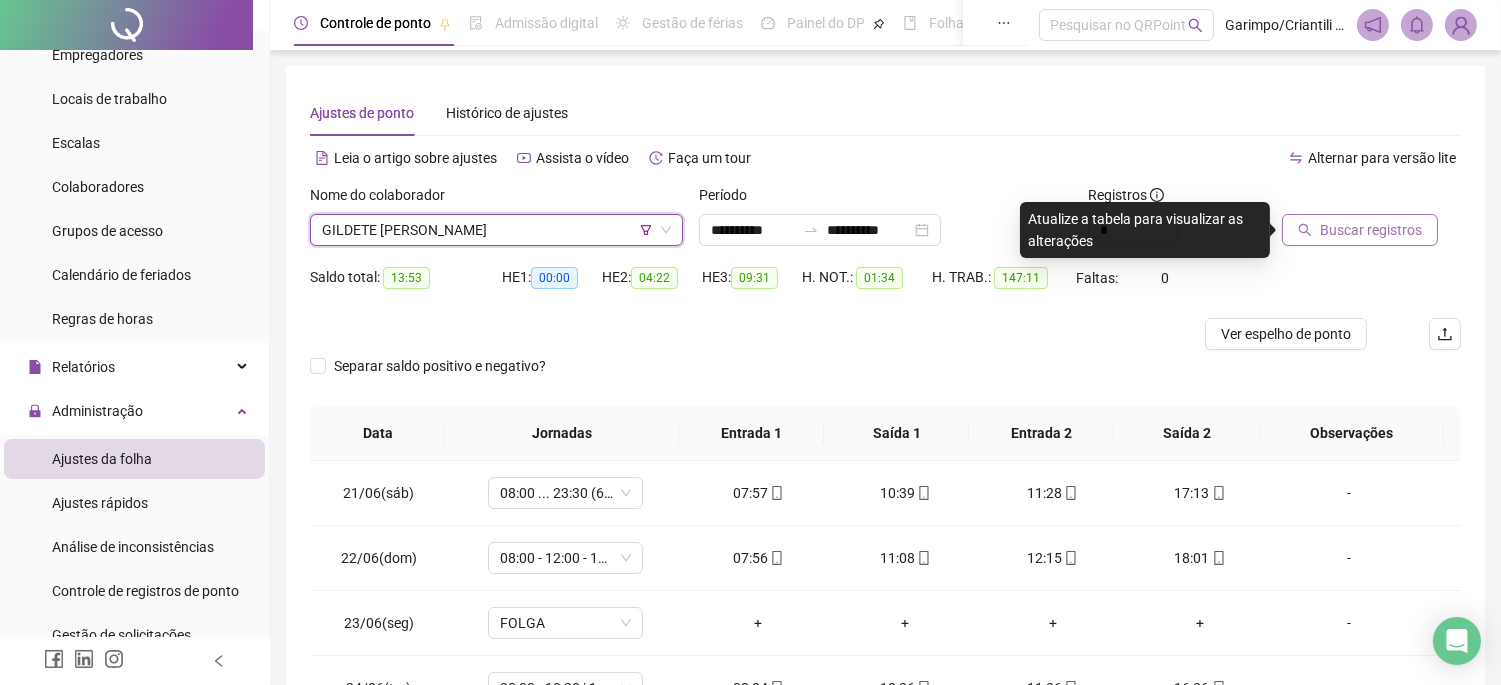 click on "Buscar registros" at bounding box center (1371, 230) 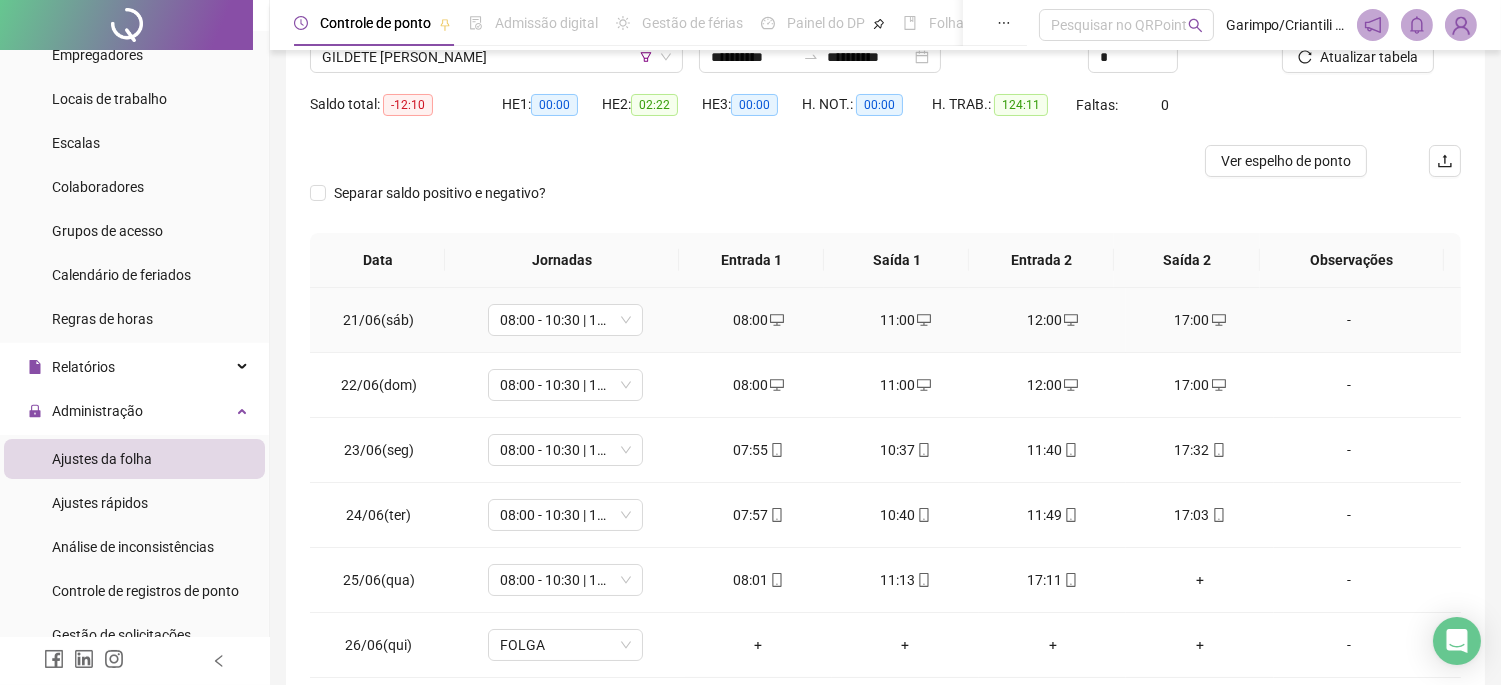 scroll, scrollTop: 312, scrollLeft: 0, axis: vertical 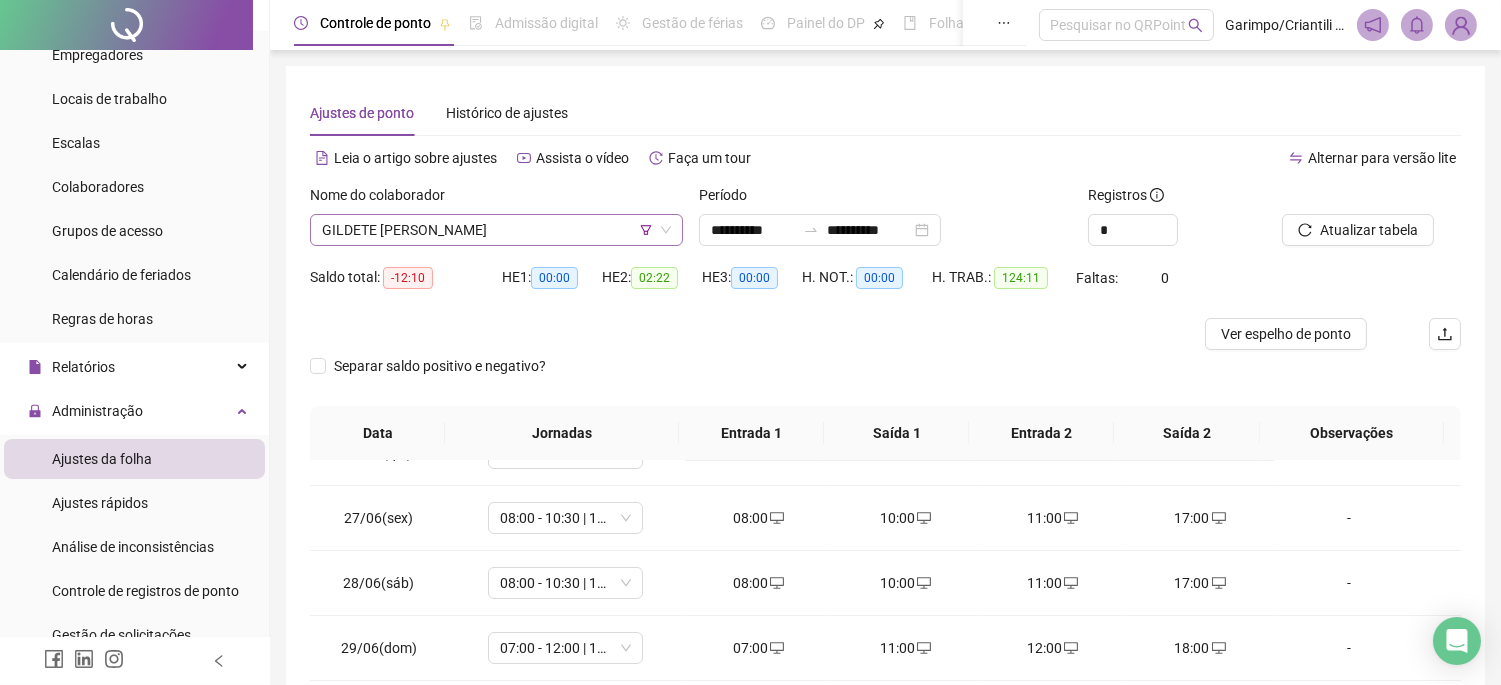 click on "GILDETE [PERSON_NAME]" at bounding box center [496, 230] 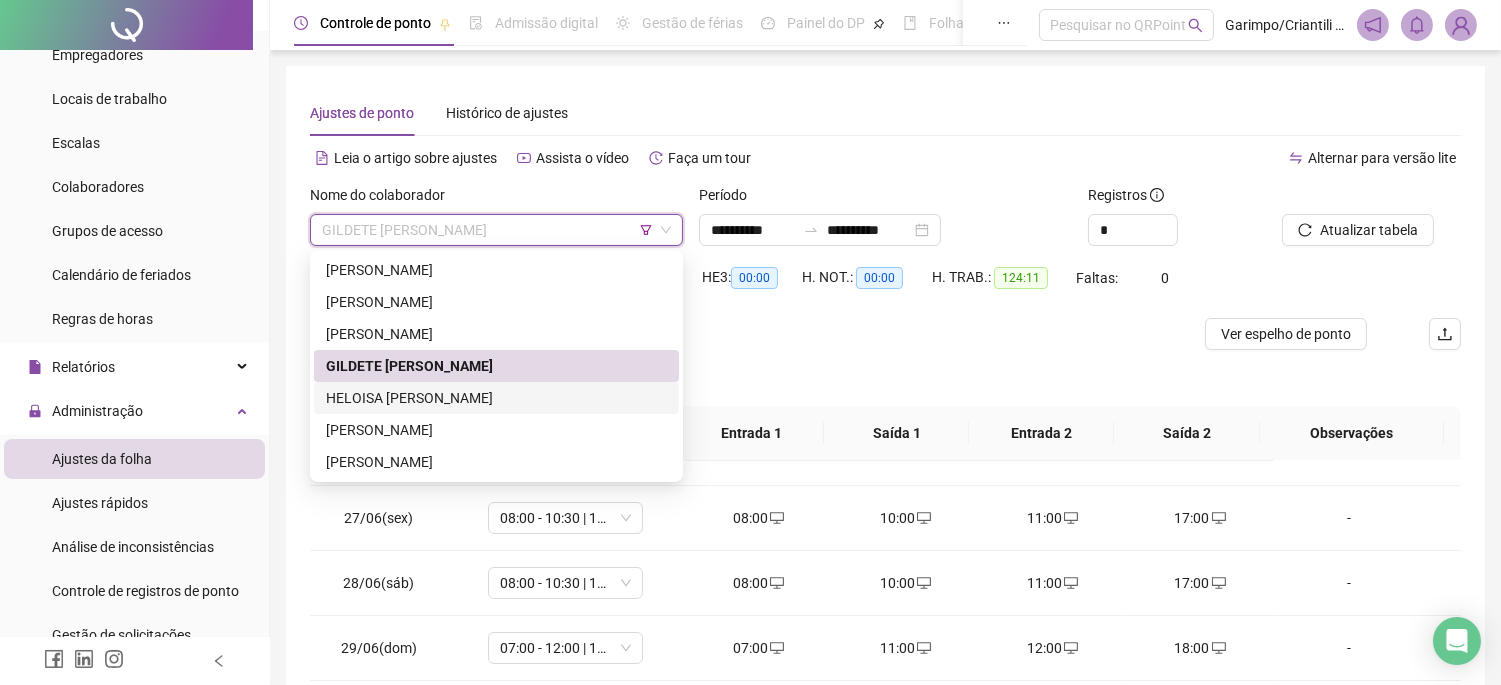click on "HELOISA [PERSON_NAME]" at bounding box center (496, 398) 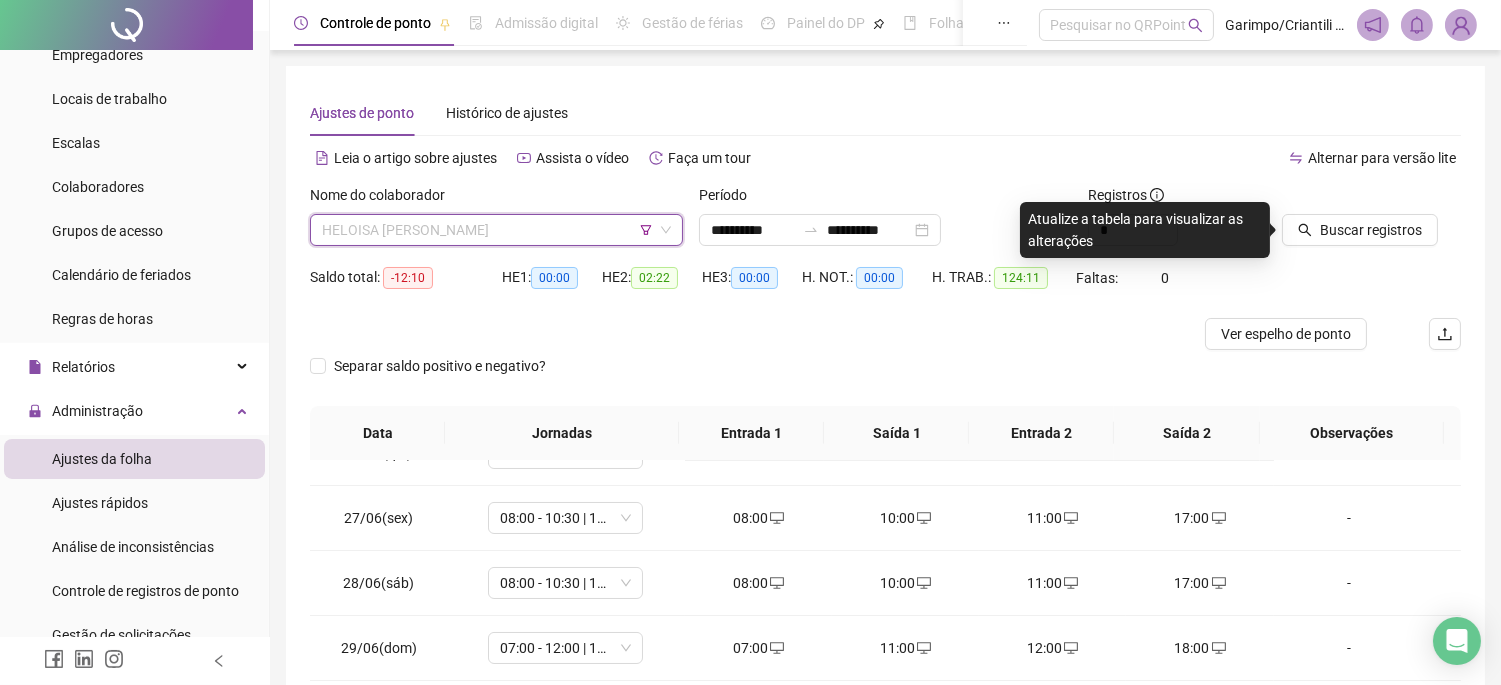 click on "HELOISA [PERSON_NAME]" at bounding box center [496, 230] 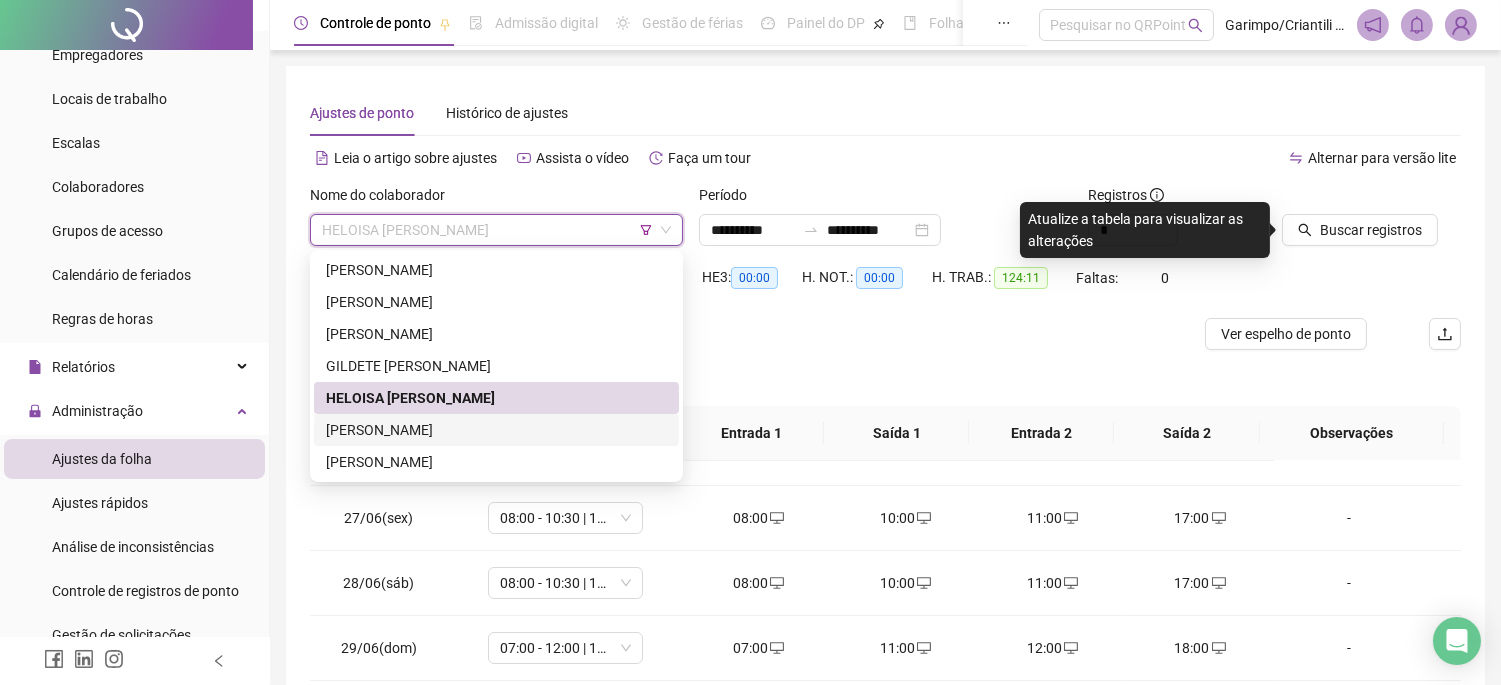 click on "[PERSON_NAME]" at bounding box center [496, 430] 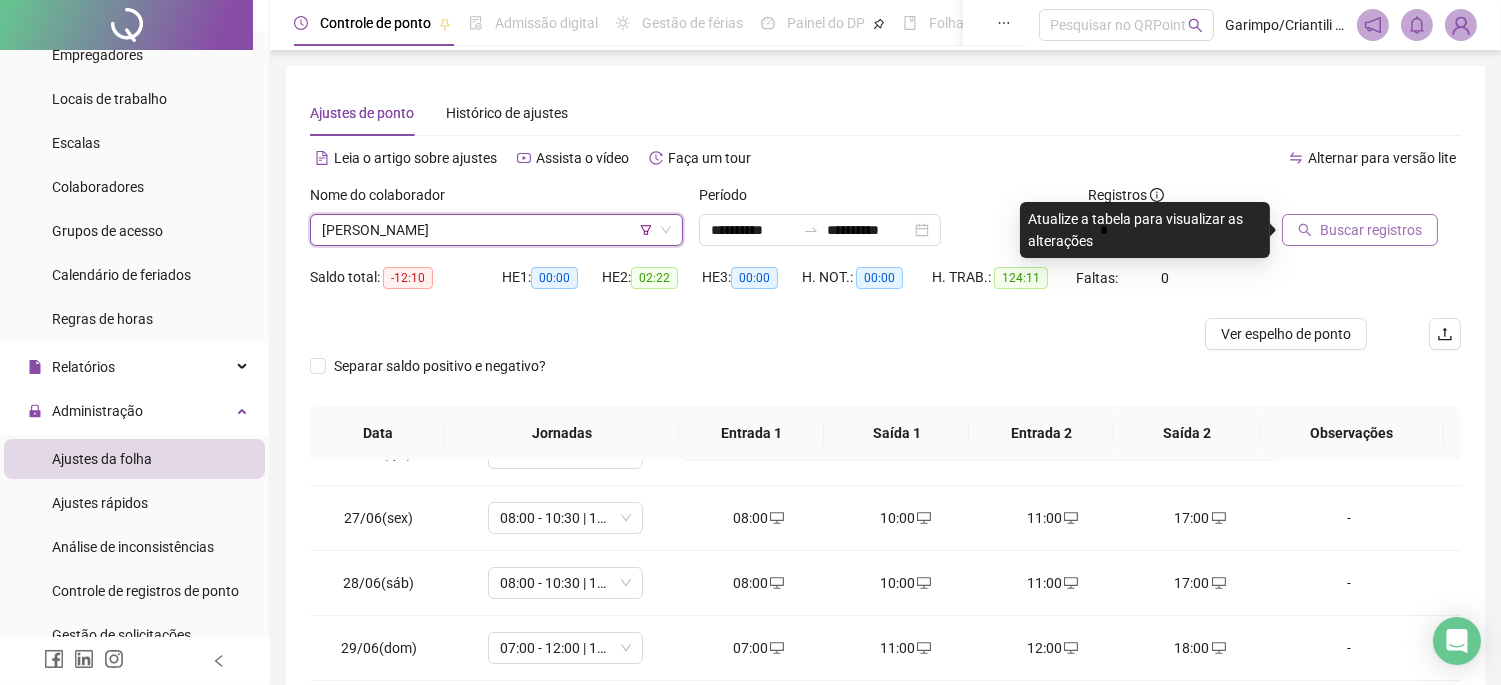 click on "Buscar registros" at bounding box center [1371, 230] 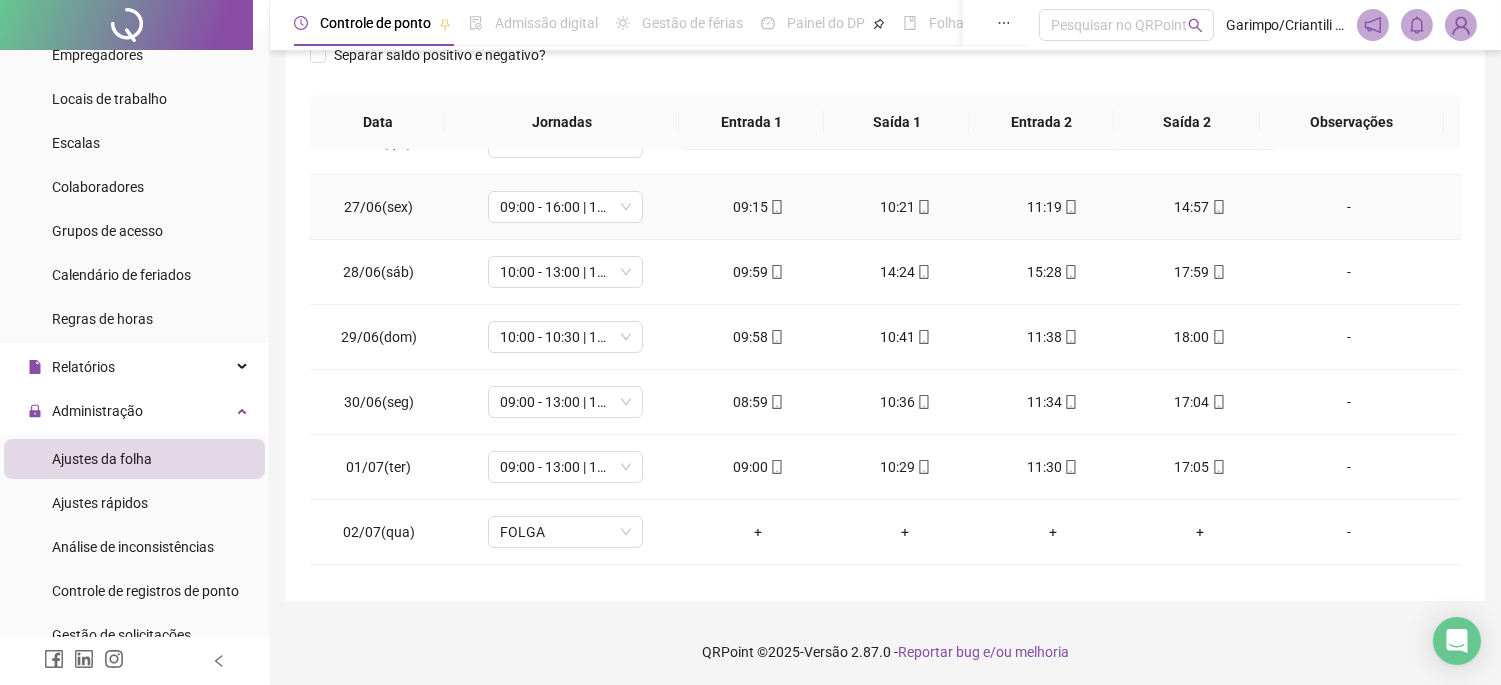 scroll, scrollTop: 312, scrollLeft: 0, axis: vertical 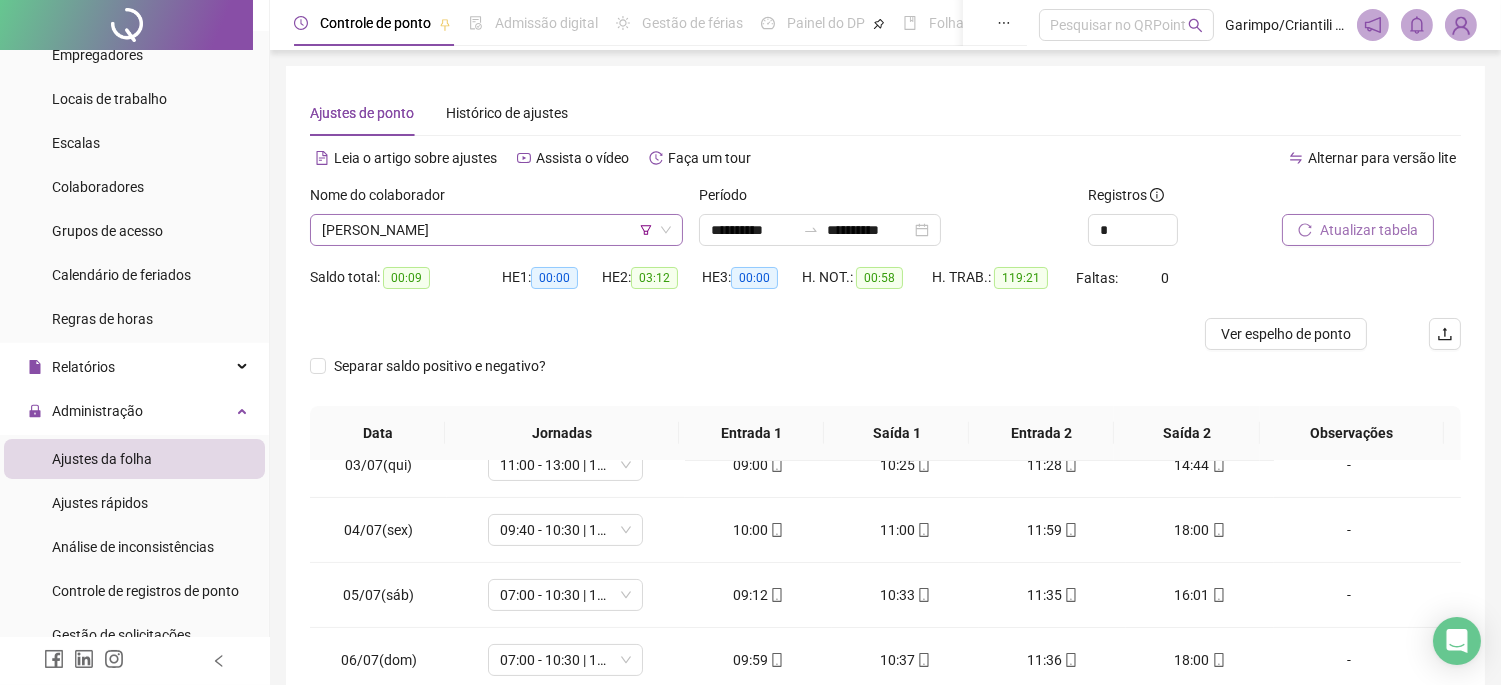 click on "[PERSON_NAME]" at bounding box center (496, 230) 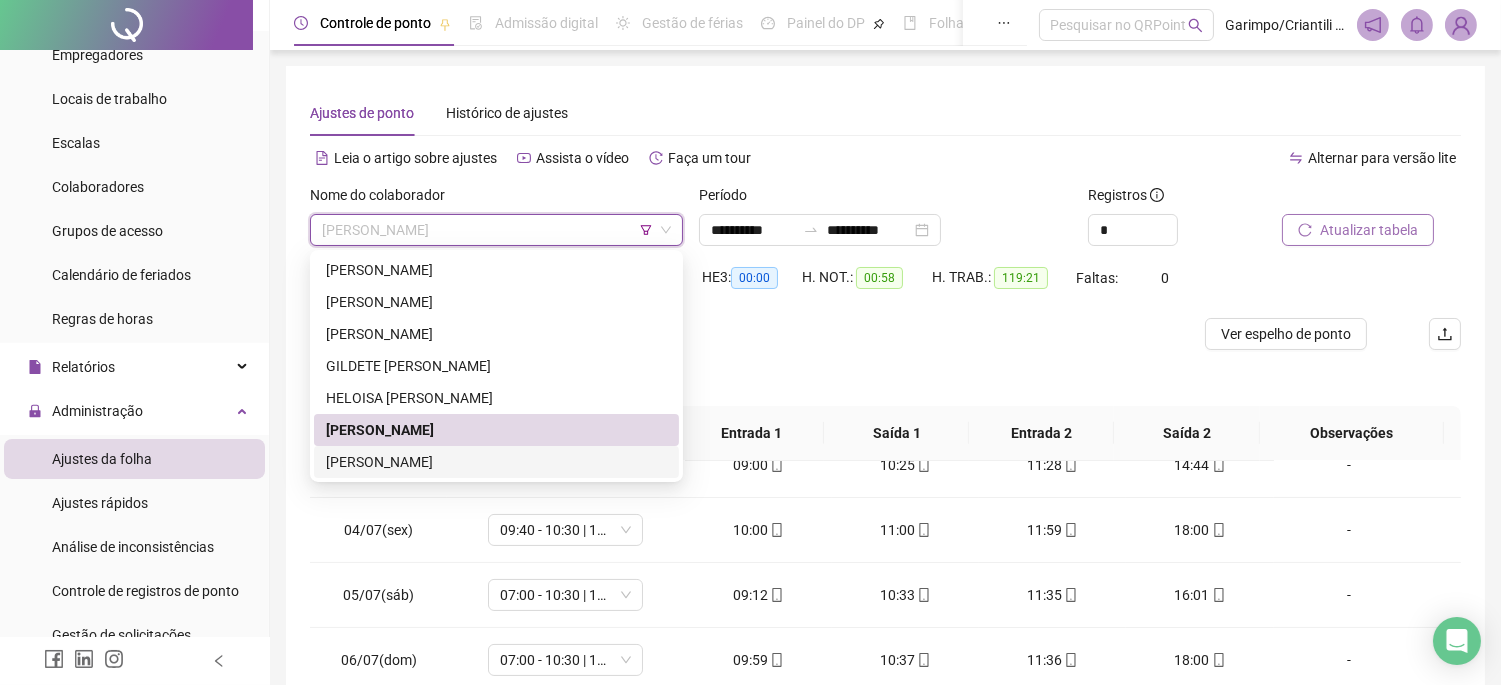click on "[PERSON_NAME]" at bounding box center [496, 462] 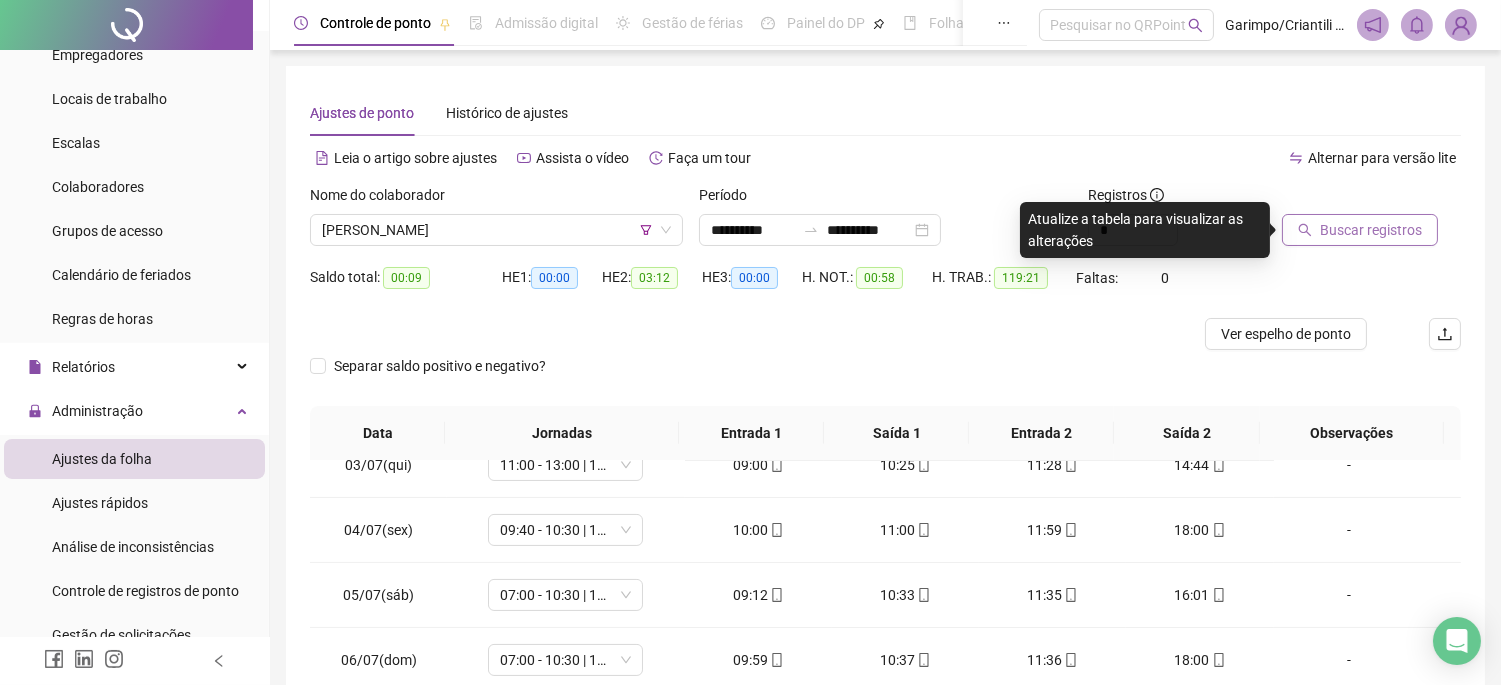 click at bounding box center [1346, 199] 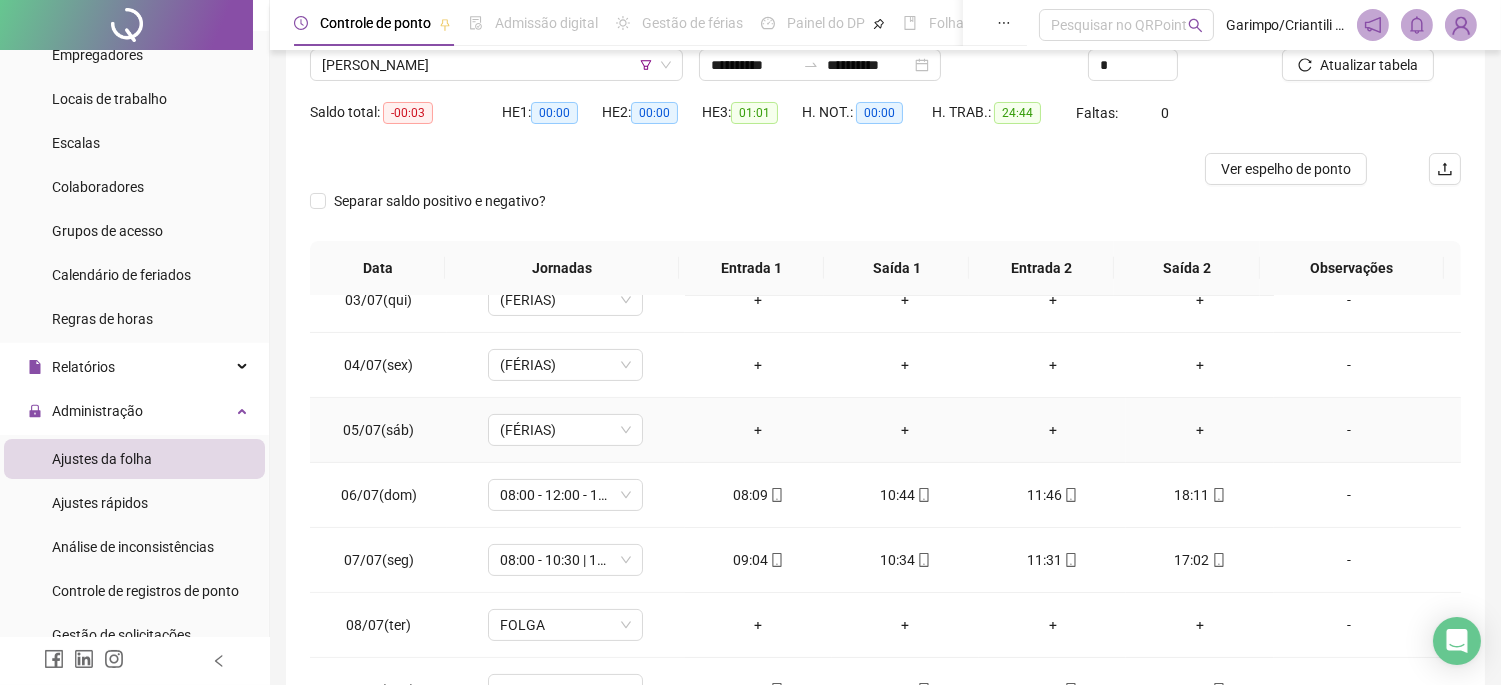 scroll, scrollTop: 312, scrollLeft: 0, axis: vertical 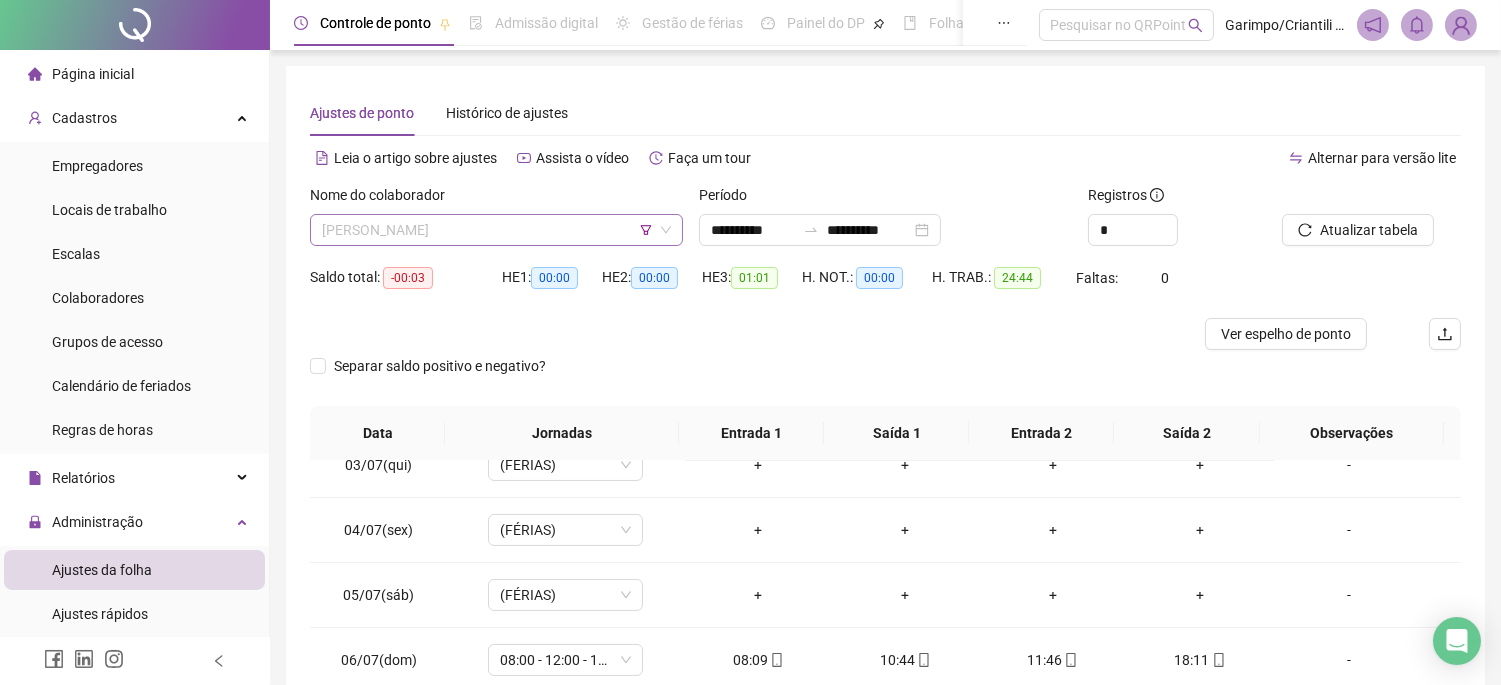 click on "[PERSON_NAME]" at bounding box center [496, 230] 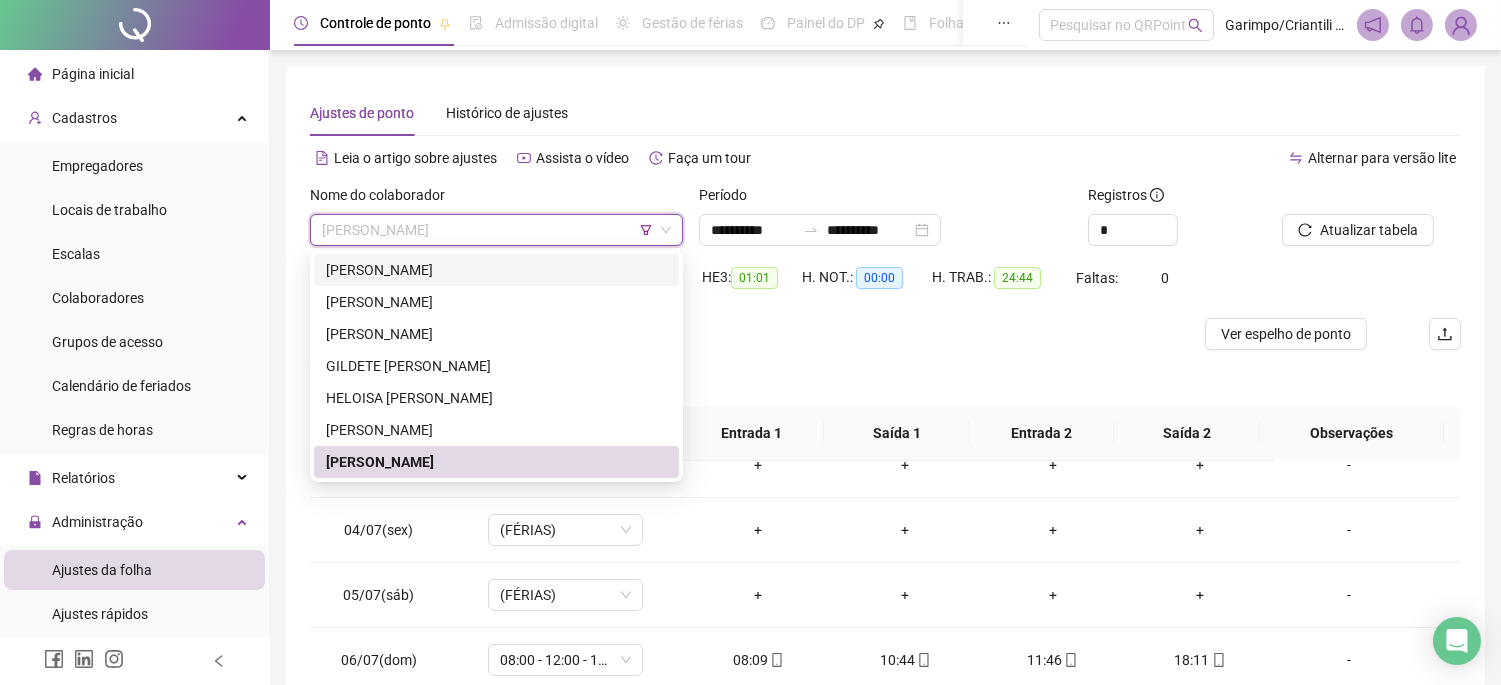 click on "Separar saldo positivo e negativo?" at bounding box center [885, 378] 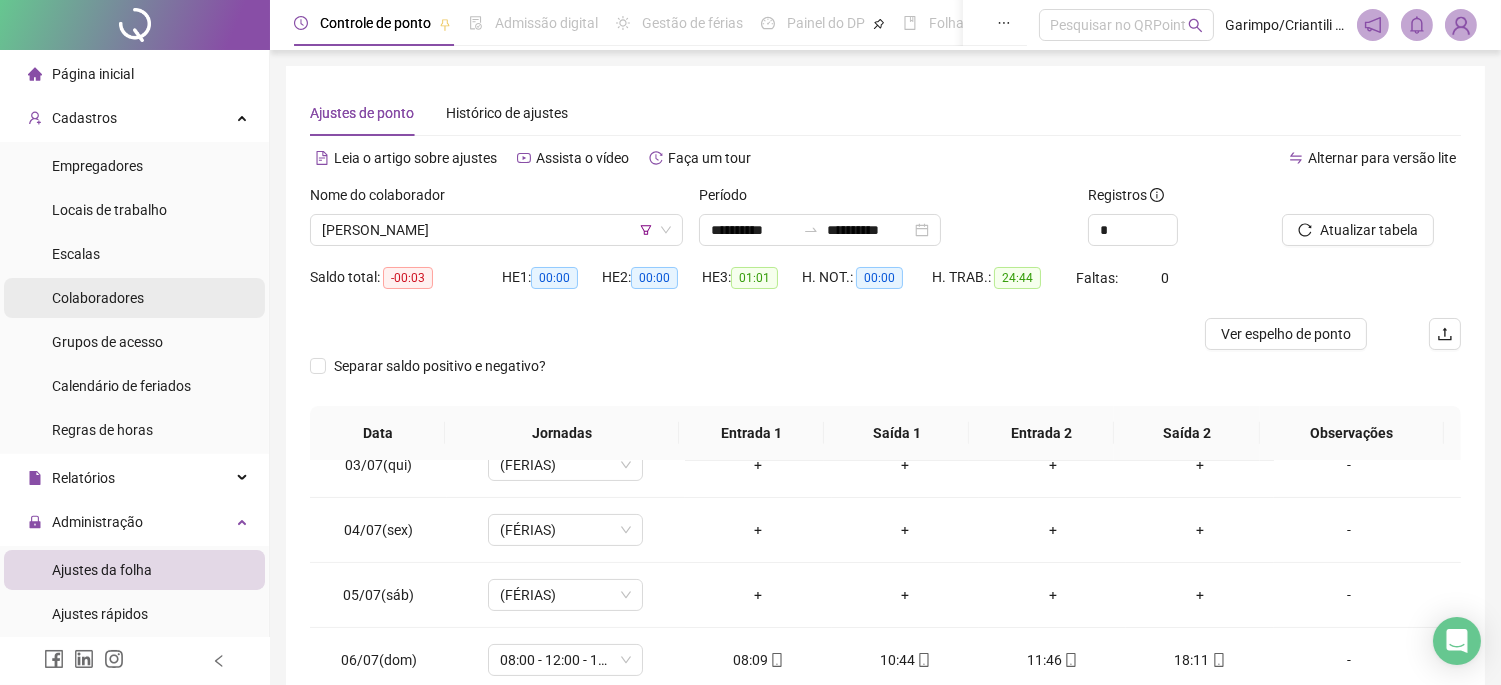 click on "Colaboradores" at bounding box center (98, 298) 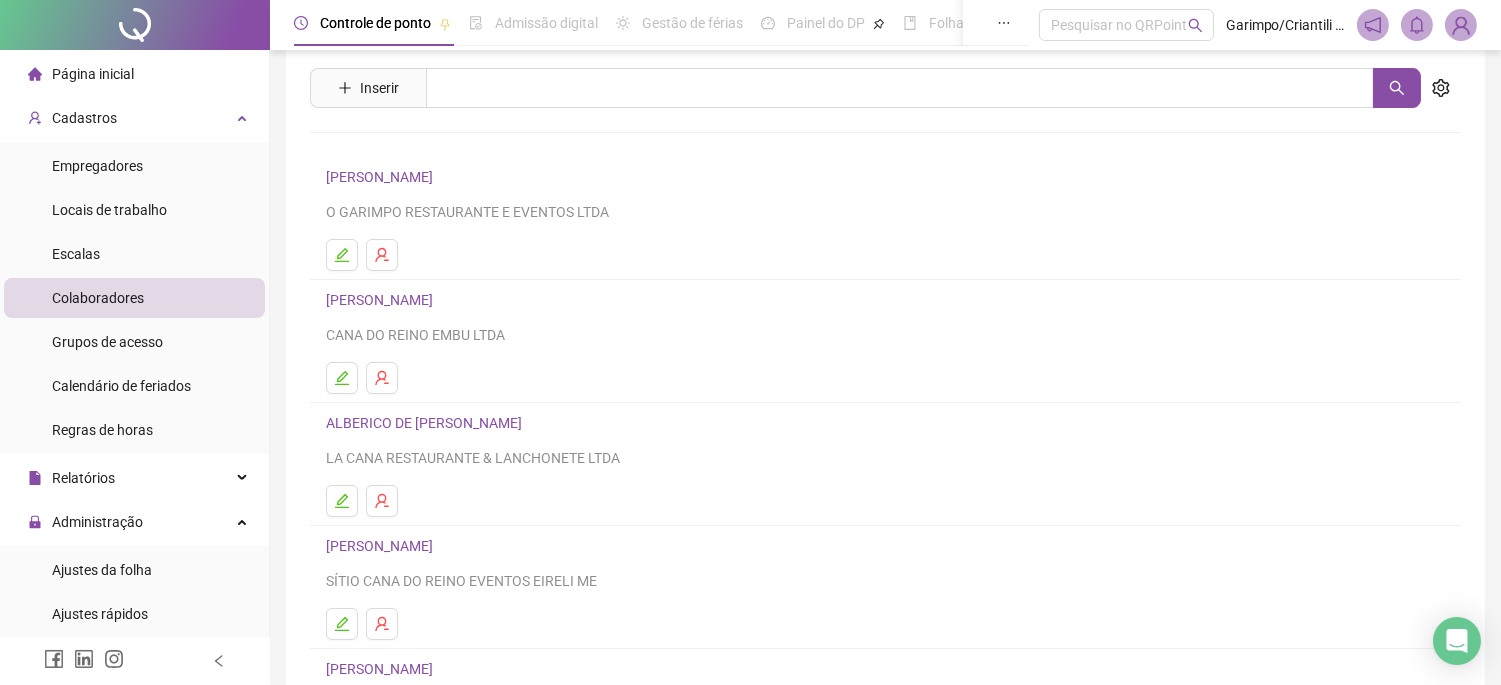 scroll, scrollTop: 0, scrollLeft: 0, axis: both 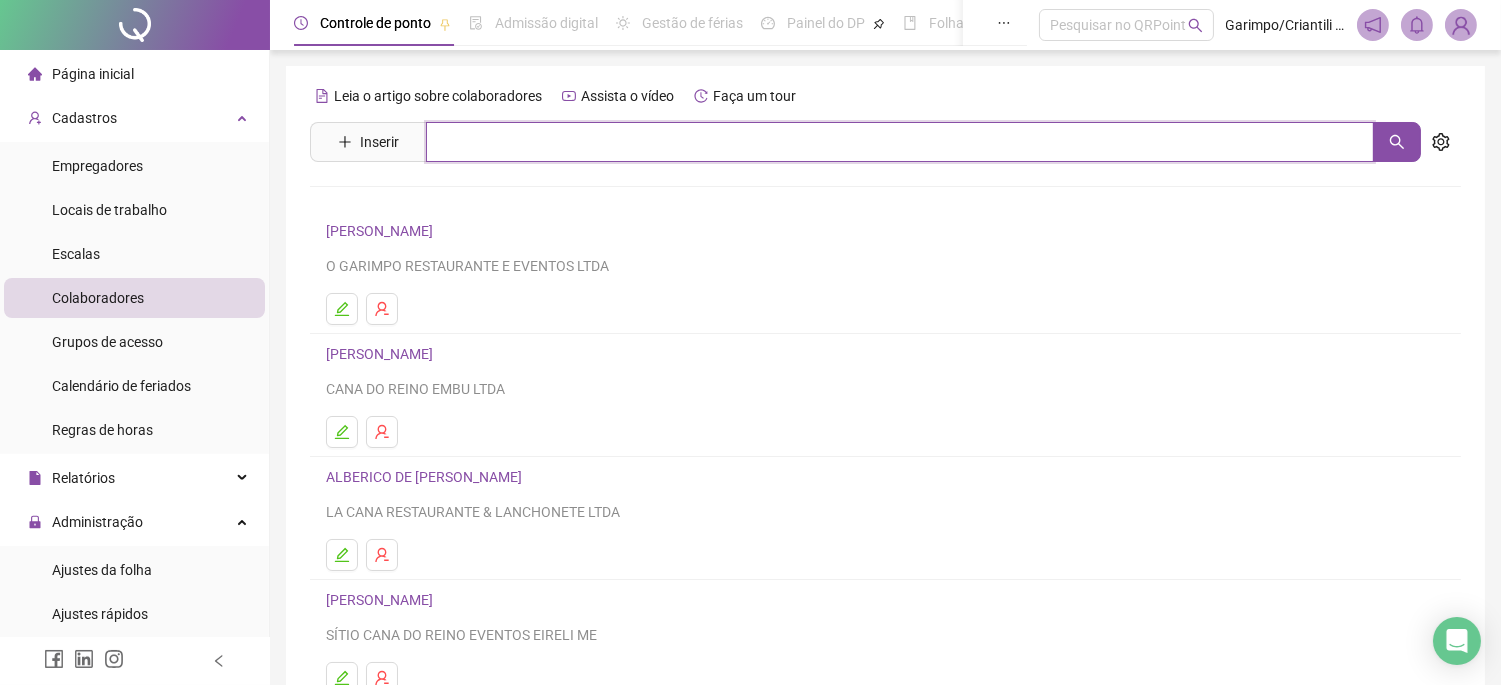 click at bounding box center [900, 142] 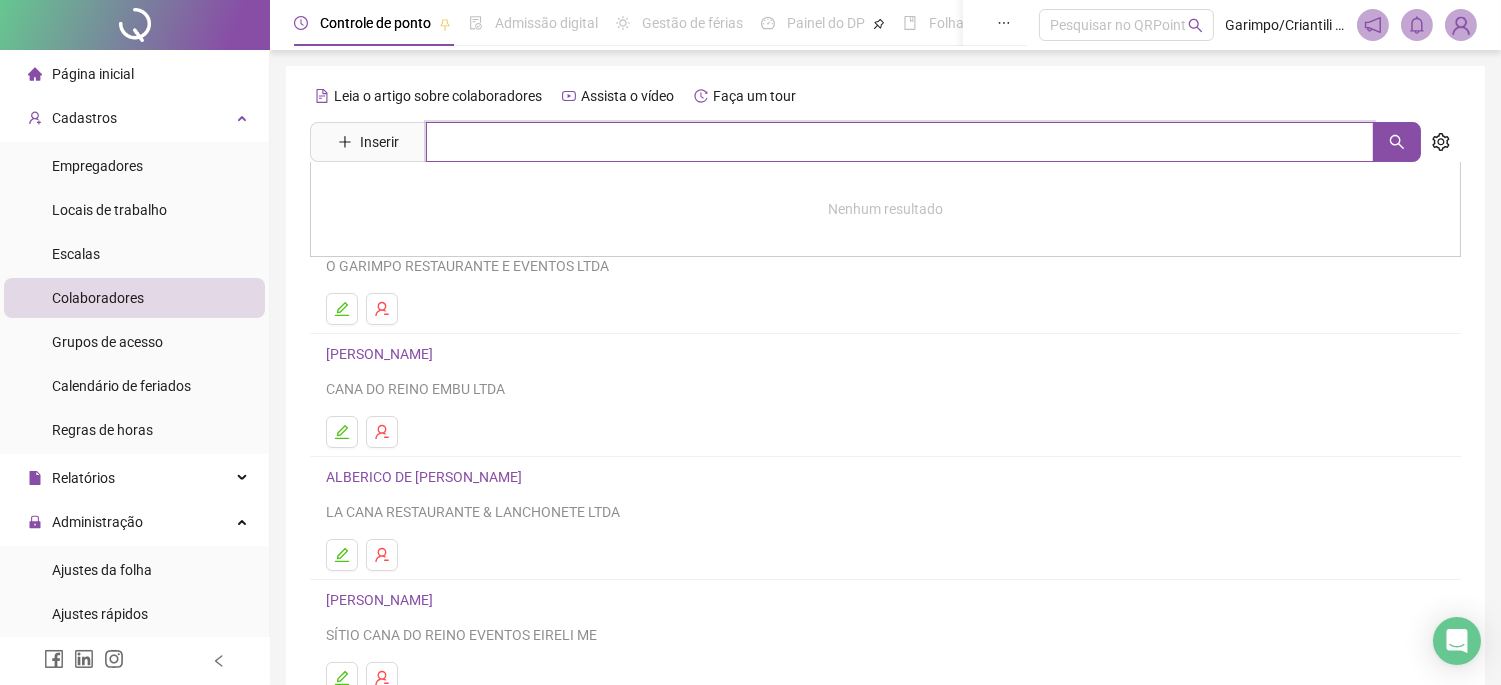 click at bounding box center (900, 142) 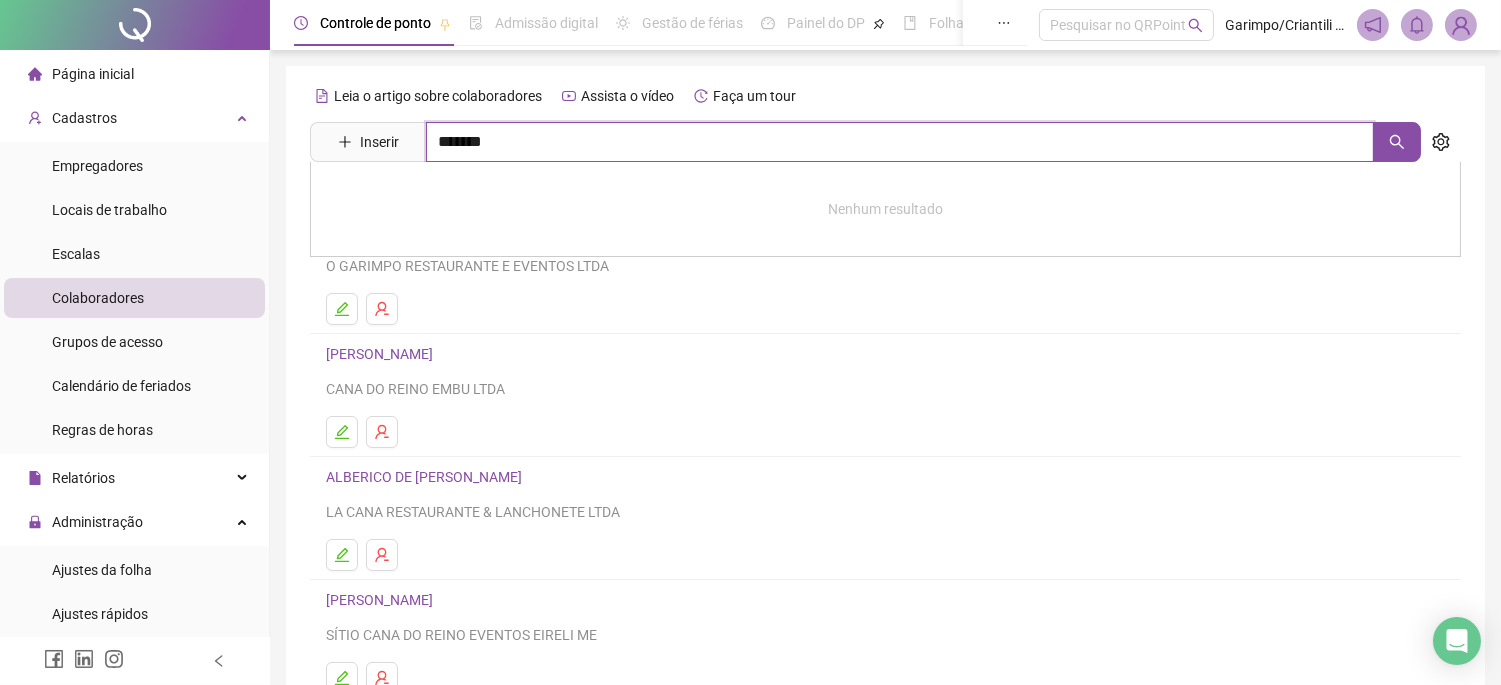 type on "*******" 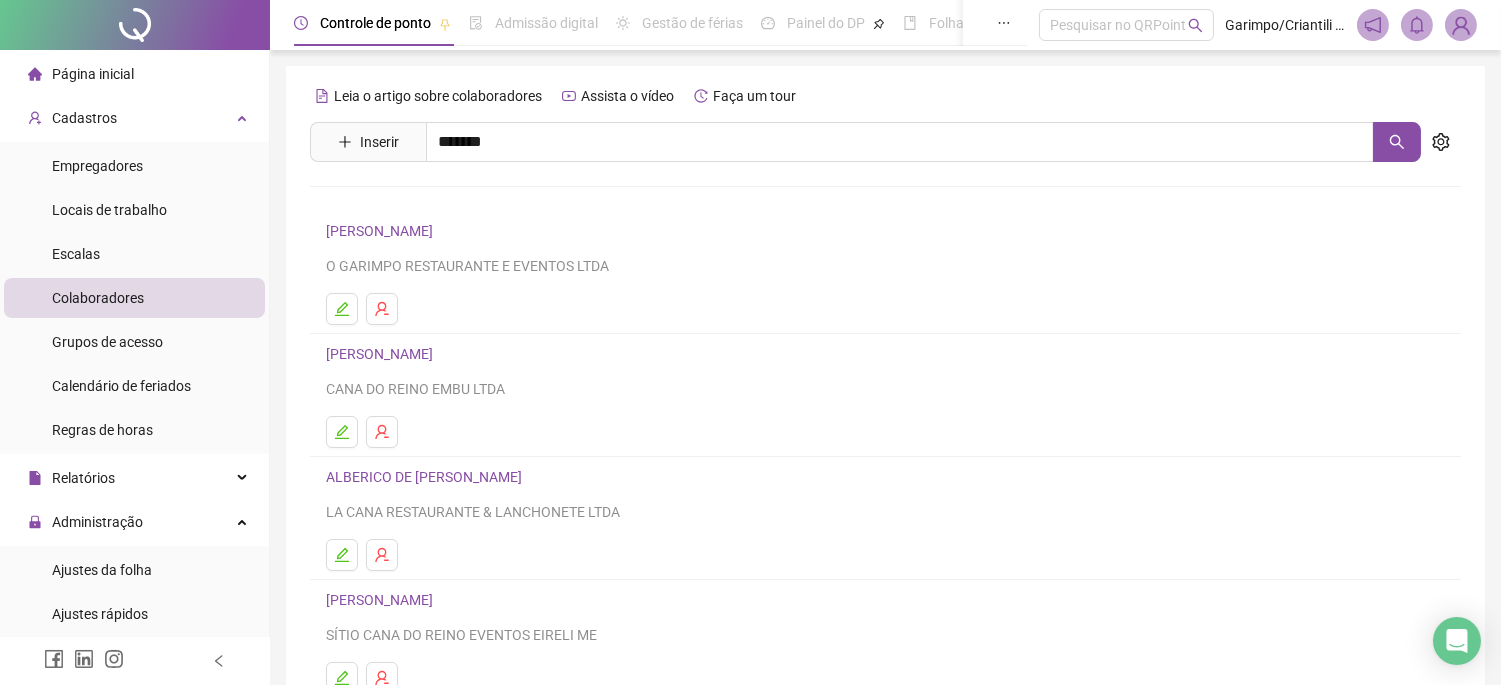 click on "GILDETE [PERSON_NAME]" at bounding box center [429, 201] 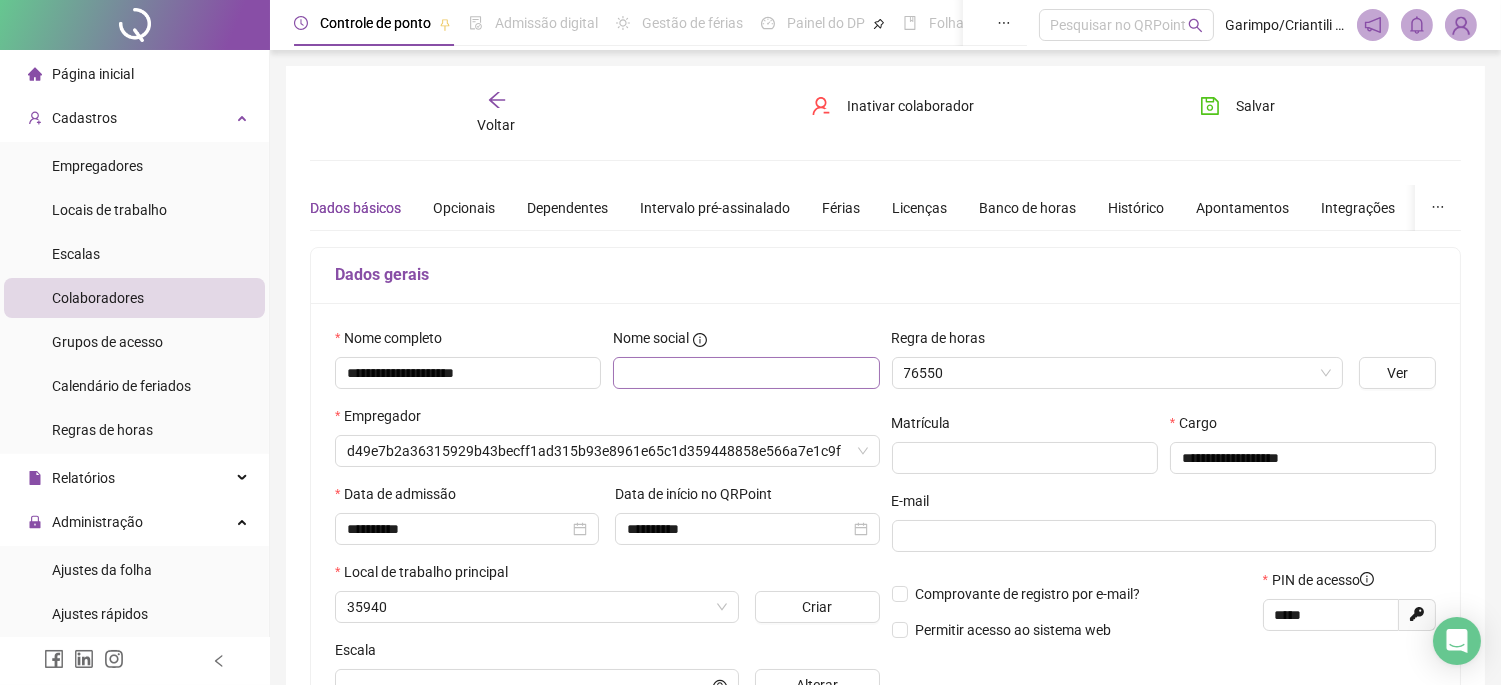 type on "**********" 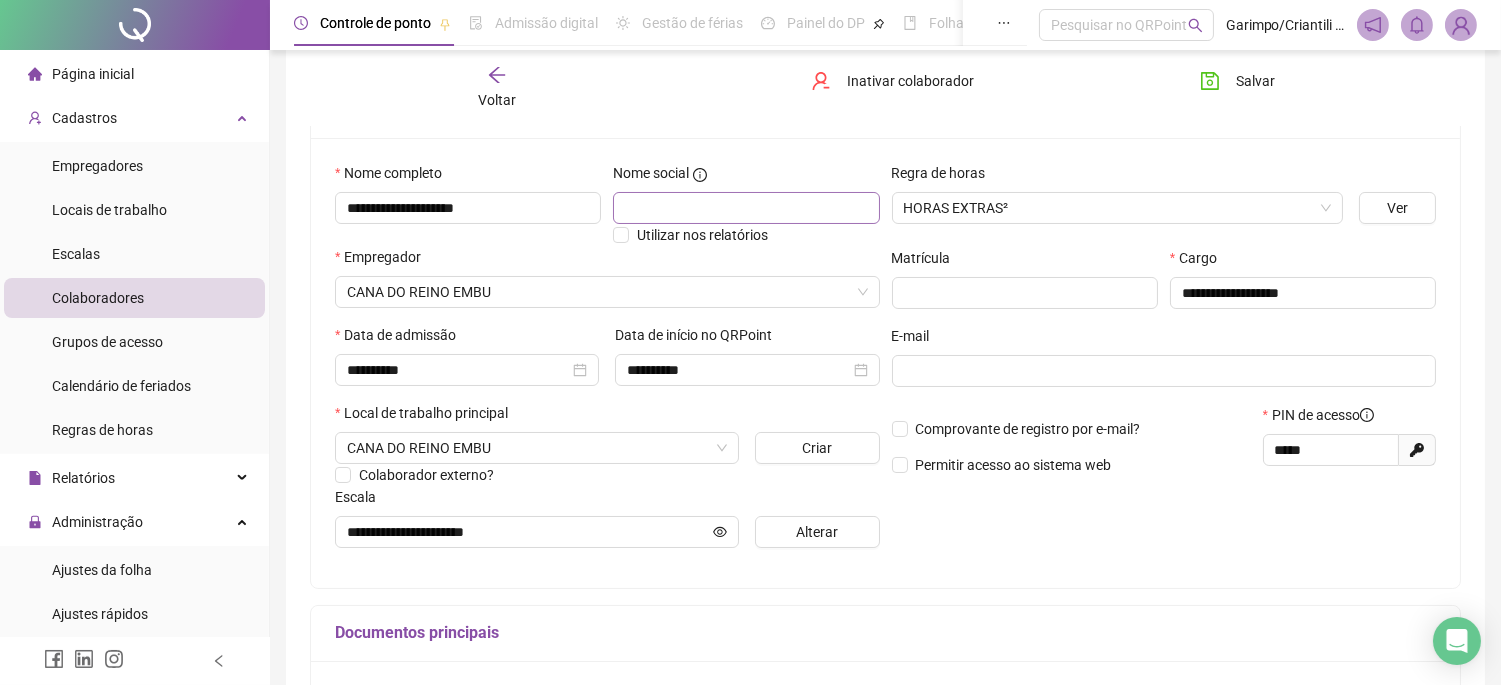 scroll, scrollTop: 0, scrollLeft: 0, axis: both 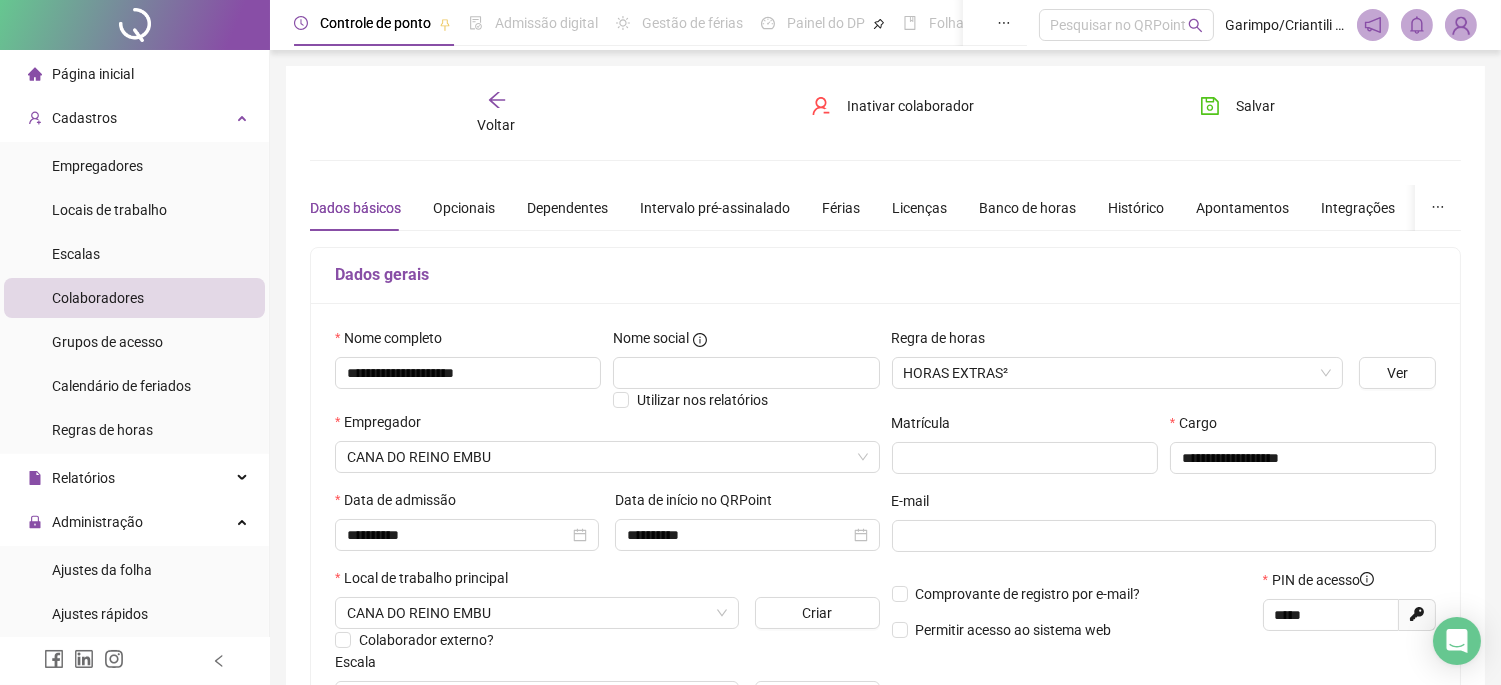 click on "**********" at bounding box center [885, 608] 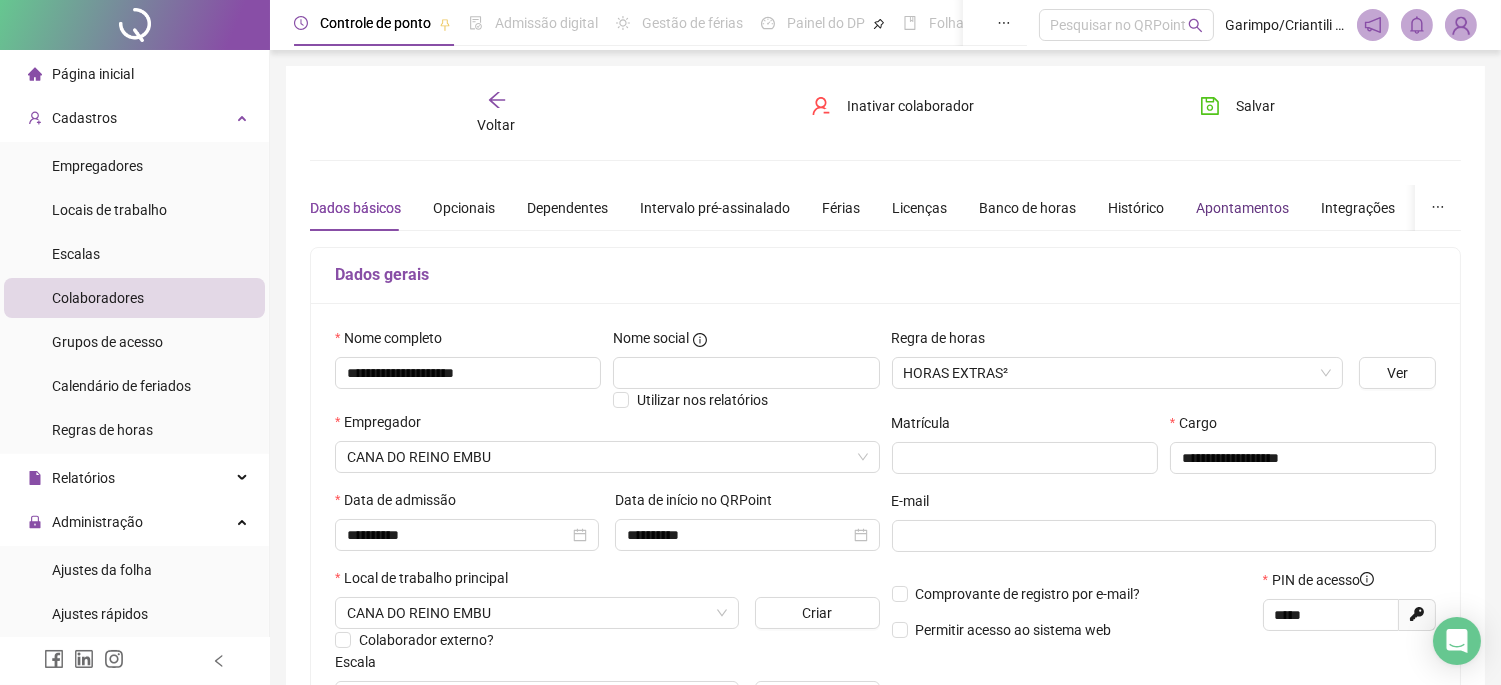 click on "Apontamentos" at bounding box center (1242, 208) 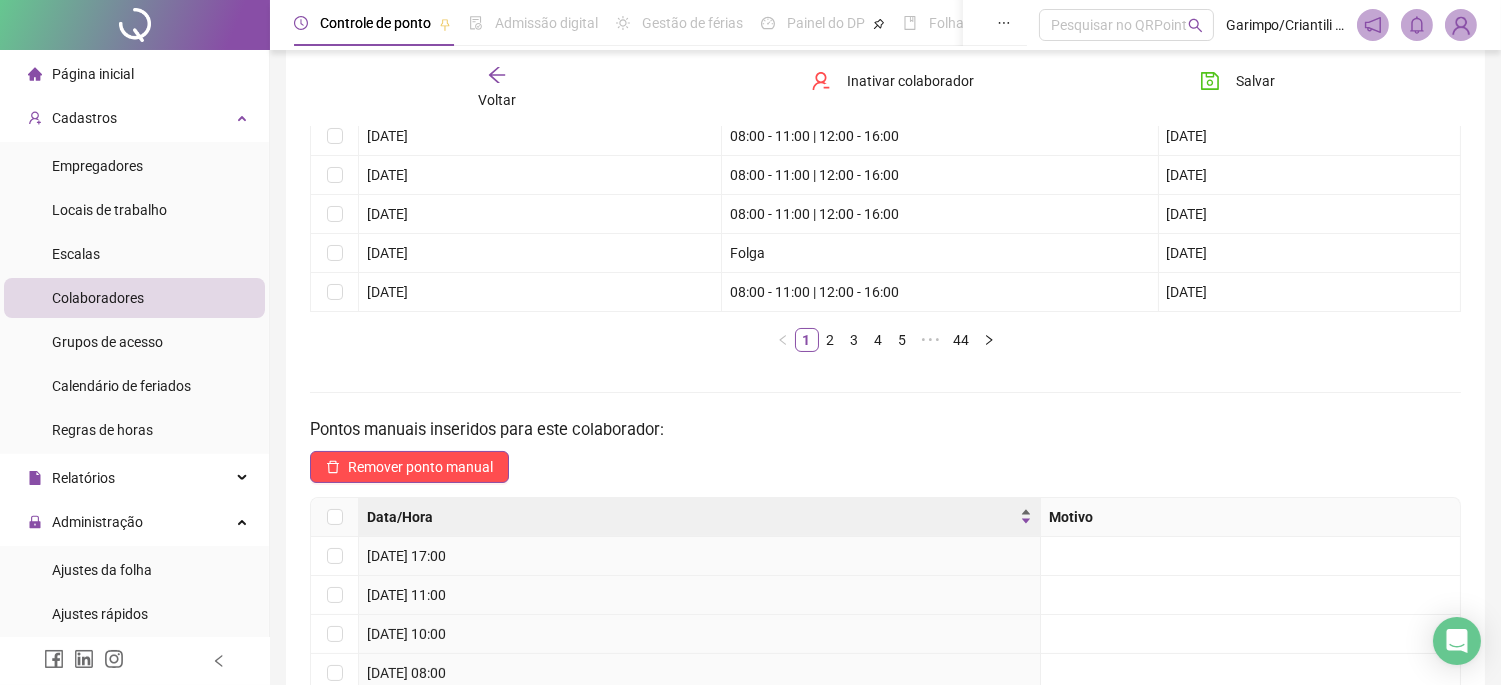 scroll, scrollTop: 333, scrollLeft: 0, axis: vertical 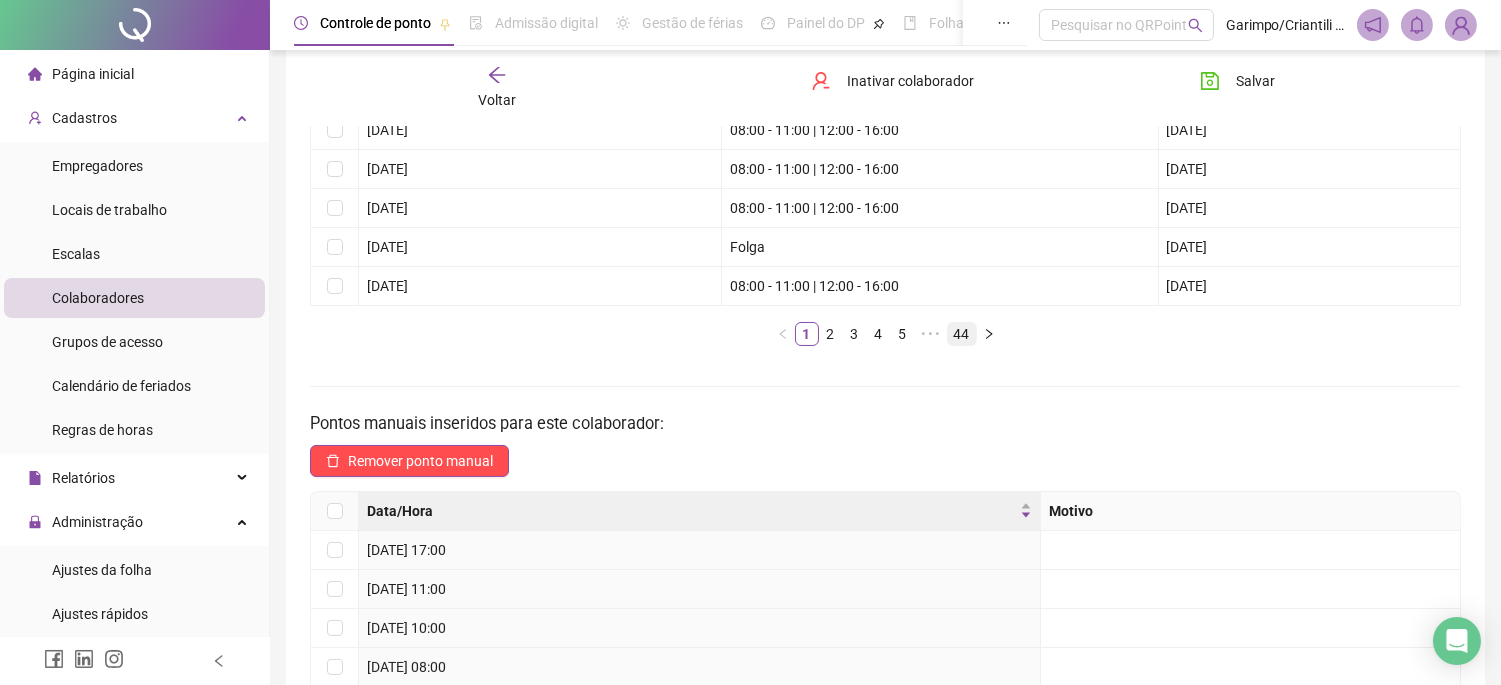 click on "44" at bounding box center [962, 334] 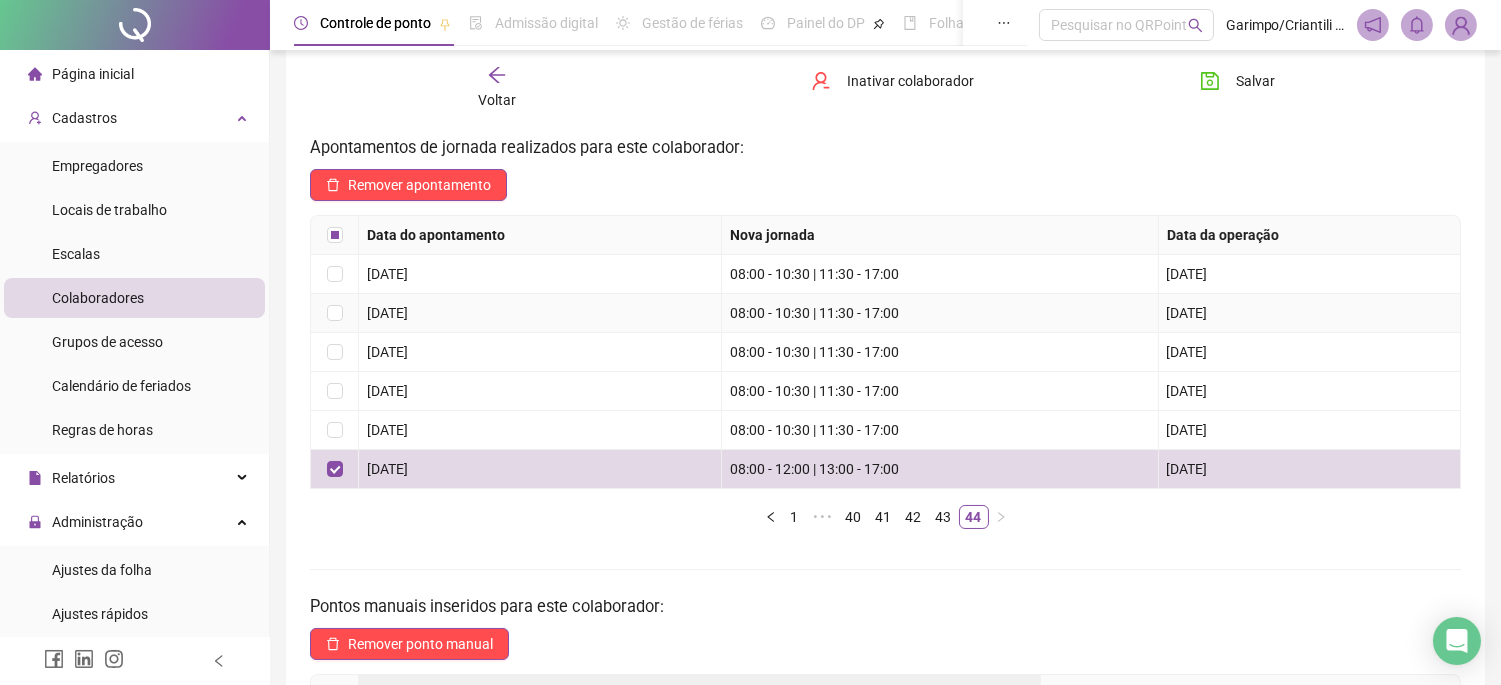 scroll, scrollTop: 0, scrollLeft: 0, axis: both 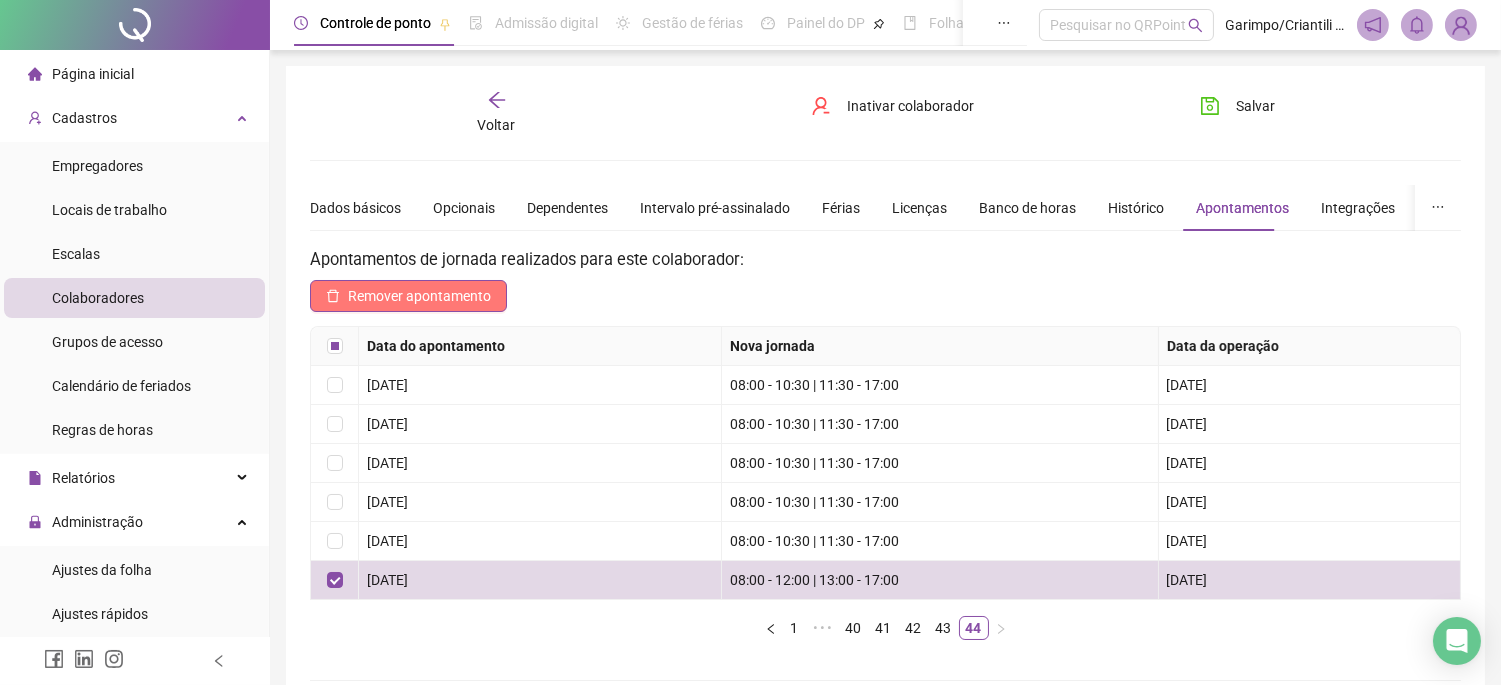 click on "Remover apontamento" at bounding box center [419, 296] 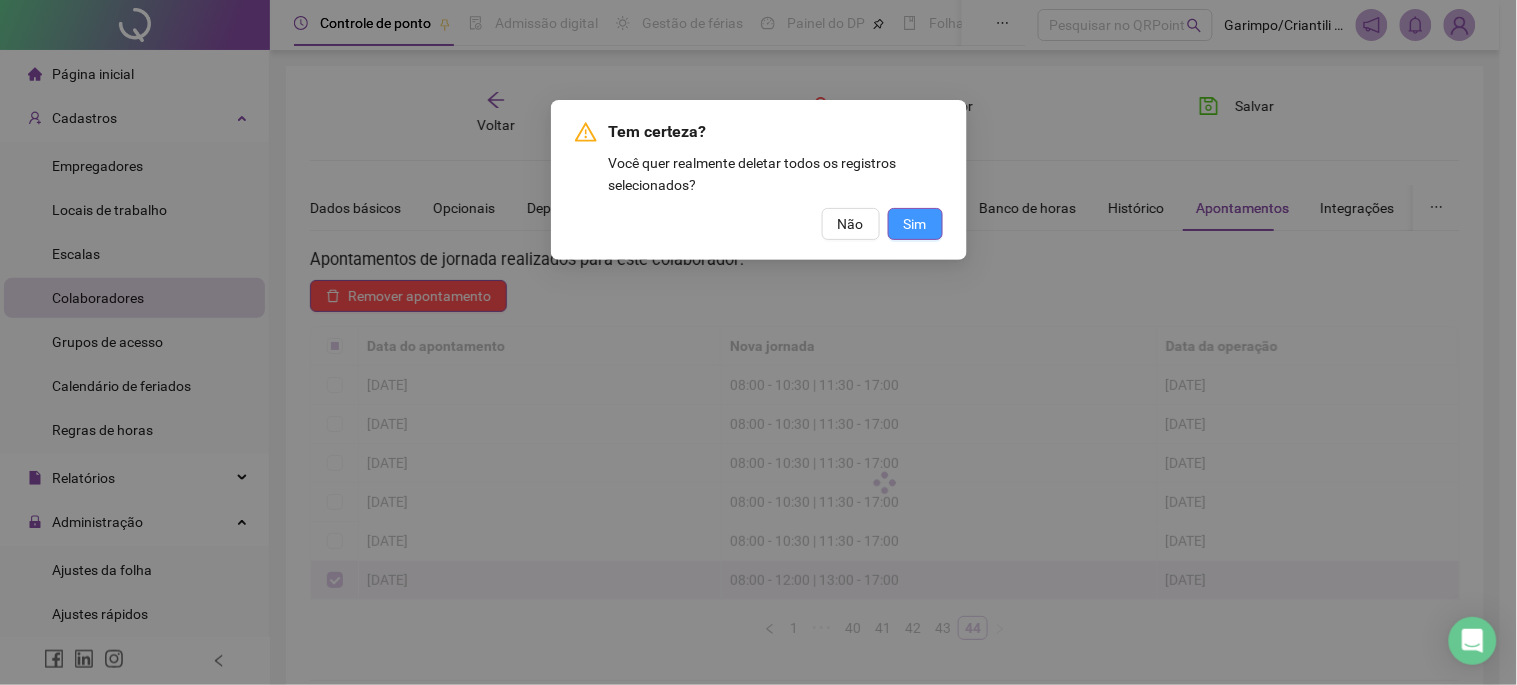 click on "Sim" at bounding box center (915, 224) 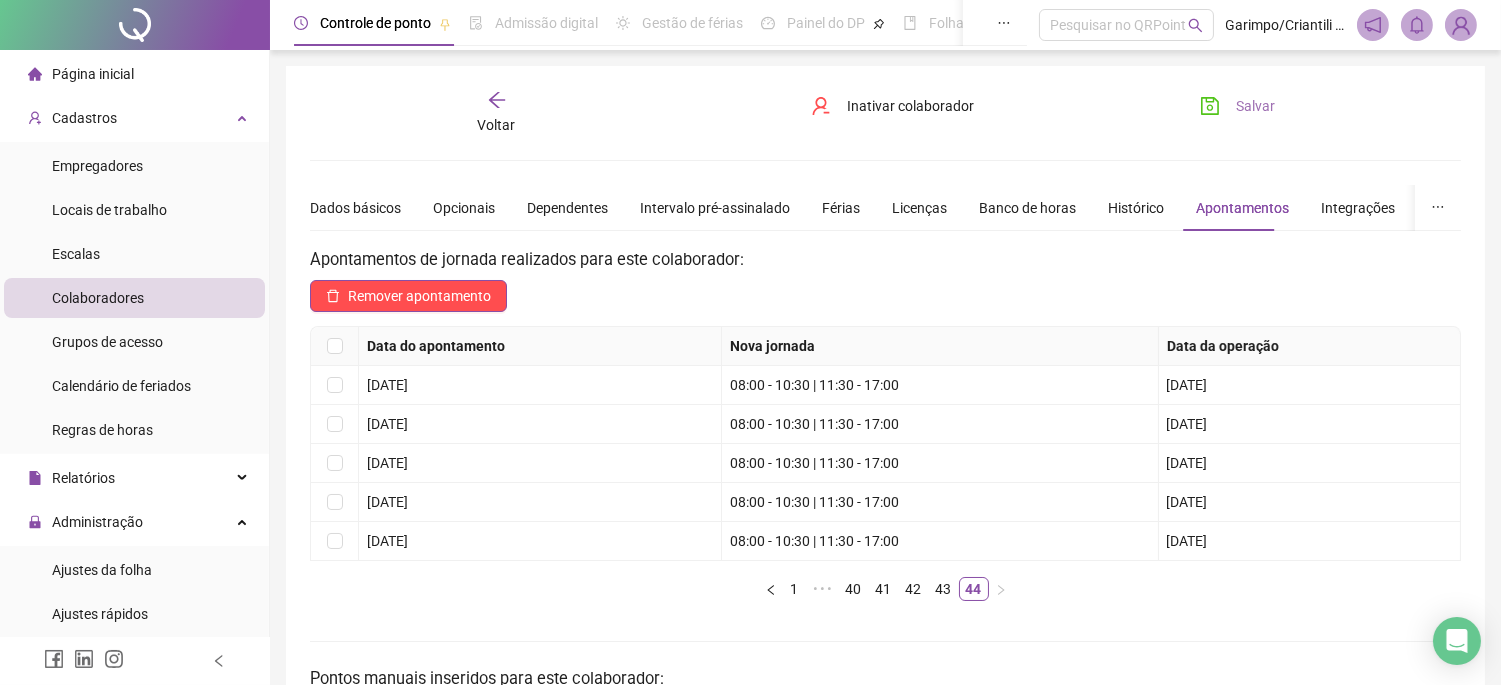 click 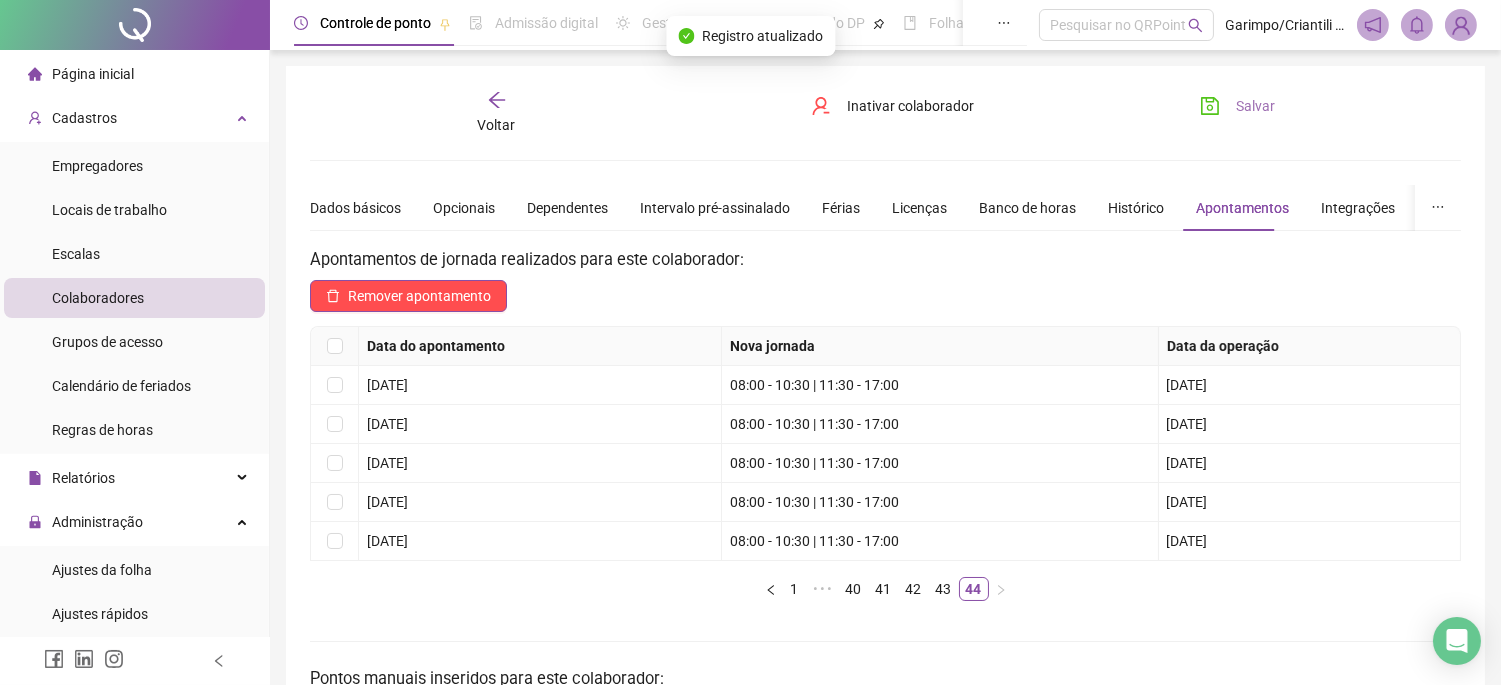 click on "Voltar" at bounding box center (496, 113) 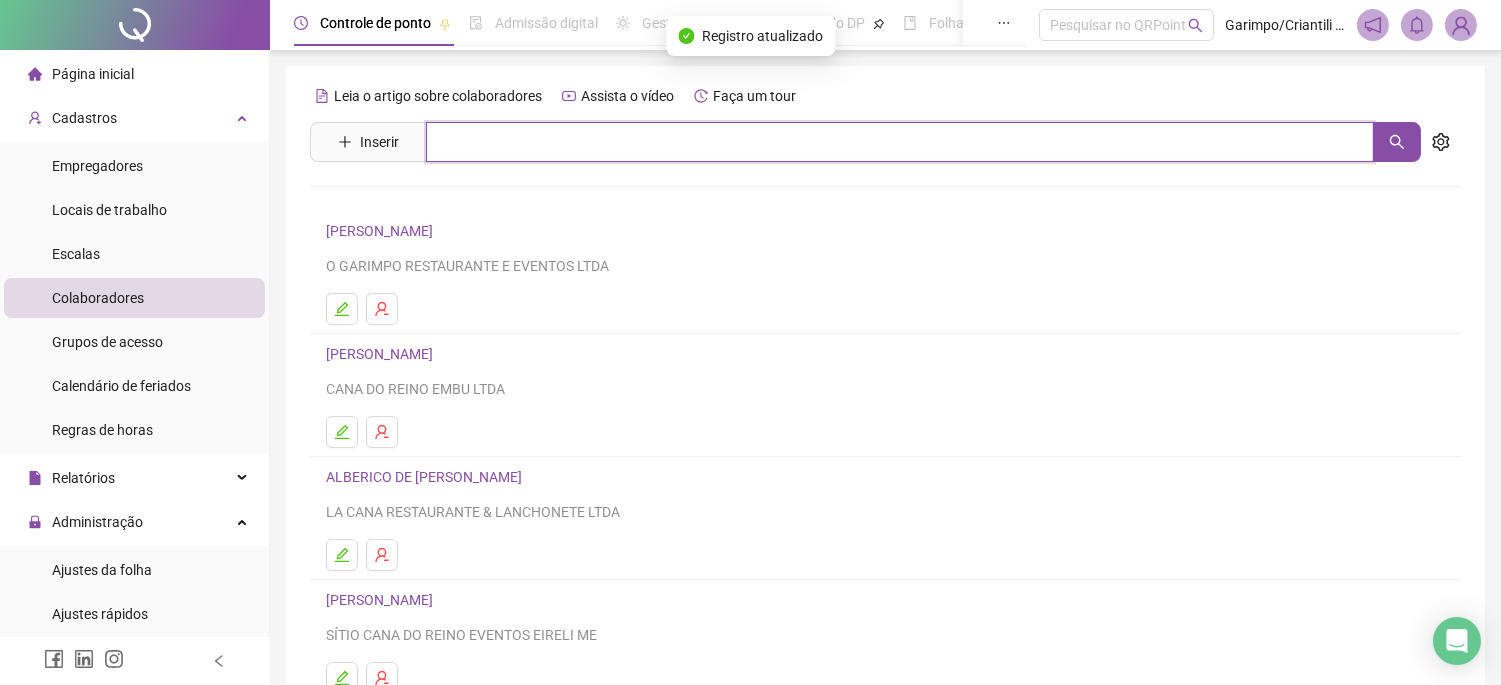 click at bounding box center [900, 142] 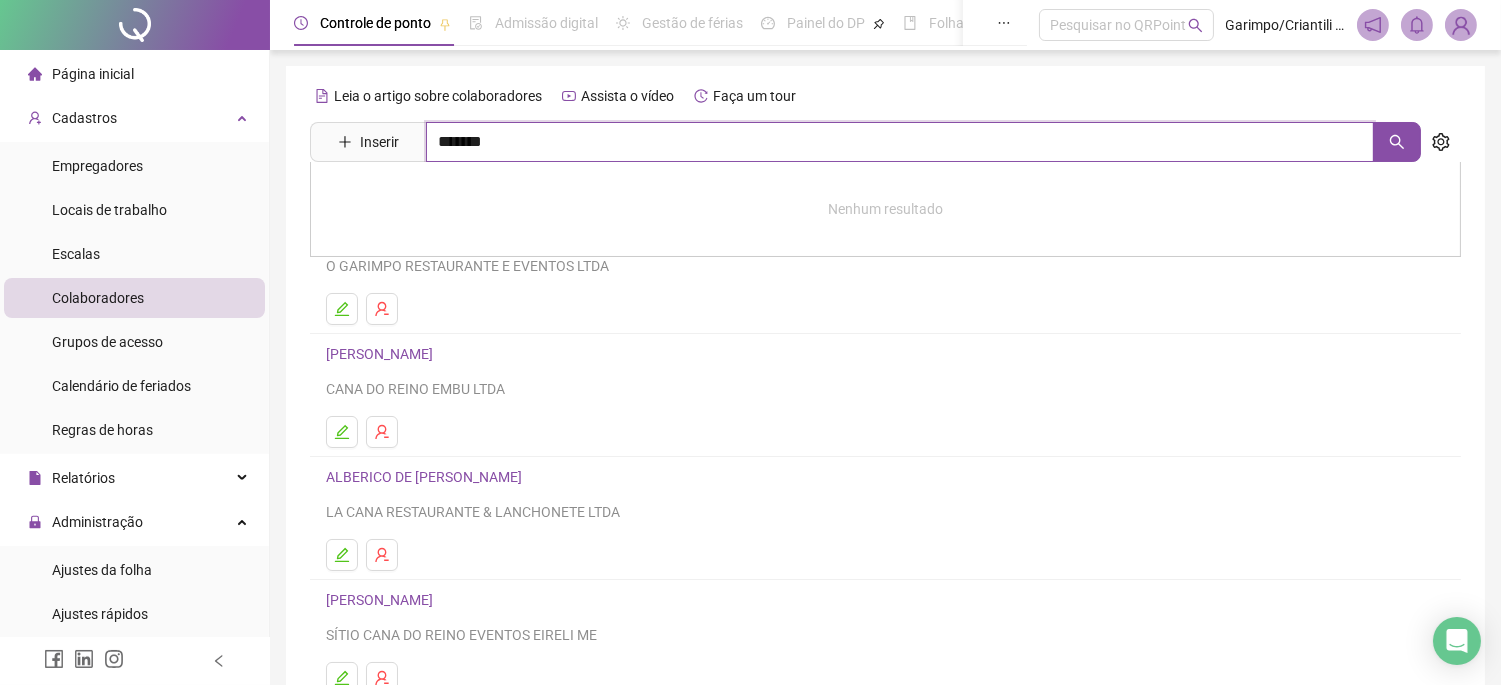 type on "*******" 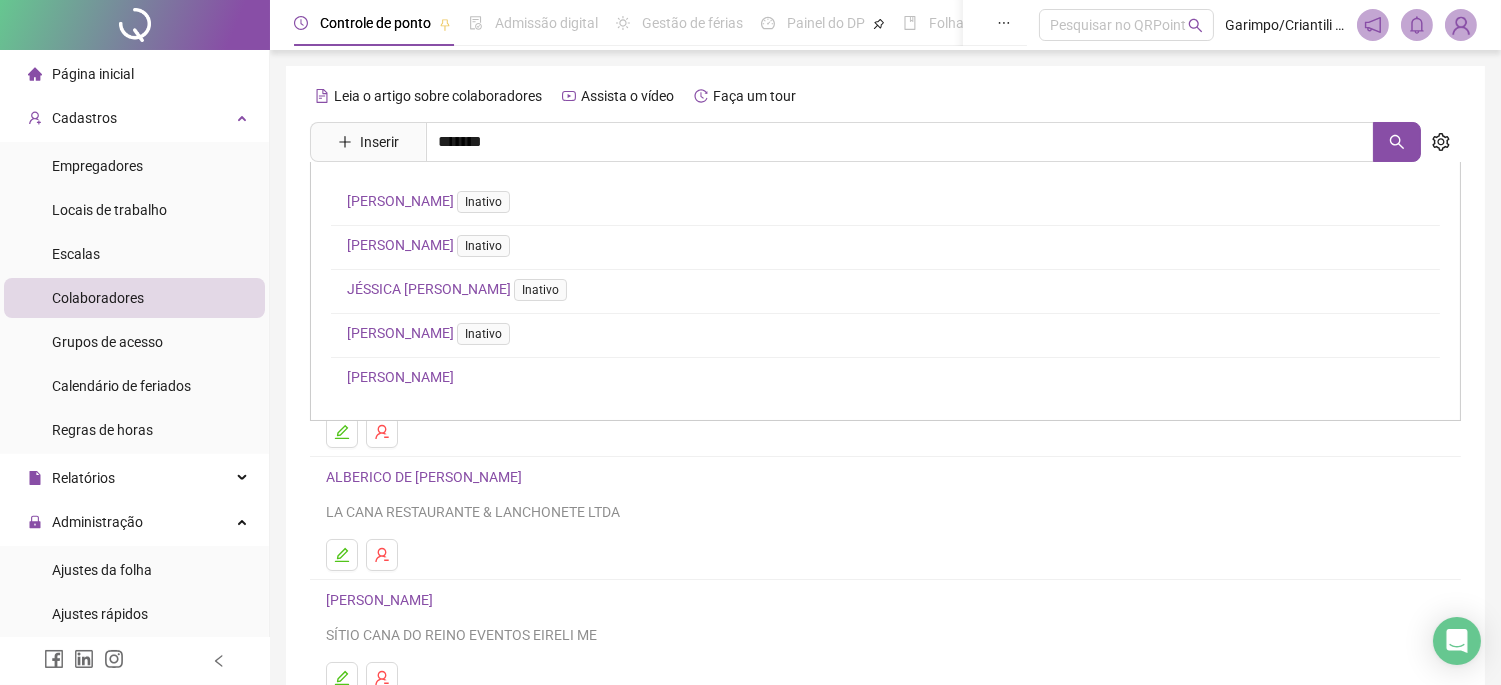click on "[PERSON_NAME]" at bounding box center (400, 377) 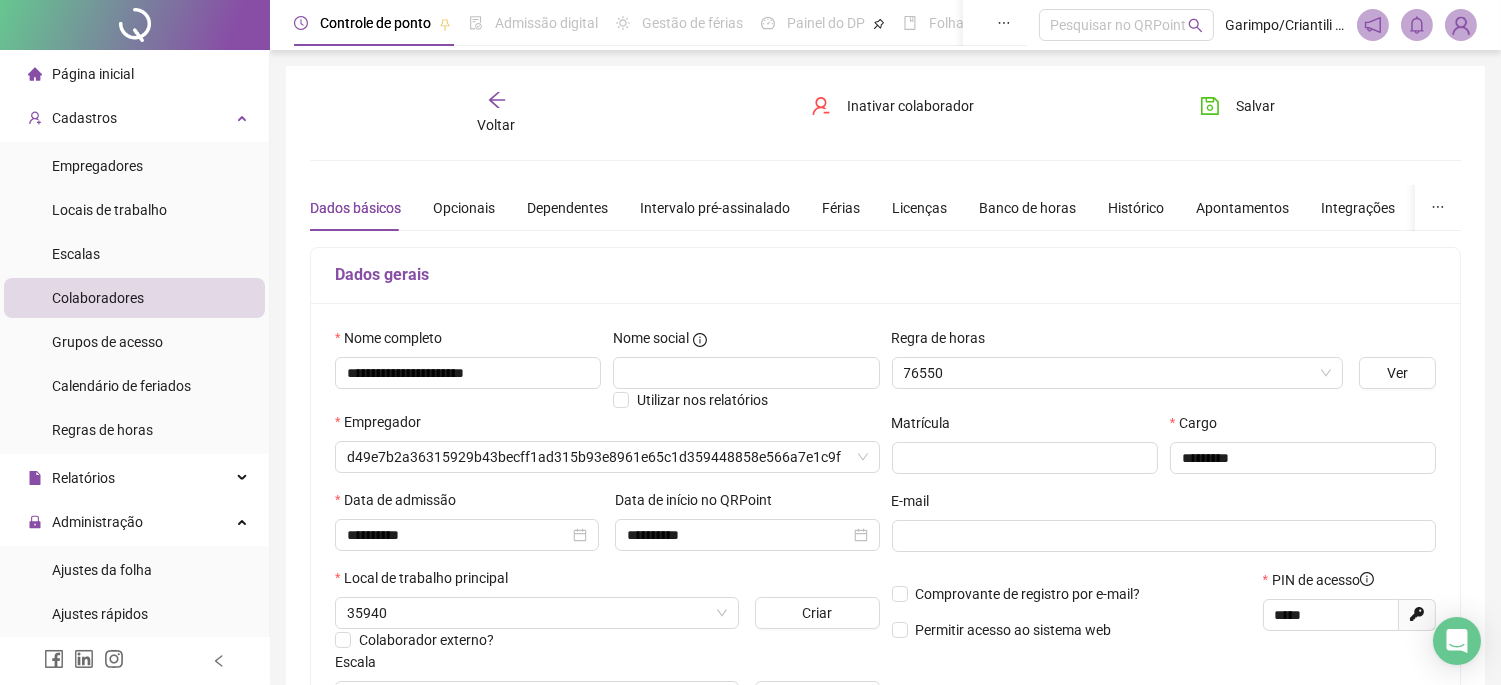 type on "**********" 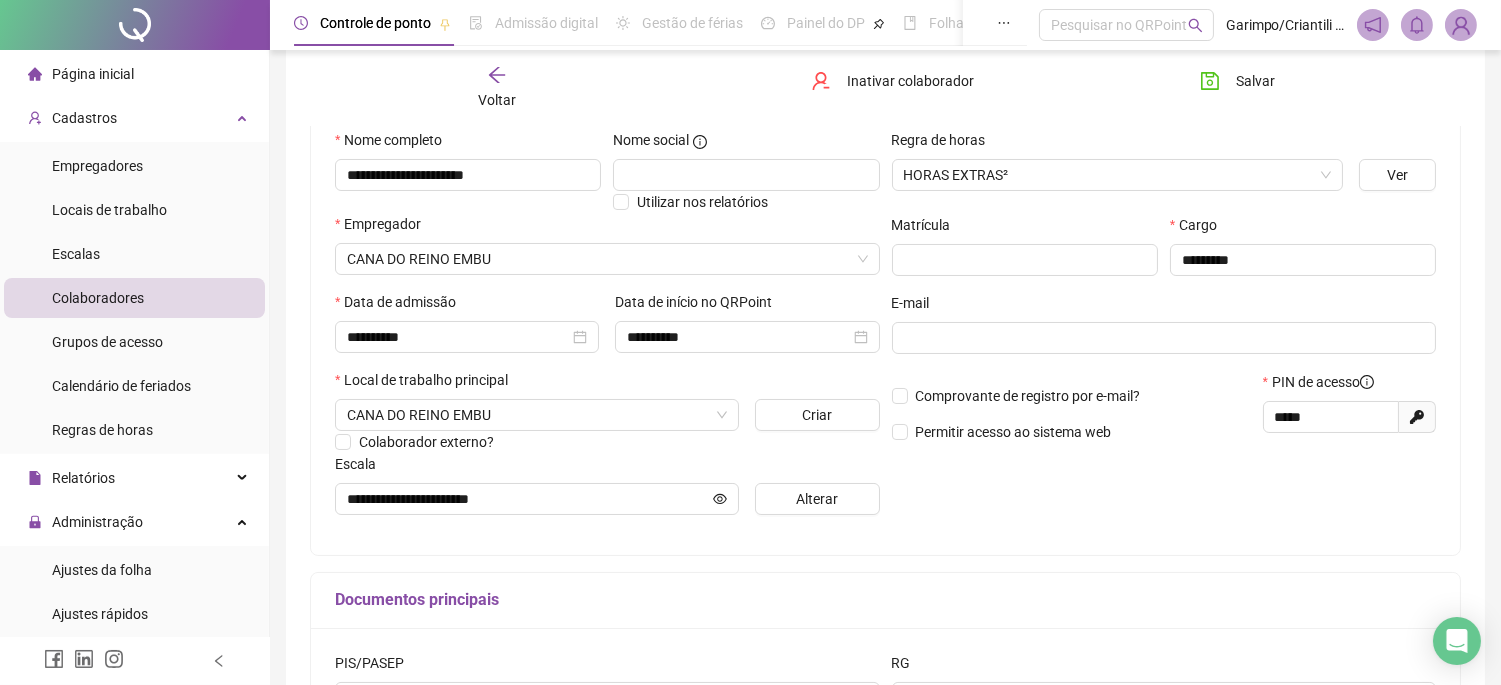 scroll, scrollTop: 0, scrollLeft: 0, axis: both 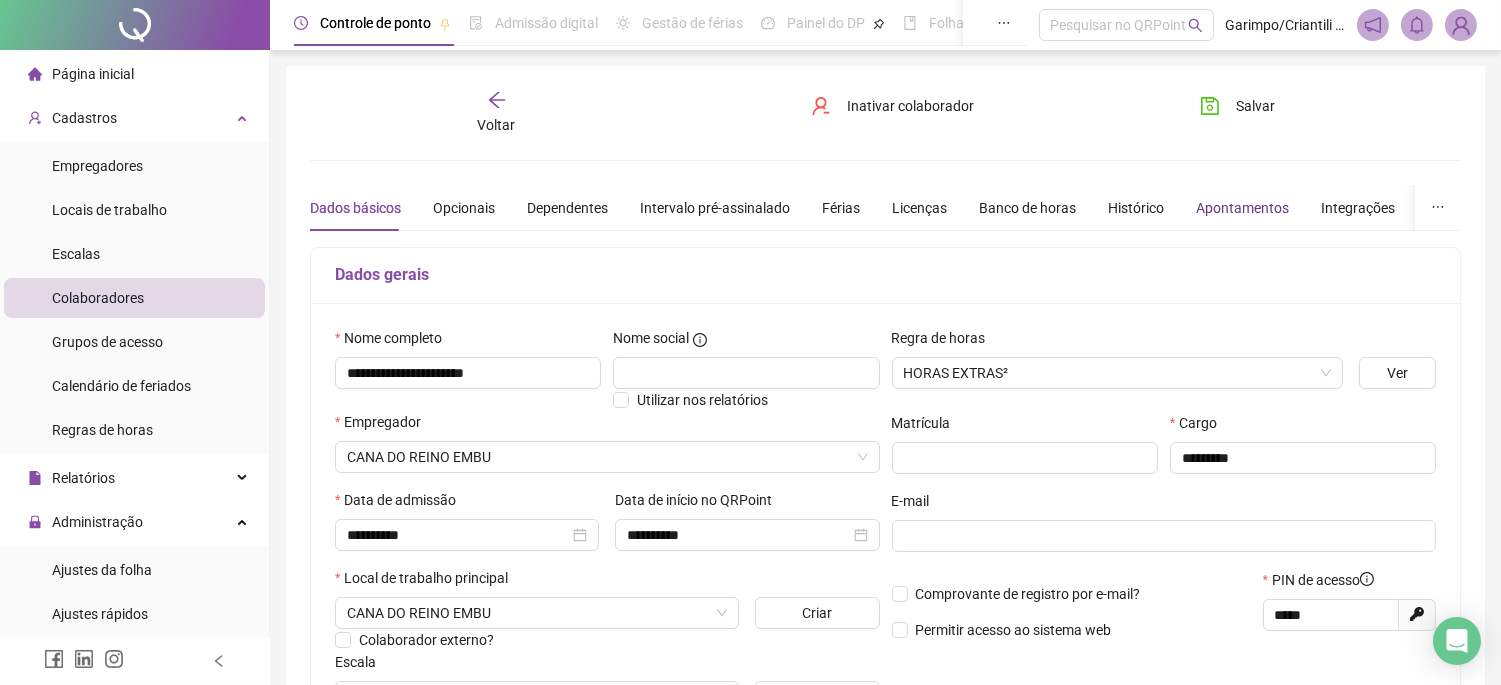 click on "Apontamentos" at bounding box center [1242, 208] 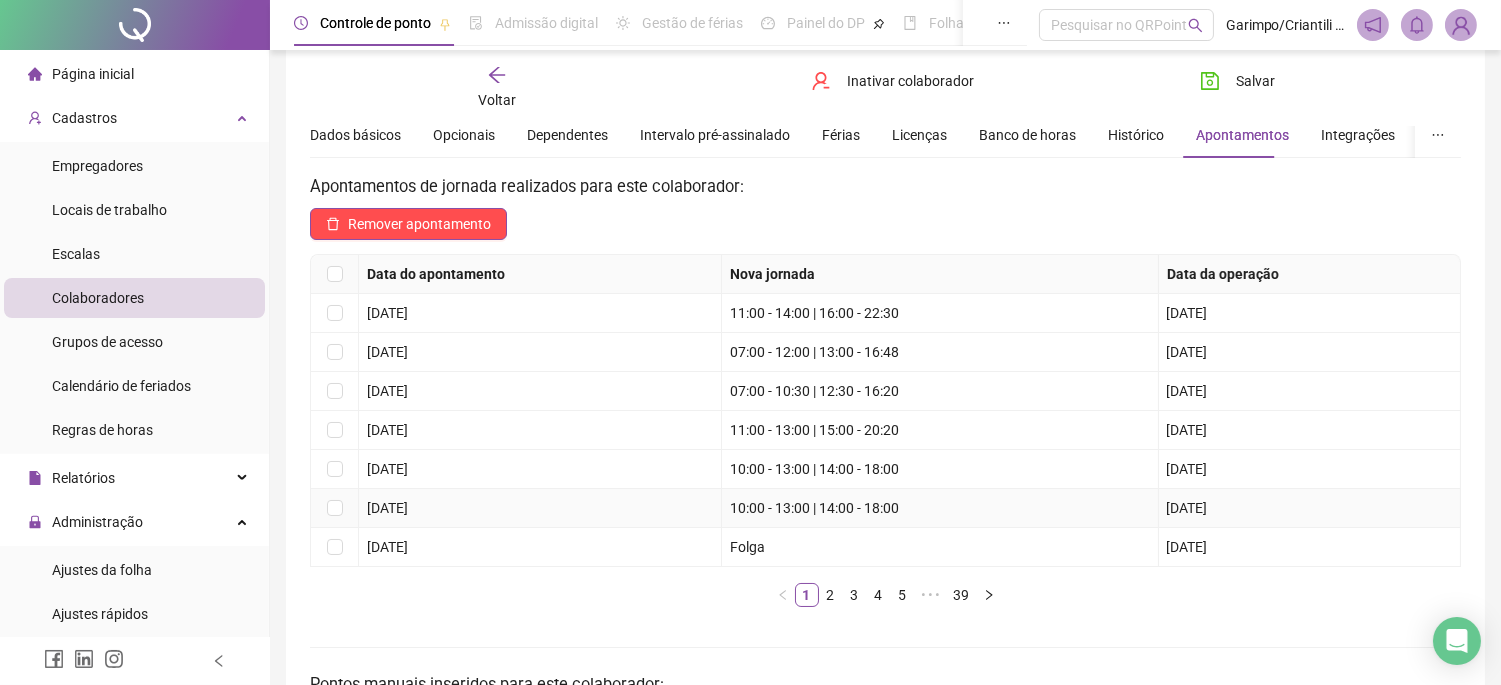 scroll, scrollTop: 111, scrollLeft: 0, axis: vertical 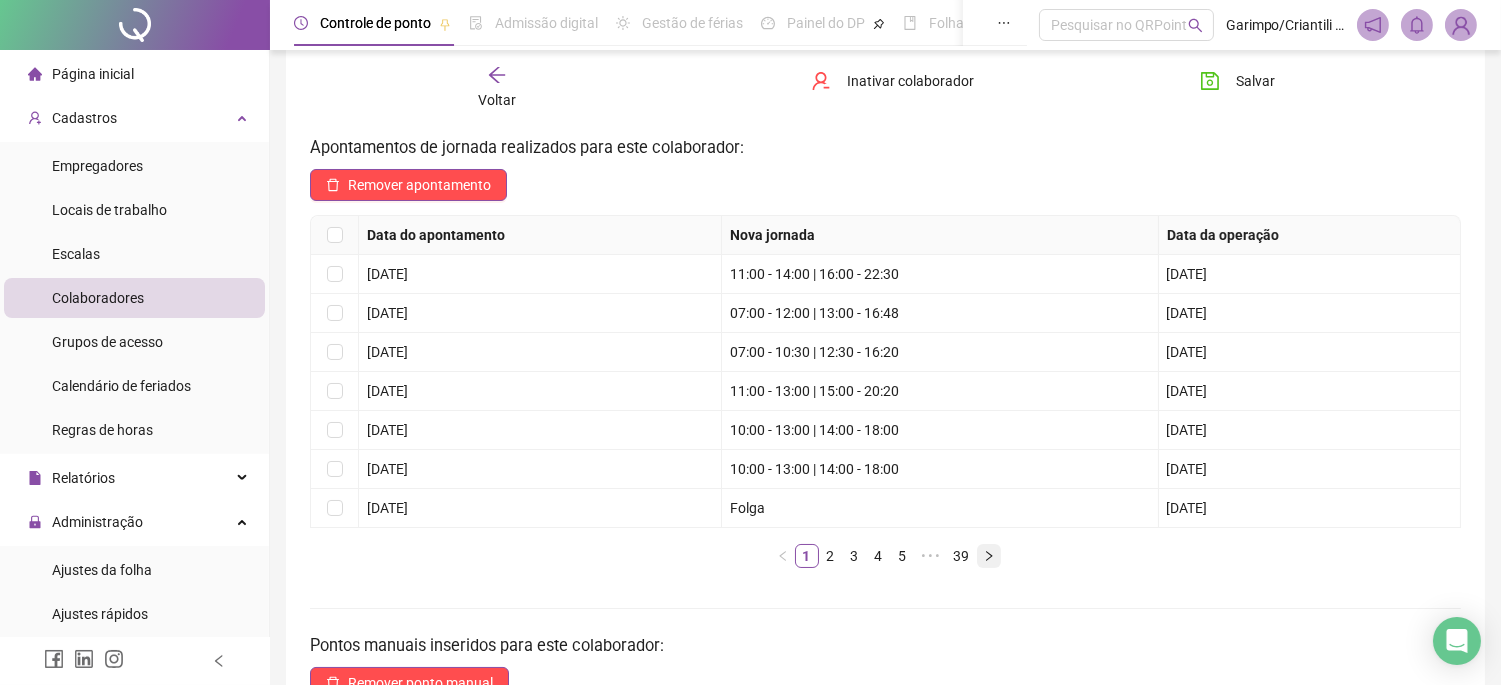 click at bounding box center [989, 556] 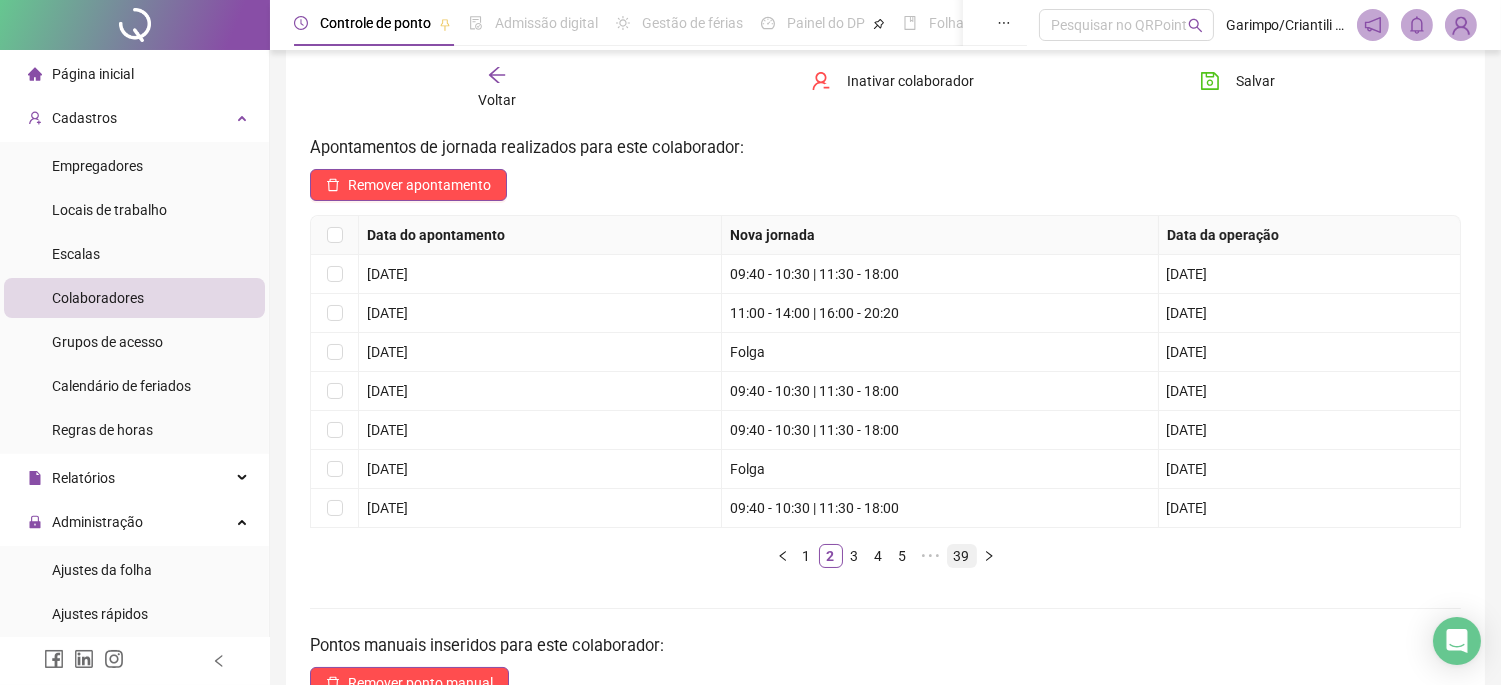 click on "39" at bounding box center [962, 556] 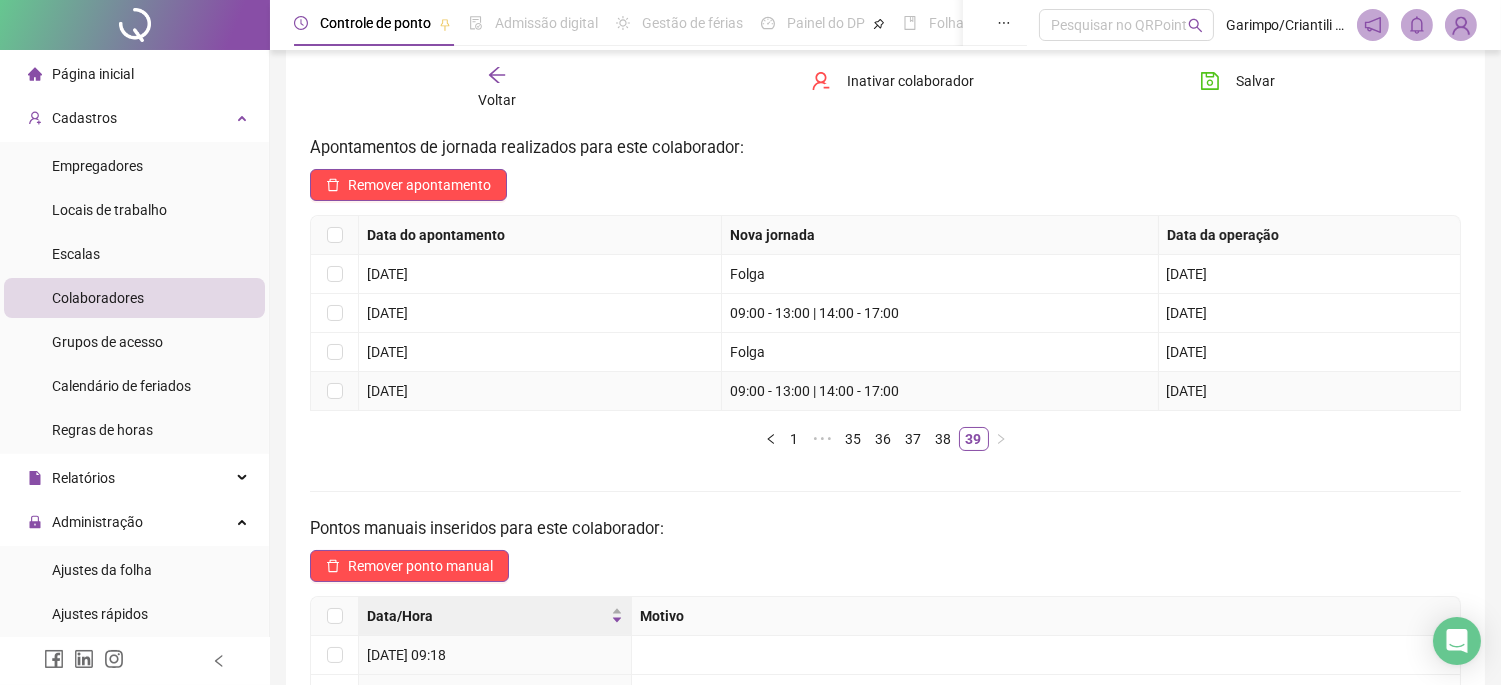 click at bounding box center [335, 391] 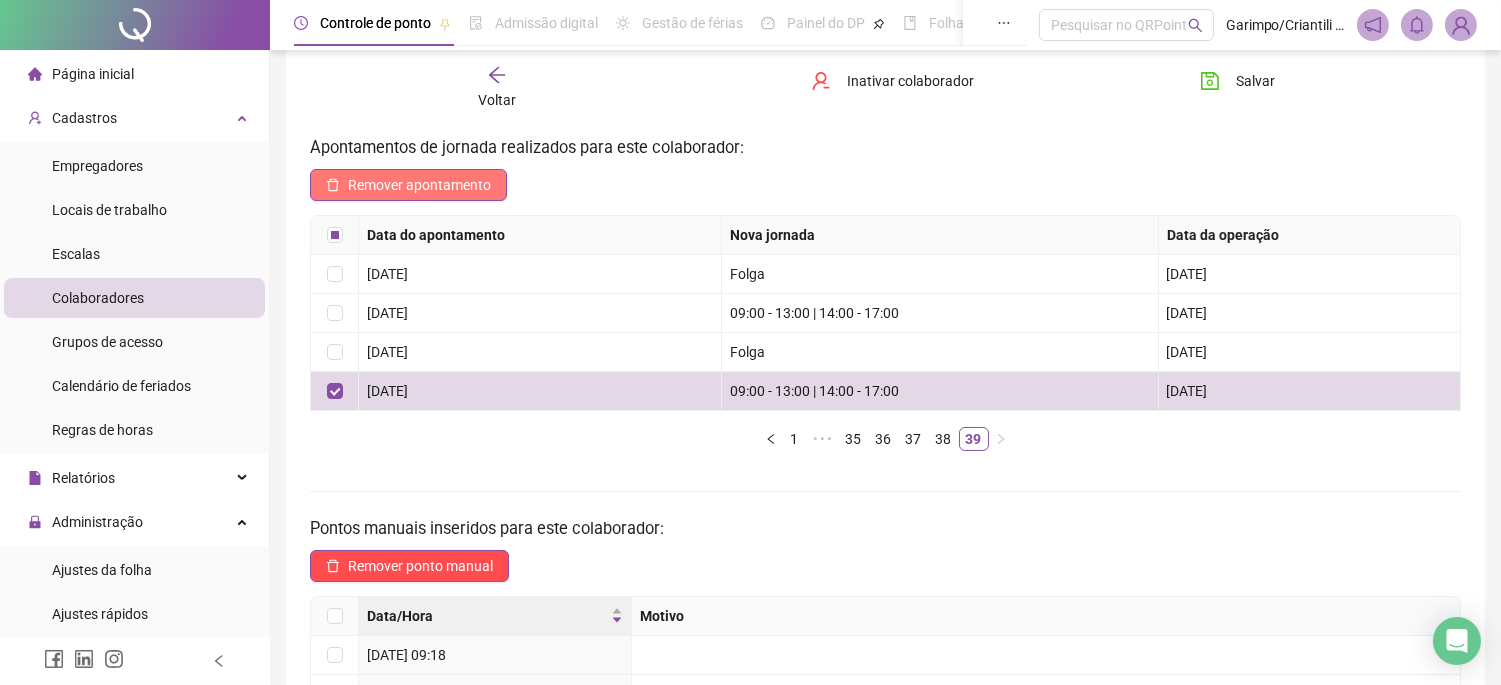 click on "Remover apontamento" at bounding box center (419, 185) 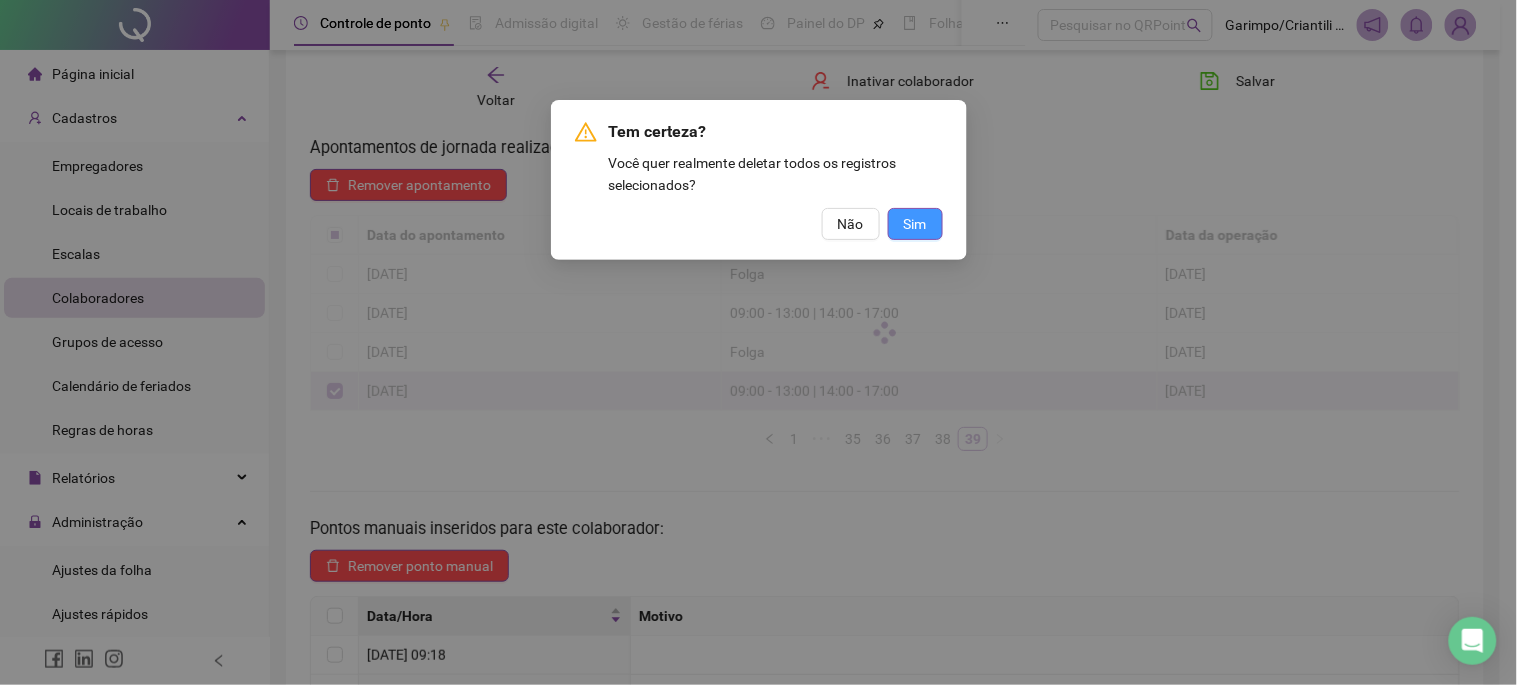 click on "Sim" at bounding box center [915, 224] 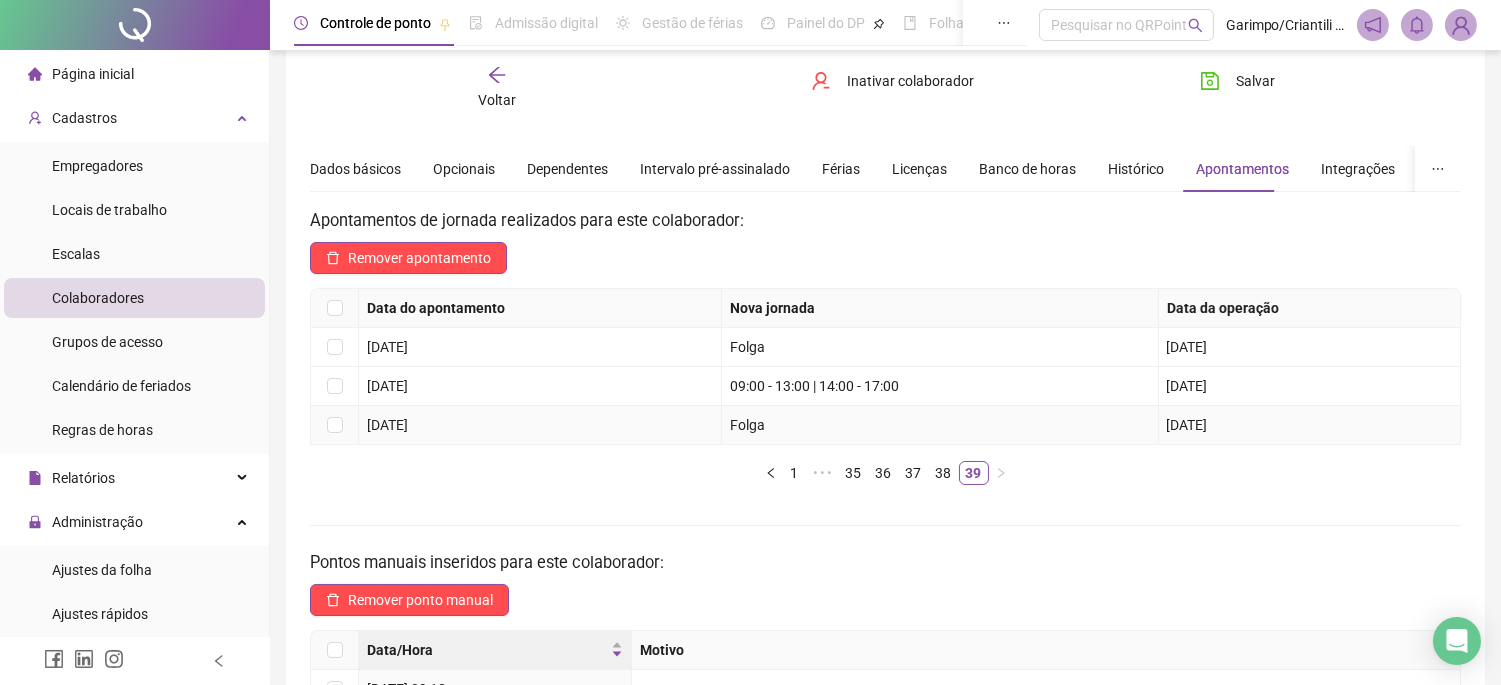 scroll, scrollTop: 0, scrollLeft: 0, axis: both 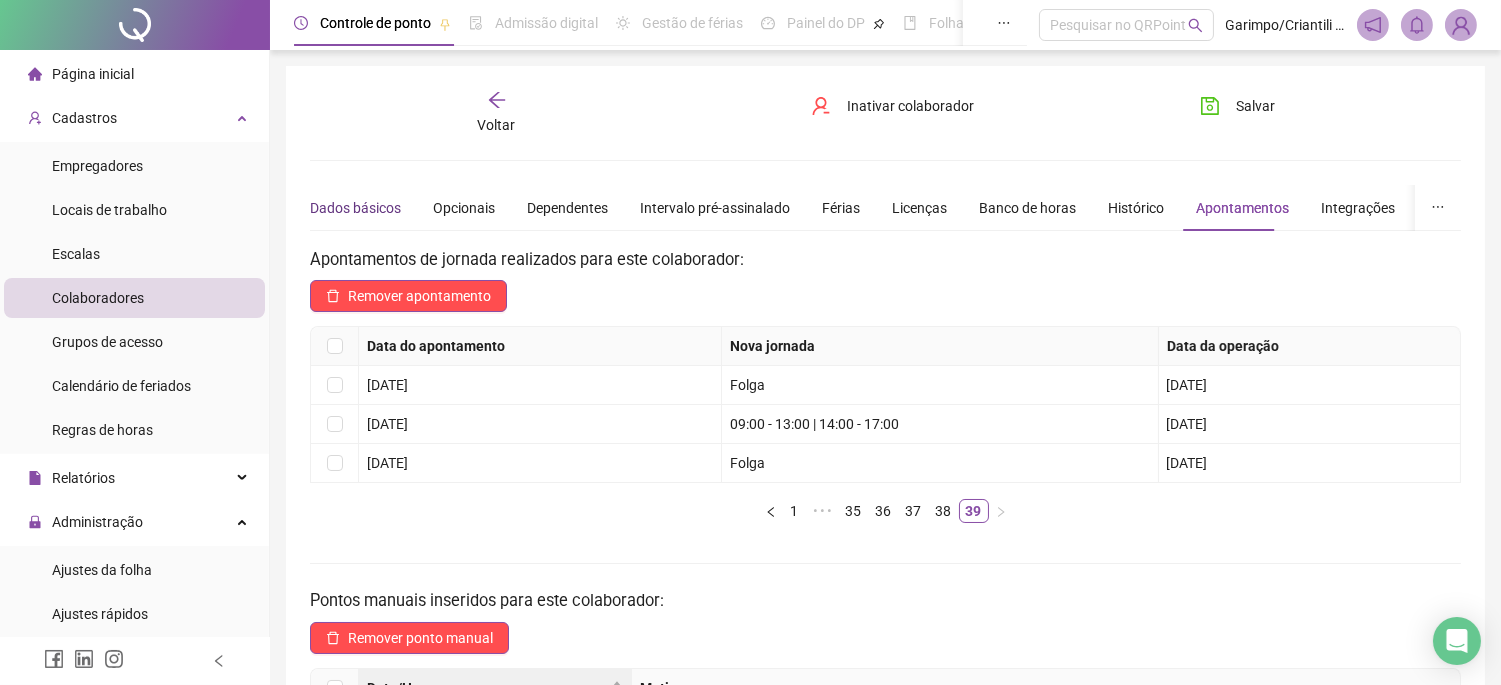 click on "Dados básicos" at bounding box center (355, 208) 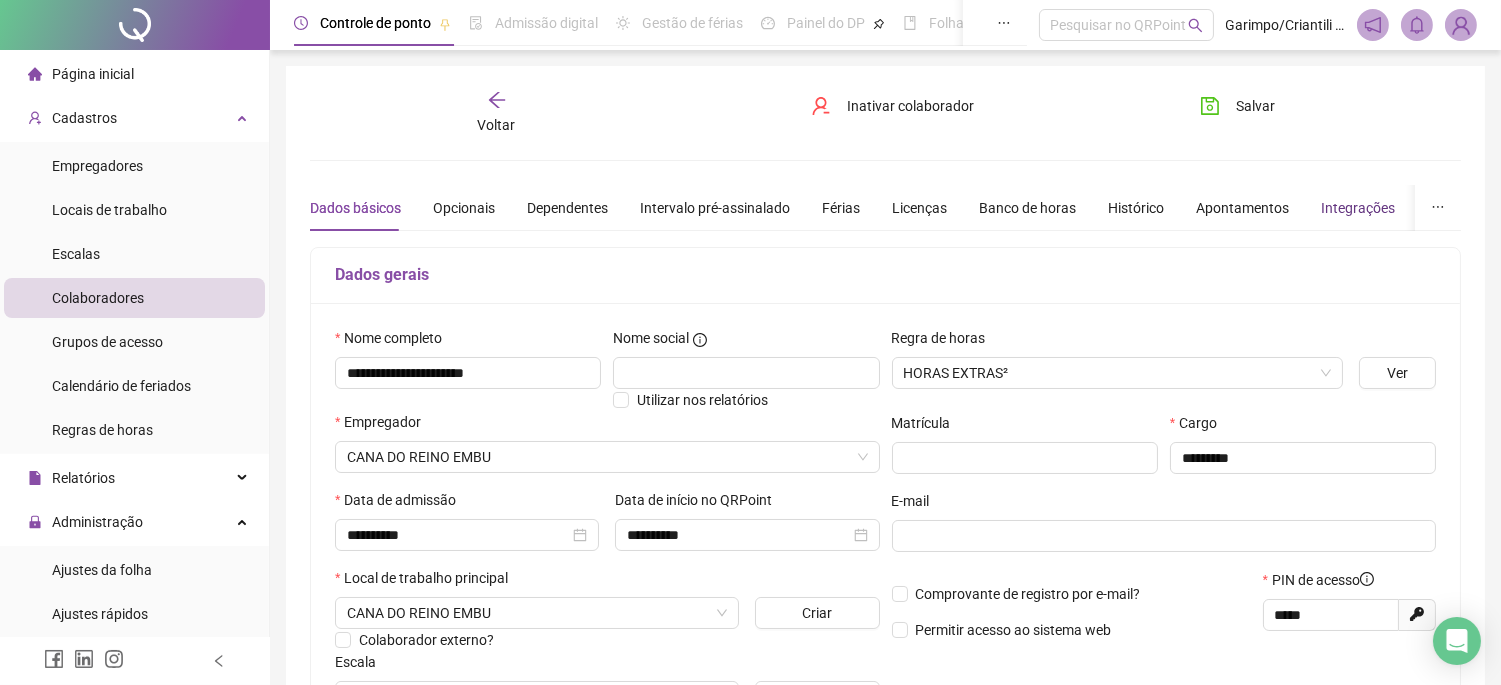 click on "Integrações" at bounding box center [1358, 208] 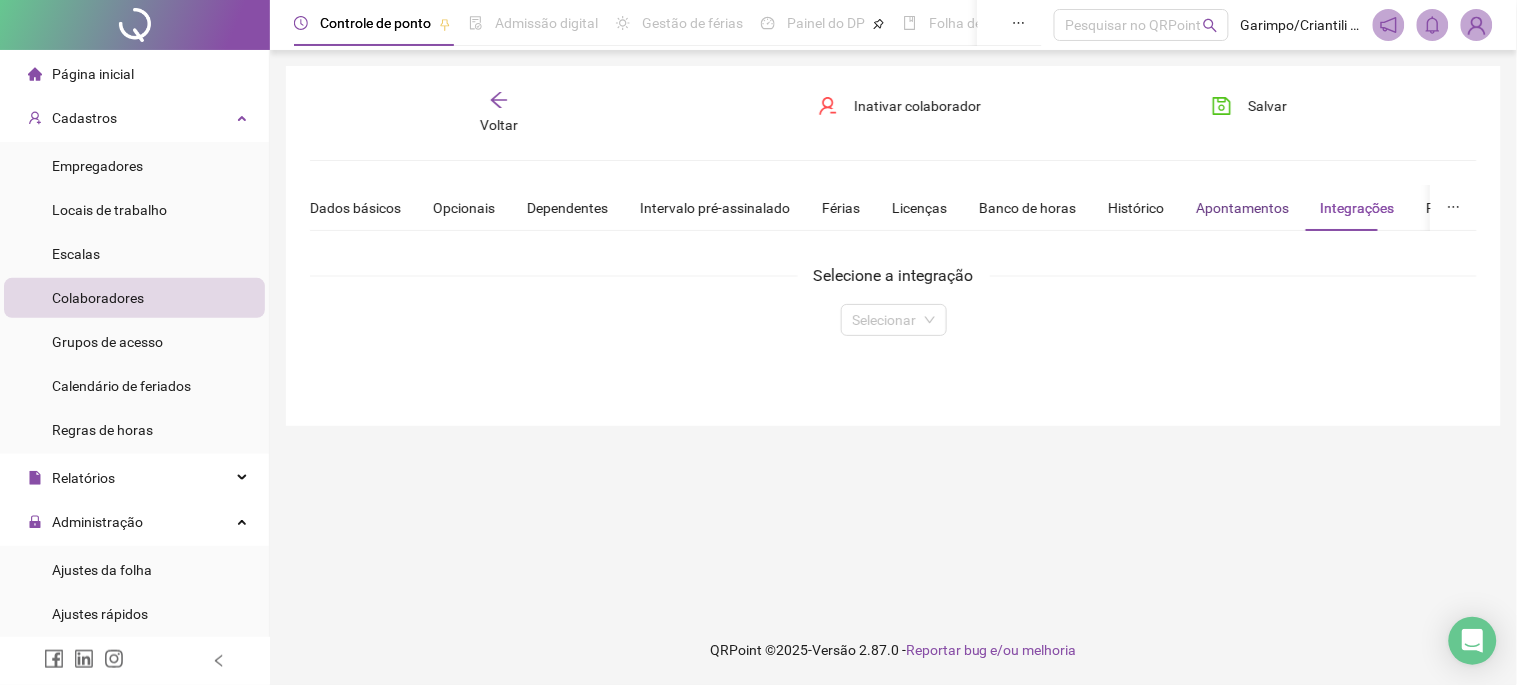 click on "Apontamentos" at bounding box center (1242, 208) 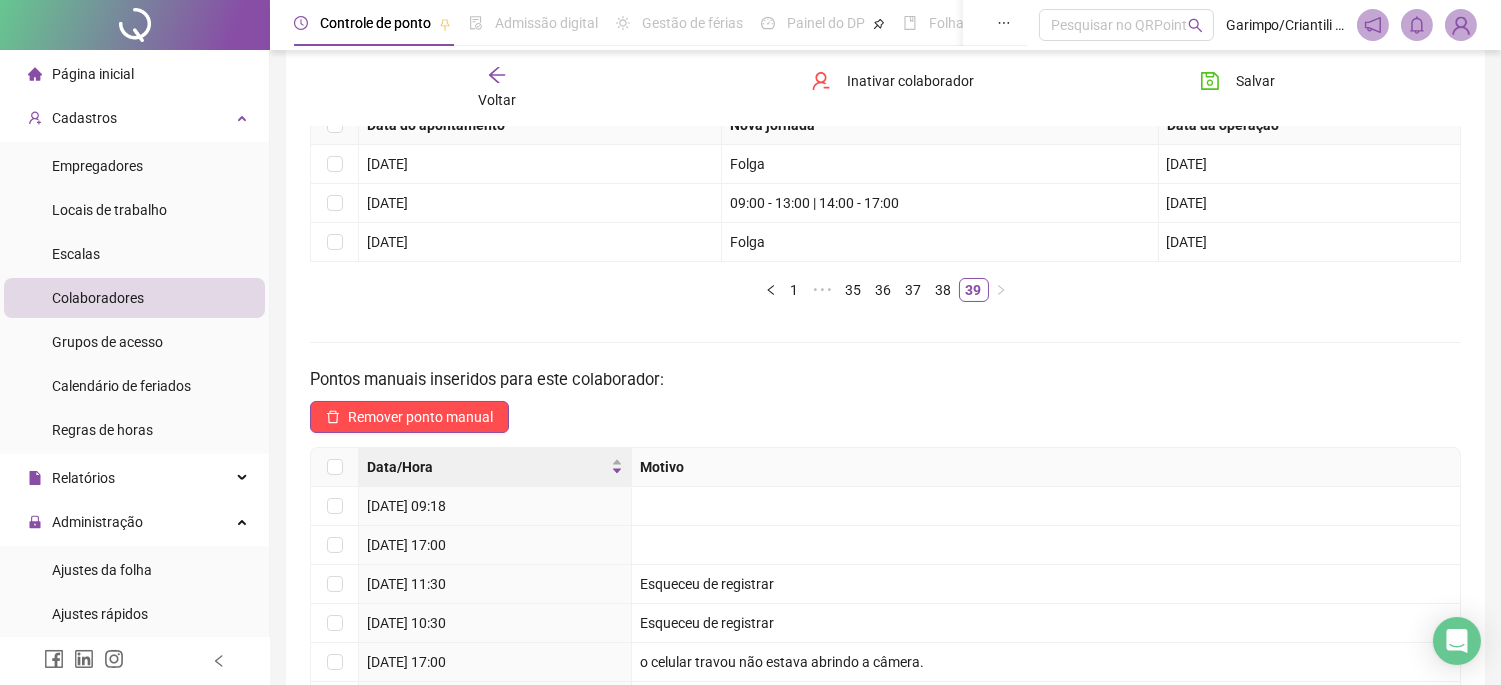 scroll, scrollTop: 222, scrollLeft: 0, axis: vertical 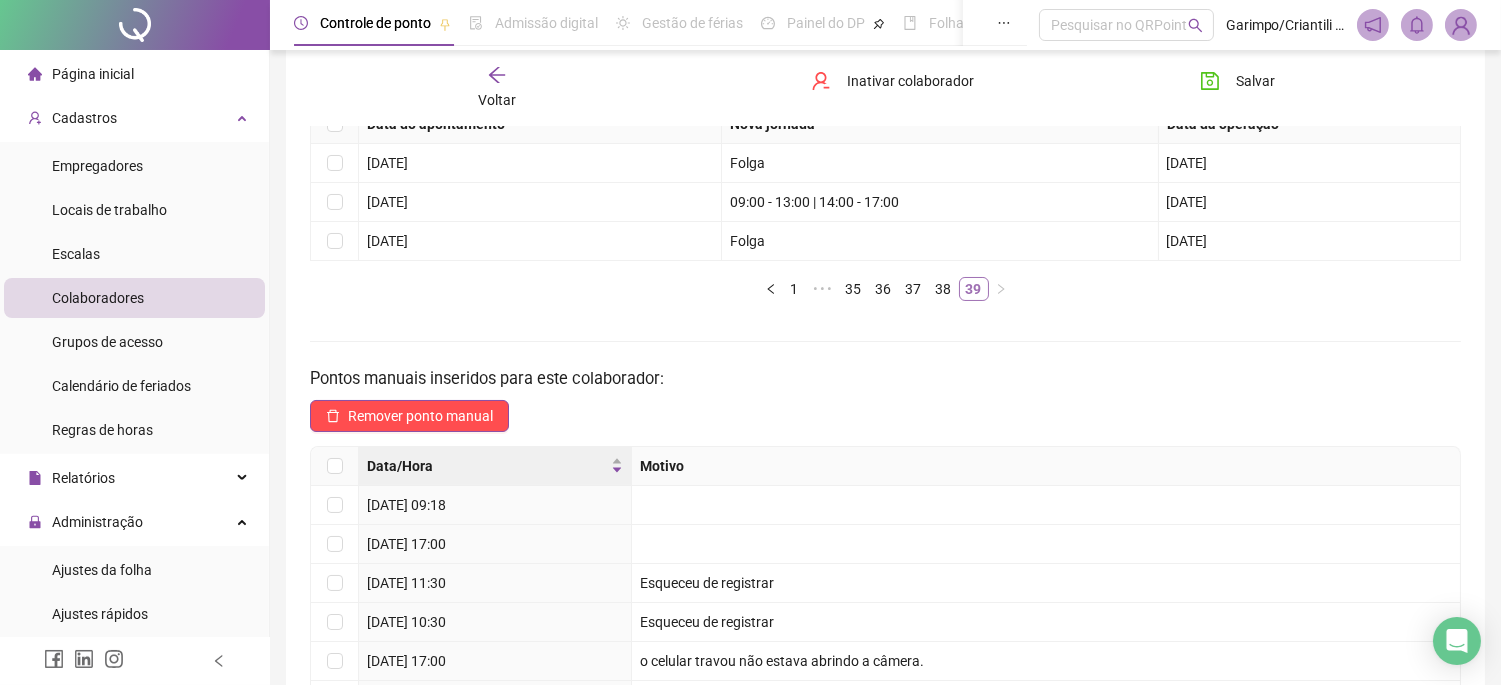 click on "39" at bounding box center (974, 289) 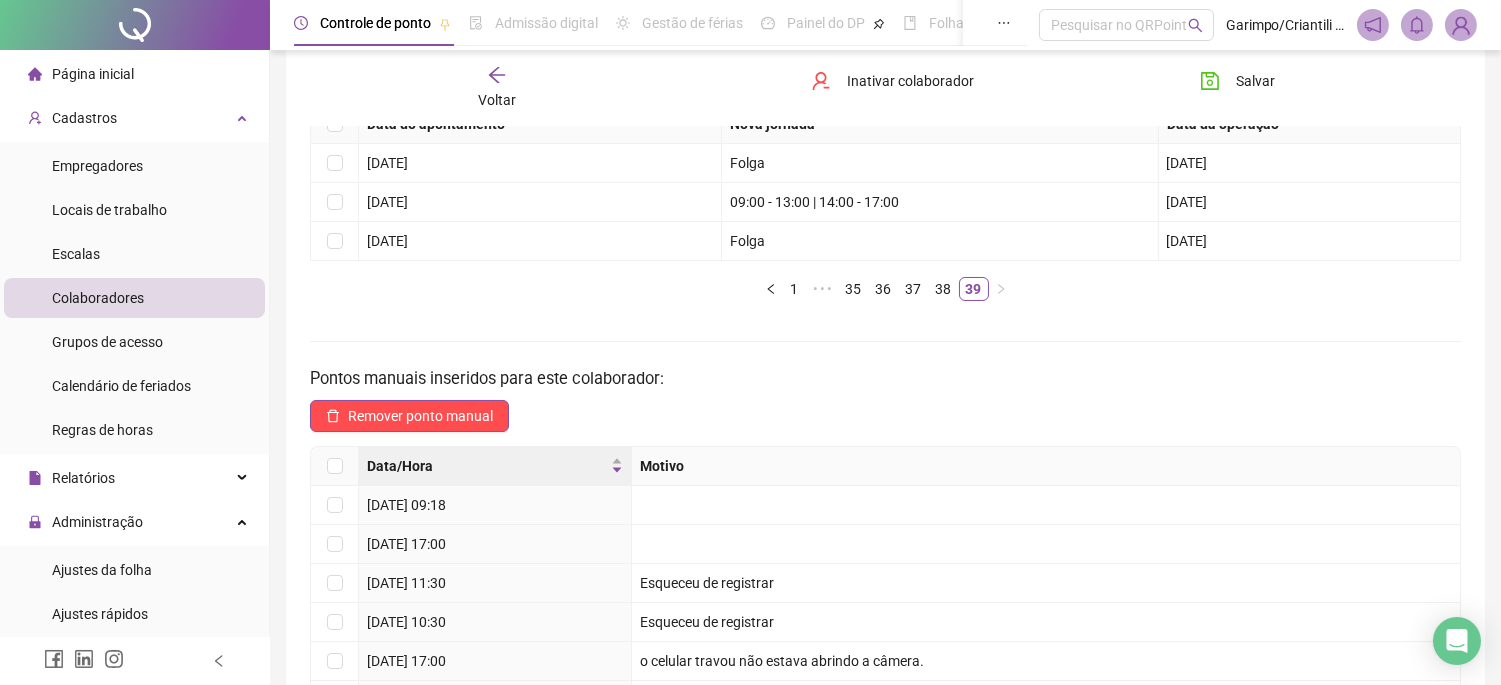 click on "Data do apontamento Nova jornada Data da operação         02/07/2025 Folga 10/07/2025 07/07/2025 09:00 - 13:00 | 14:00 - 17:00 10/07/2025 08/07/2025 Folga 10/07/2025 1 ••• 35 36 37 38 39" at bounding box center [885, 210] 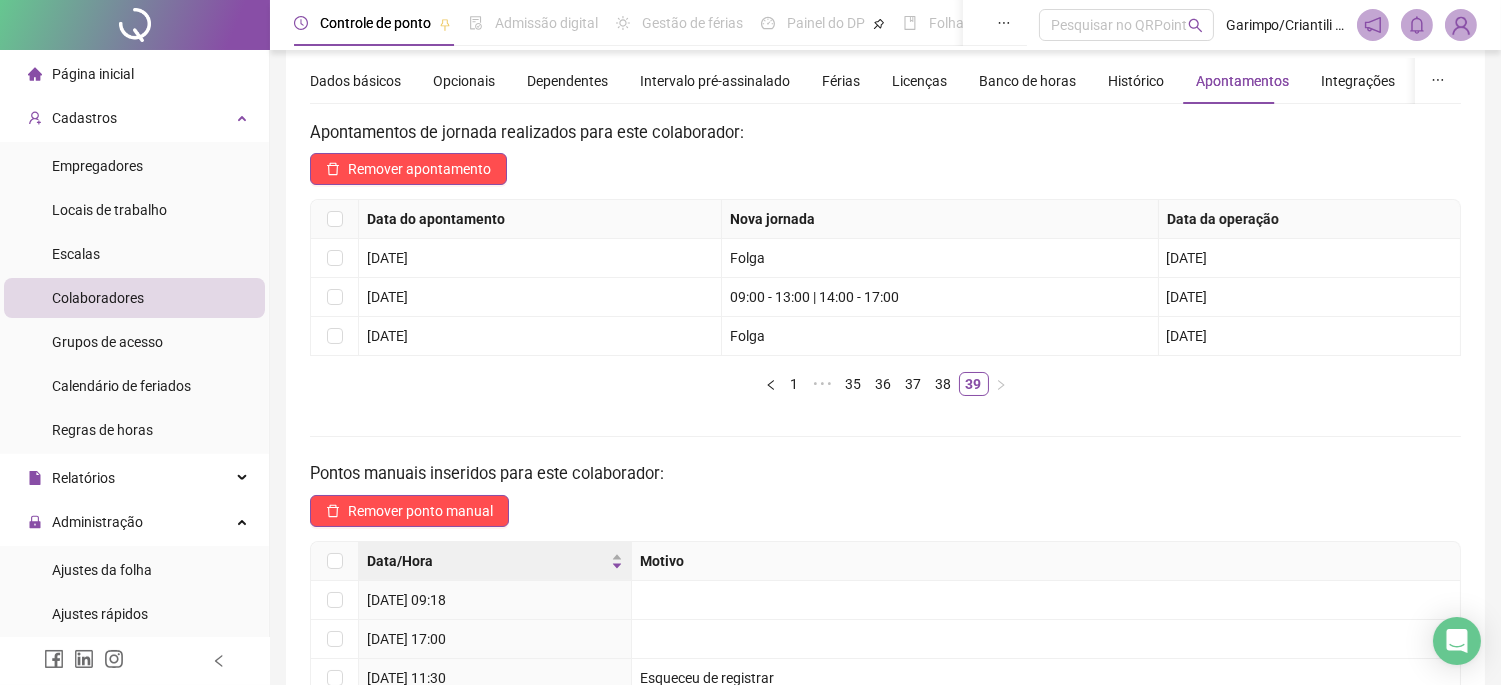 scroll, scrollTop: 0, scrollLeft: 0, axis: both 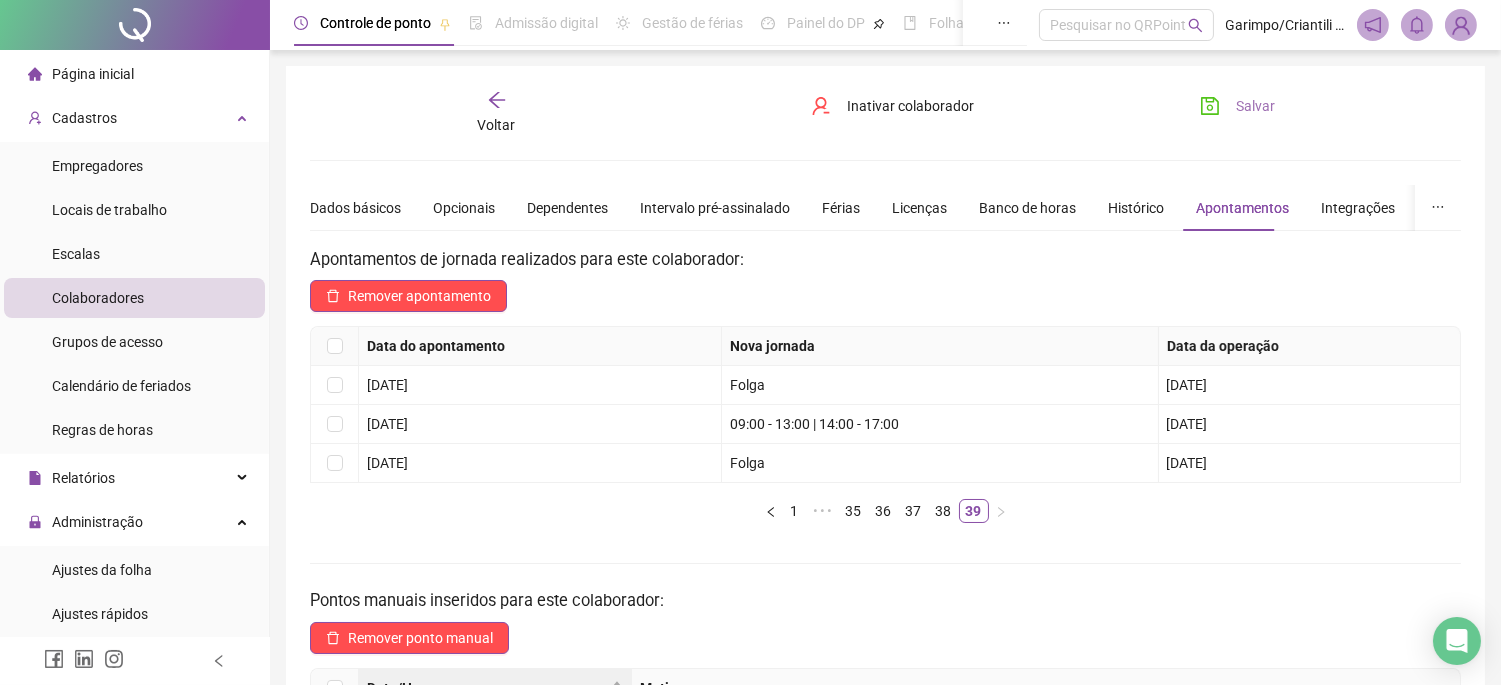 click on "Salvar" at bounding box center (1255, 106) 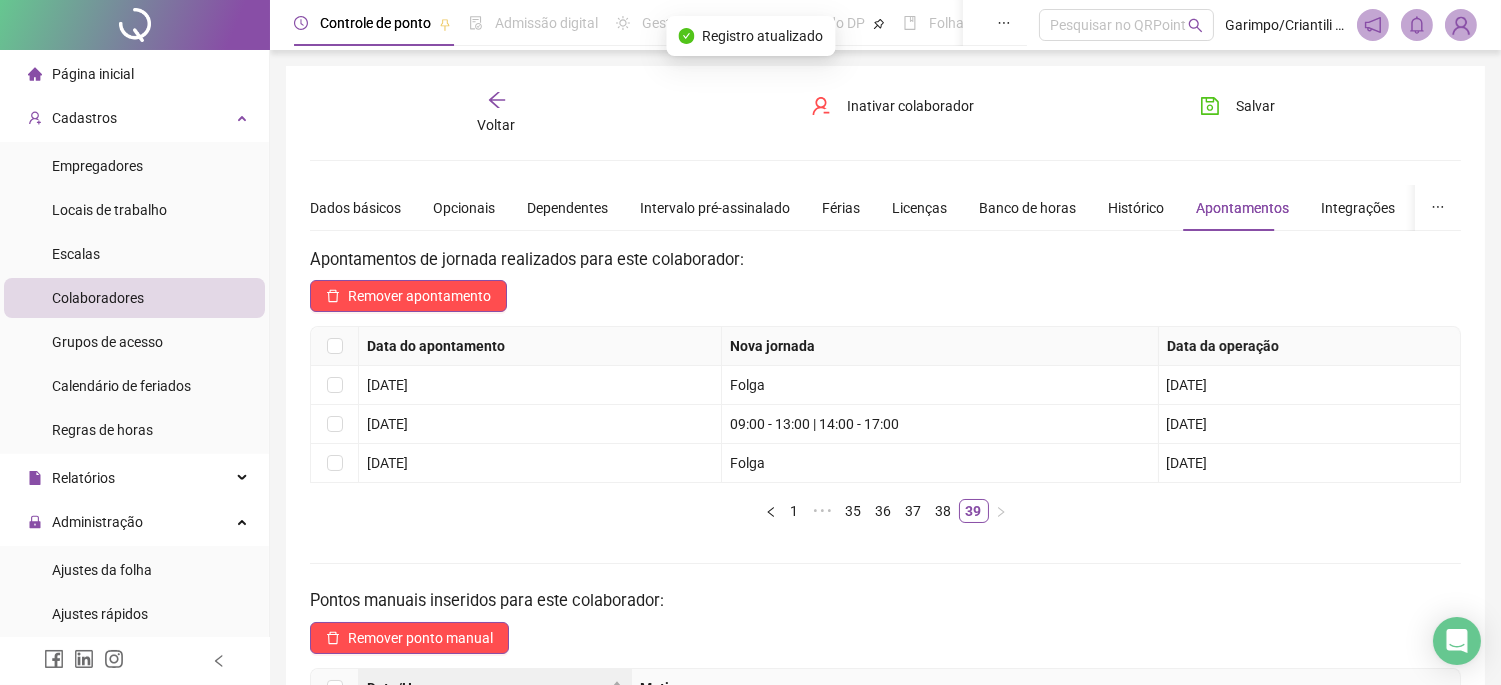 click on "Voltar" at bounding box center (496, 113) 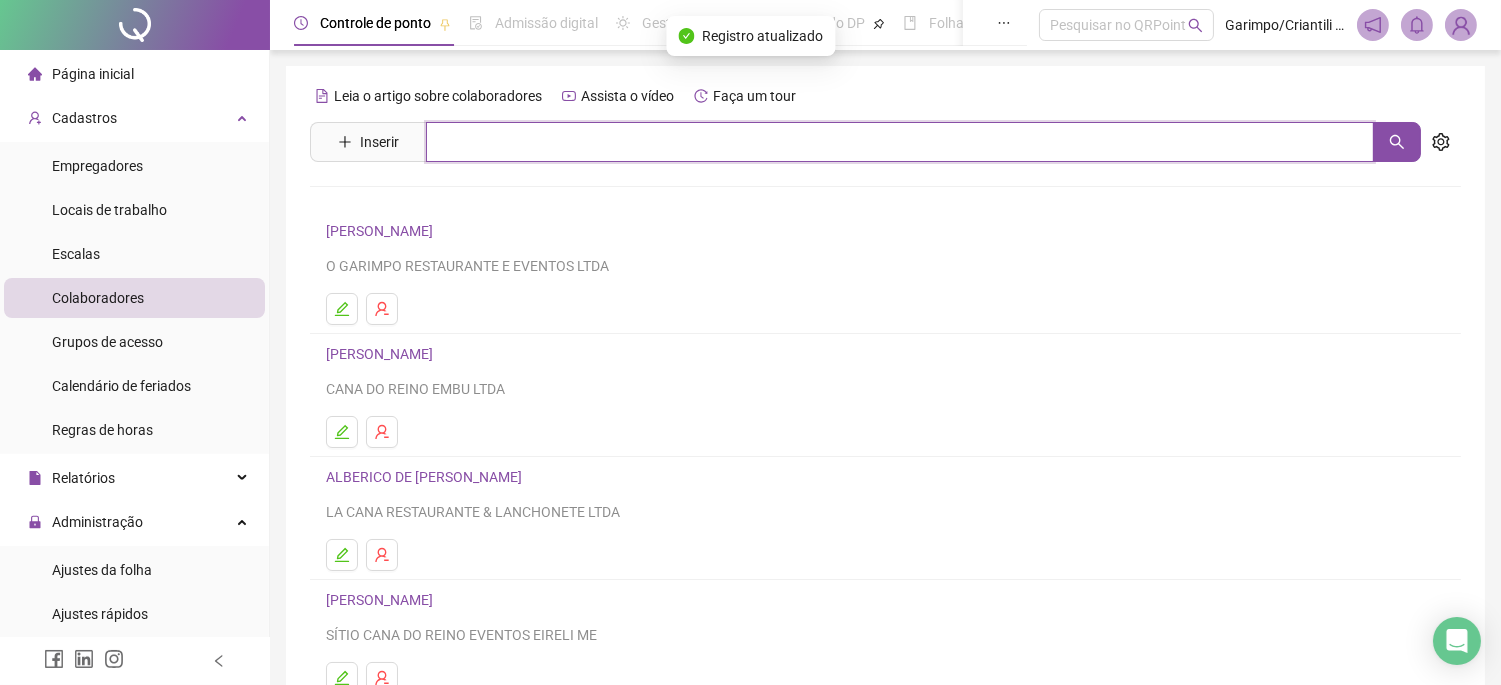 click at bounding box center (900, 142) 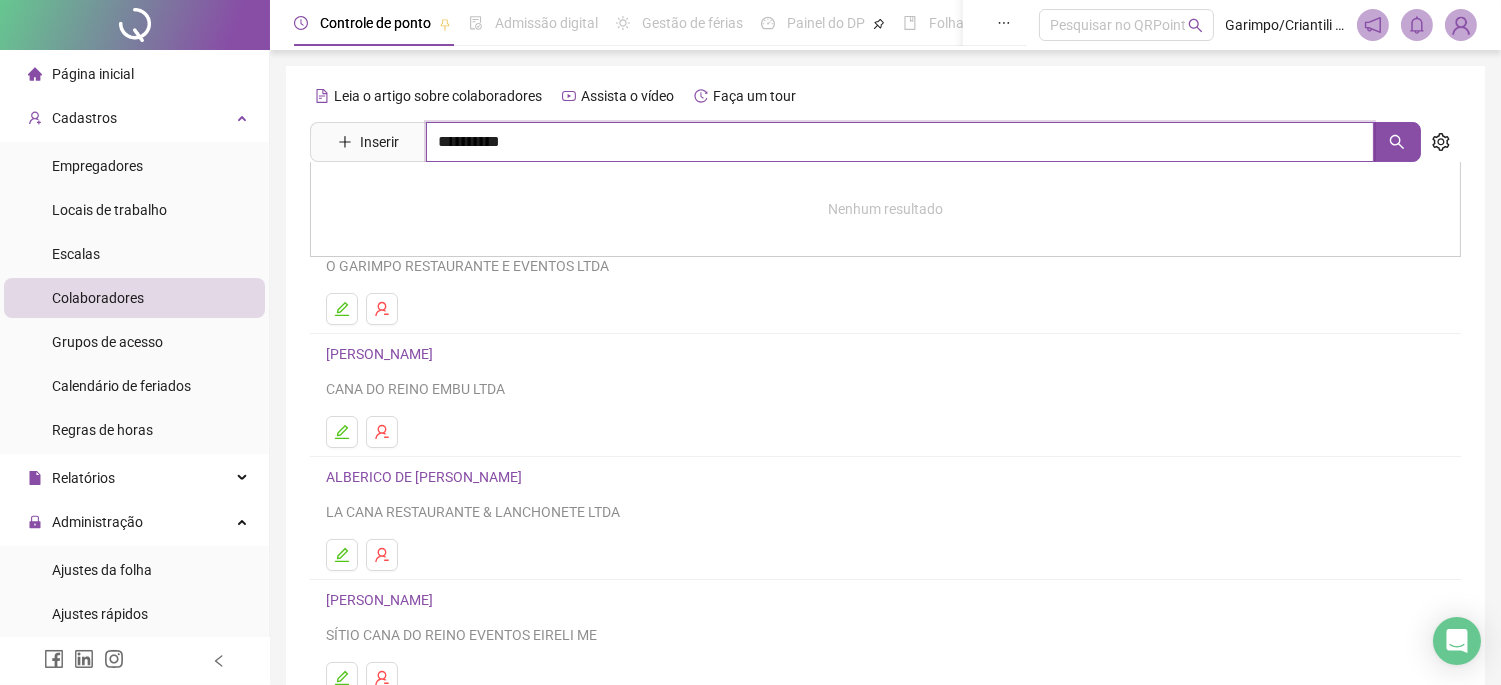 type on "**********" 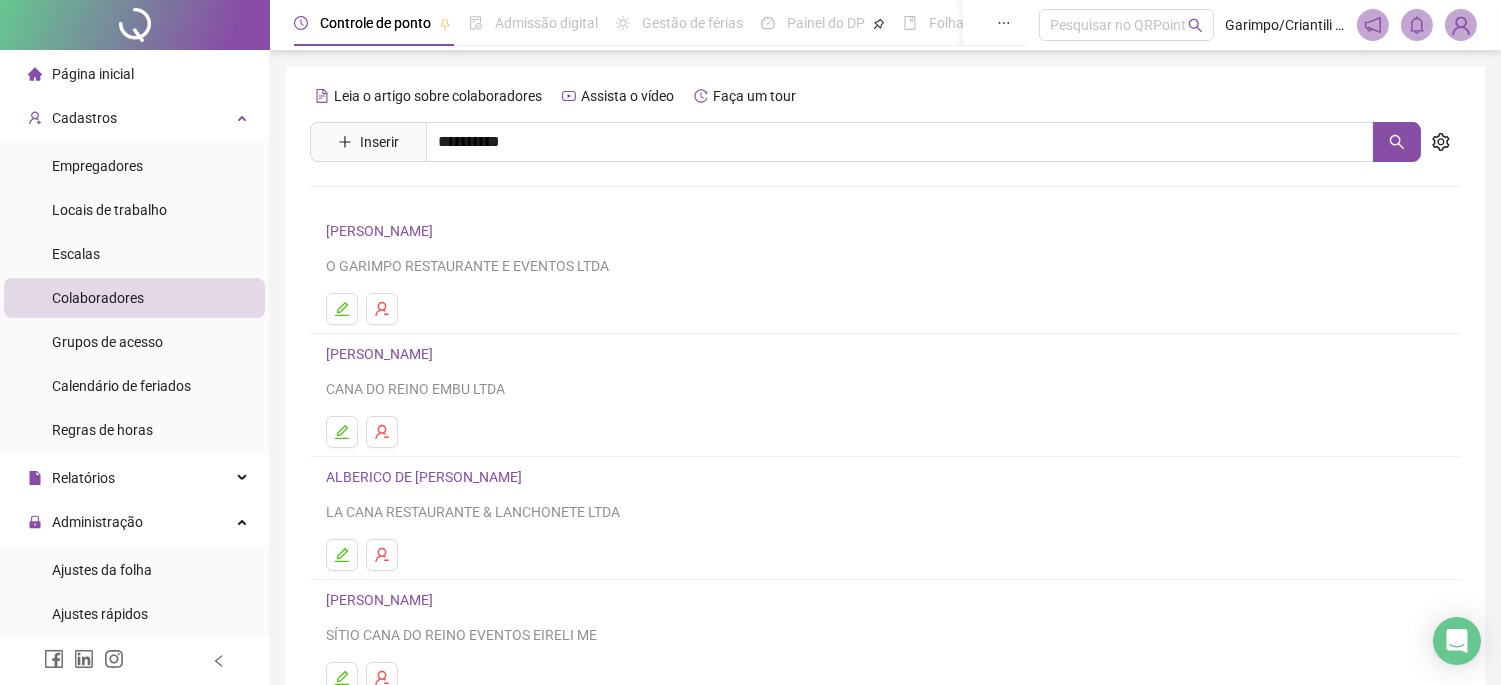 click on "[PERSON_NAME]" at bounding box center (400, 201) 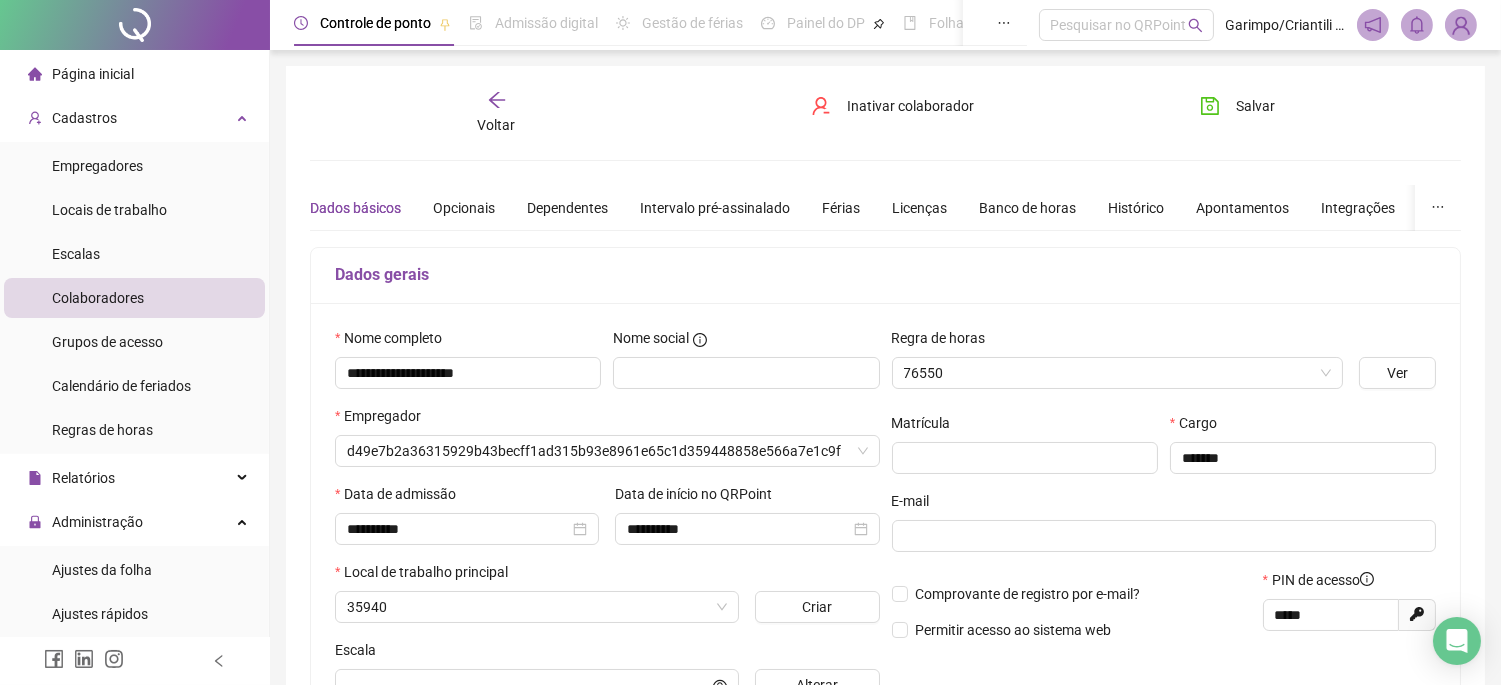 type on "**********" 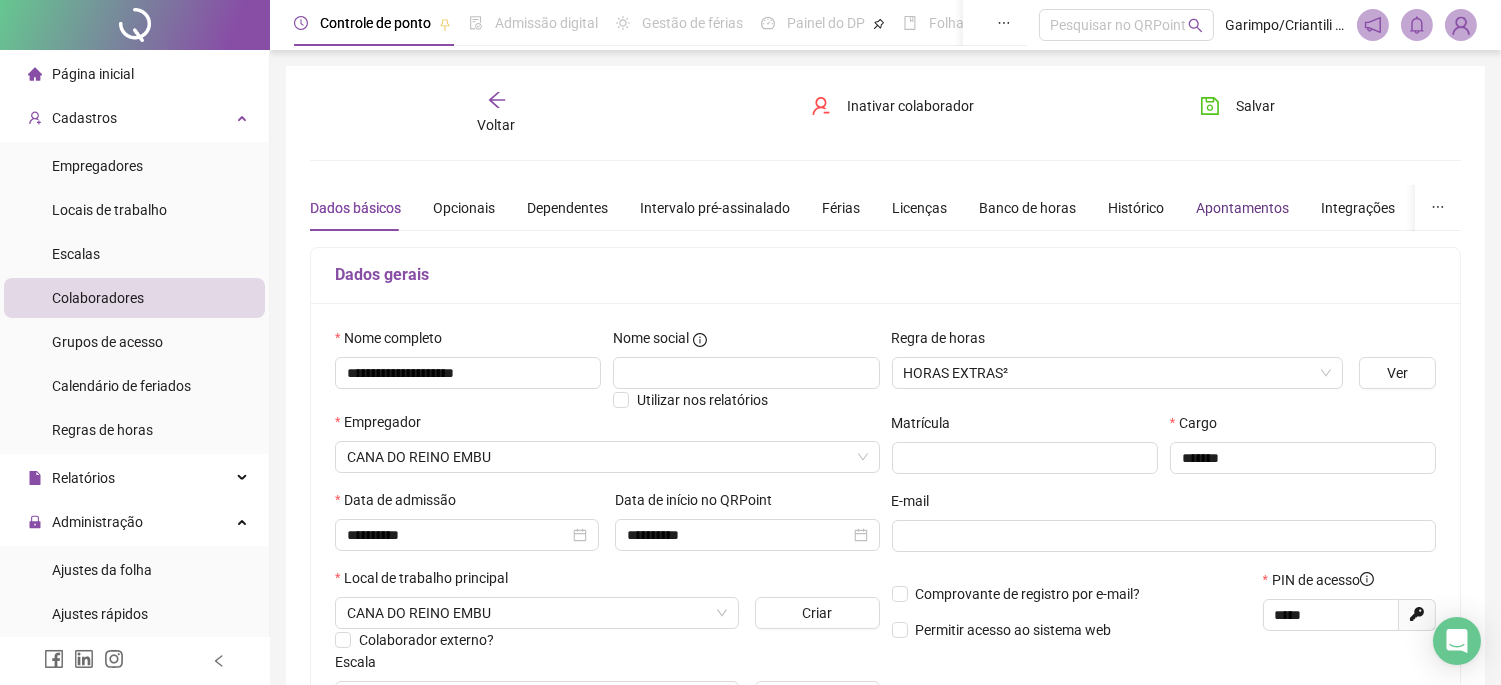 click on "Apontamentos" at bounding box center (1242, 208) 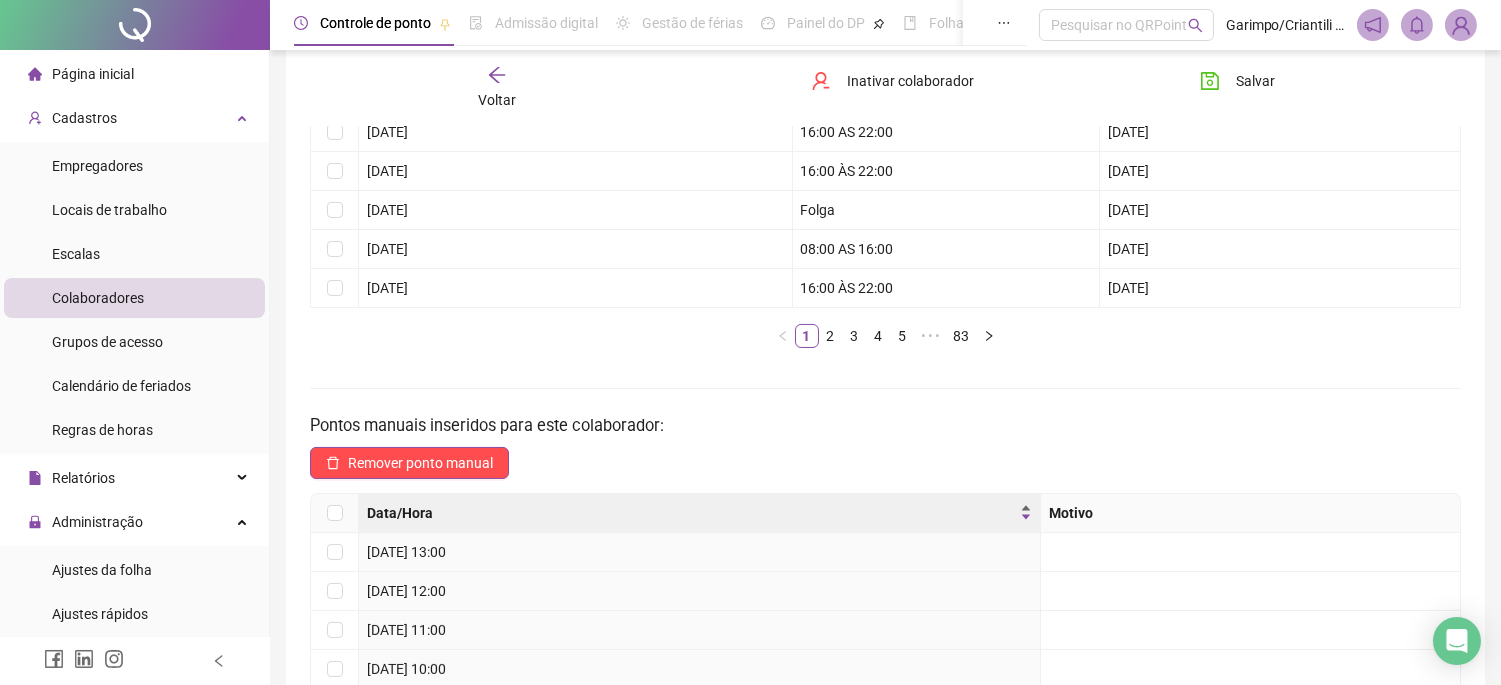 scroll, scrollTop: 333, scrollLeft: 0, axis: vertical 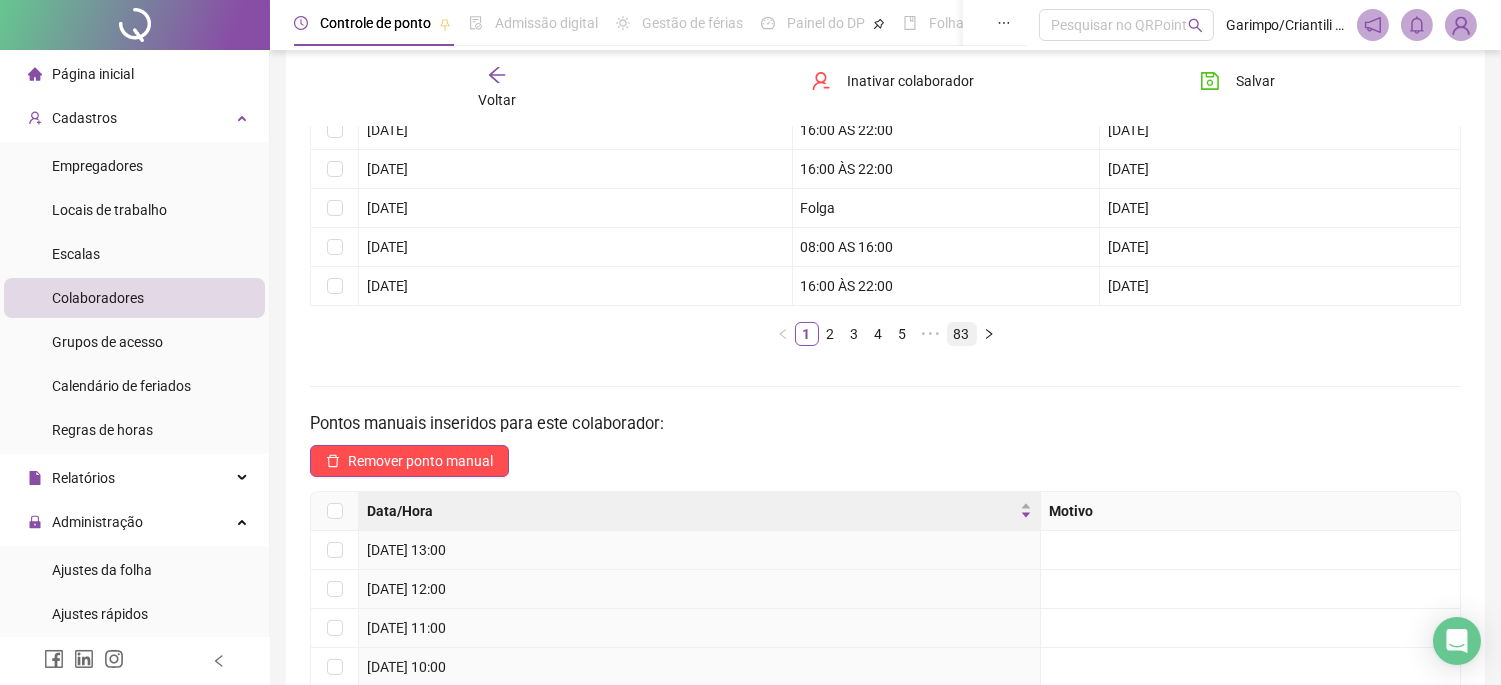 click on "83" at bounding box center (962, 334) 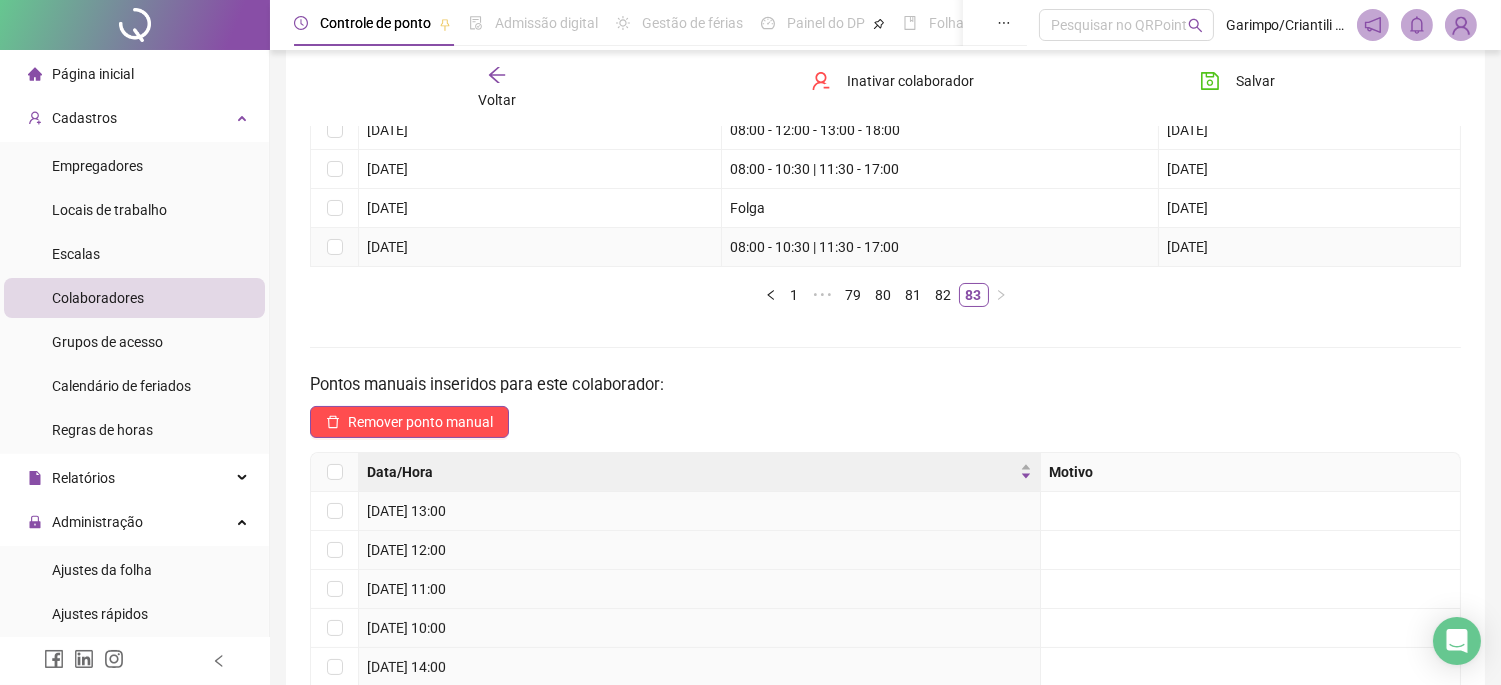 click at bounding box center (335, 247) 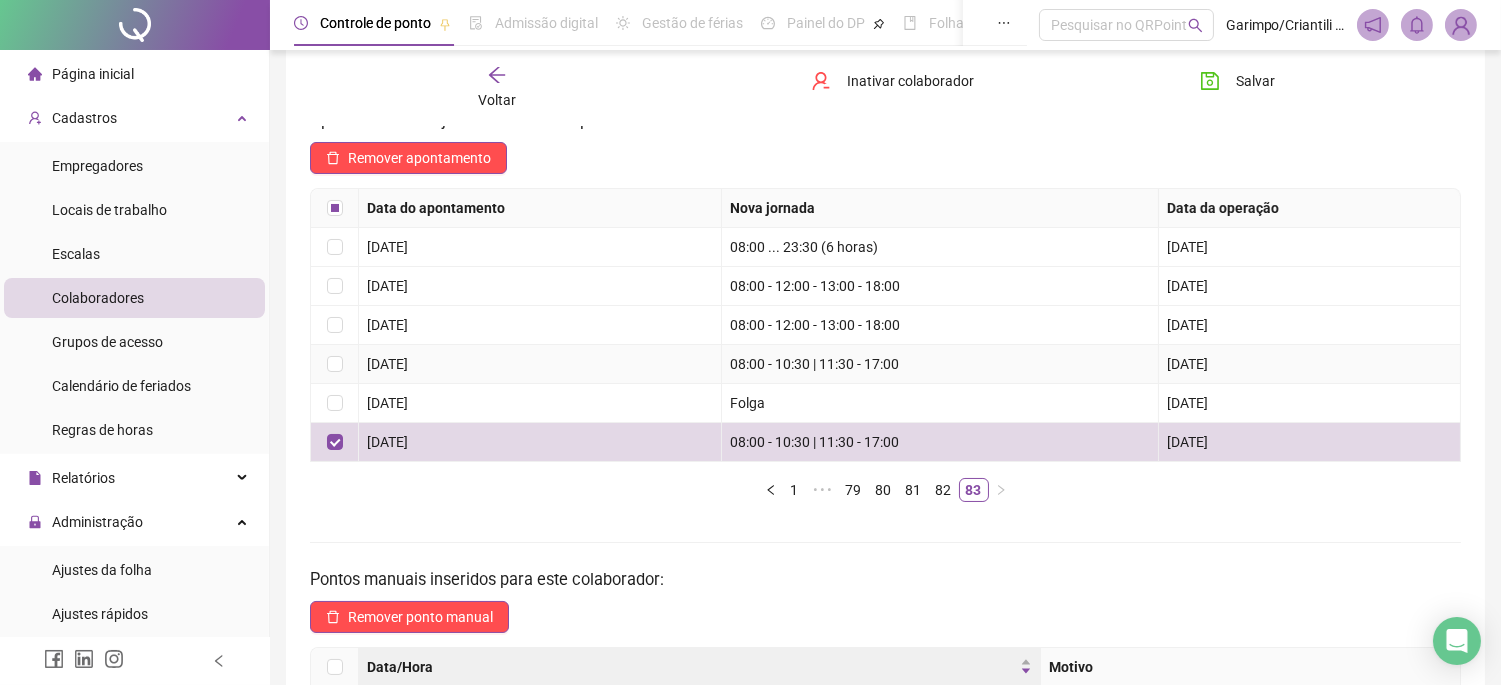 scroll, scrollTop: 0, scrollLeft: 0, axis: both 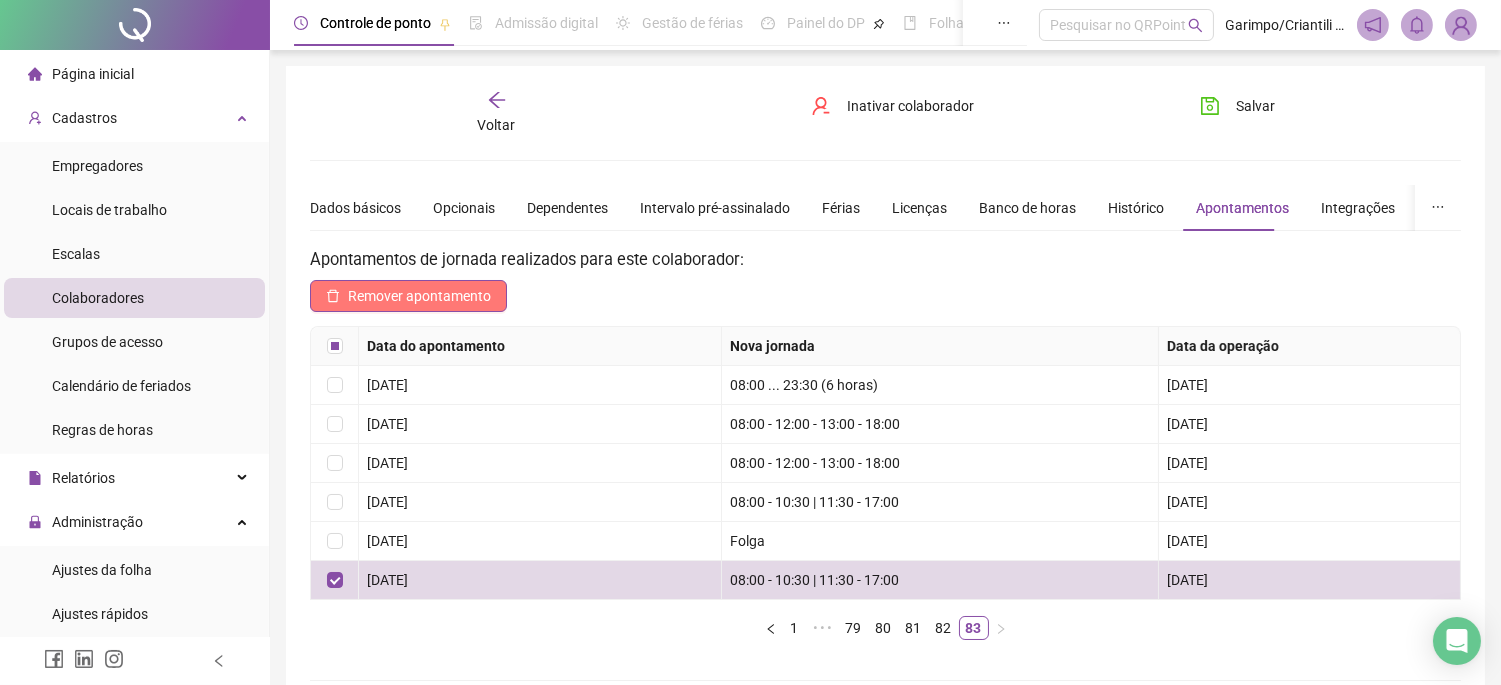 click on "Remover apontamento" at bounding box center (419, 296) 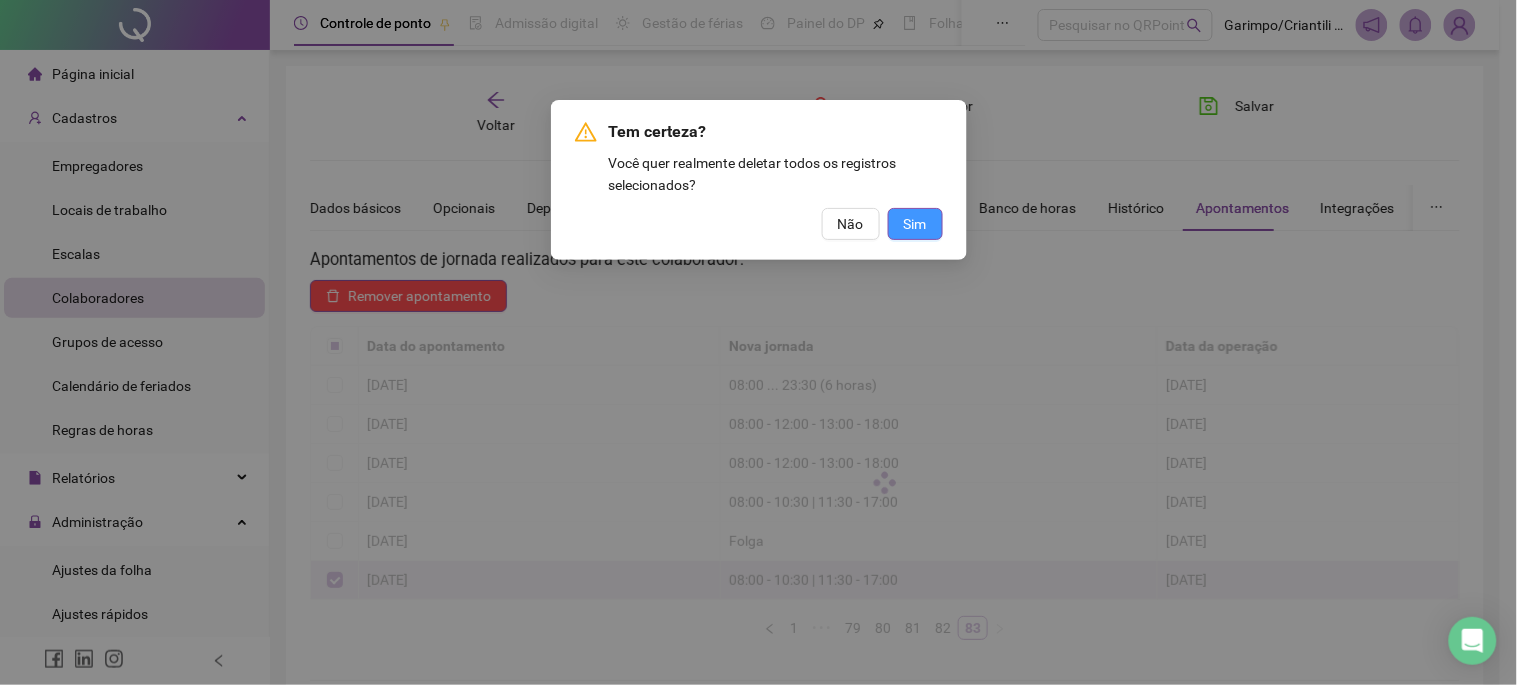 click on "Sim" at bounding box center [915, 224] 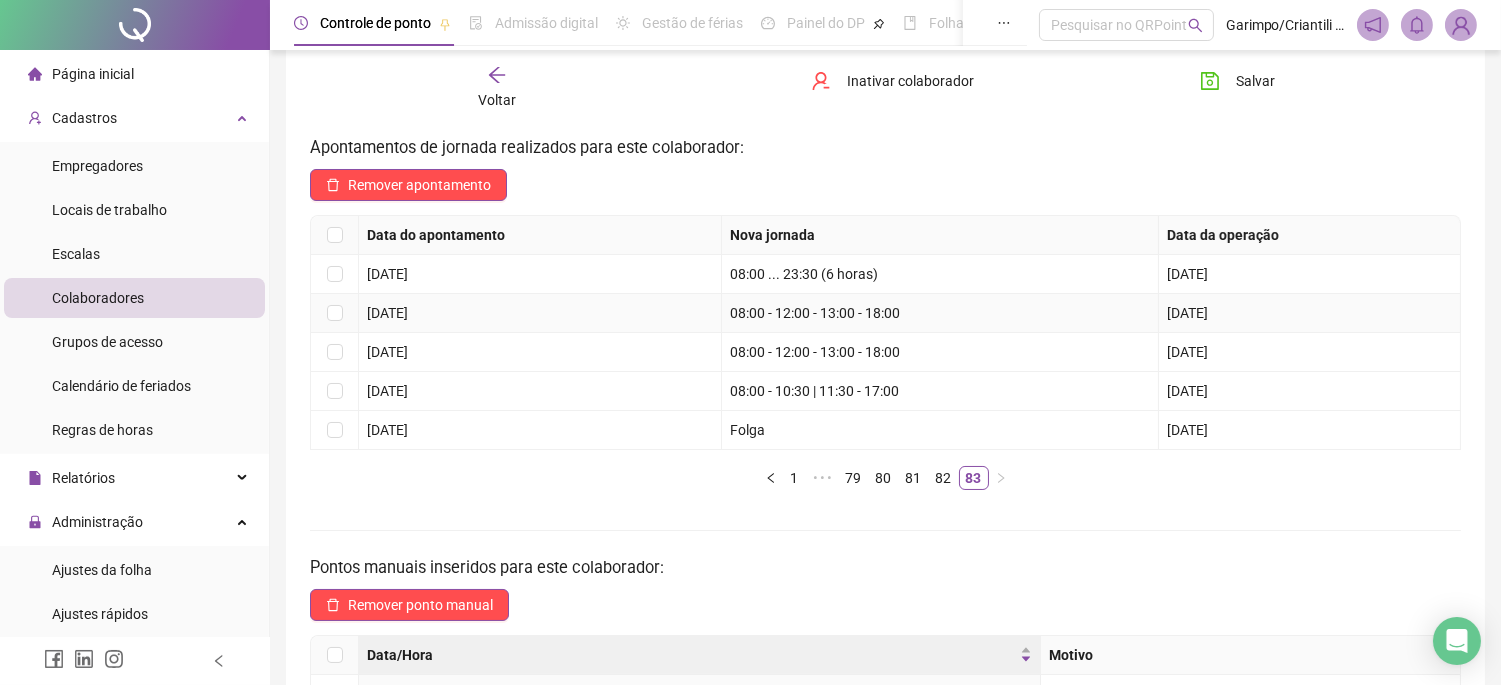 scroll, scrollTop: 0, scrollLeft: 0, axis: both 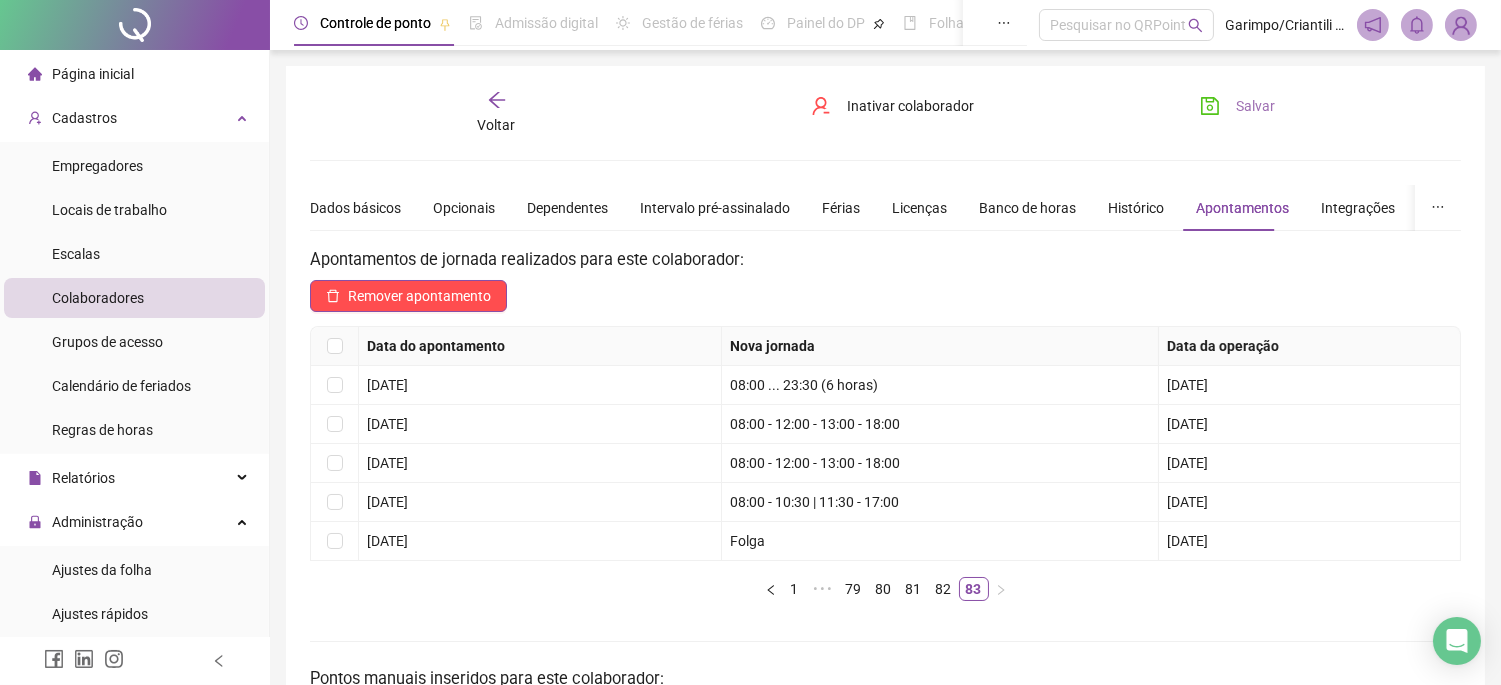 click 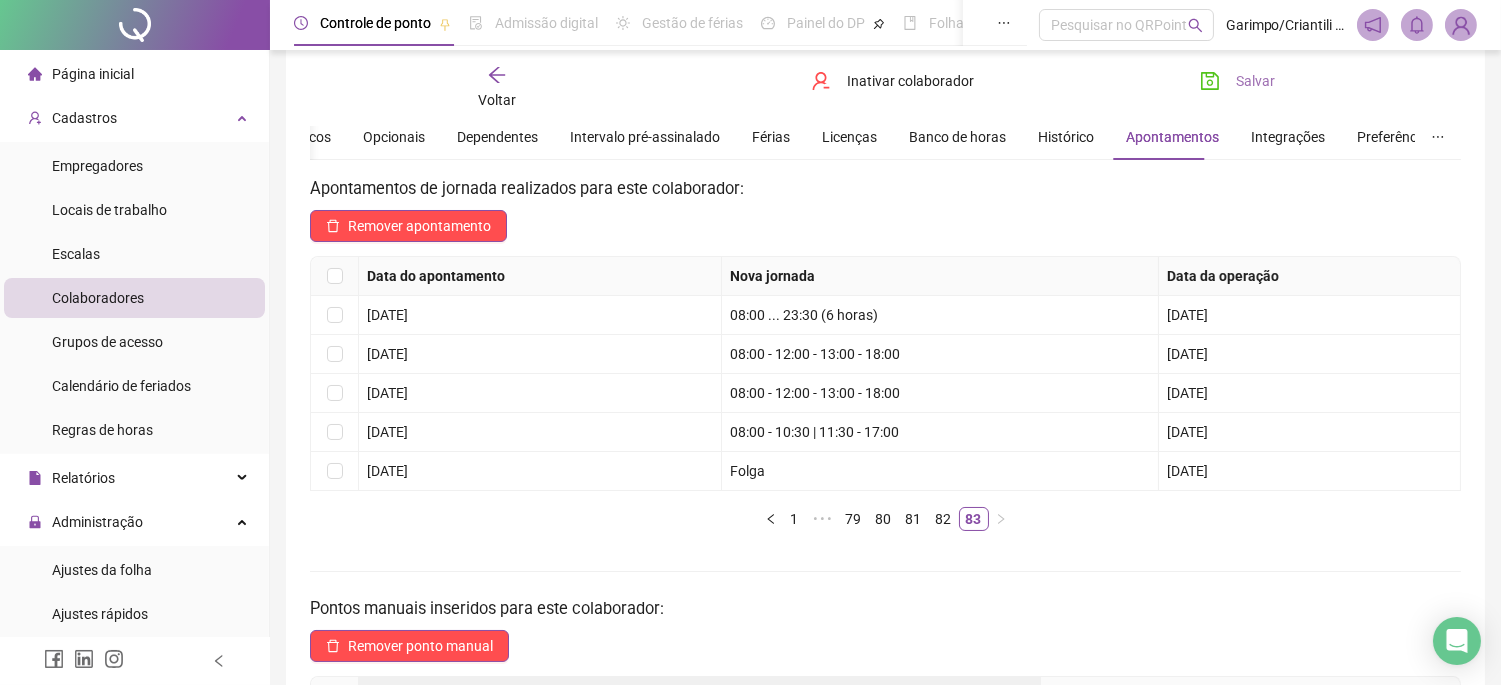 scroll, scrollTop: 0, scrollLeft: 0, axis: both 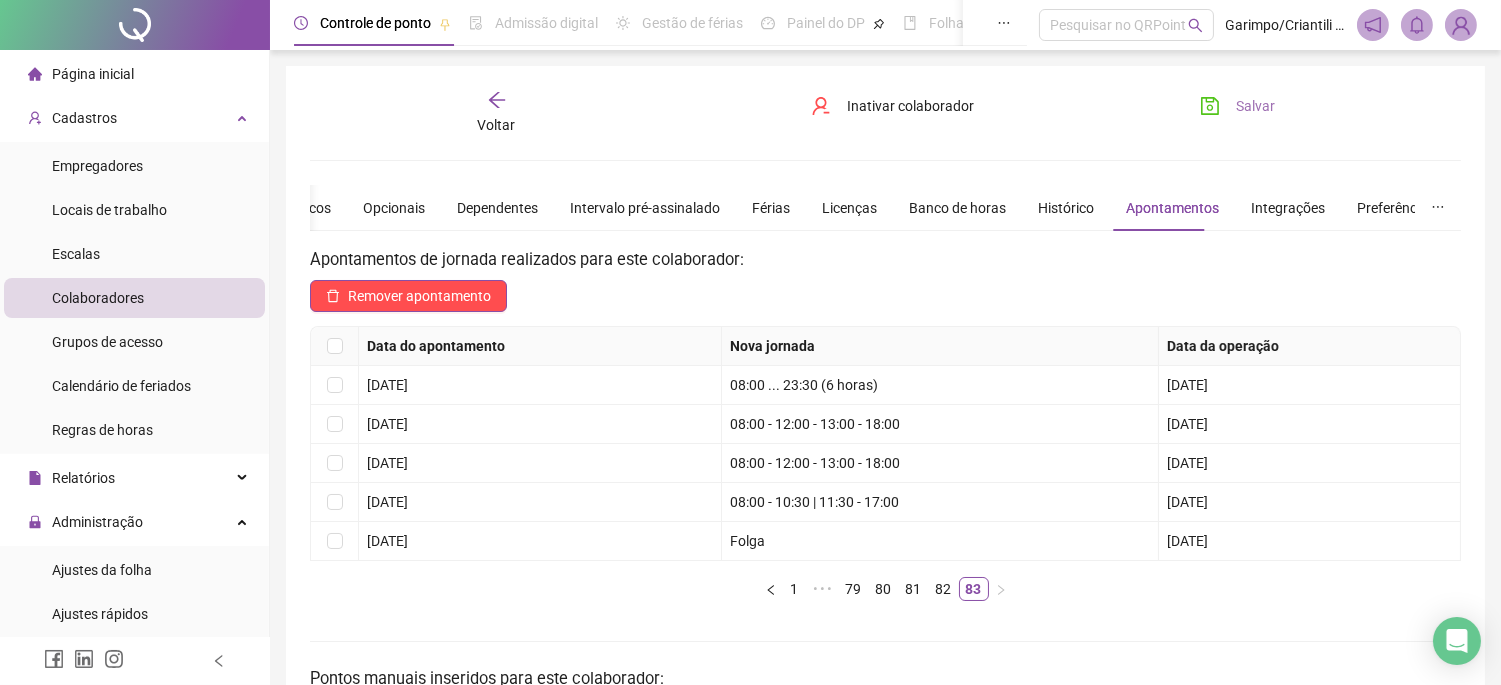 click on "Voltar" at bounding box center [496, 113] 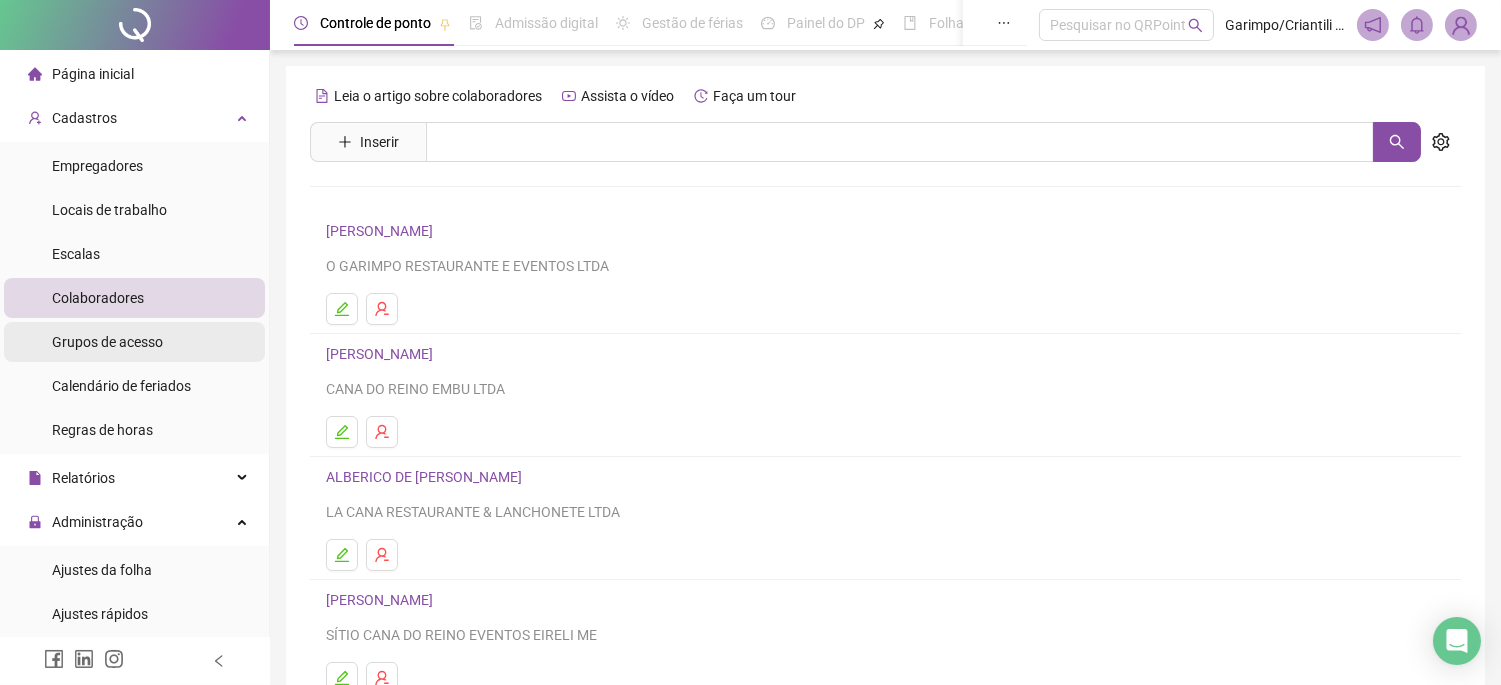click on "Grupos de acesso" at bounding box center (134, 342) 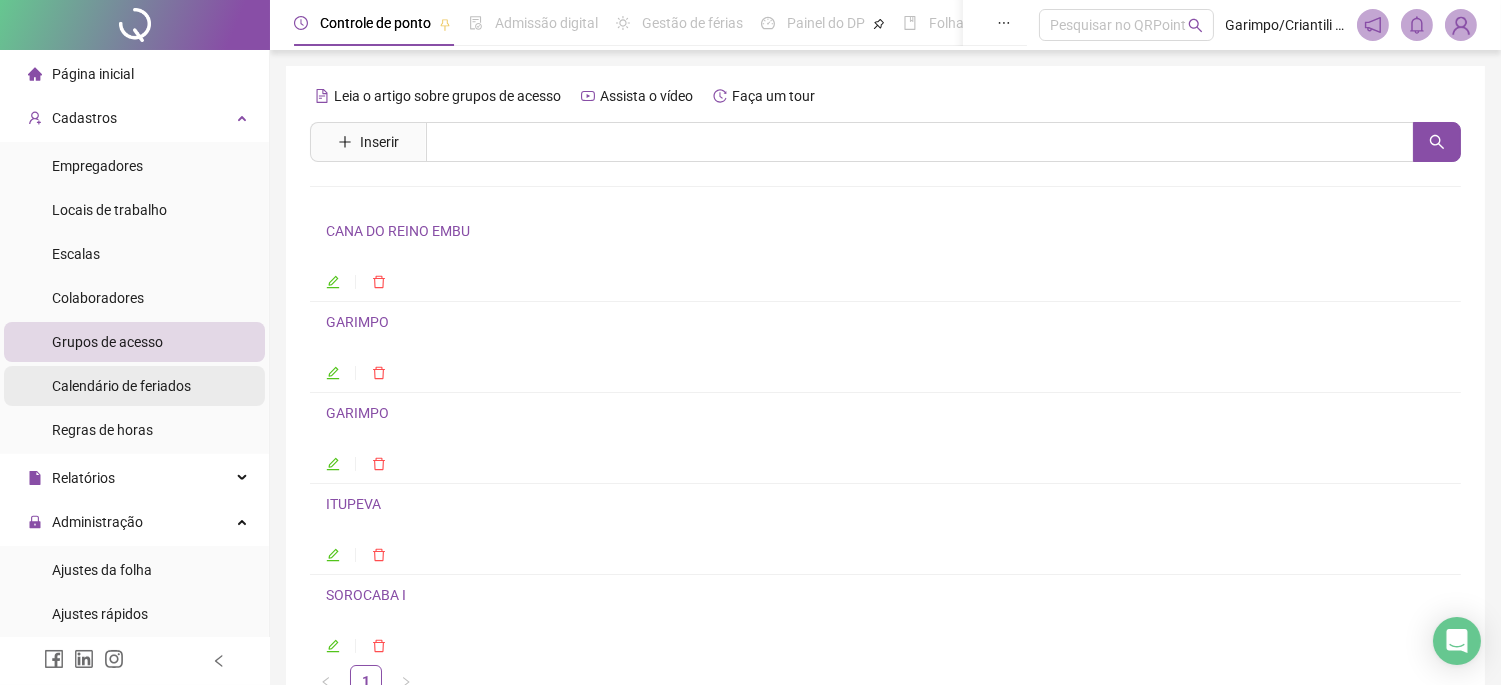click on "Calendário de feriados" at bounding box center [121, 386] 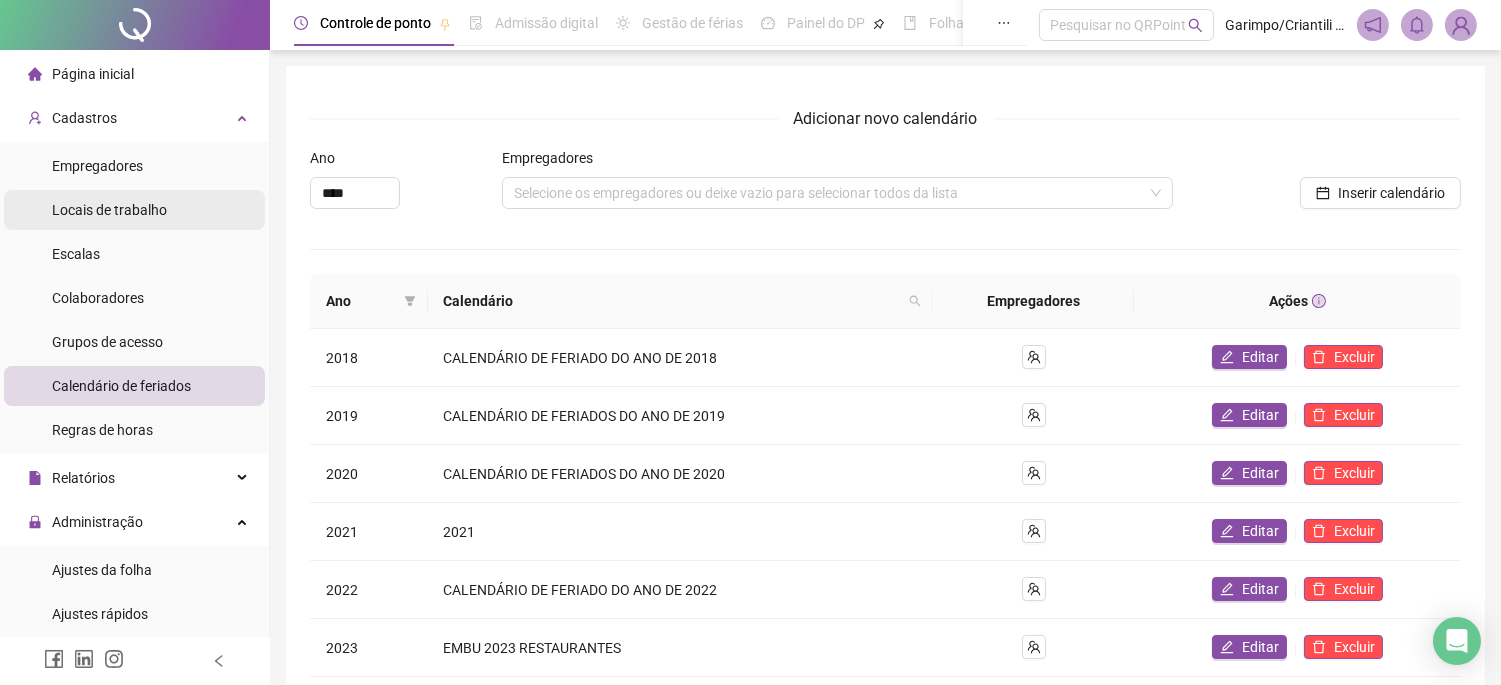 click on "Locais de trabalho" at bounding box center [109, 210] 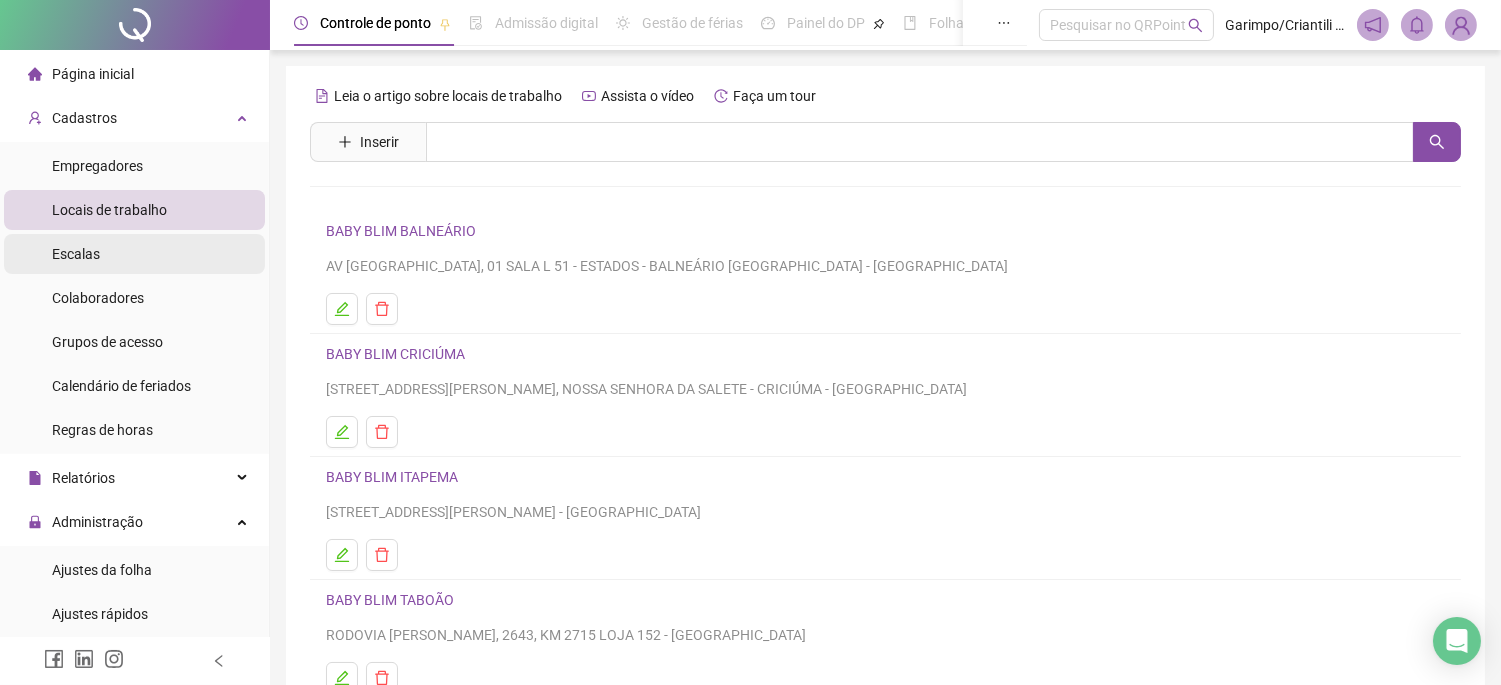 click on "Escalas" at bounding box center [134, 254] 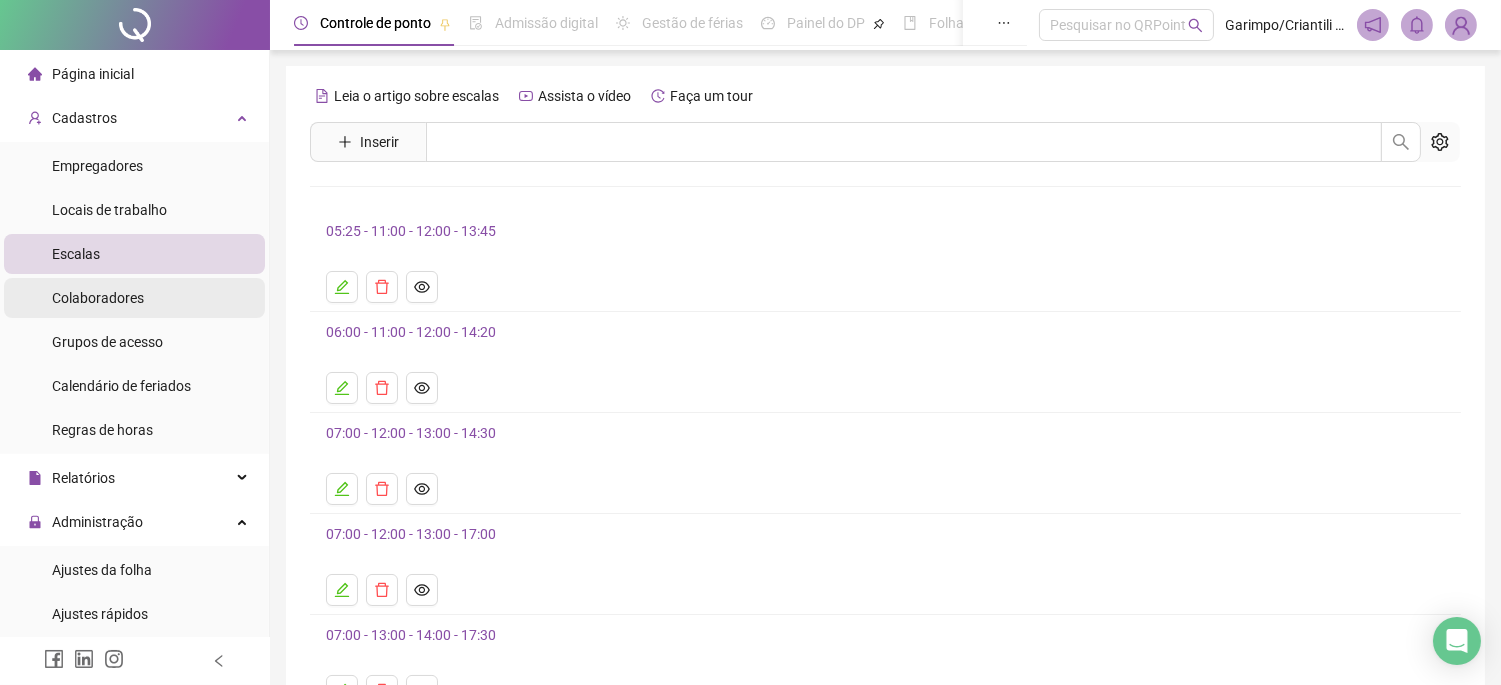 click on "Colaboradores" at bounding box center [98, 298] 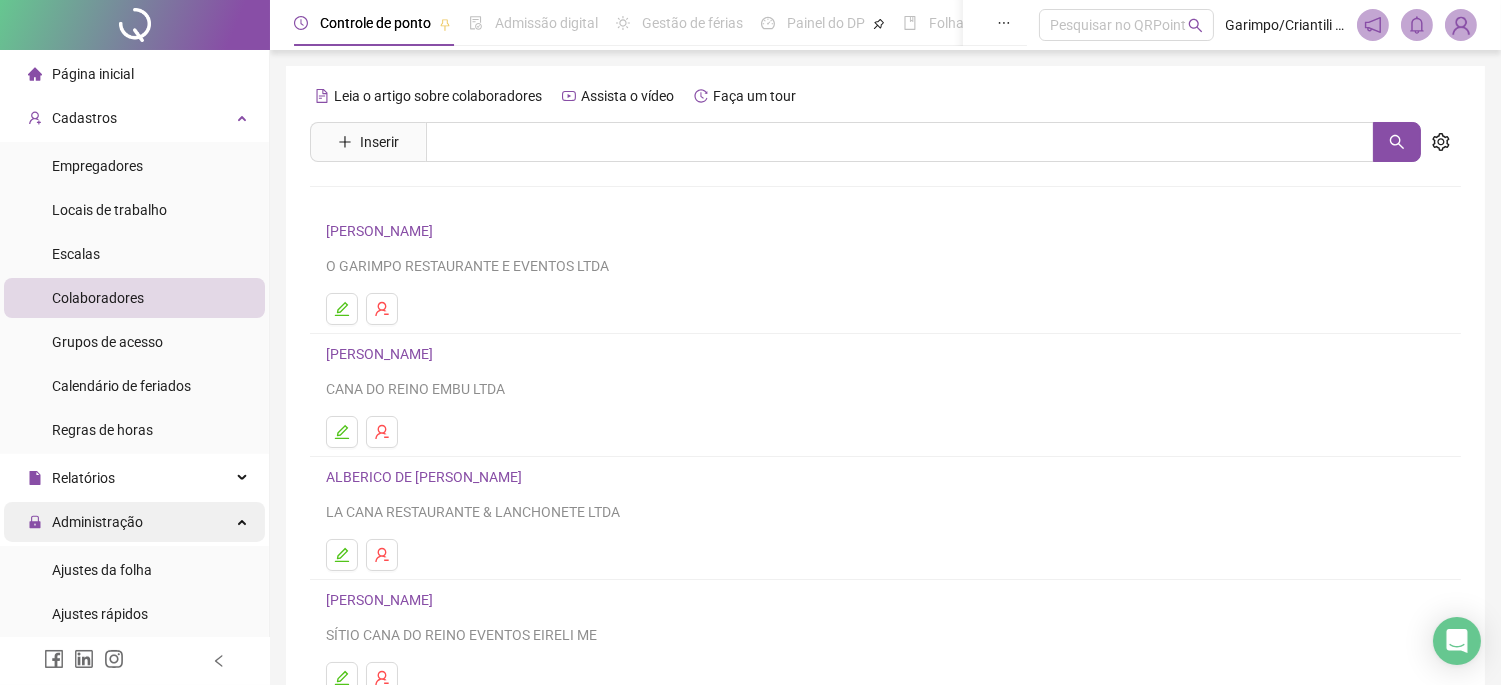 click on "Administração" at bounding box center (97, 522) 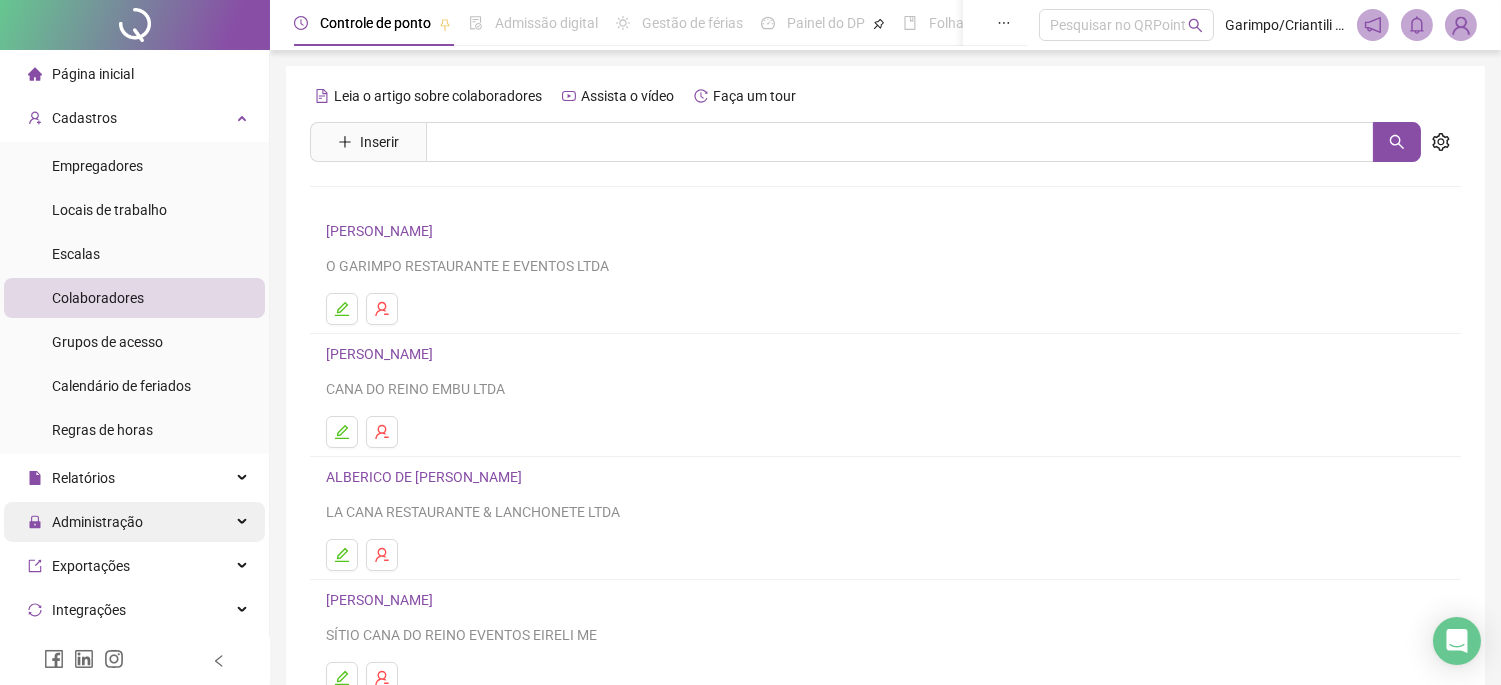click on "Administração" at bounding box center (85, 522) 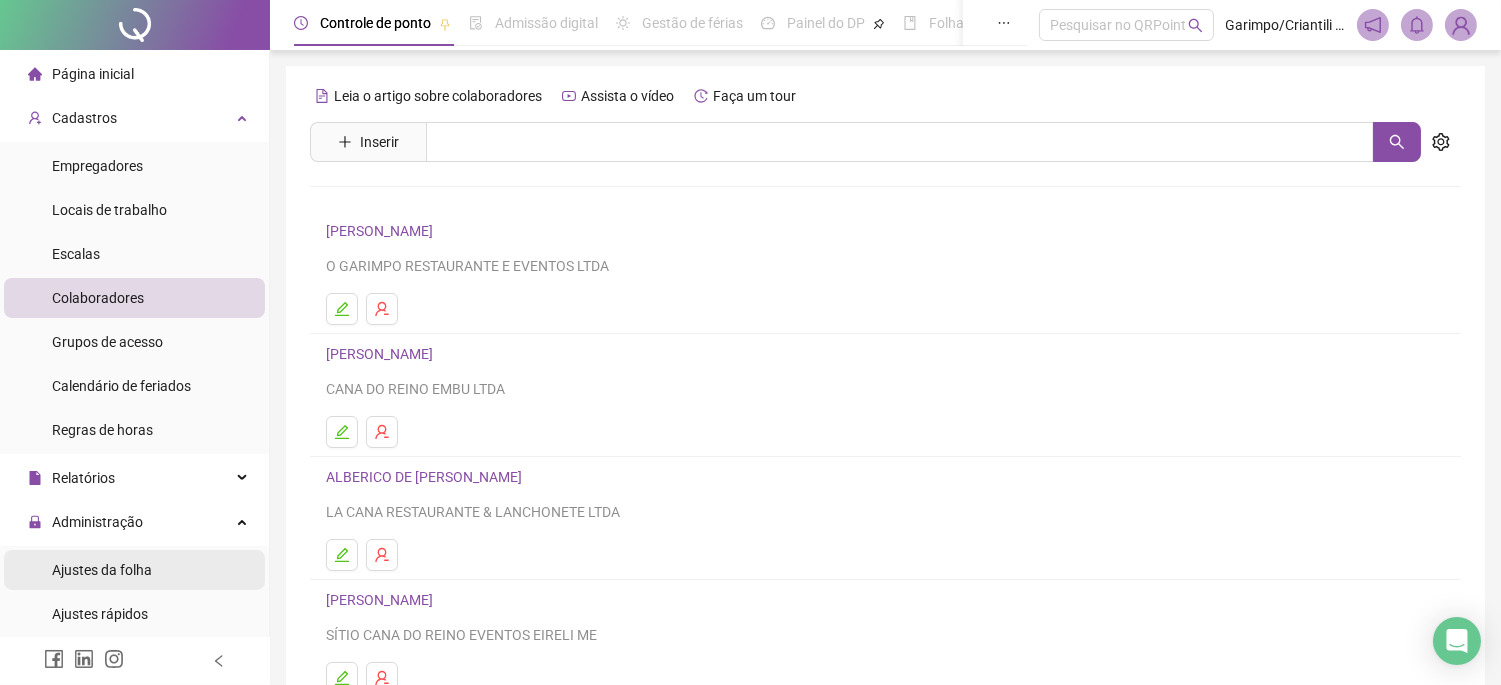 click on "Ajustes da folha" at bounding box center (102, 570) 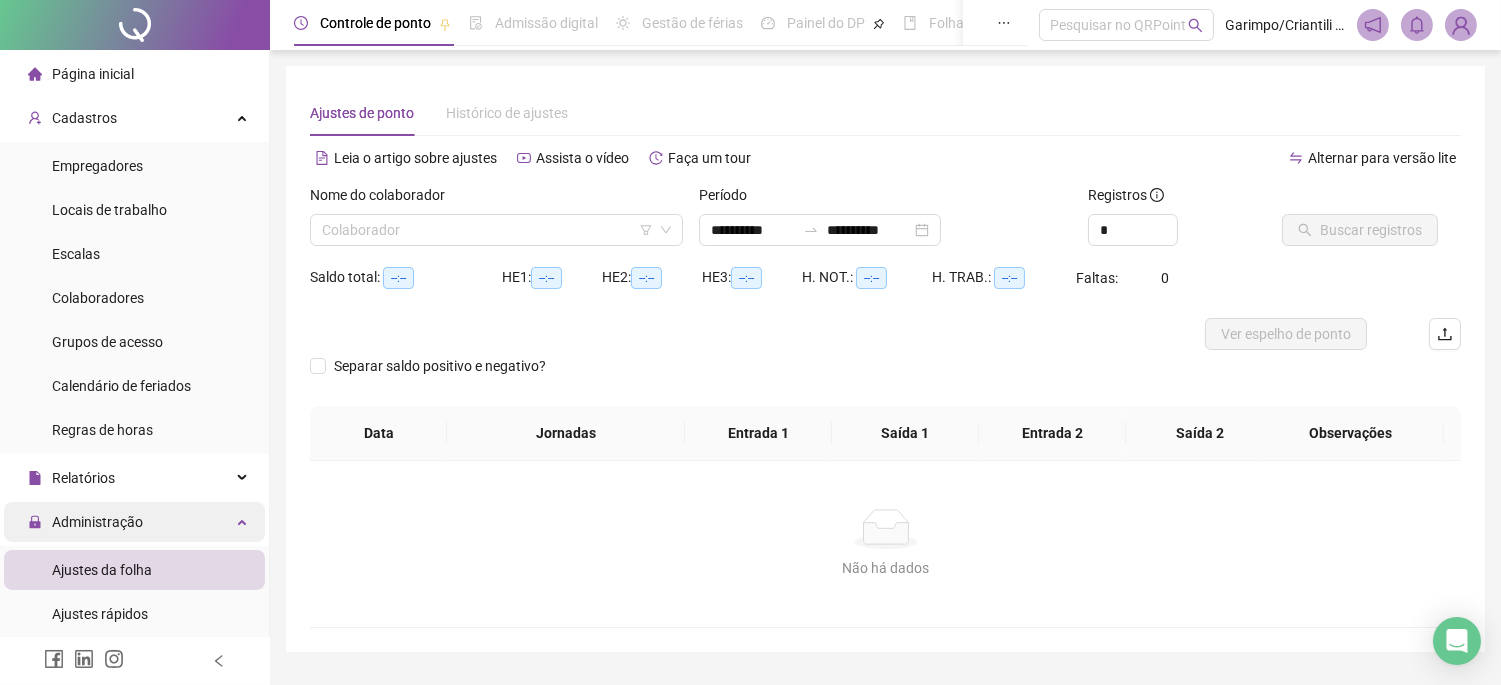 type on "**********" 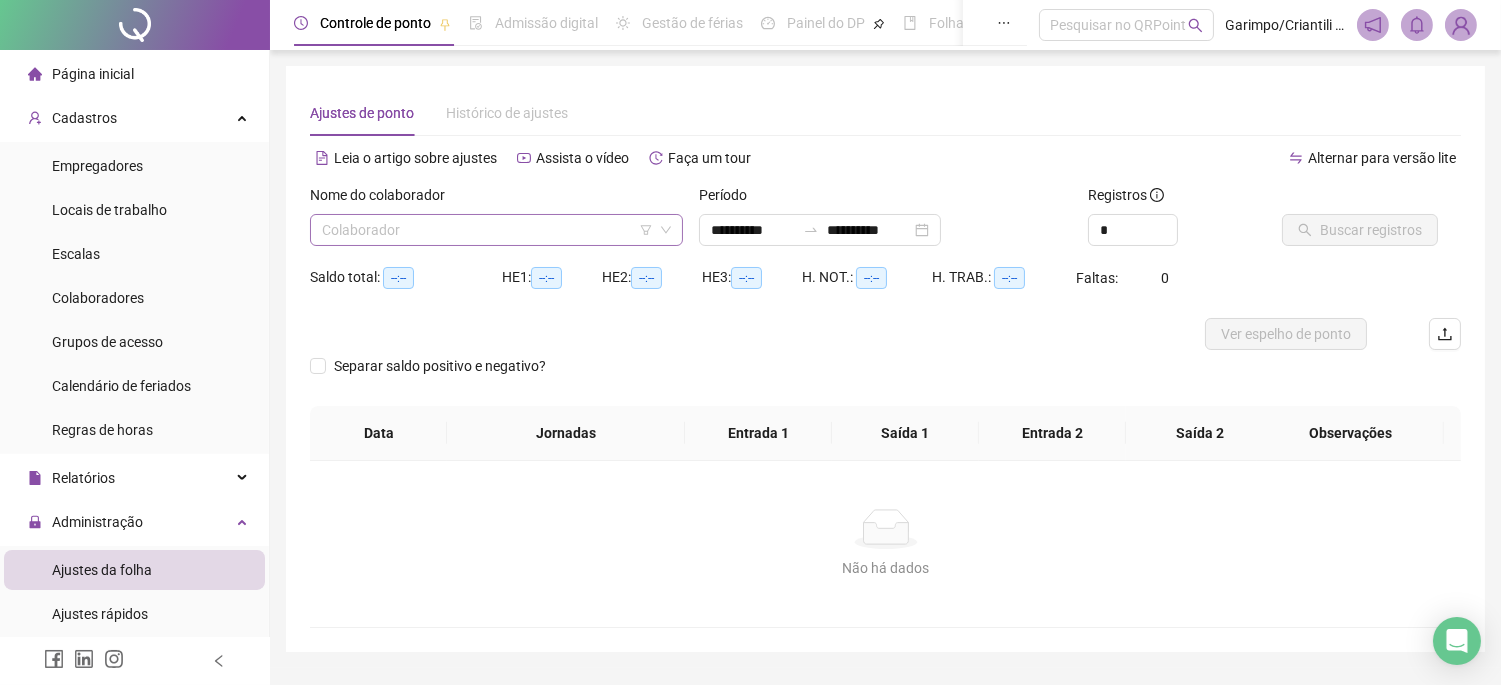 click on "Colaborador" at bounding box center [496, 230] 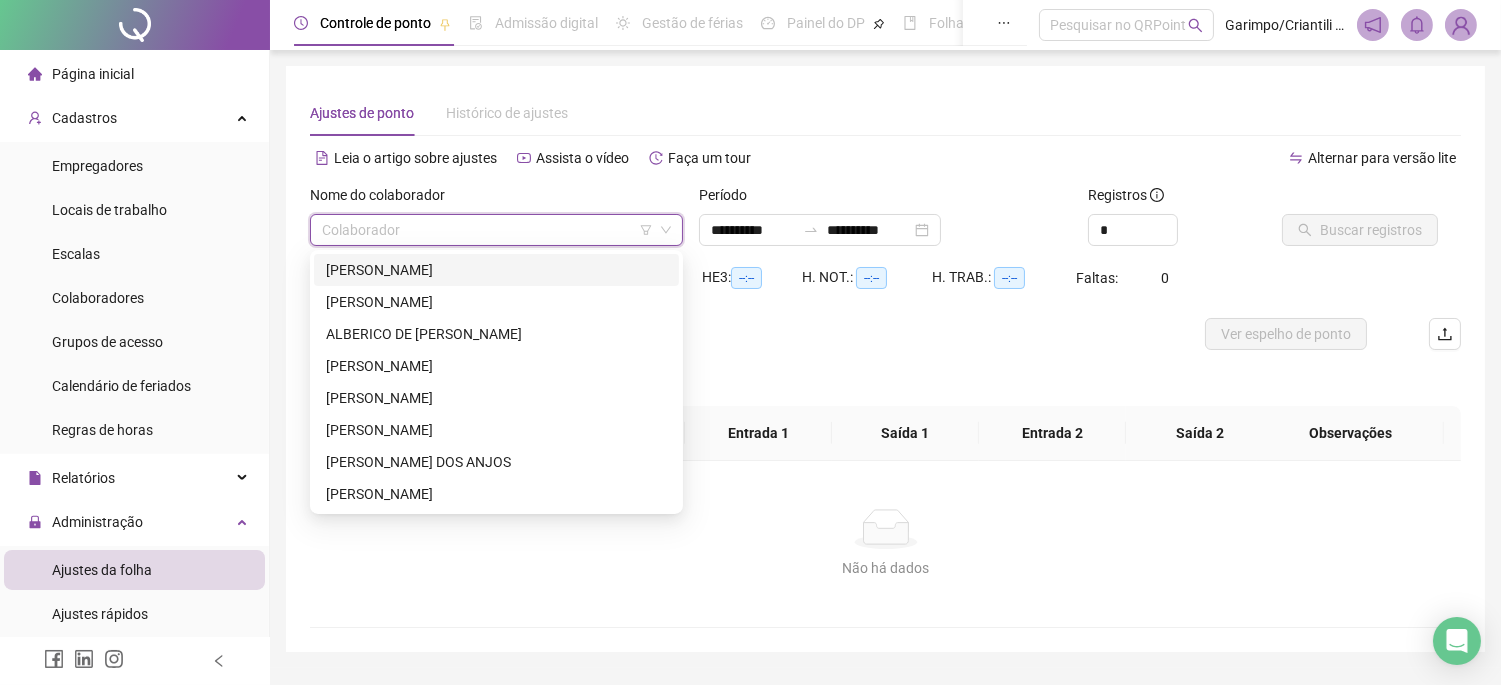 click 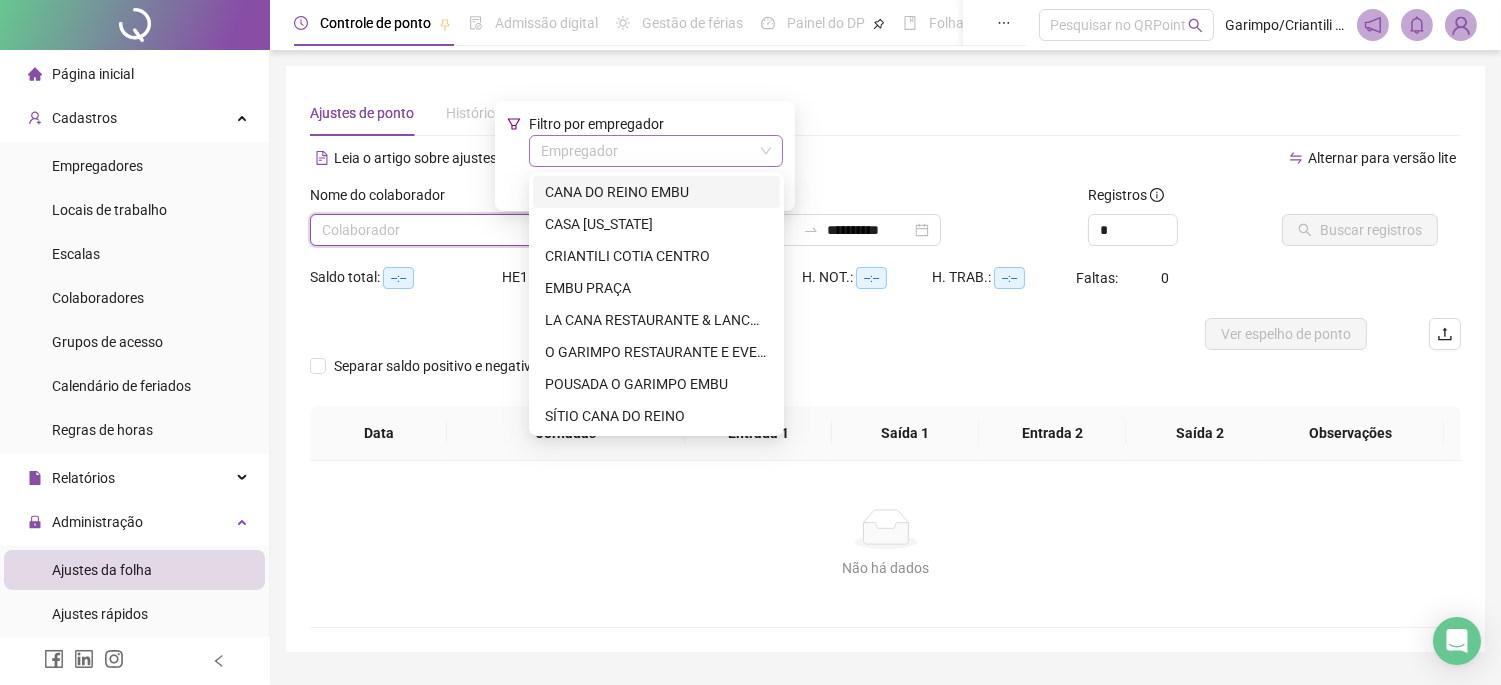 click at bounding box center (650, 151) 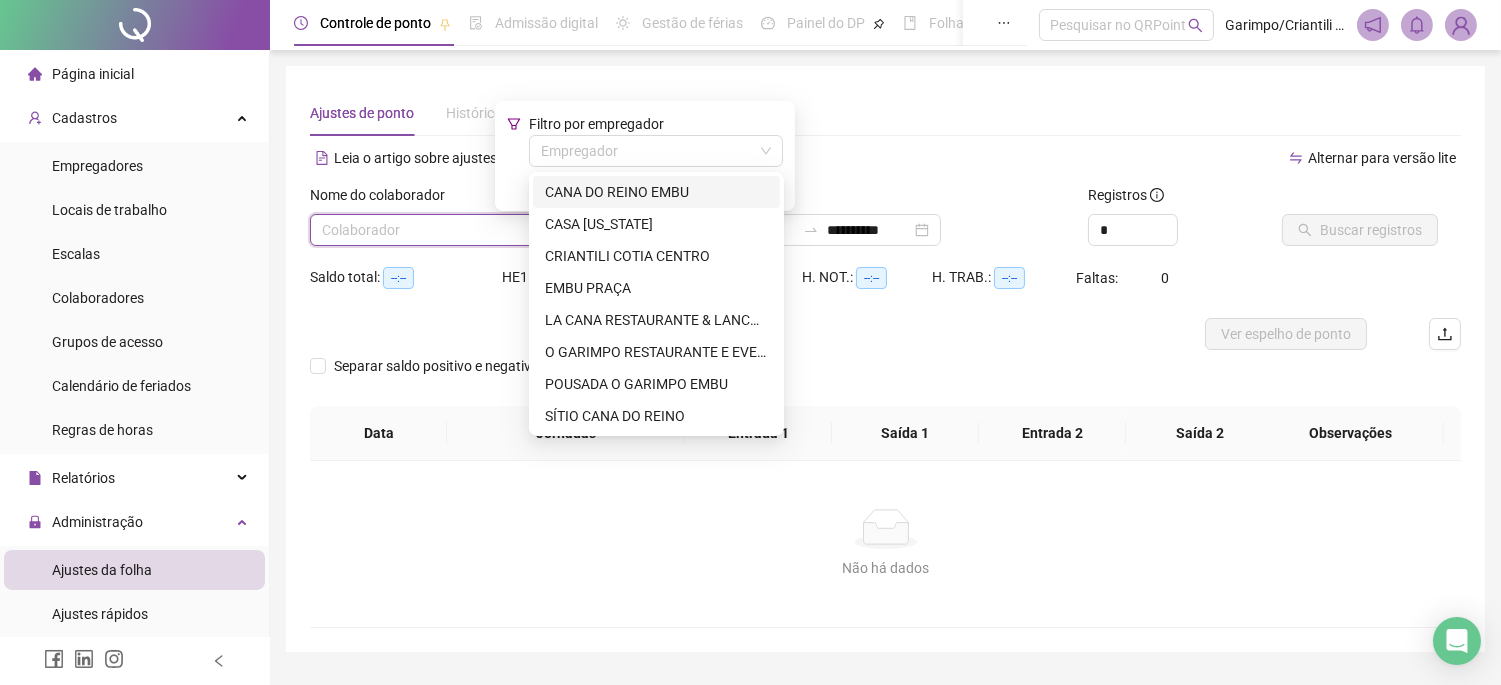 click on "CANA DO REINO EMBU" at bounding box center (656, 192) 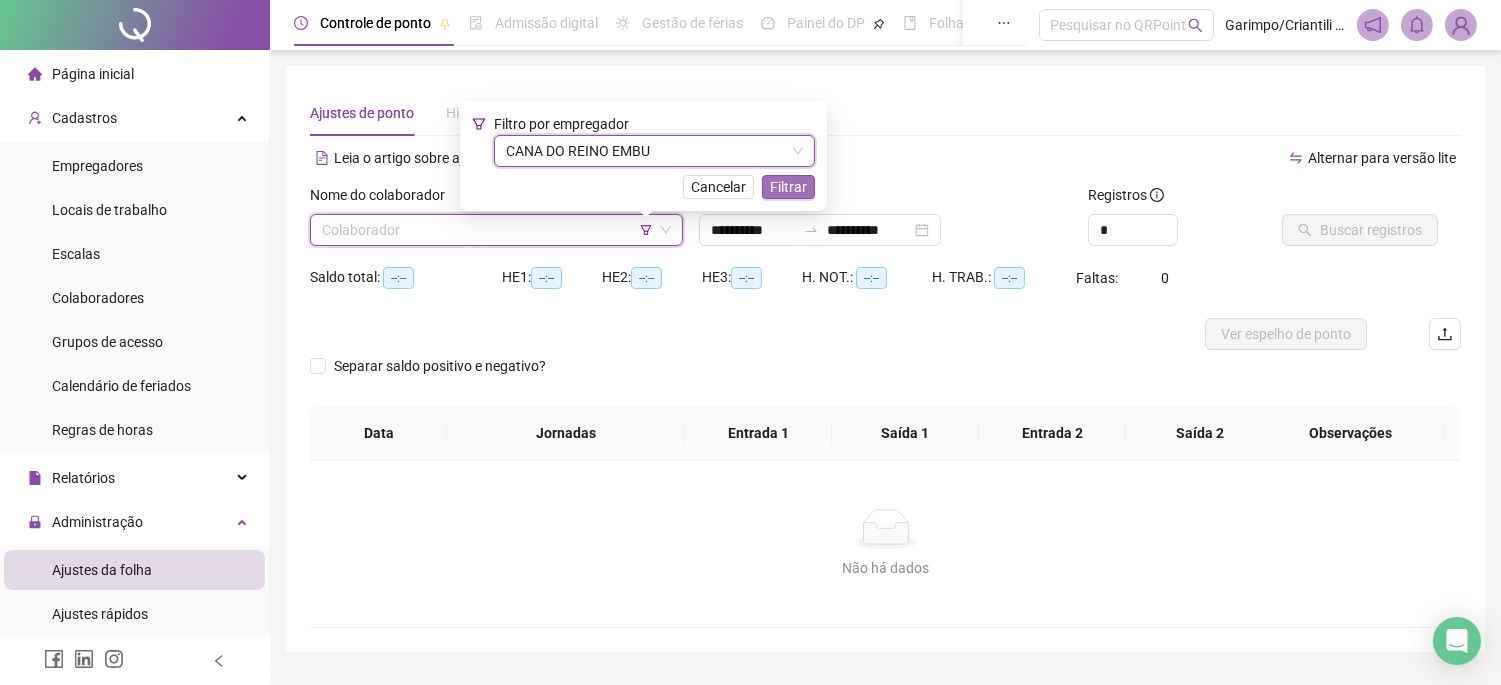 click on "Filtrar" at bounding box center [788, 187] 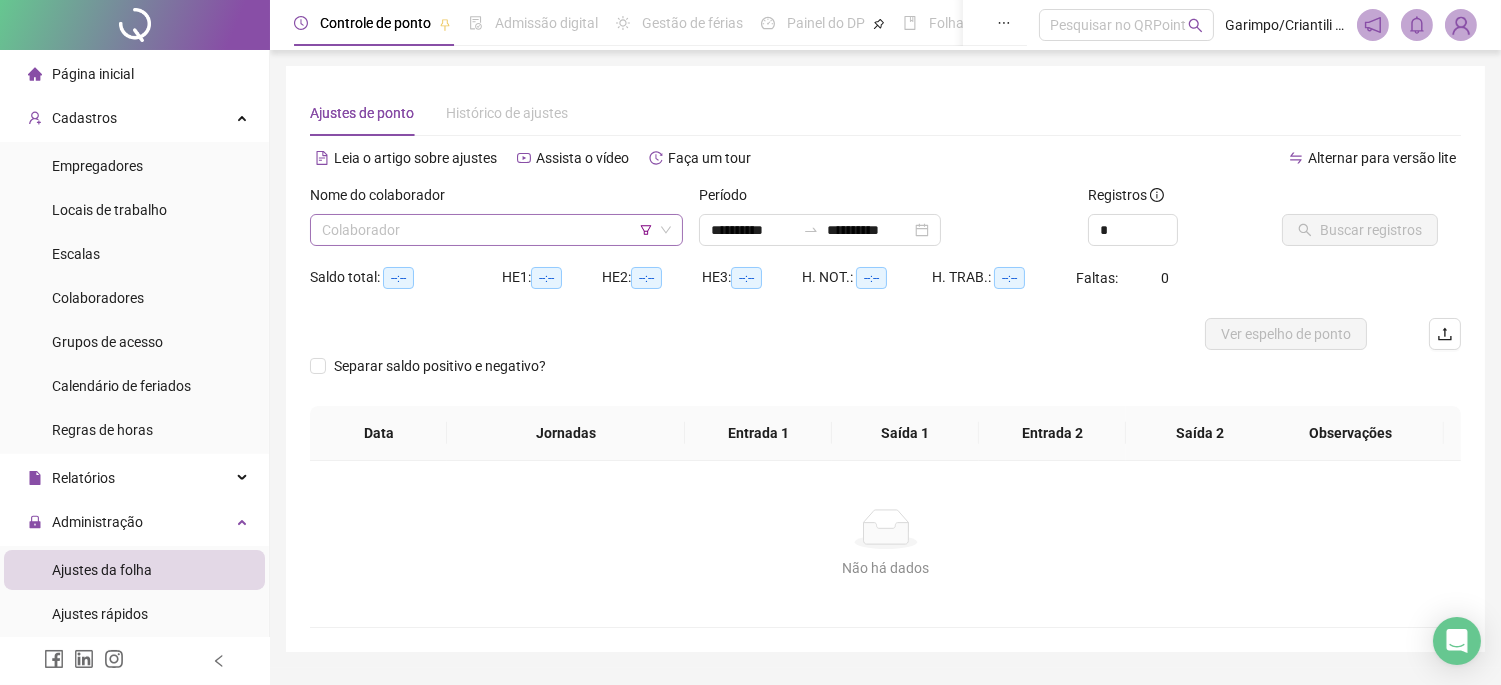 click at bounding box center [490, 230] 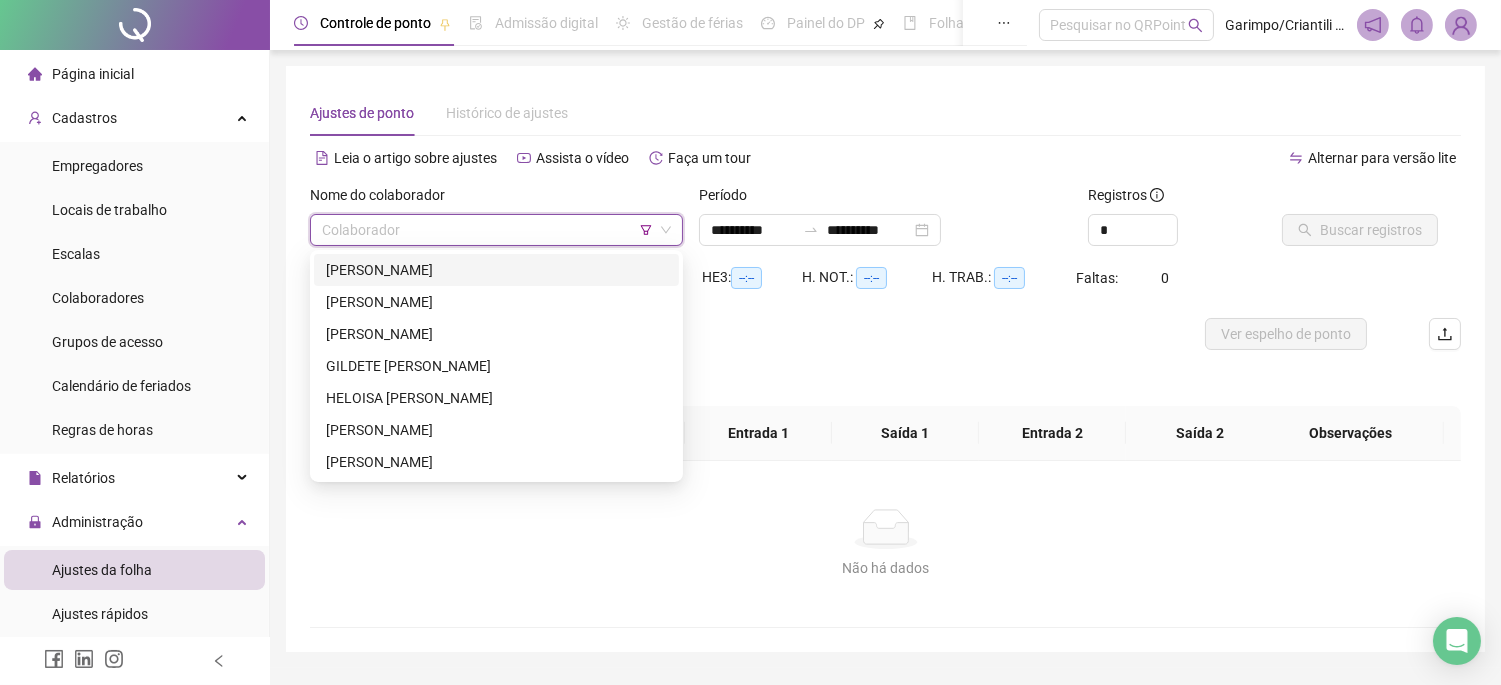 click on "[PERSON_NAME]" at bounding box center (496, 270) 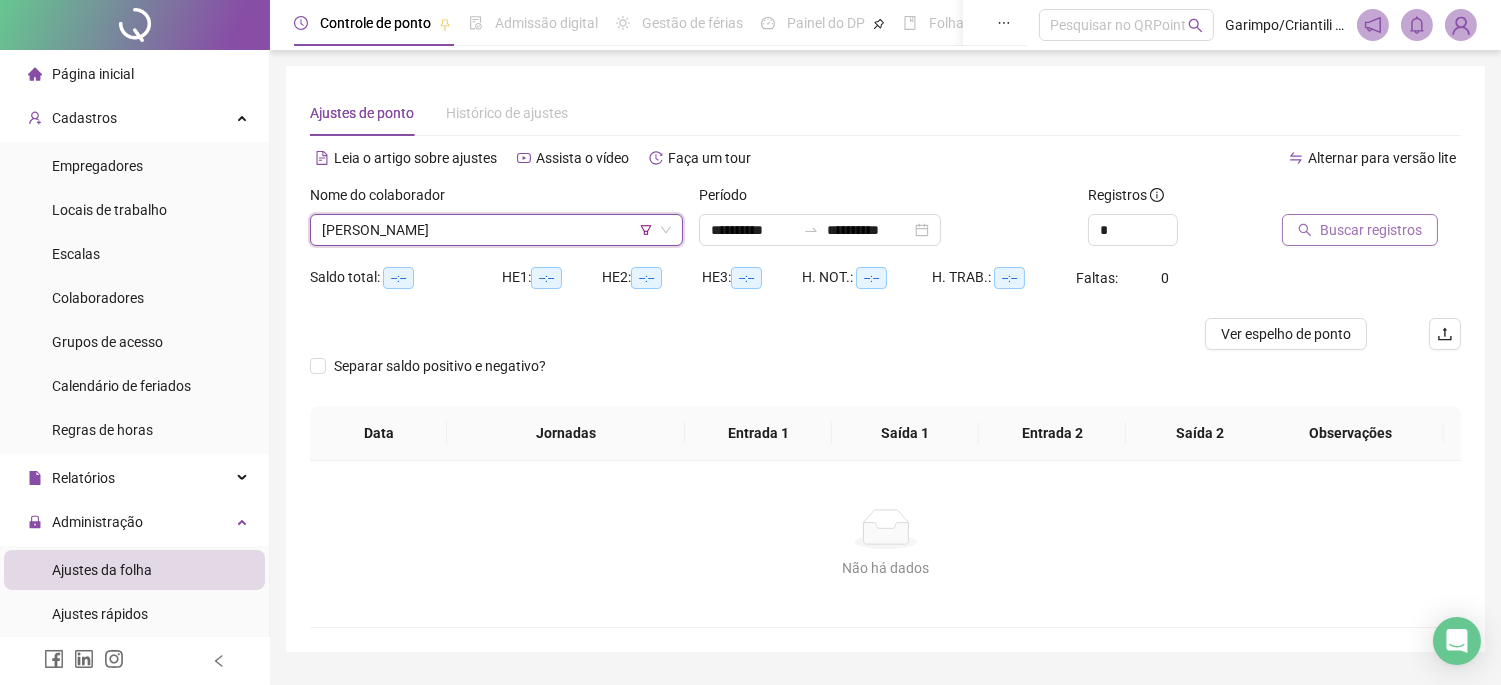 click on "Buscar registros" at bounding box center (1371, 230) 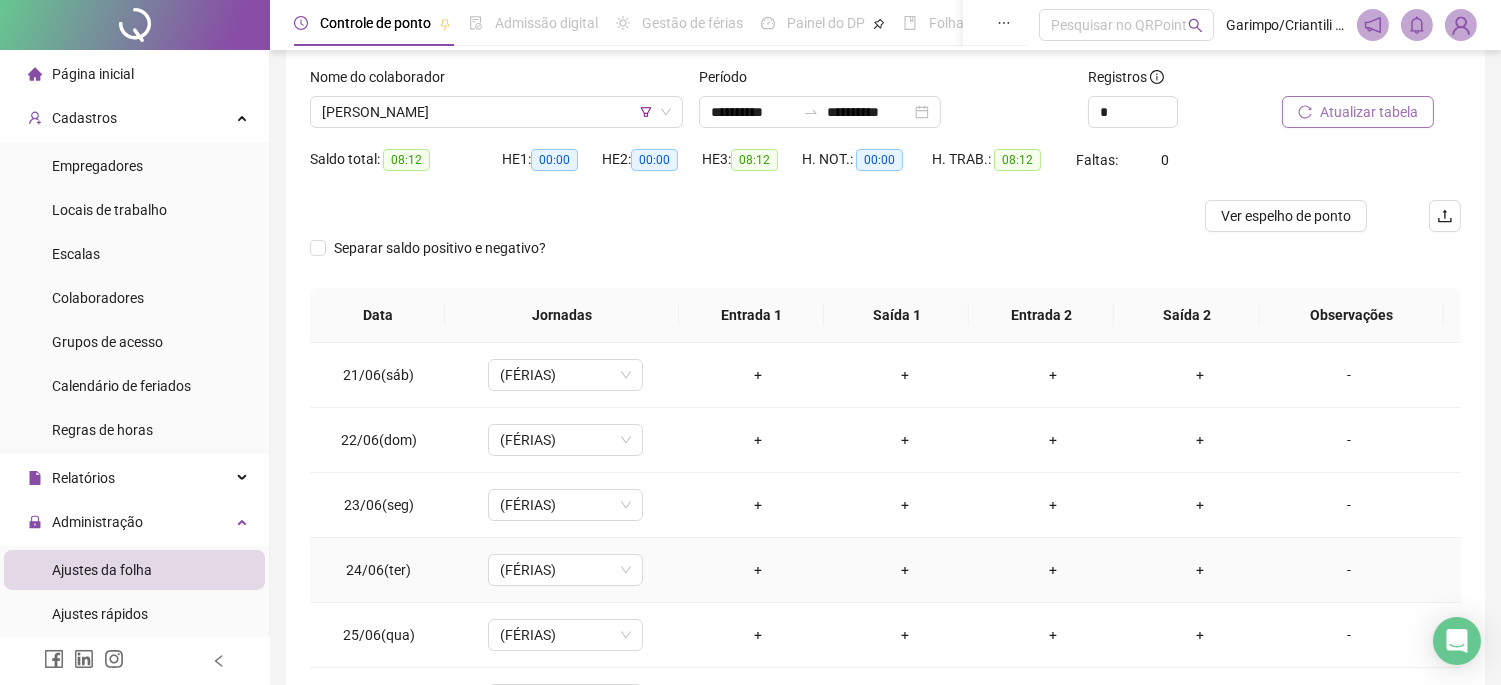 scroll, scrollTop: 312, scrollLeft: 0, axis: vertical 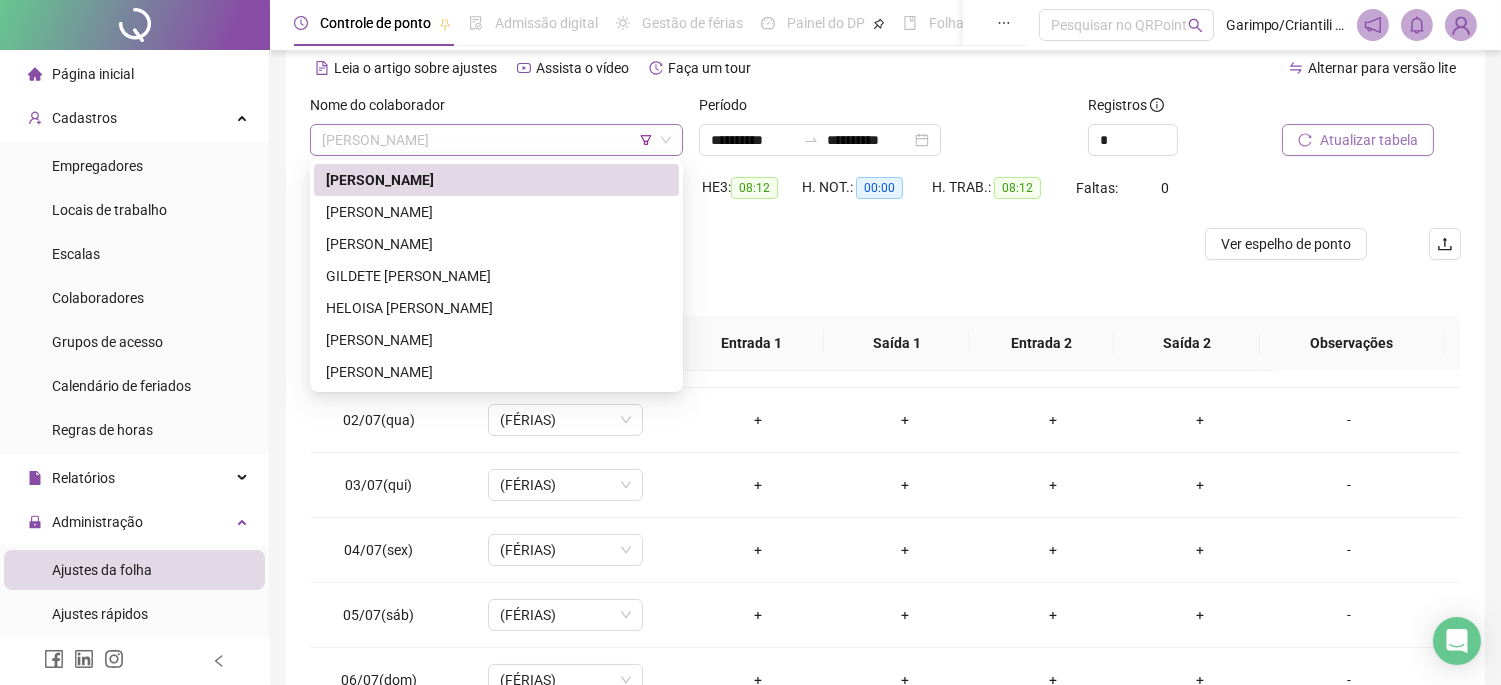 click on "[PERSON_NAME]" at bounding box center (496, 140) 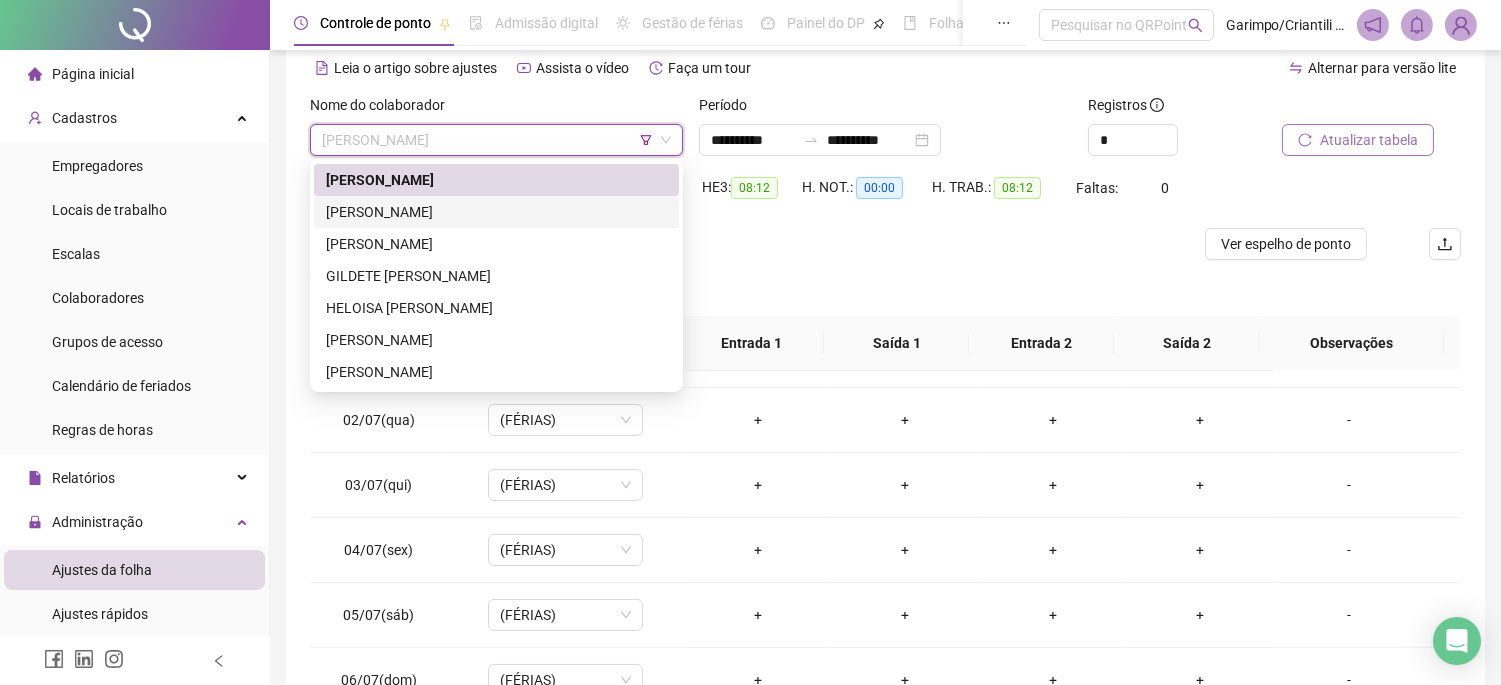 click on "[PERSON_NAME]" at bounding box center [496, 212] 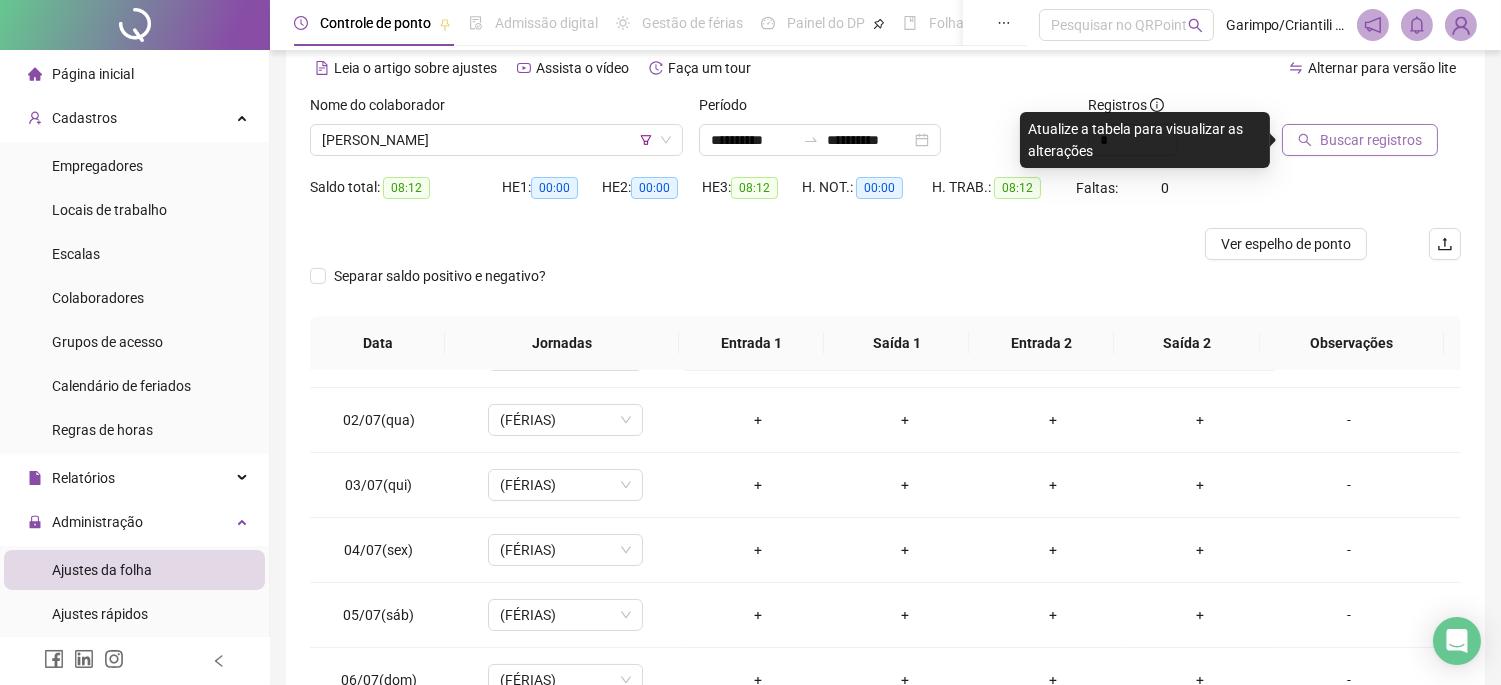 click on "Buscar registros" at bounding box center [1371, 140] 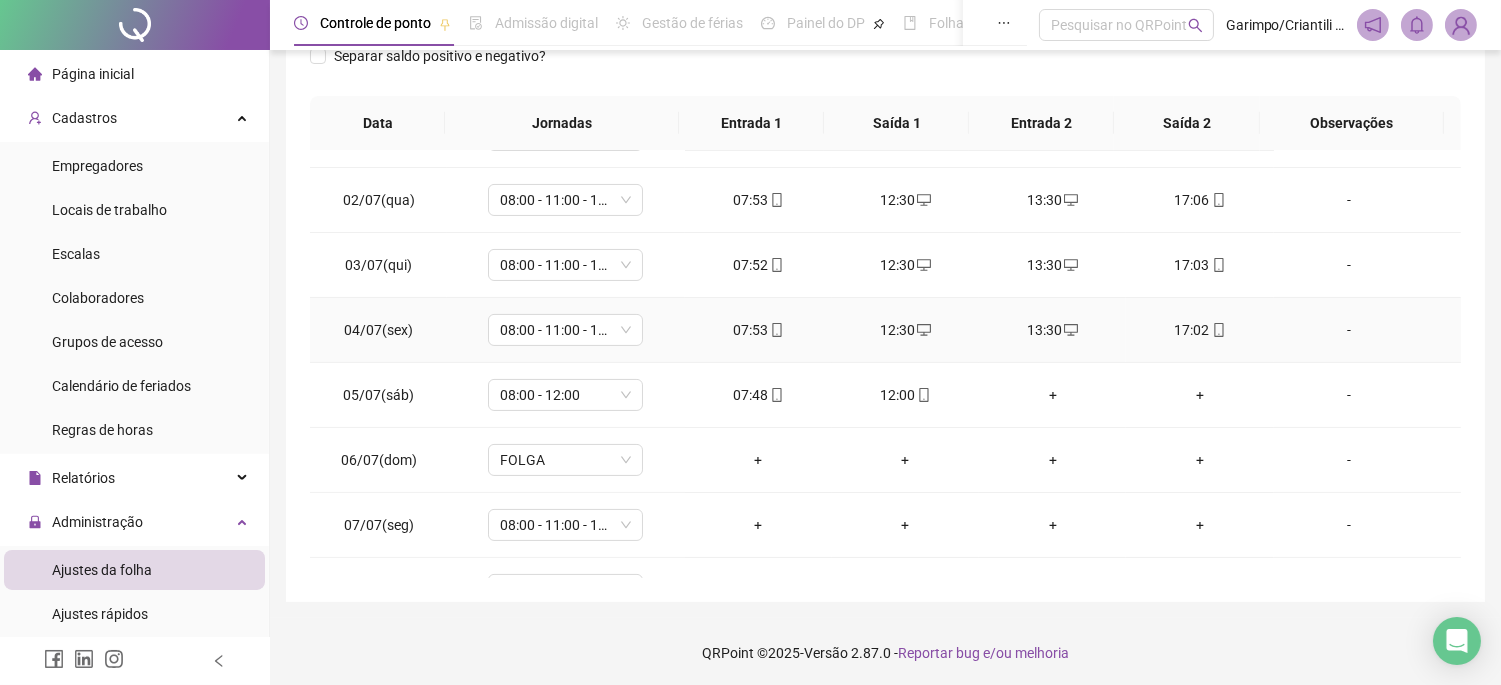 scroll, scrollTop: 312, scrollLeft: 0, axis: vertical 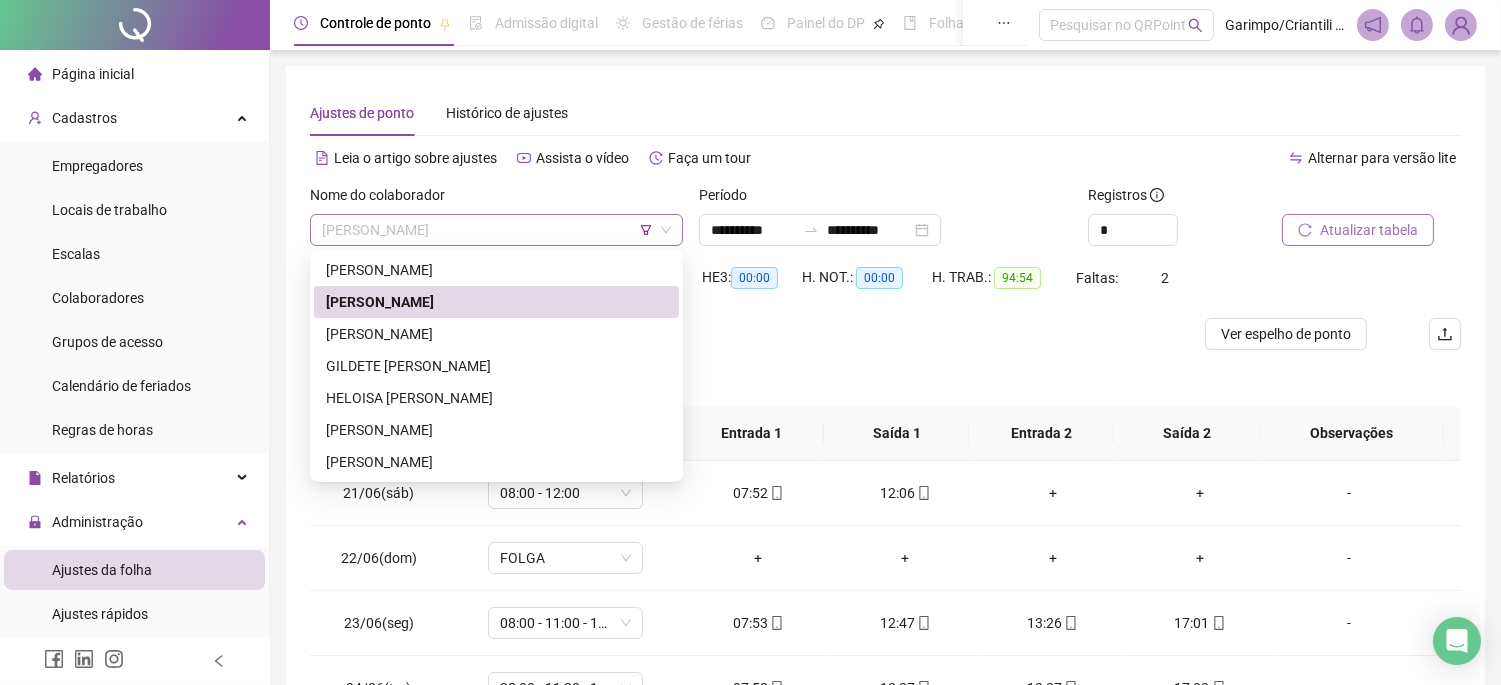 click on "[PERSON_NAME]" at bounding box center (496, 230) 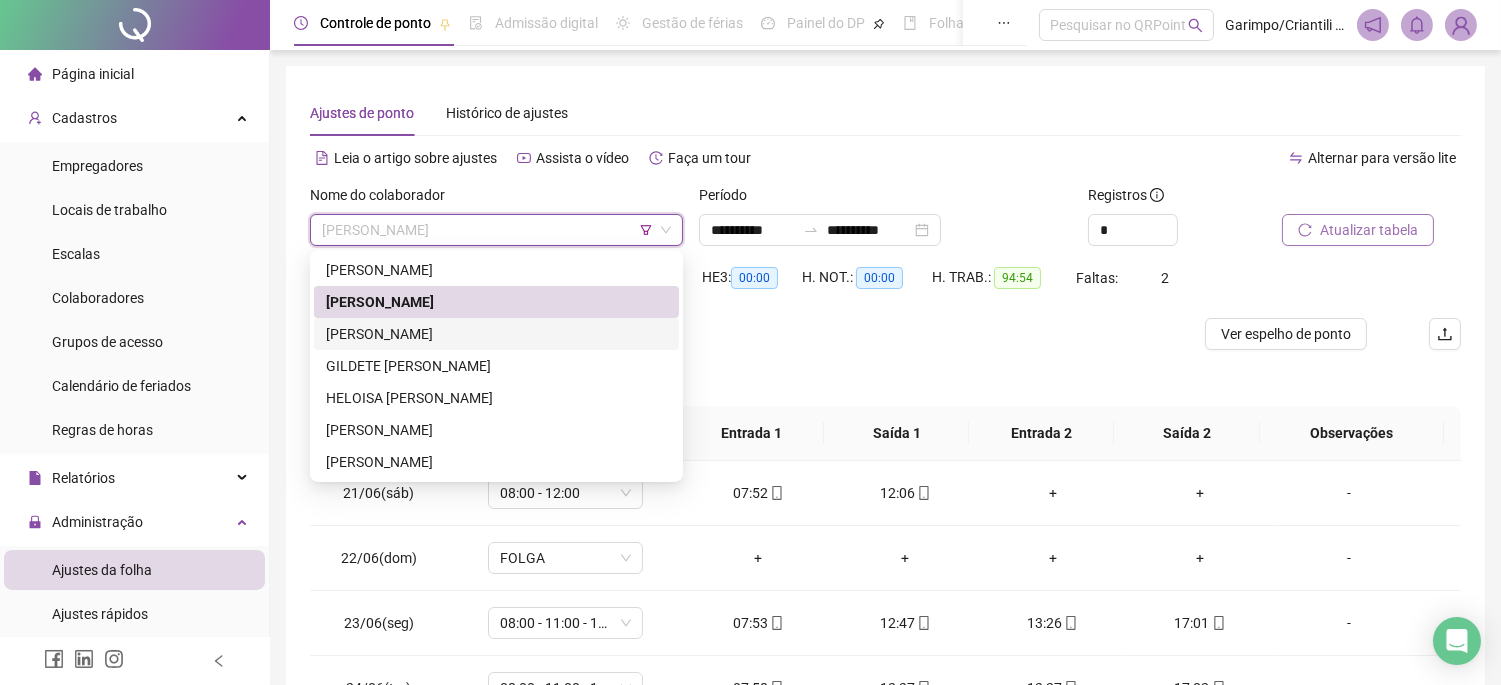 click on "[PERSON_NAME]" at bounding box center [496, 334] 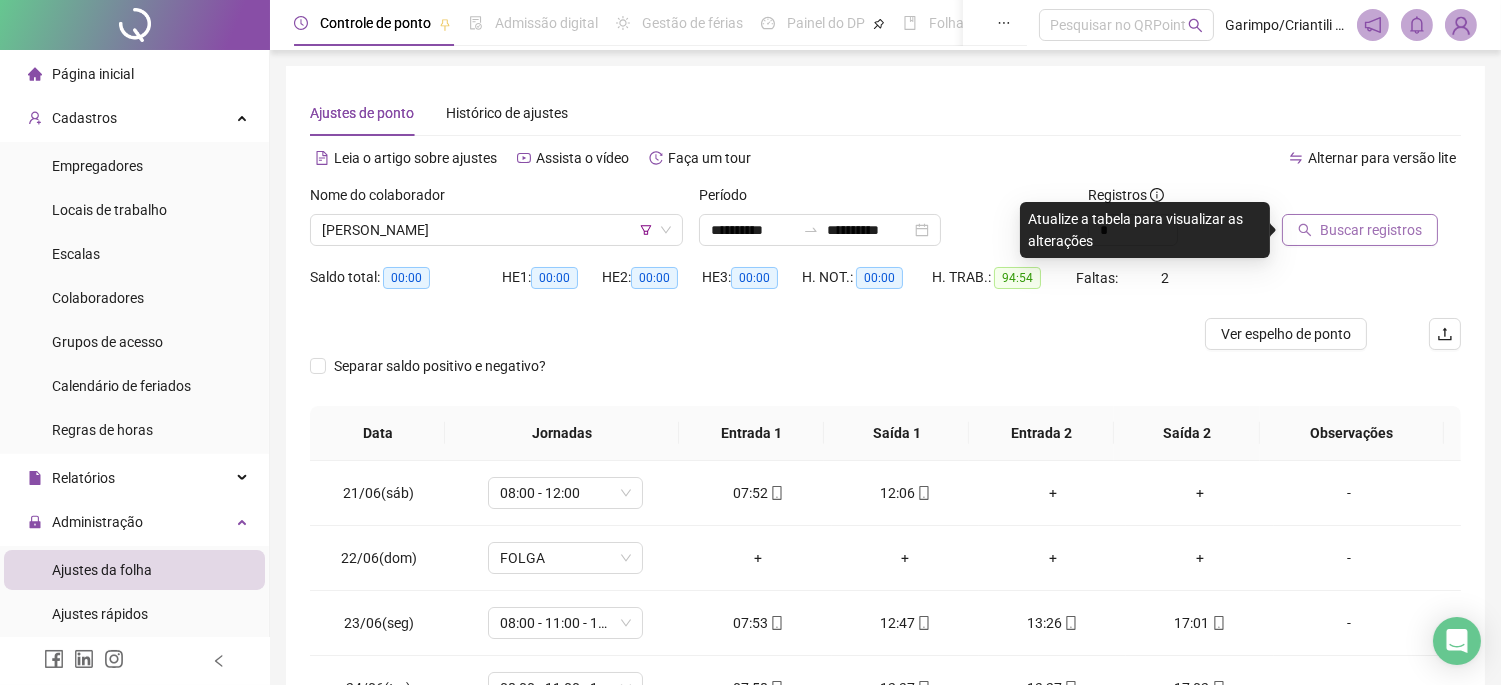 click on "Buscar registros" at bounding box center [1360, 230] 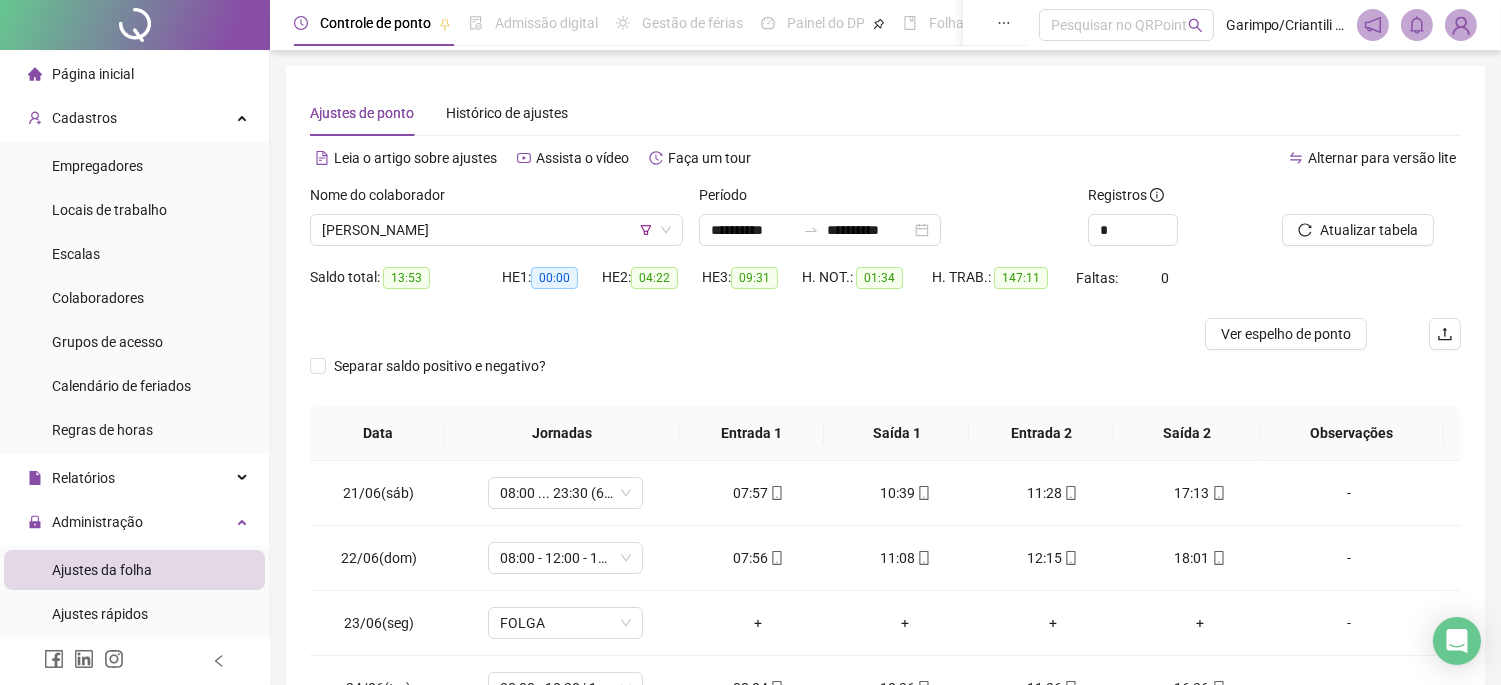 scroll, scrollTop: 312, scrollLeft: 0, axis: vertical 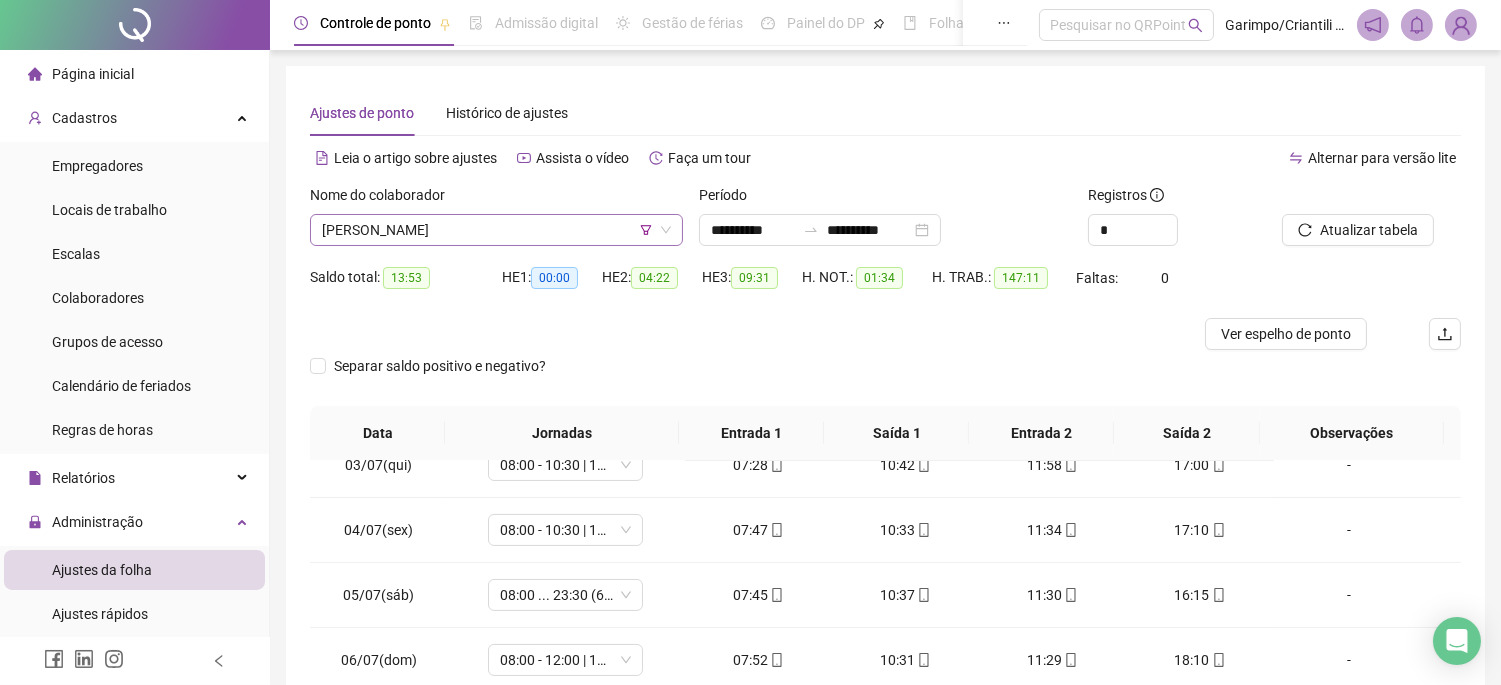 click on "[PERSON_NAME]" at bounding box center [496, 230] 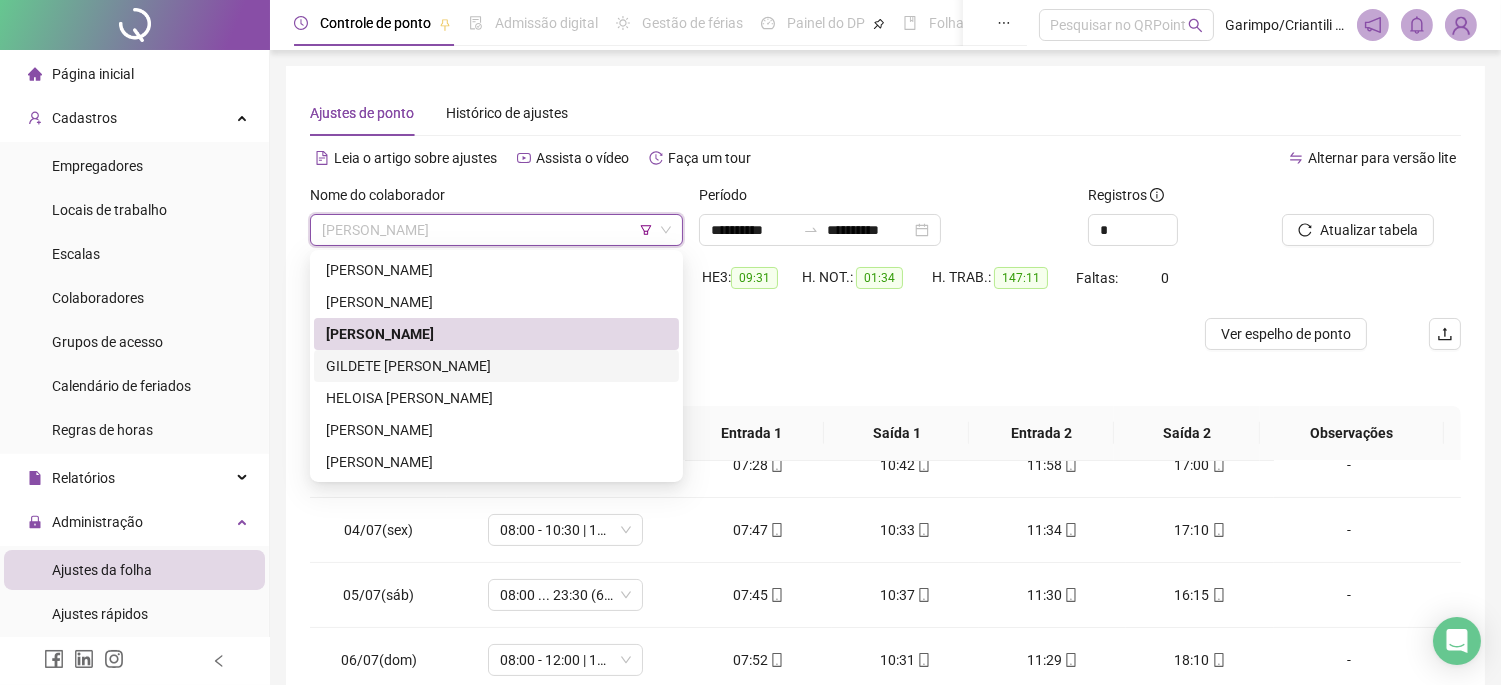 click on "GILDETE [PERSON_NAME]" at bounding box center [496, 366] 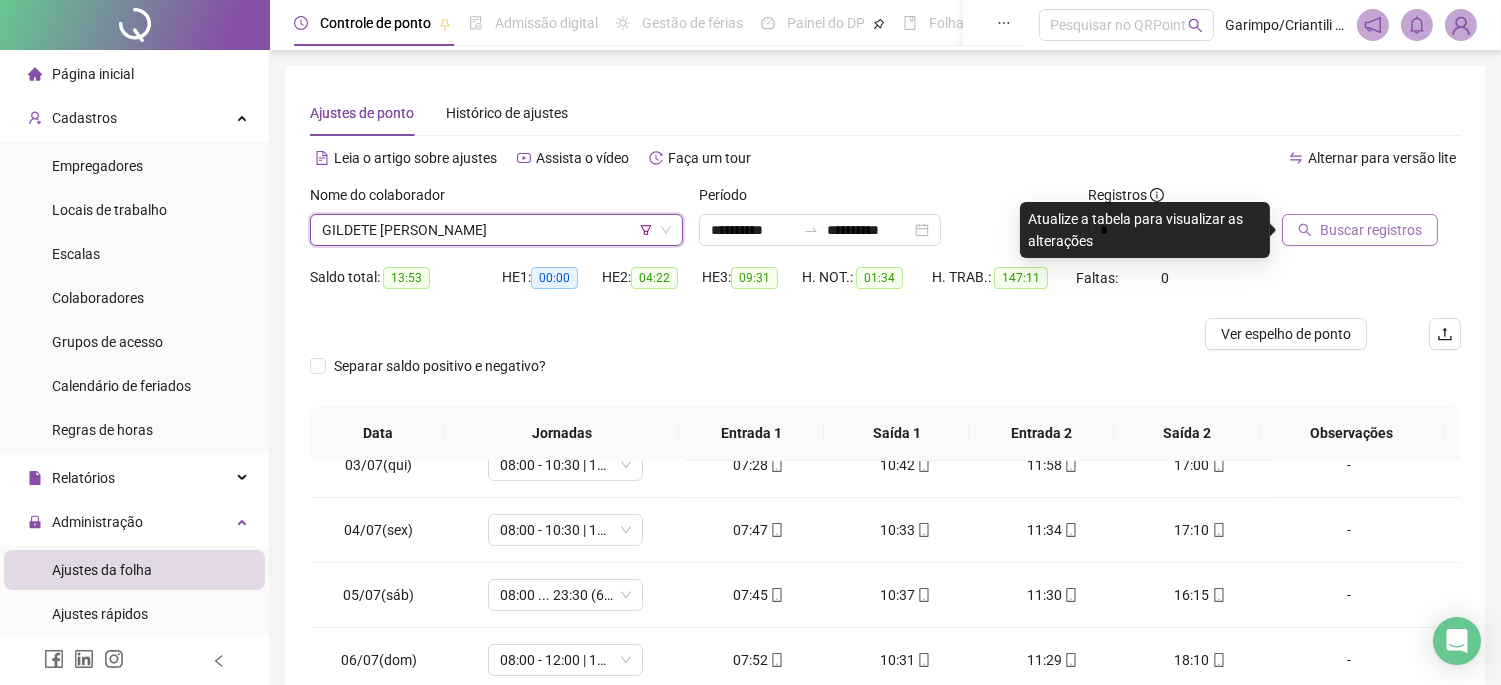 click on "Buscar registros" at bounding box center (1371, 230) 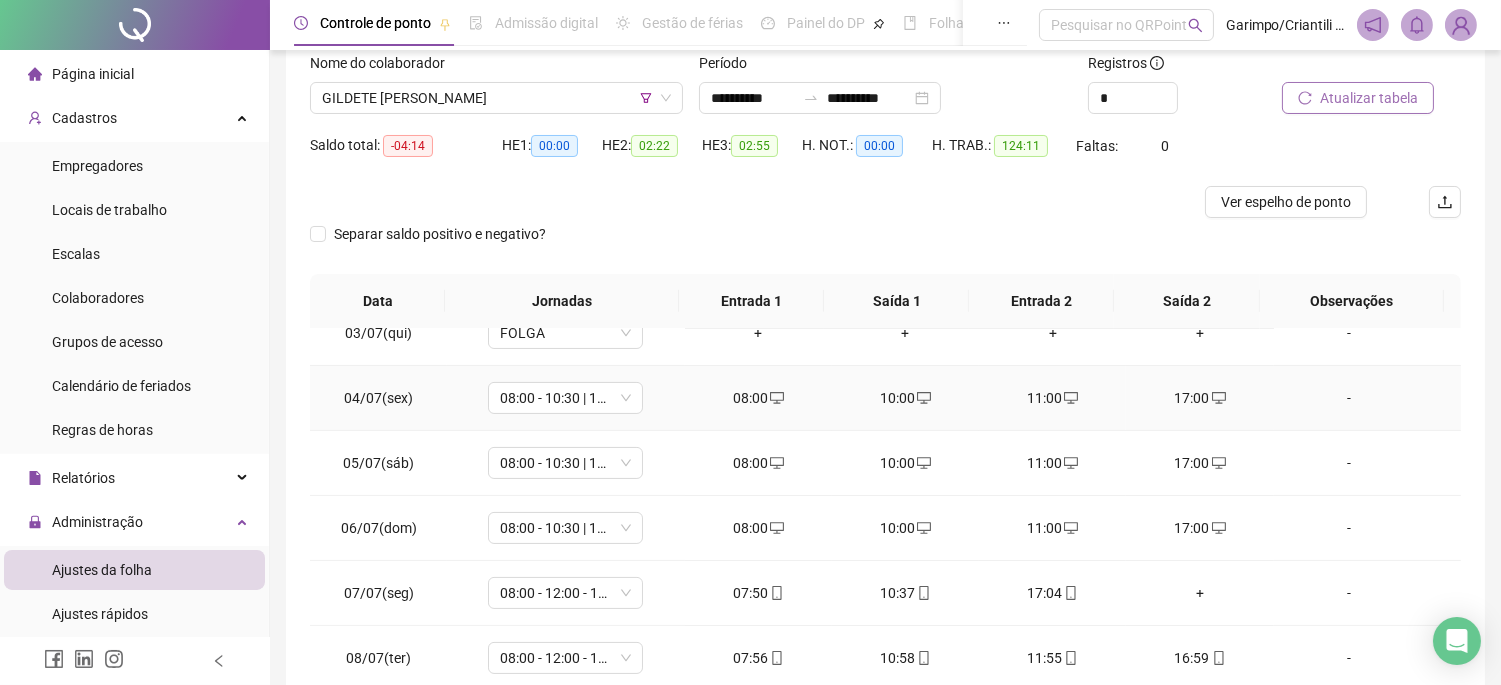 scroll, scrollTop: 312, scrollLeft: 0, axis: vertical 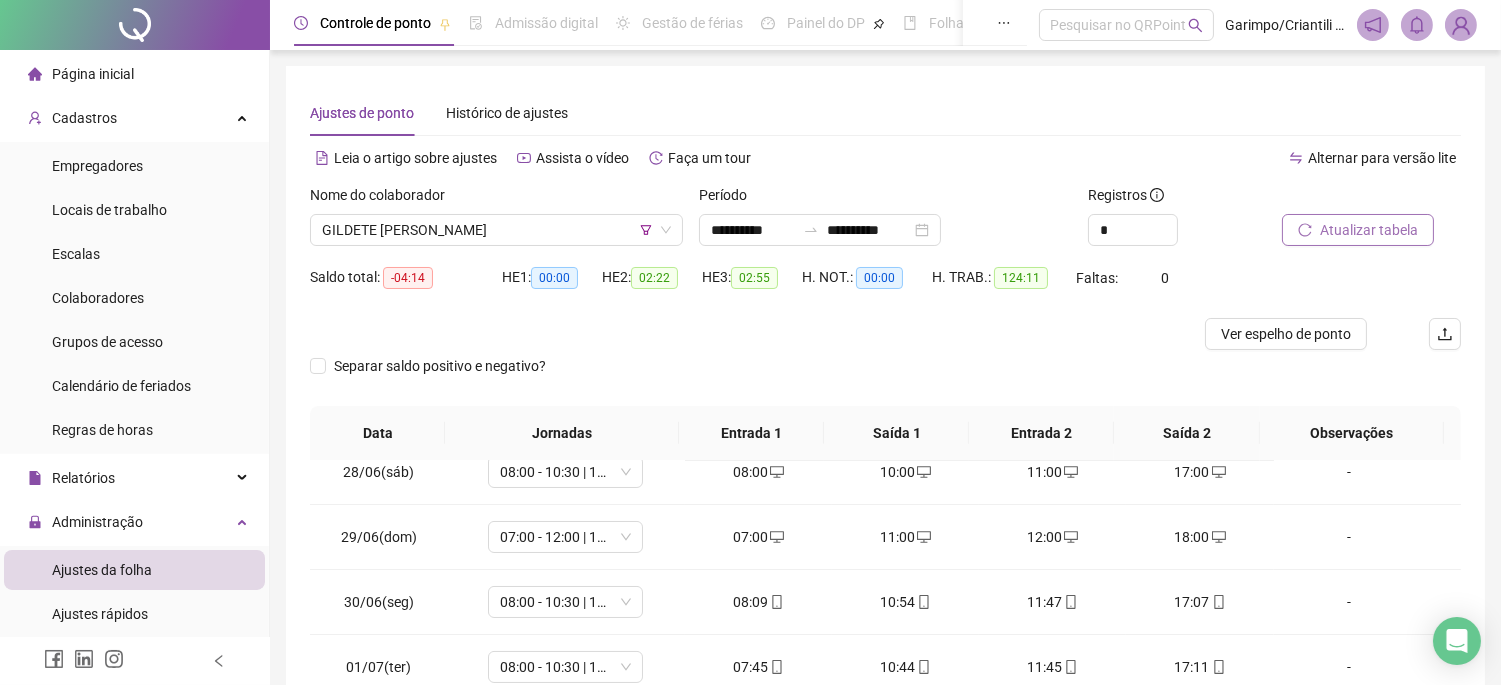click on "Nome do colaborador GILDETE LUCIO PEREIRA" at bounding box center (496, 223) 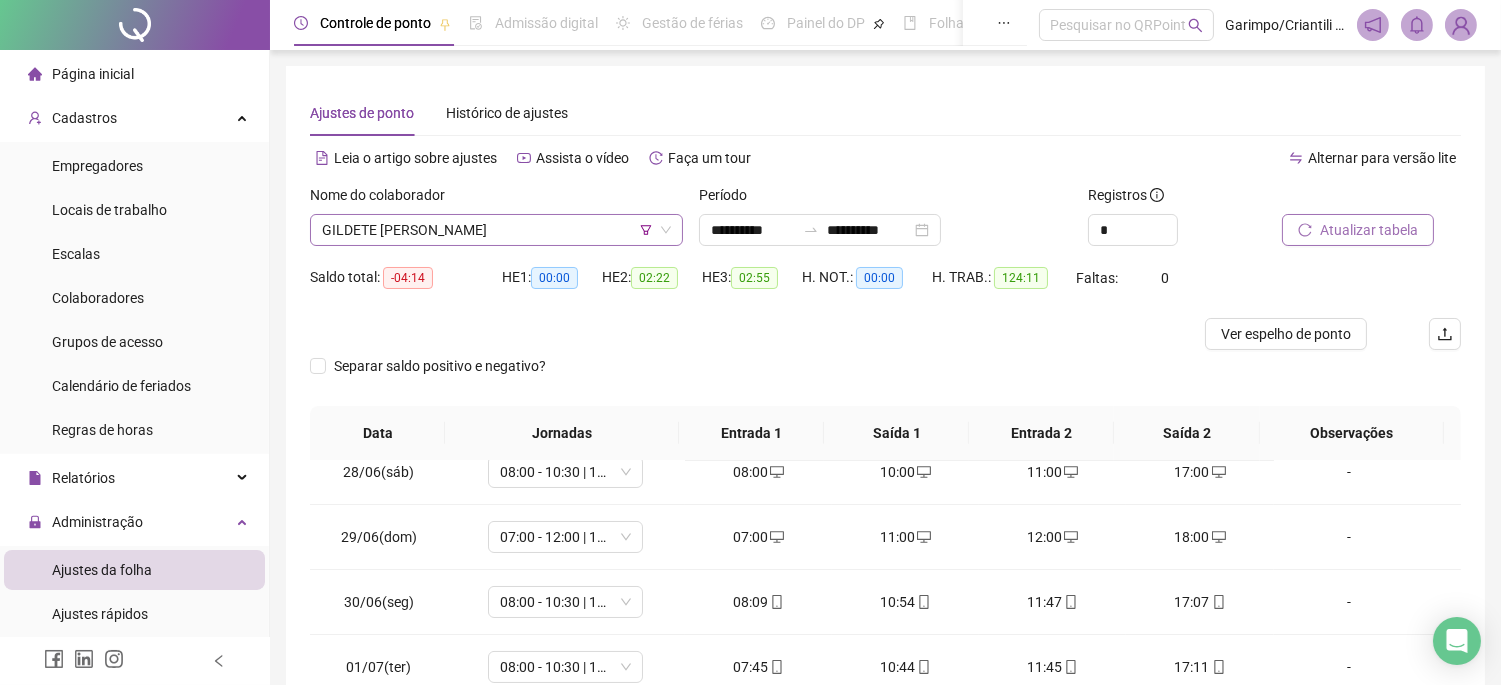 click on "GILDETE [PERSON_NAME]" at bounding box center (496, 230) 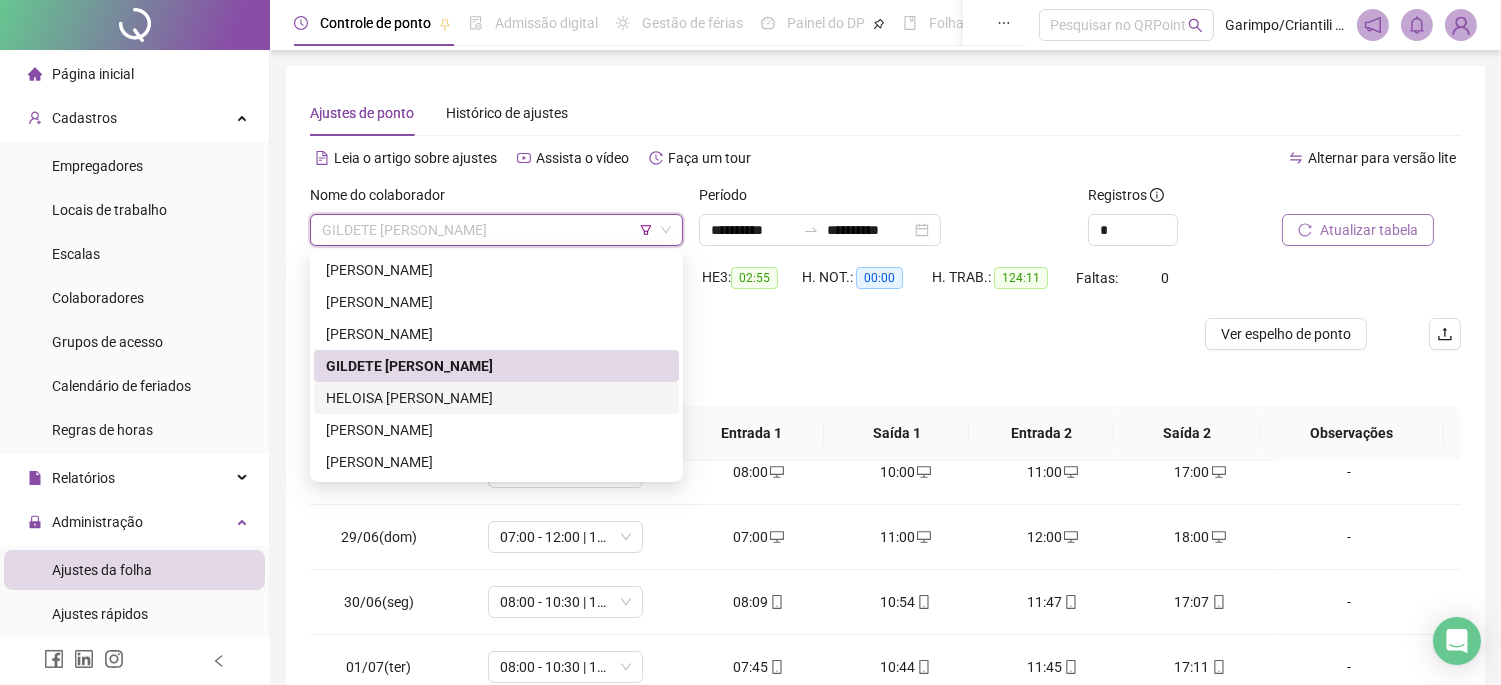 click on "HELOISA [PERSON_NAME]" at bounding box center [496, 398] 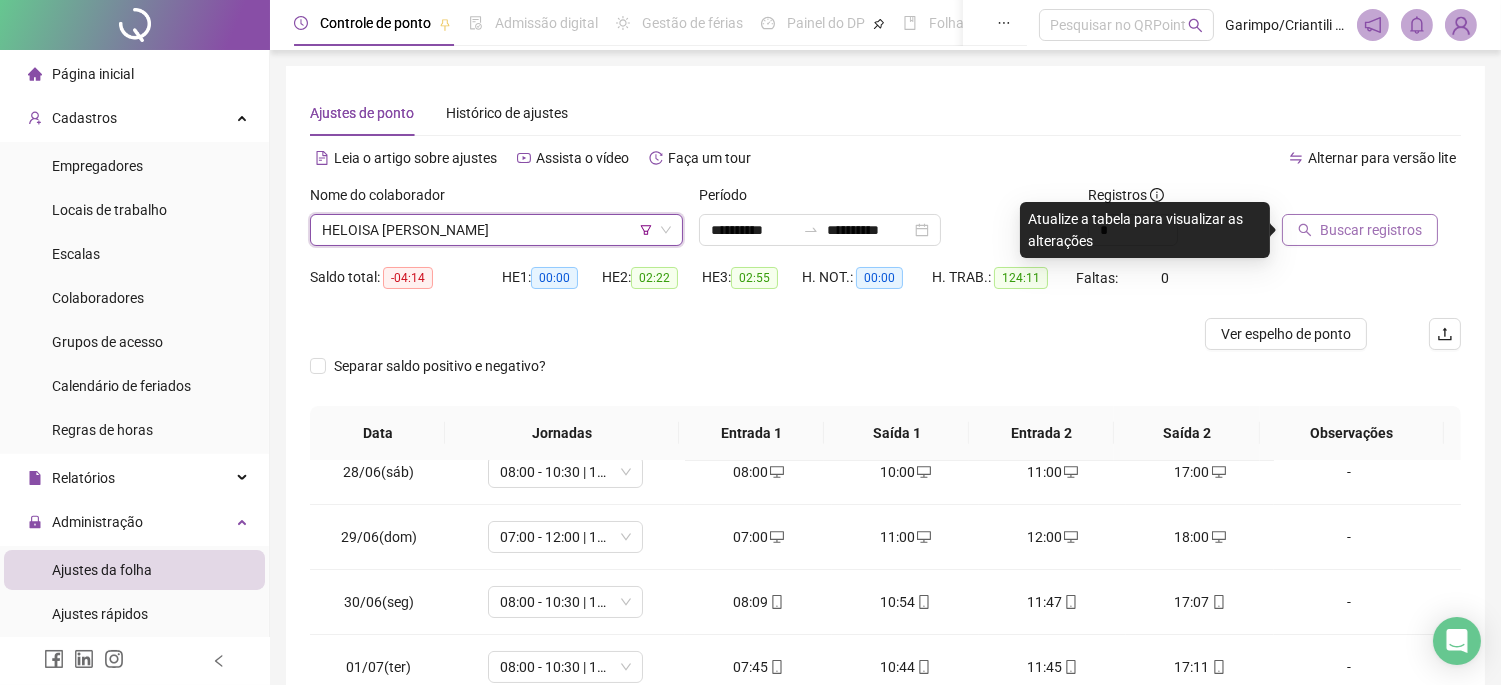 click on "HELOISA [PERSON_NAME]" at bounding box center (496, 230) 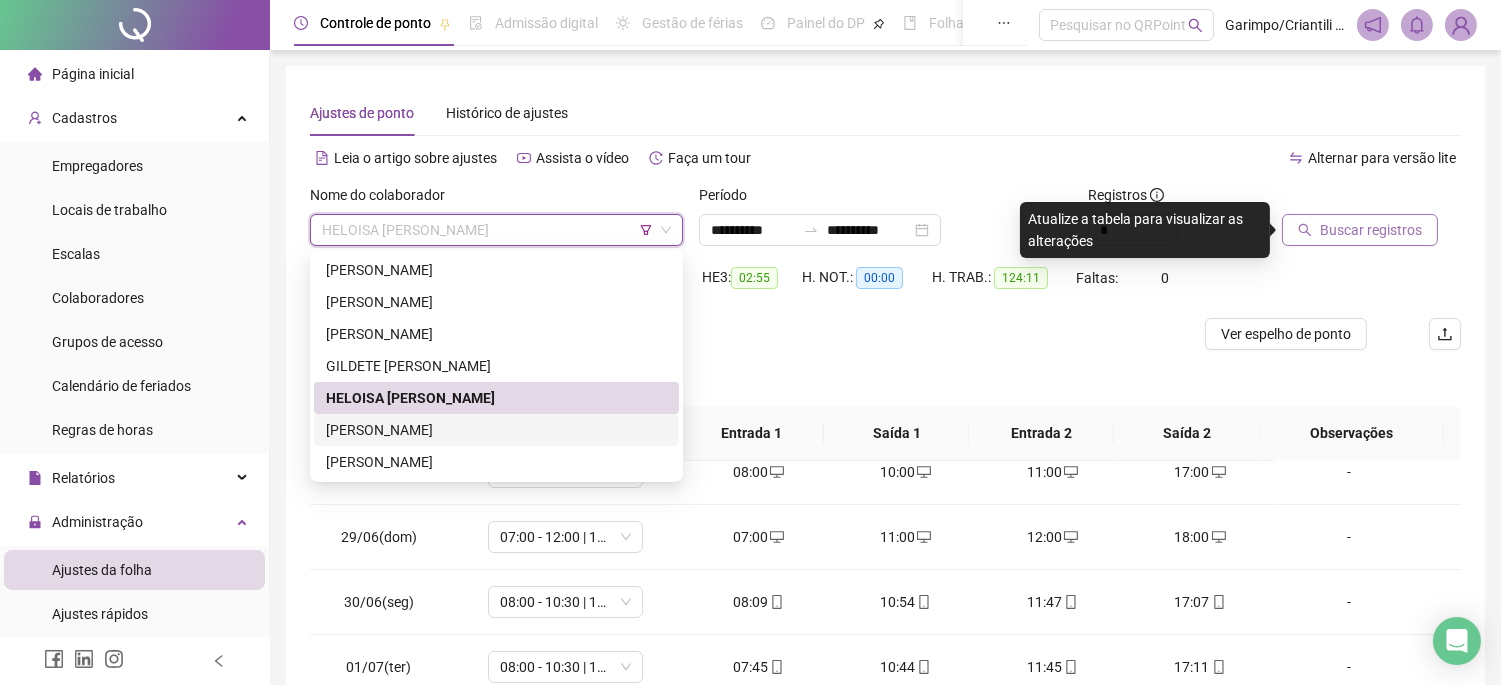click on "[PERSON_NAME]" at bounding box center (496, 430) 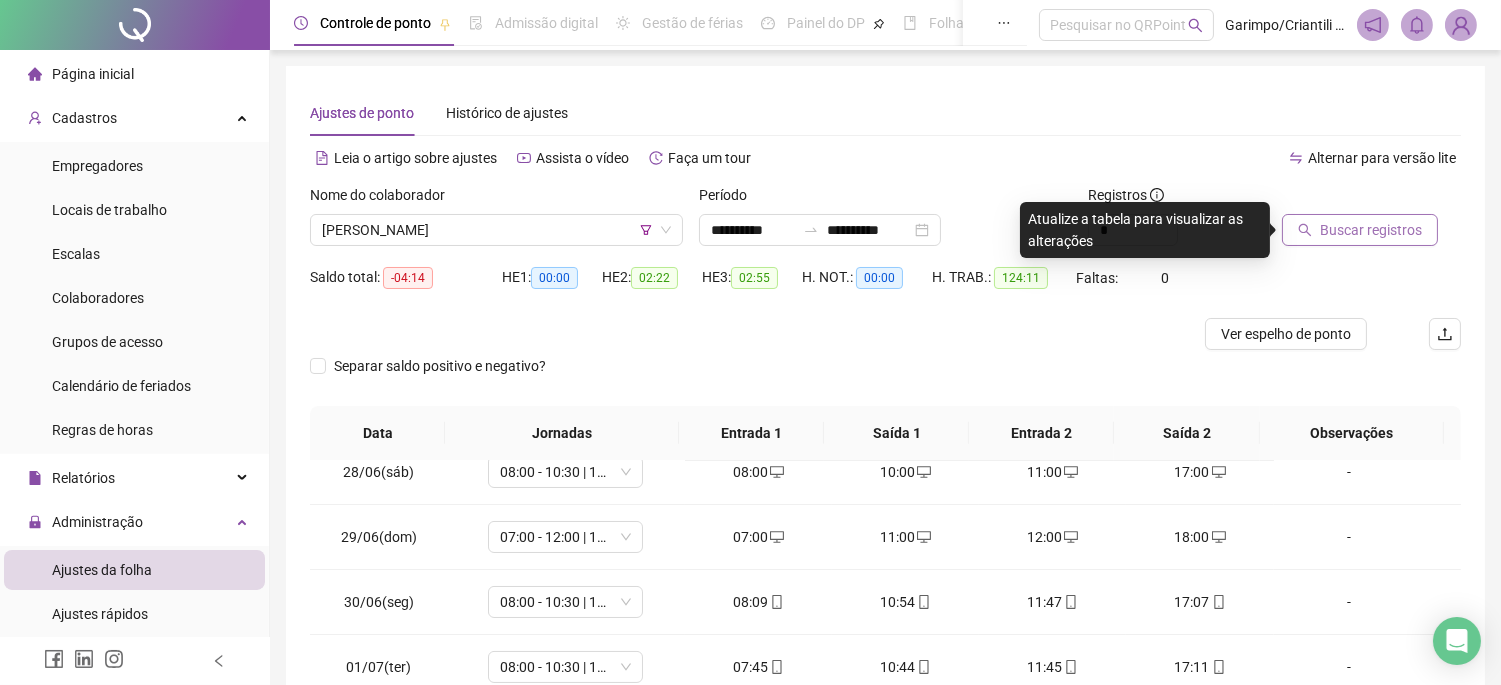click at bounding box center (1346, 199) 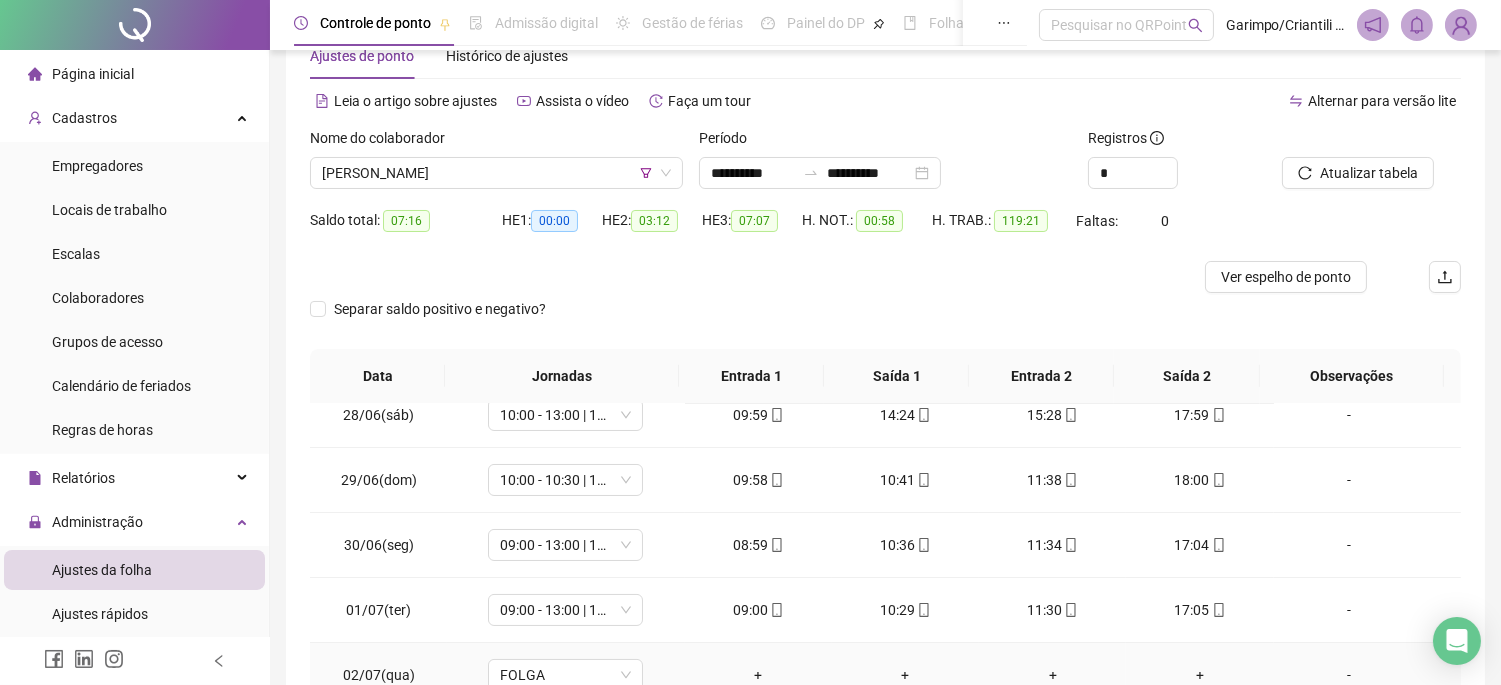 scroll, scrollTop: 222, scrollLeft: 0, axis: vertical 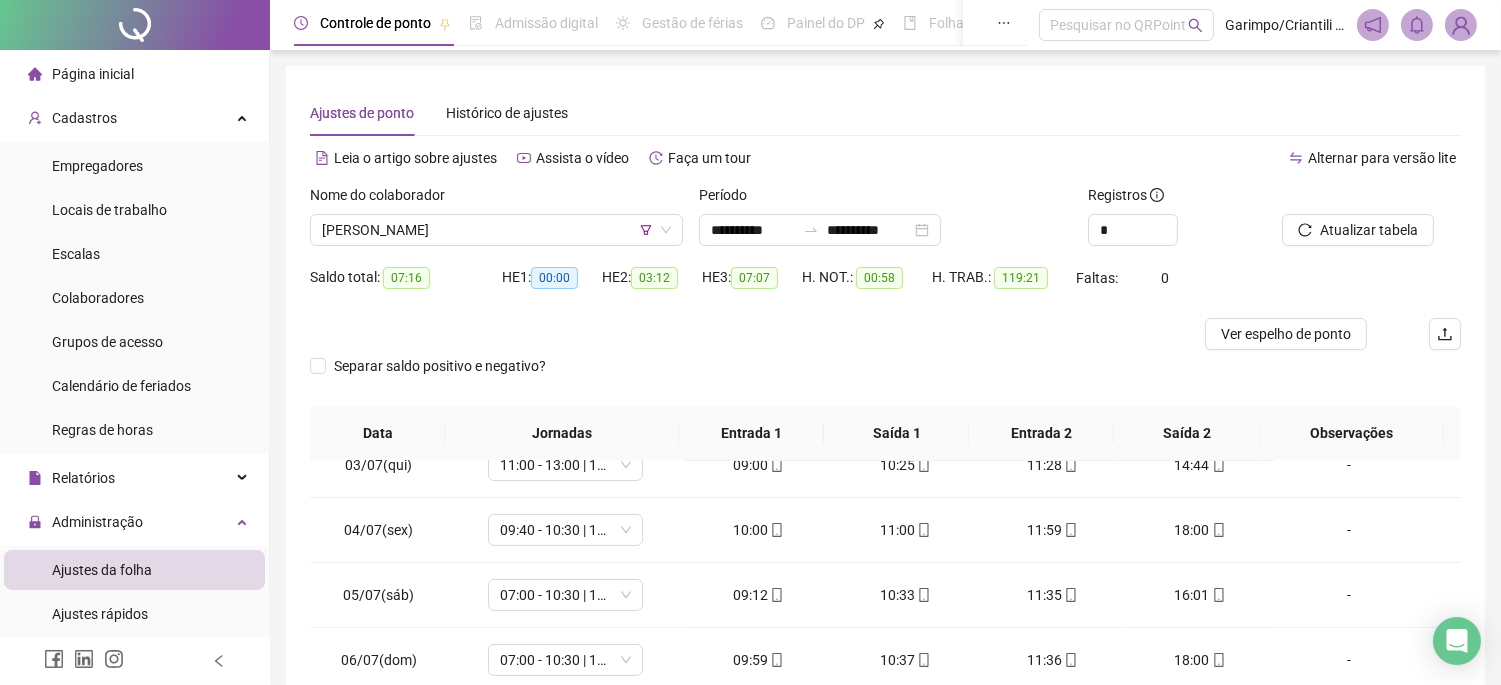 click on "Assista o vídeo" at bounding box center [582, 158] 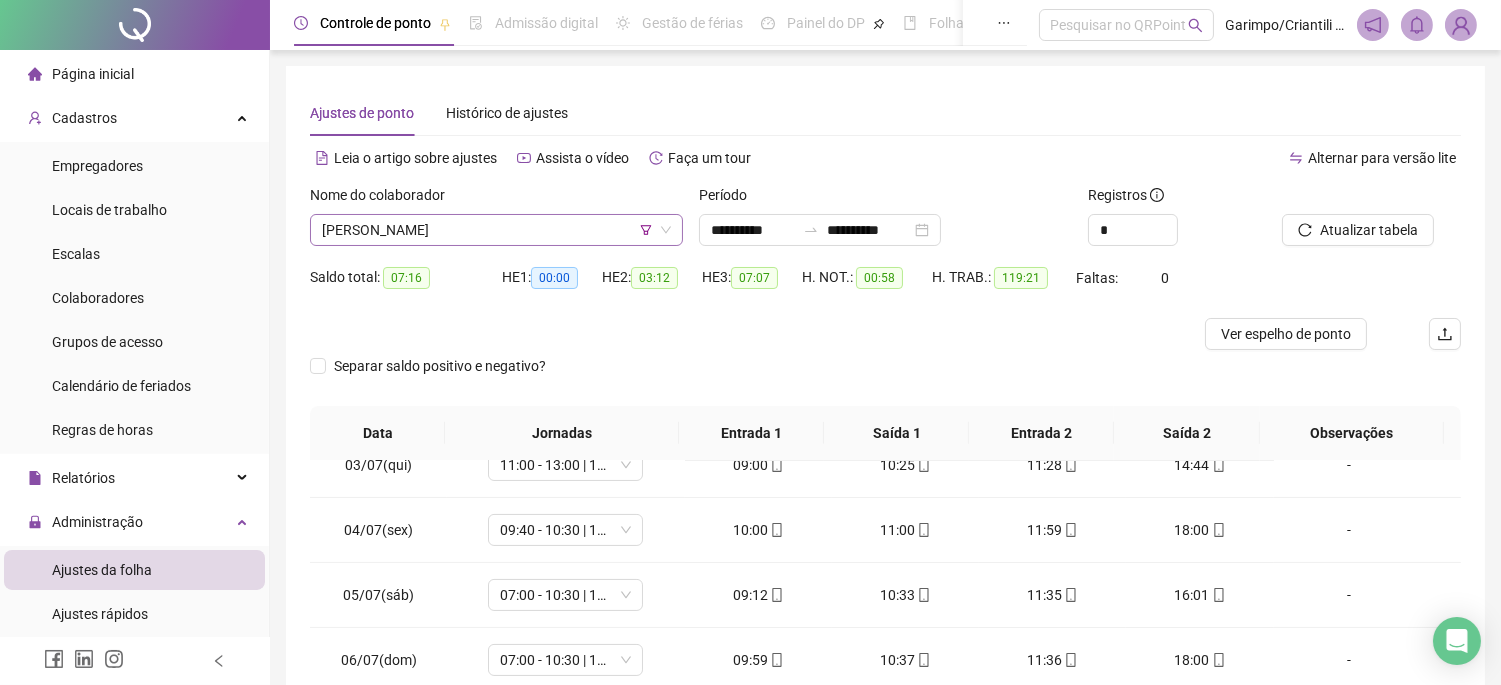 drag, startPoint x: 508, startPoint y: 212, endPoint x: 506, endPoint y: 231, distance: 19.104973 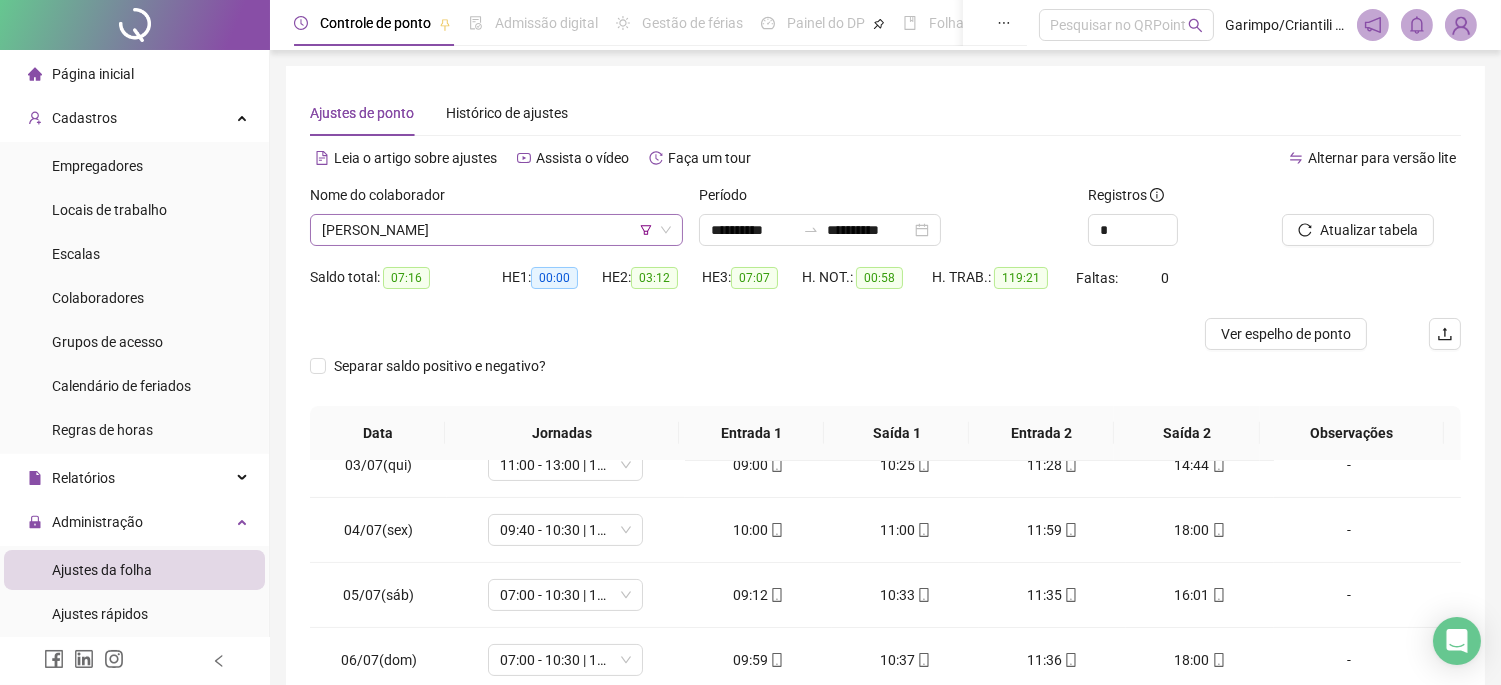 click on "[PERSON_NAME]" at bounding box center [496, 230] 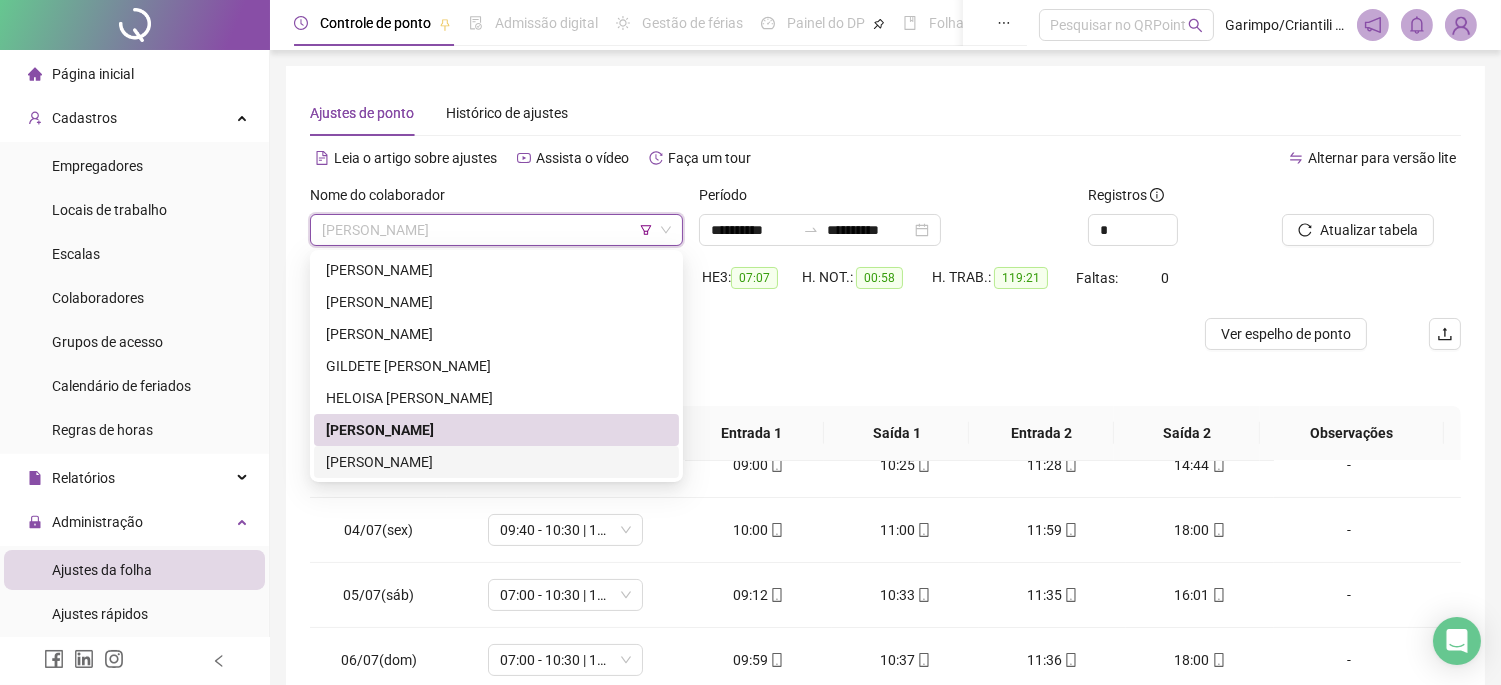 click on "[PERSON_NAME]" at bounding box center (496, 462) 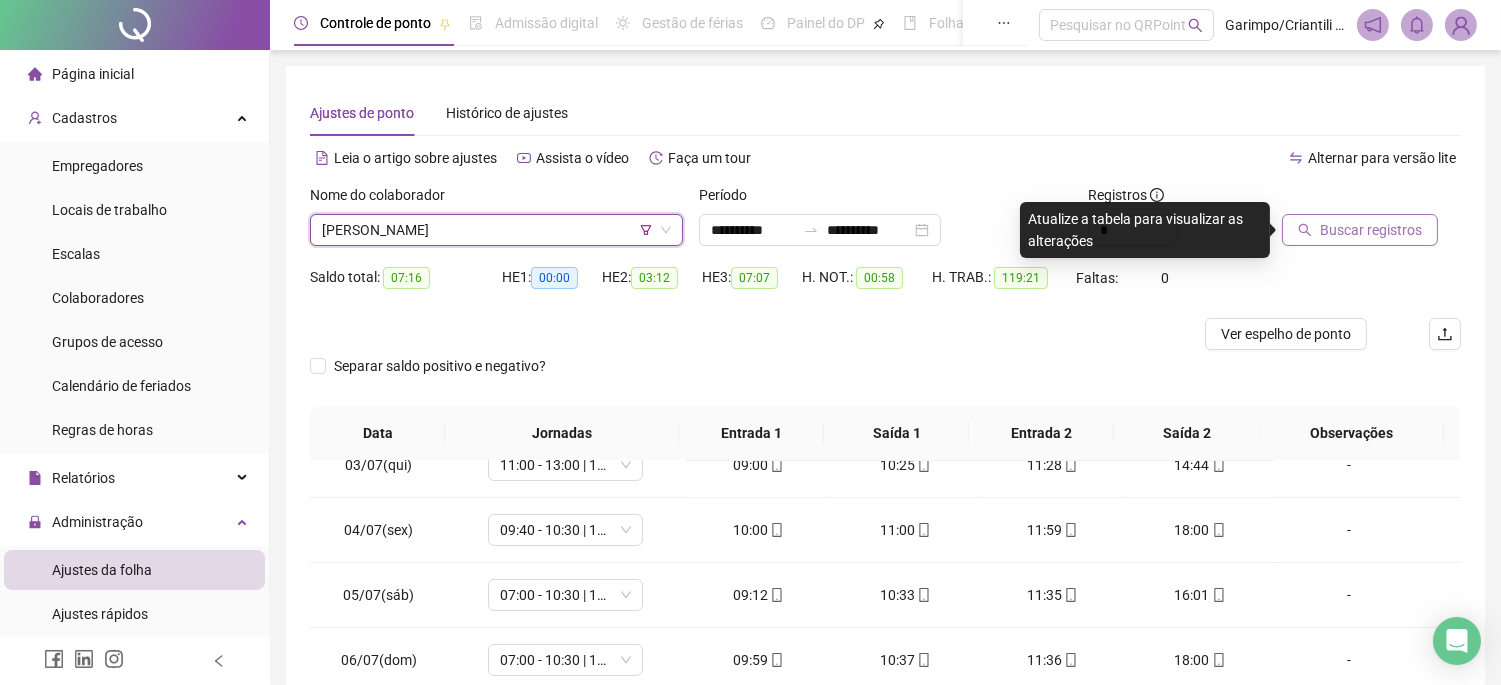 click on "Buscar registros" at bounding box center (1360, 230) 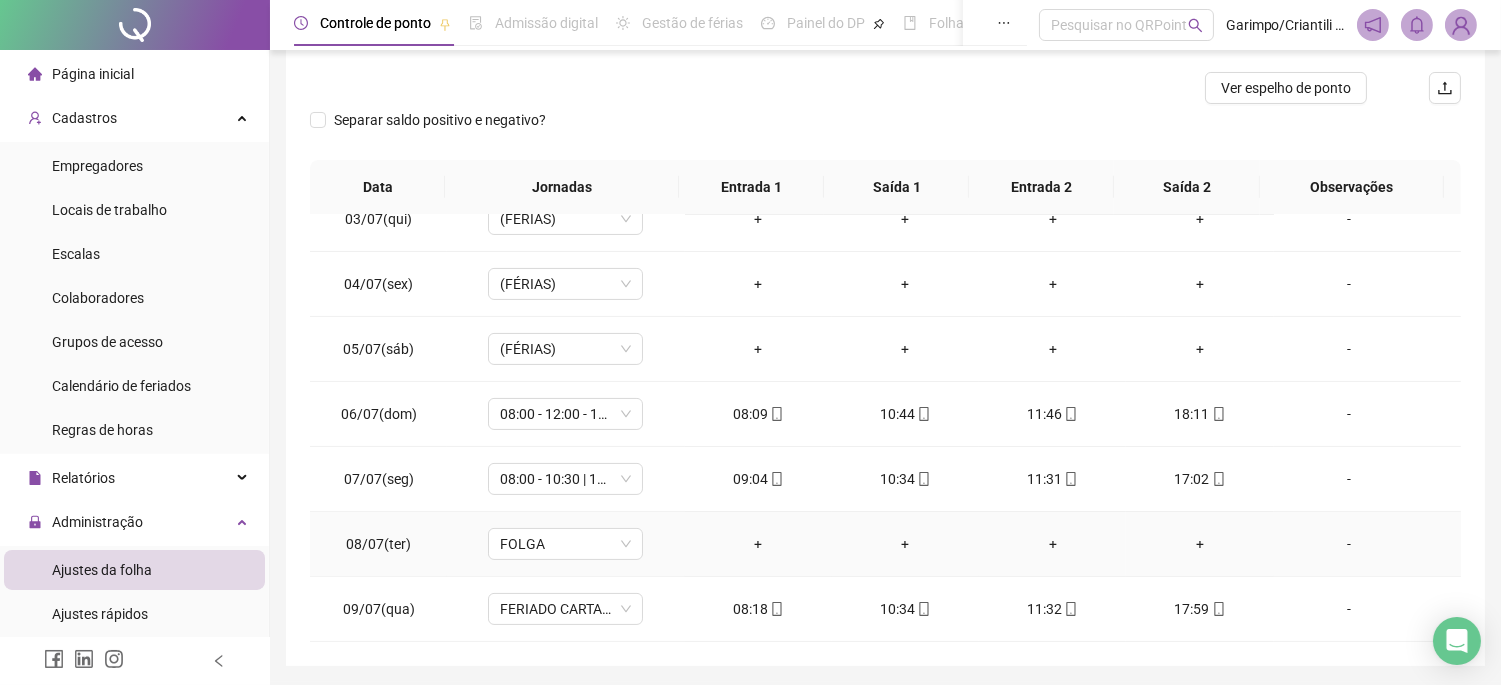 scroll, scrollTop: 312, scrollLeft: 0, axis: vertical 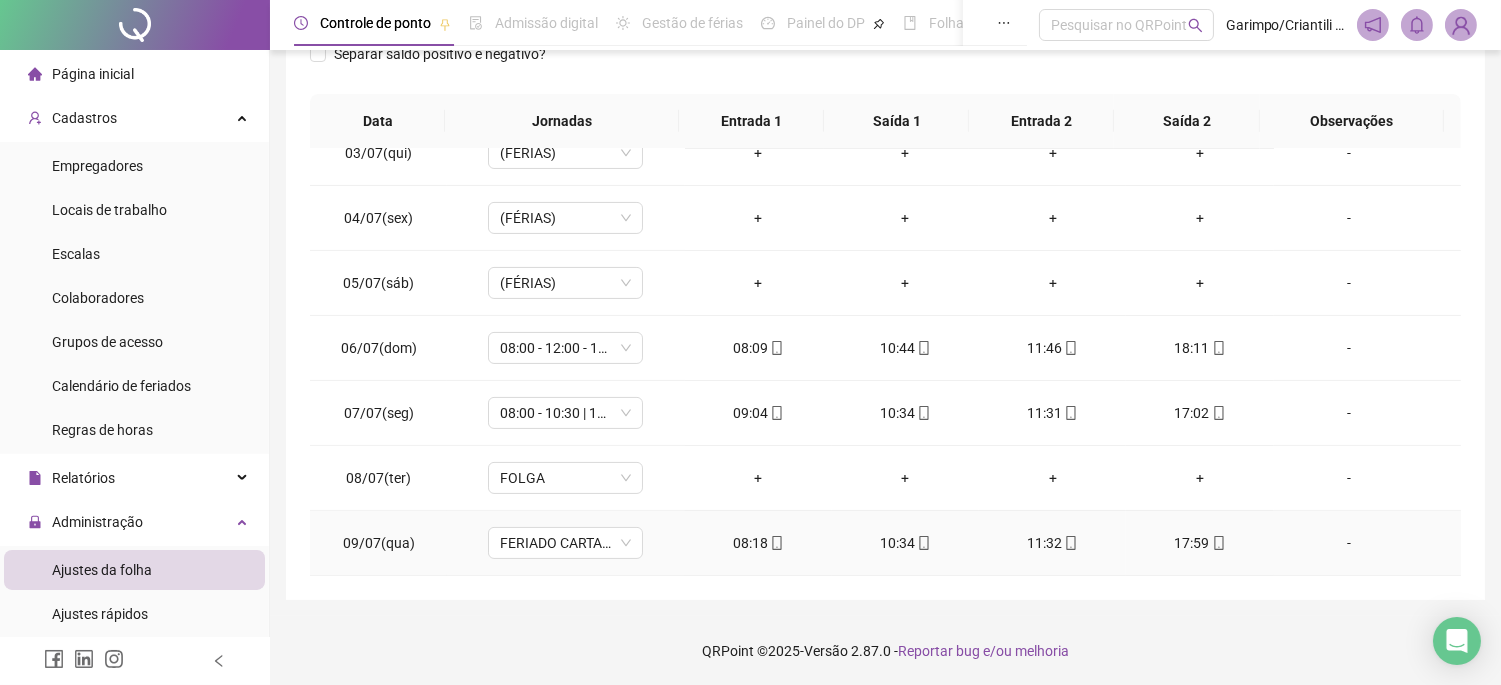 click on "17:59" at bounding box center (1199, 543) 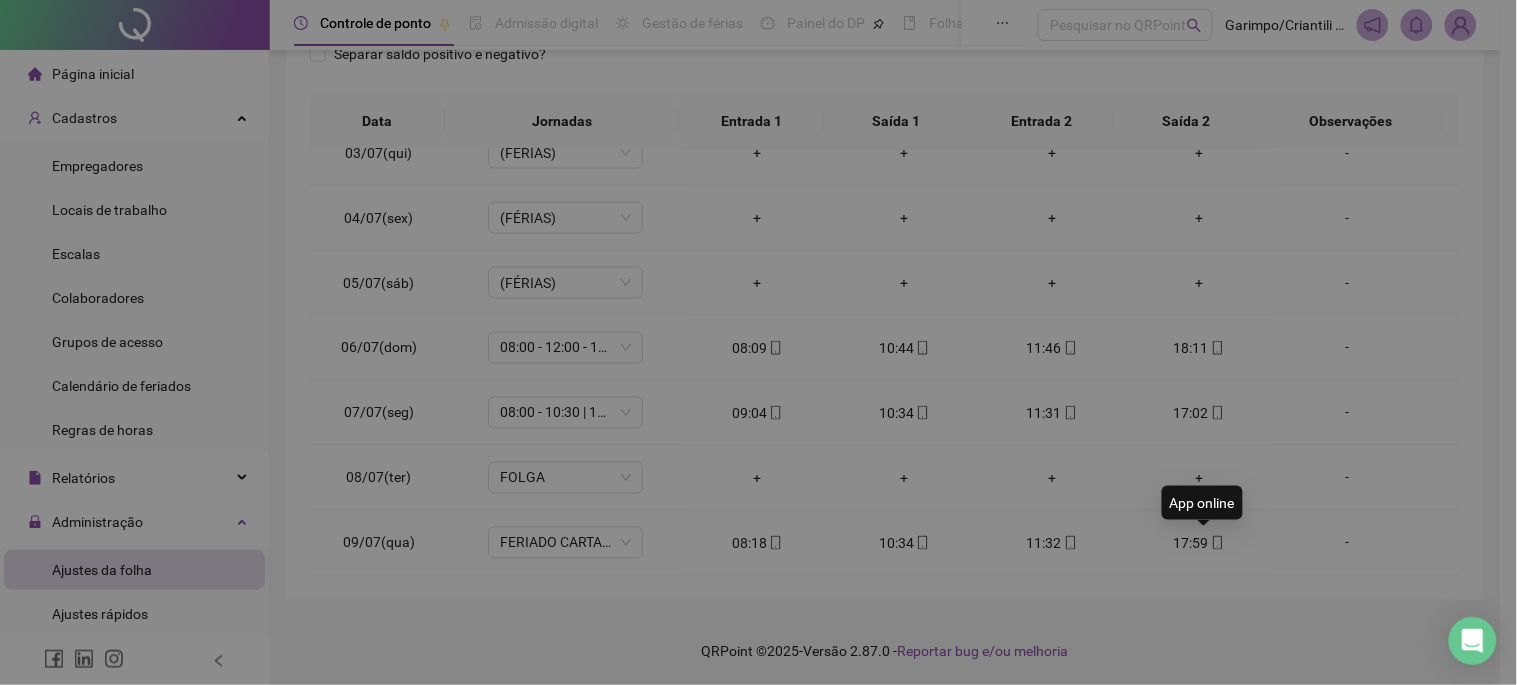 type on "**********" 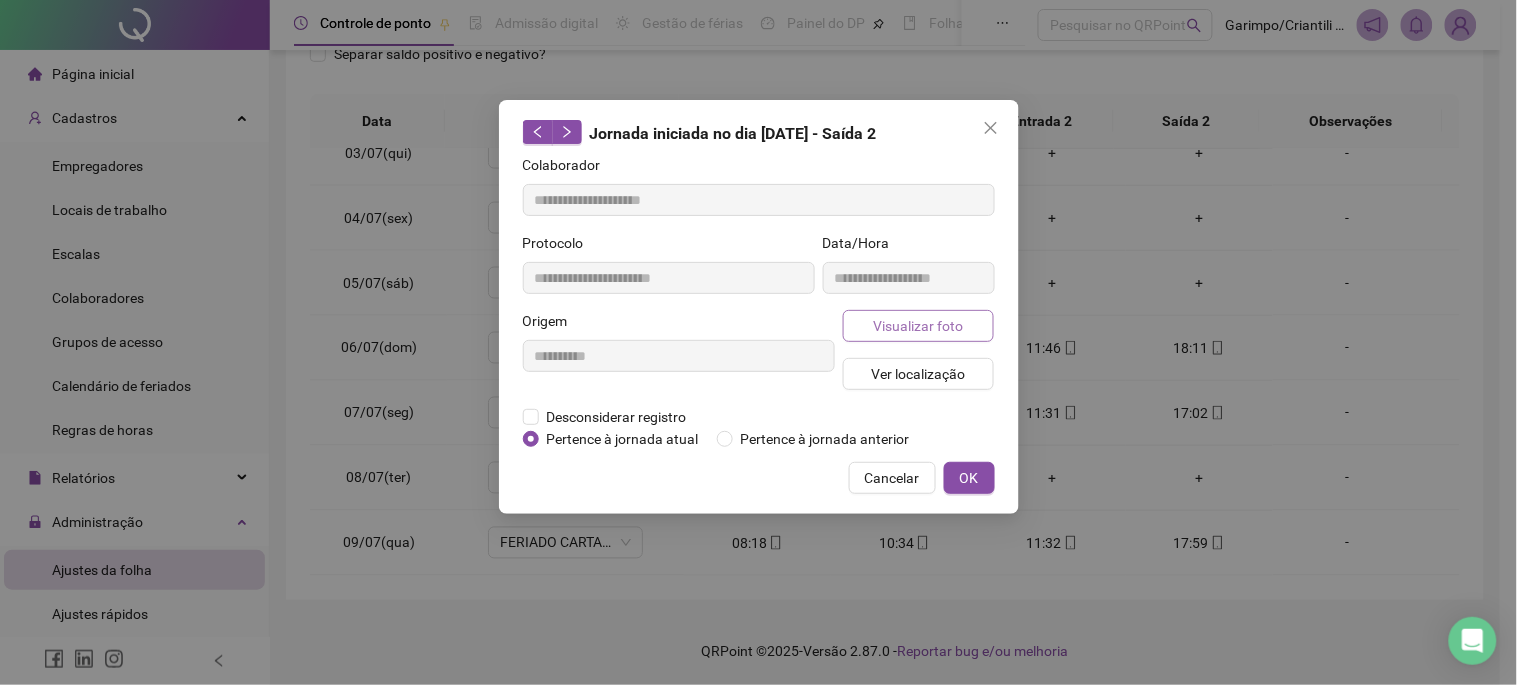 click on "Visualizar foto" at bounding box center [919, 326] 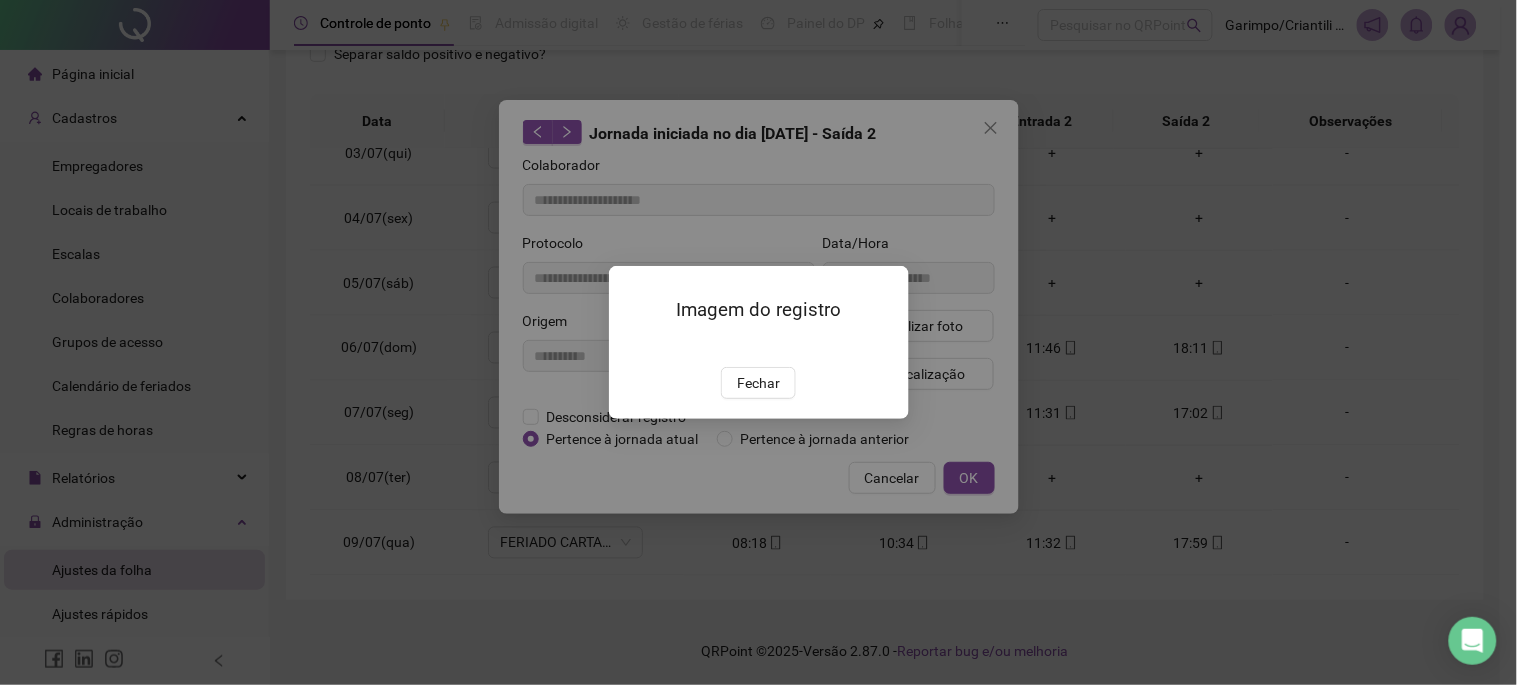 click on "Imagem do registro Fechar" at bounding box center [759, 342] 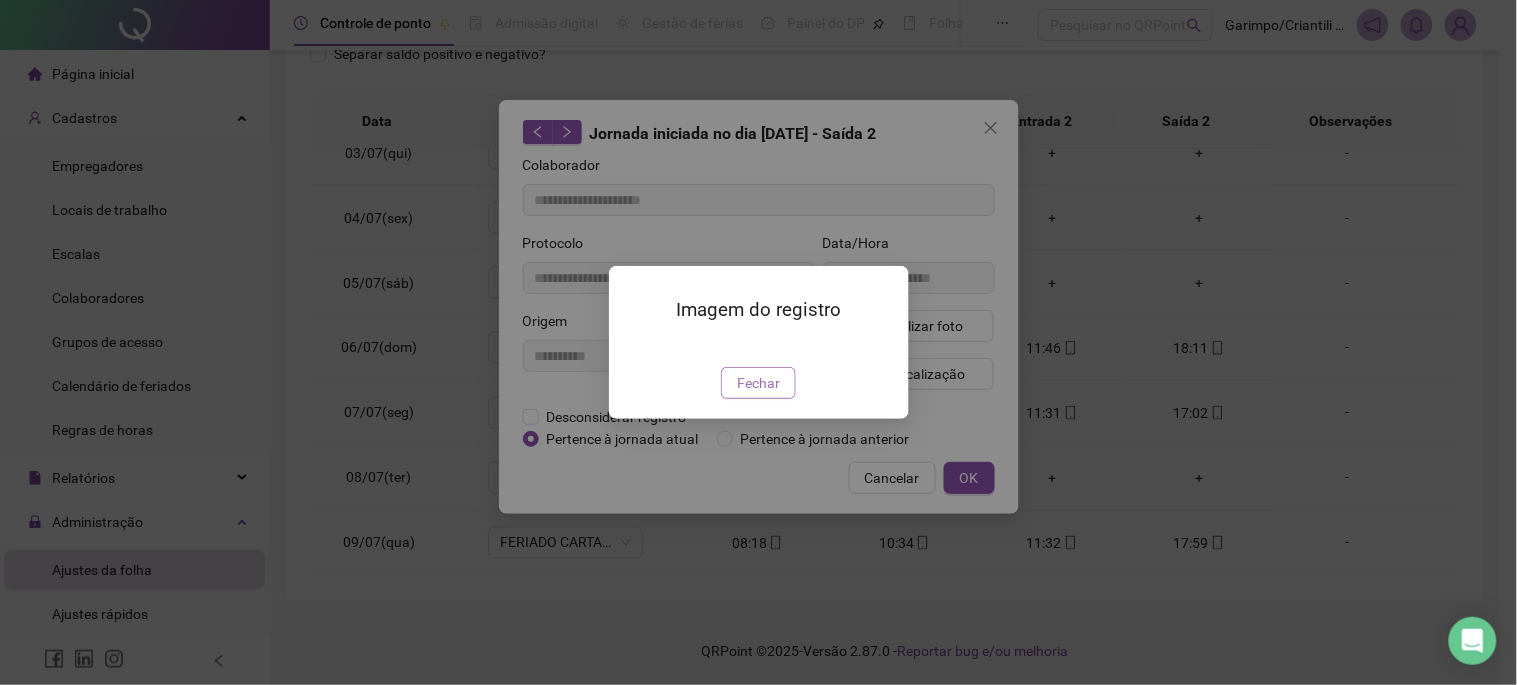 click on "Fechar" at bounding box center [758, 383] 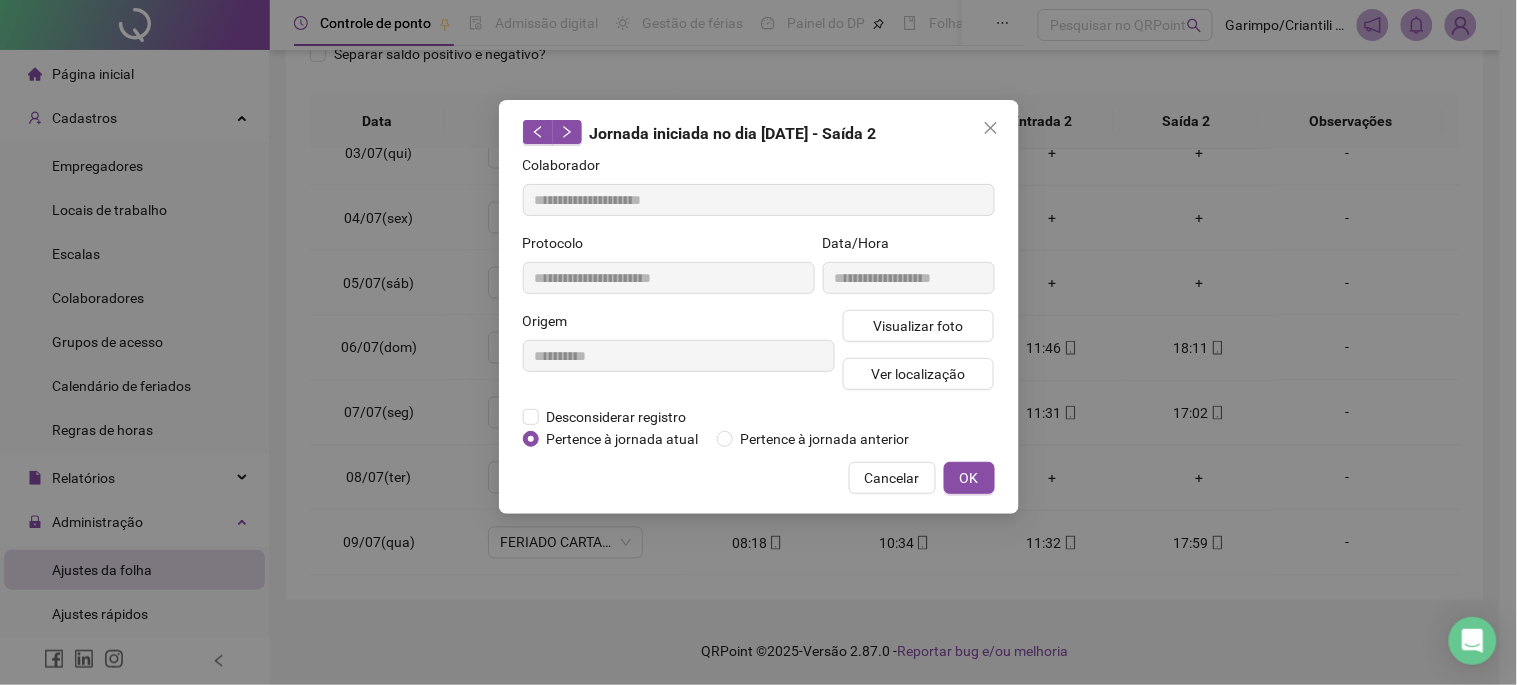 click on "**********" at bounding box center (759, 307) 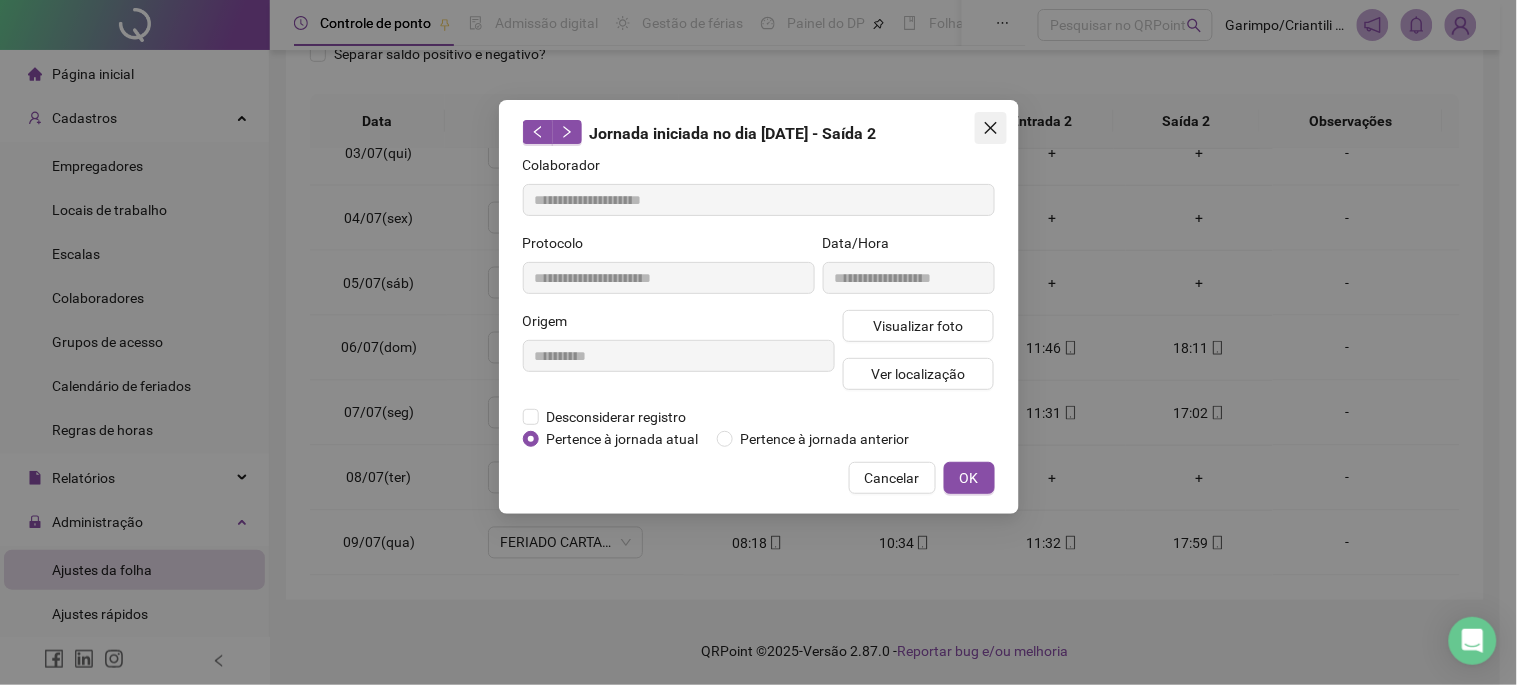 click 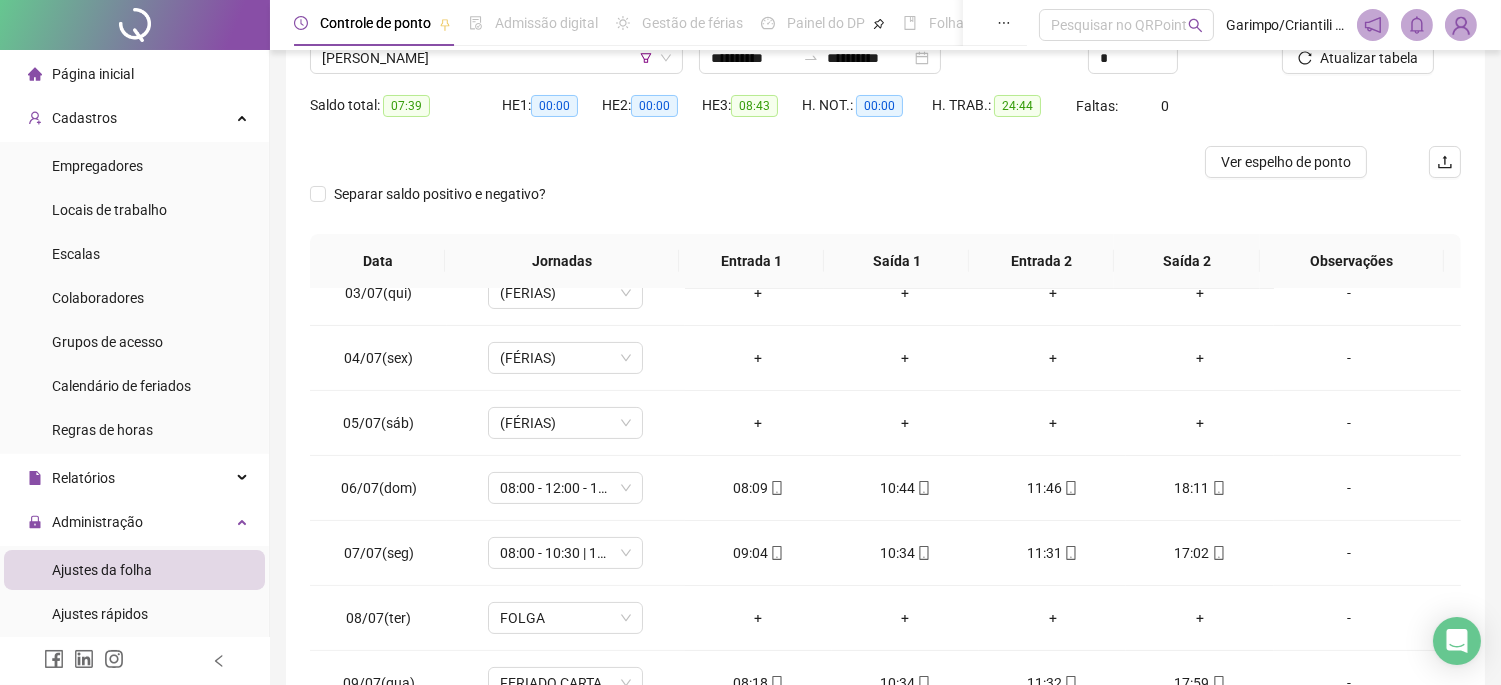 scroll, scrollTop: 0, scrollLeft: 0, axis: both 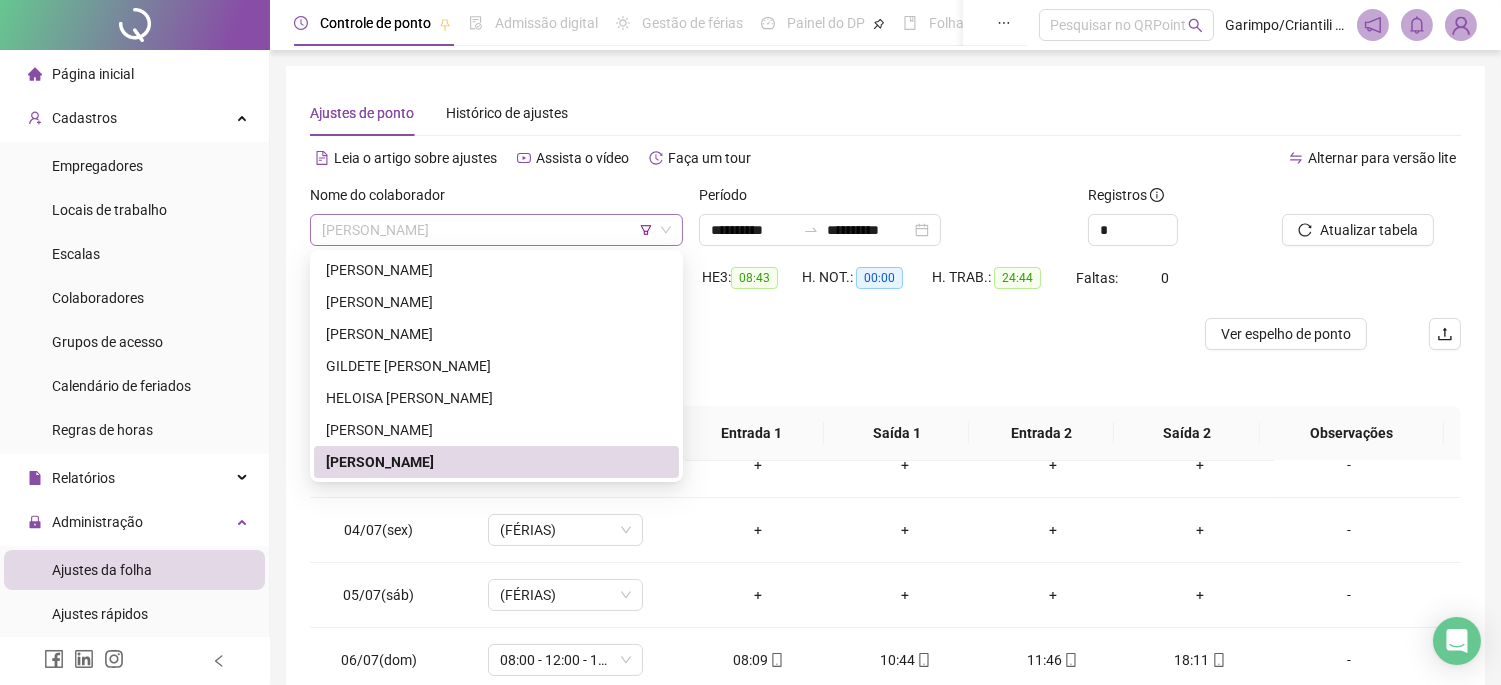 click on "[PERSON_NAME]" at bounding box center [496, 230] 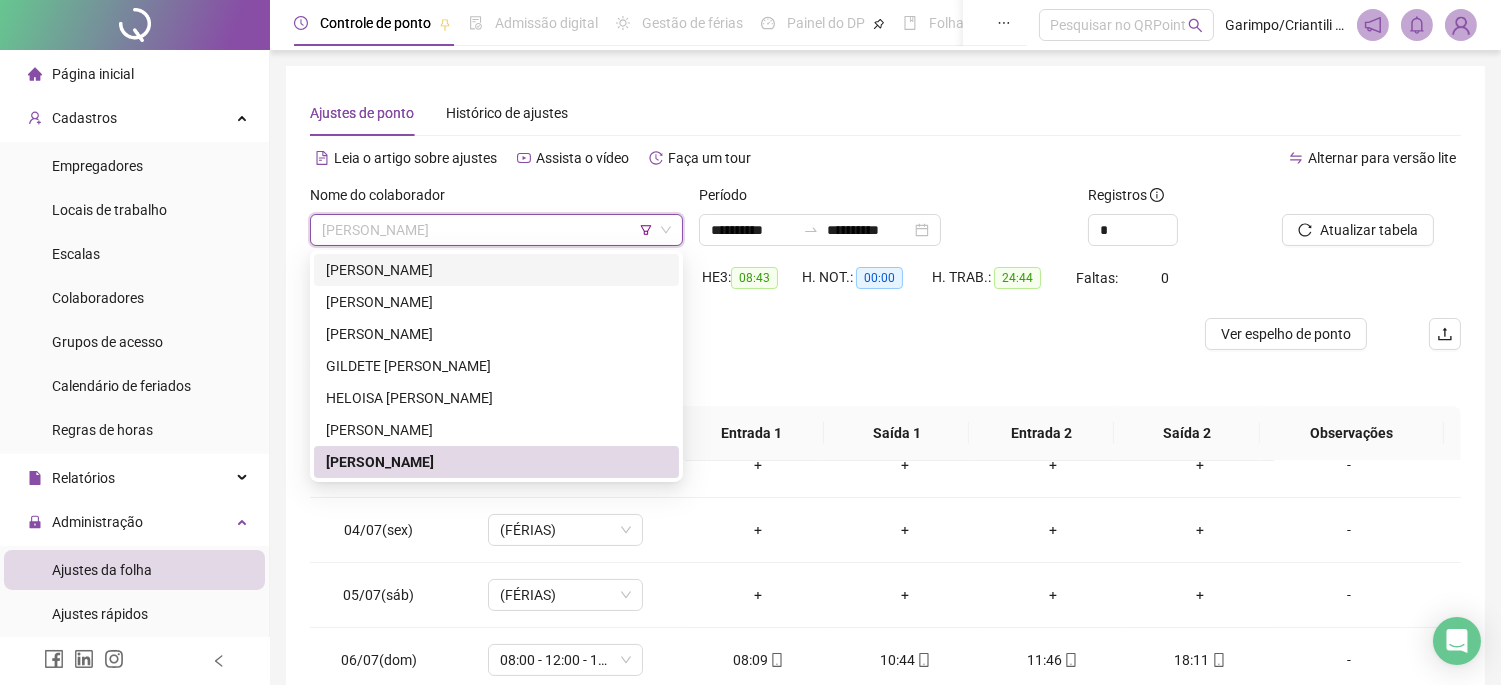 click 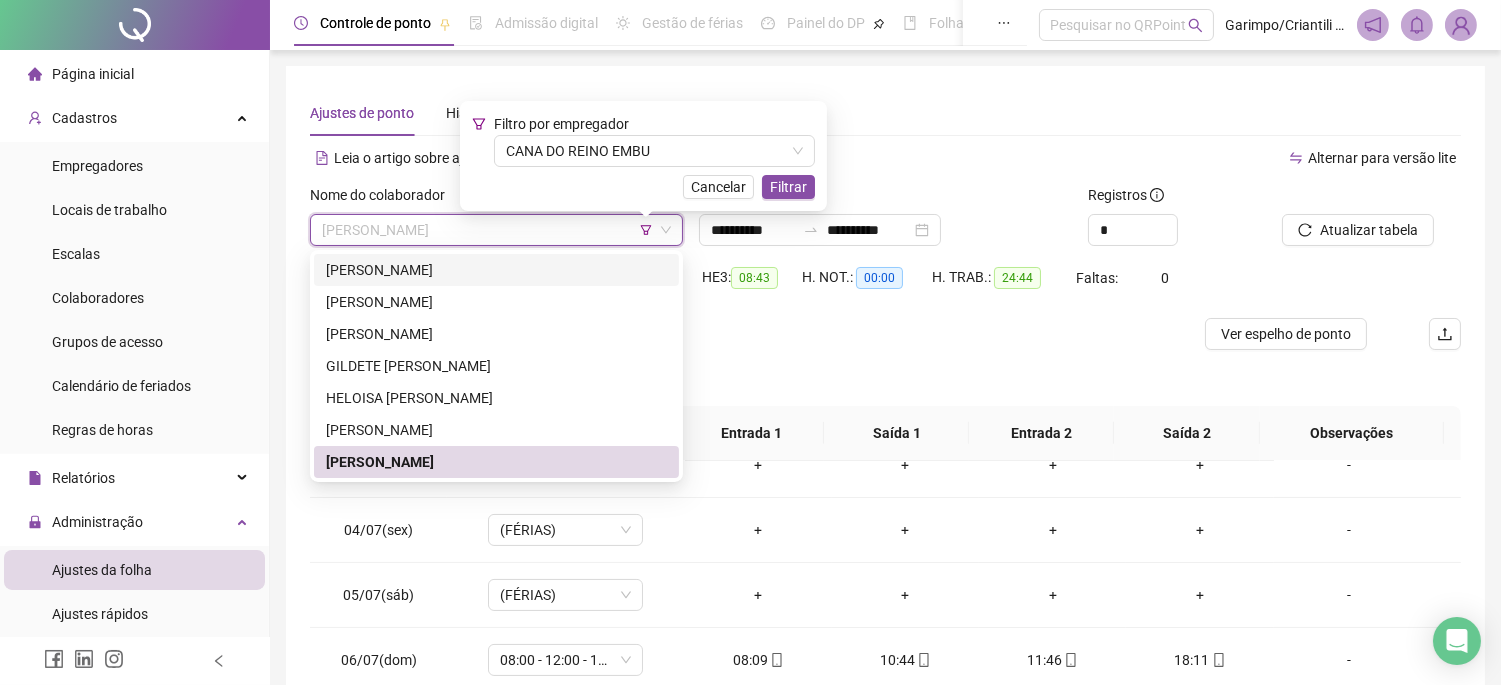 click on "Cancelar Filtrar" at bounding box center (643, 187) 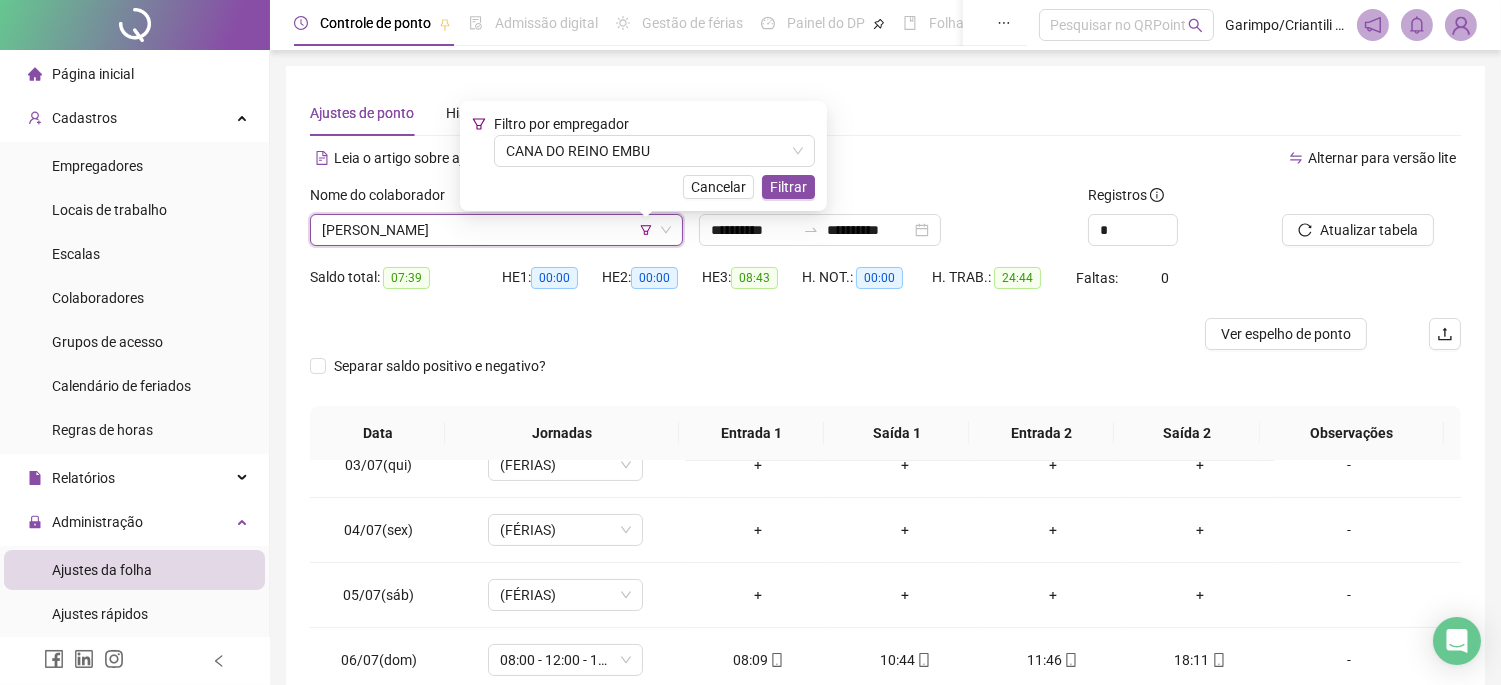 click on "Filtro por empregador CANA DO REINO EMBU Cancelar Filtrar" at bounding box center (643, 156) 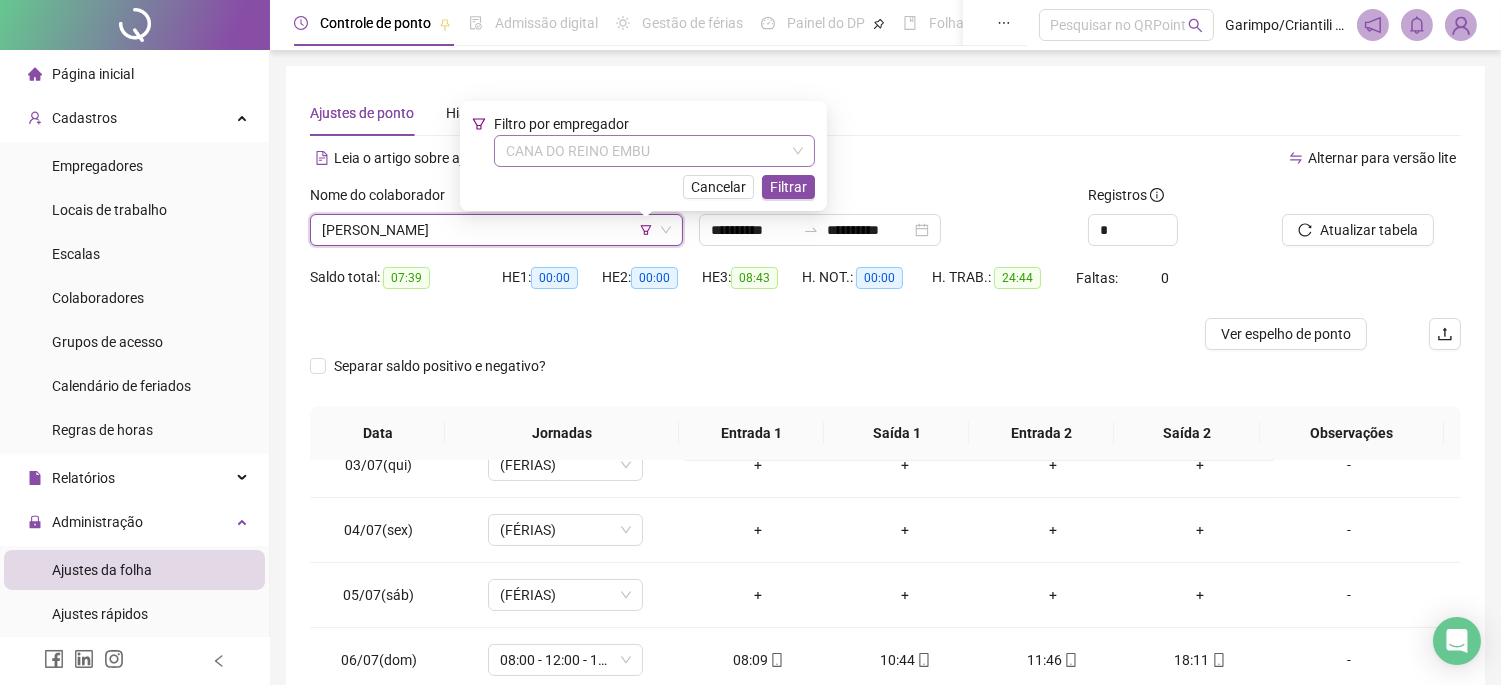 click on "CANA DO REINO EMBU" at bounding box center [654, 151] 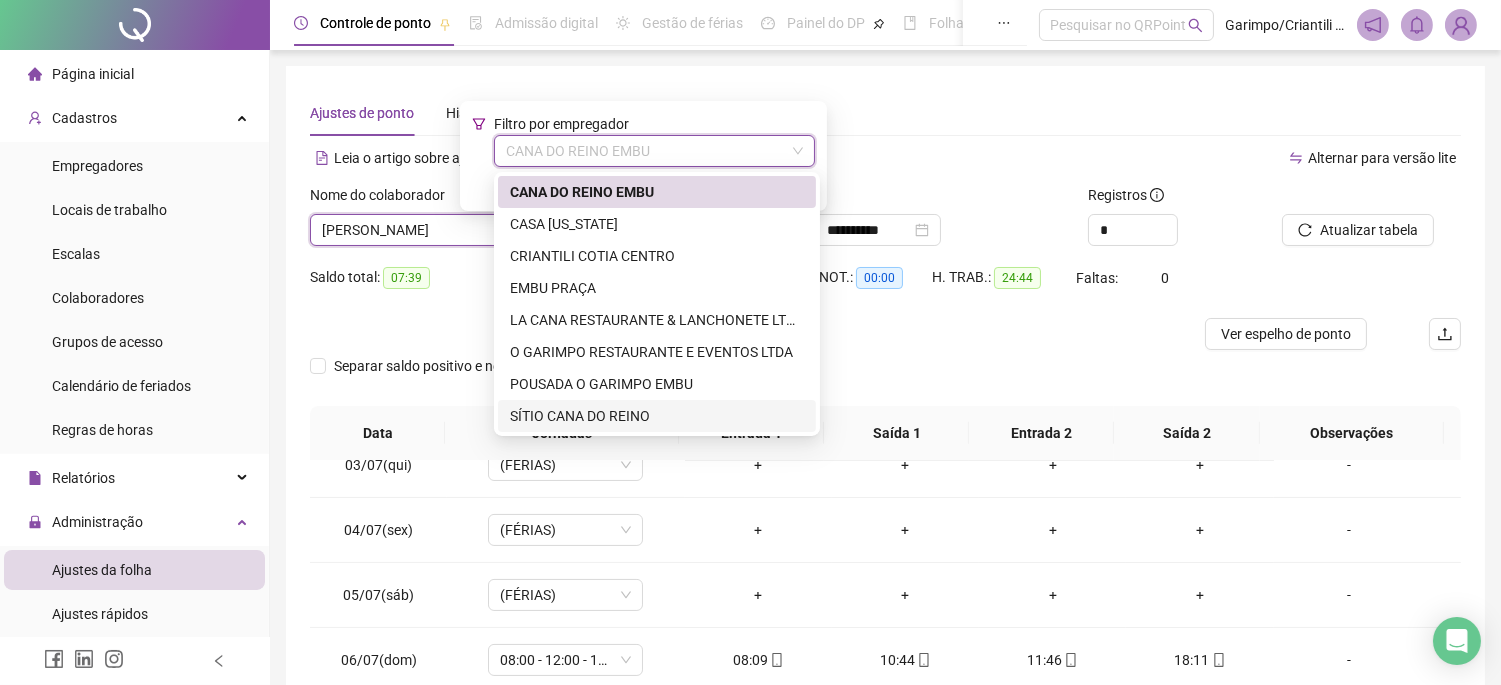click on "SÍTIO CANA DO REINO" at bounding box center [657, 416] 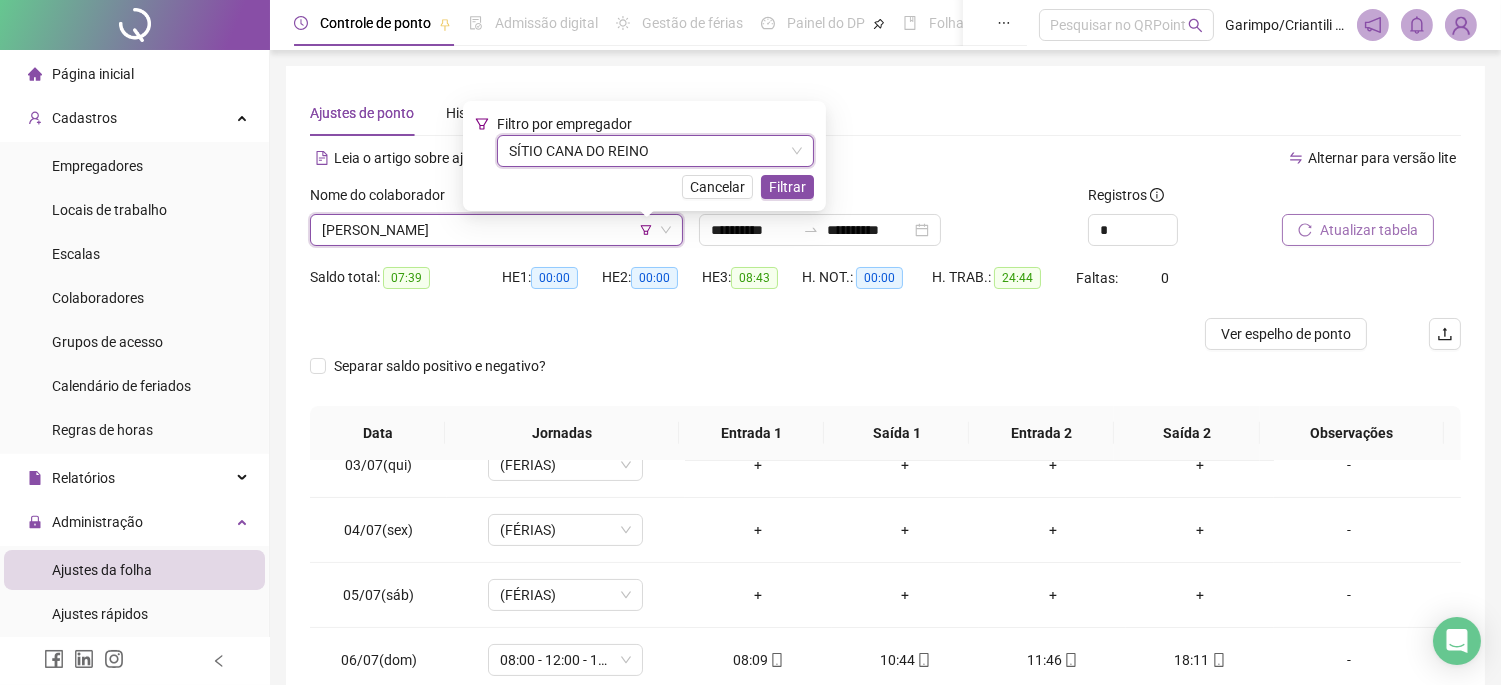 click on "Atualizar tabela" at bounding box center [1369, 230] 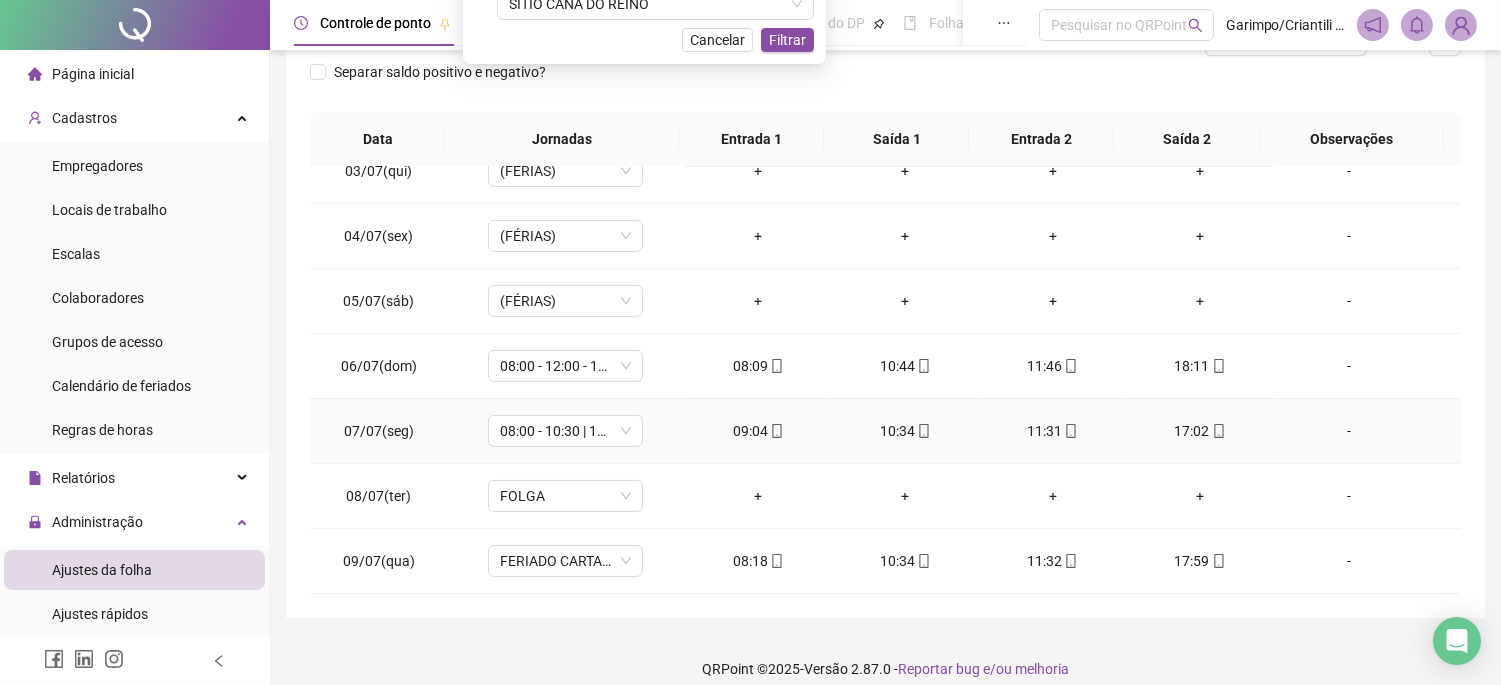 scroll, scrollTop: 312, scrollLeft: 0, axis: vertical 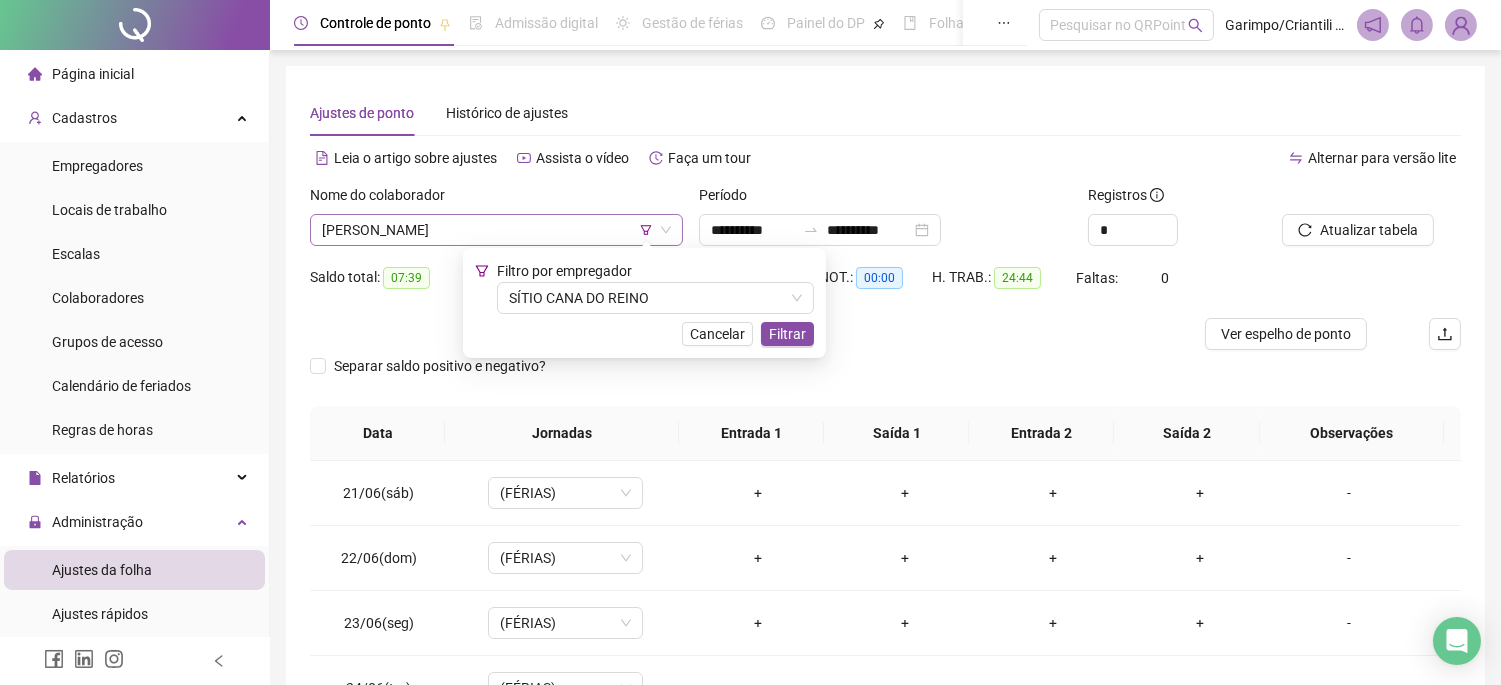click on "[PERSON_NAME]" at bounding box center (496, 230) 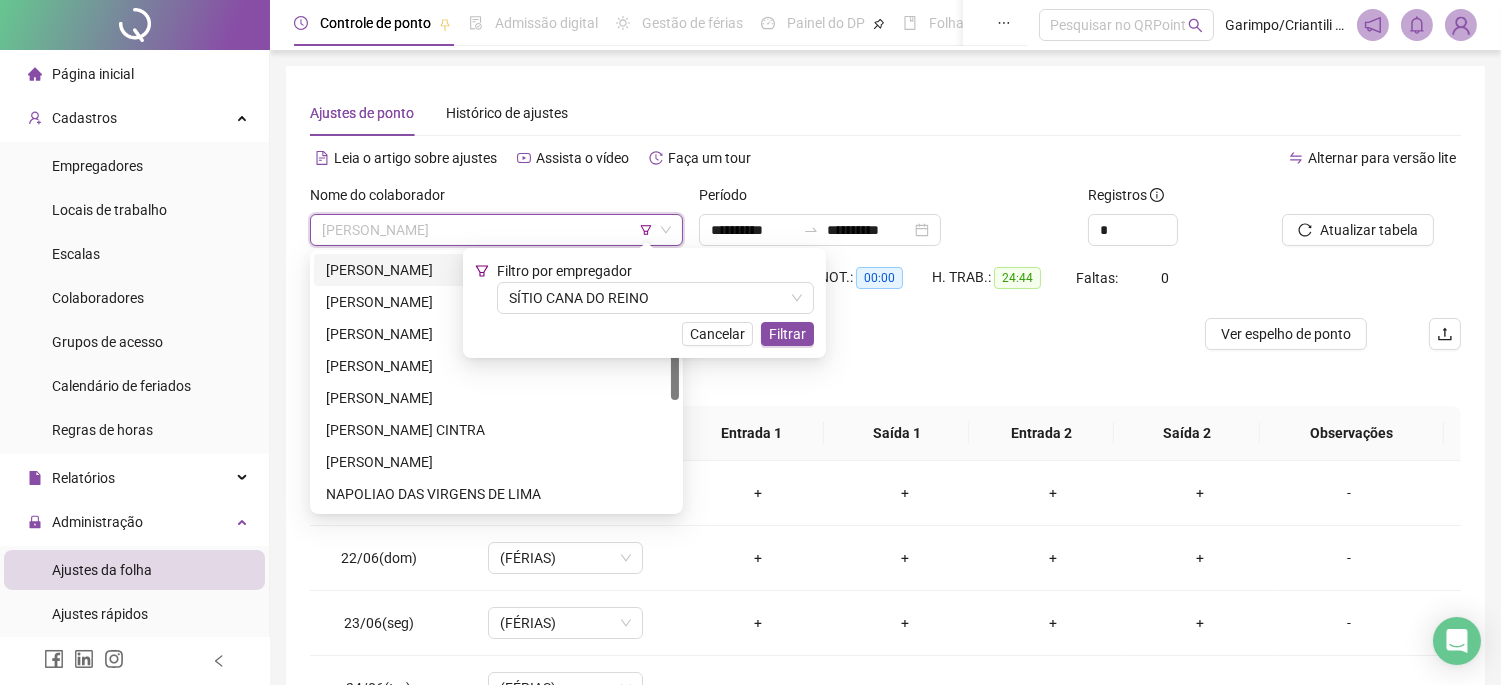 click on "[PERSON_NAME]" at bounding box center [496, 270] 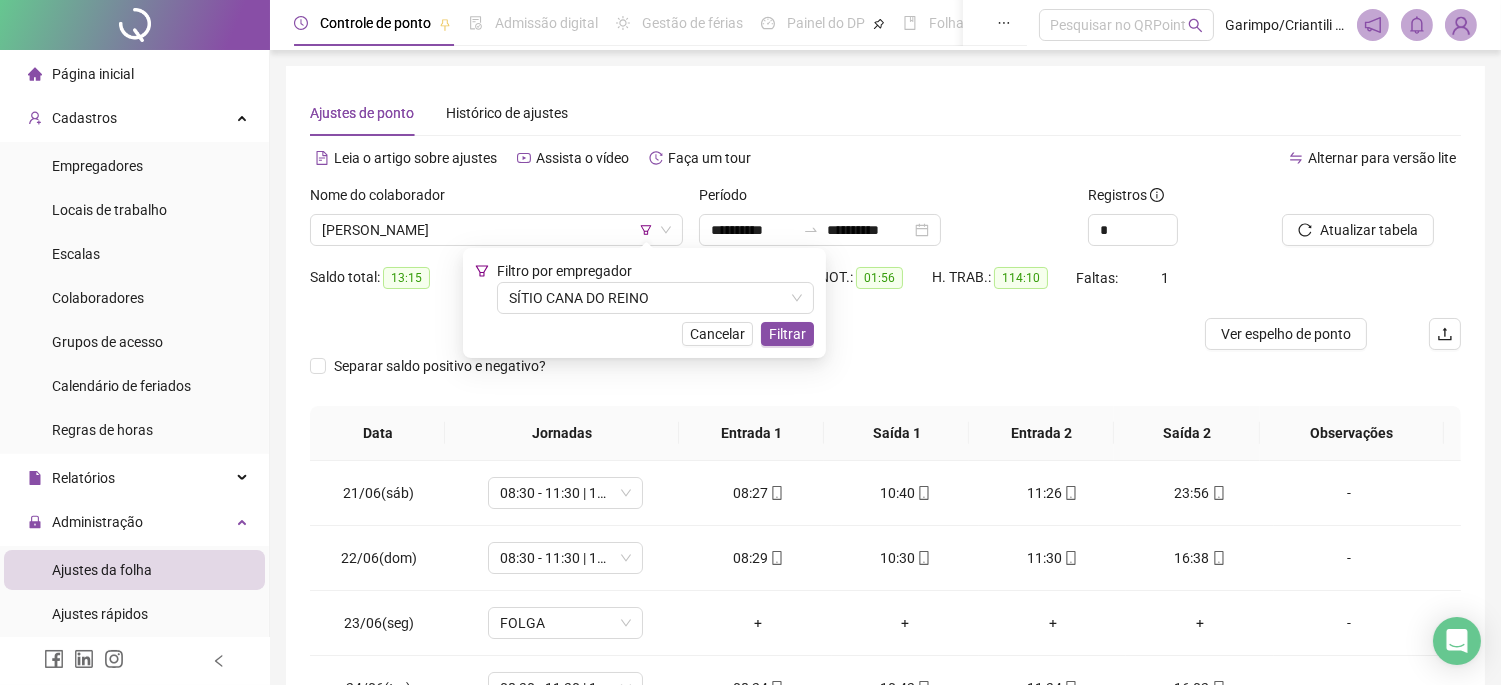 click on "Saldo total:   13:15" at bounding box center (406, 290) 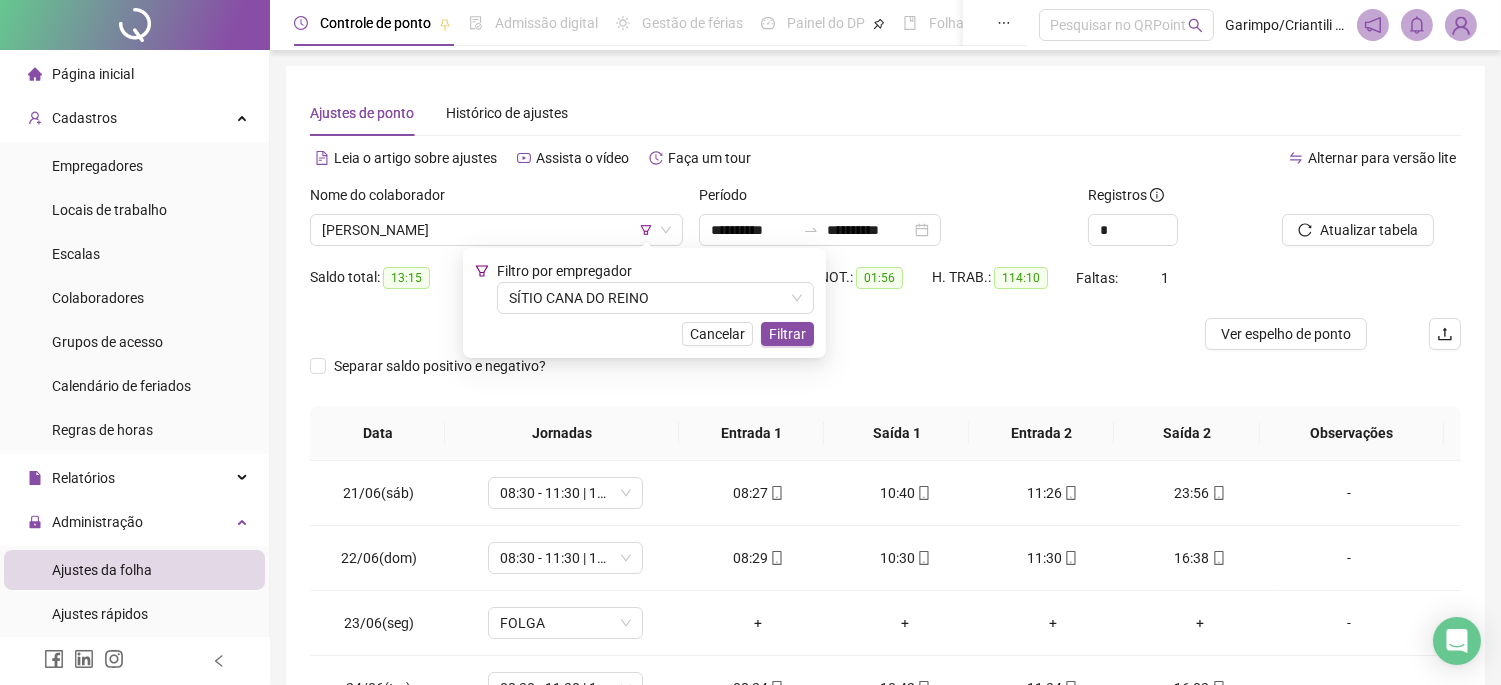 click on "Separar saldo positivo e negativo?" at bounding box center (885, 378) 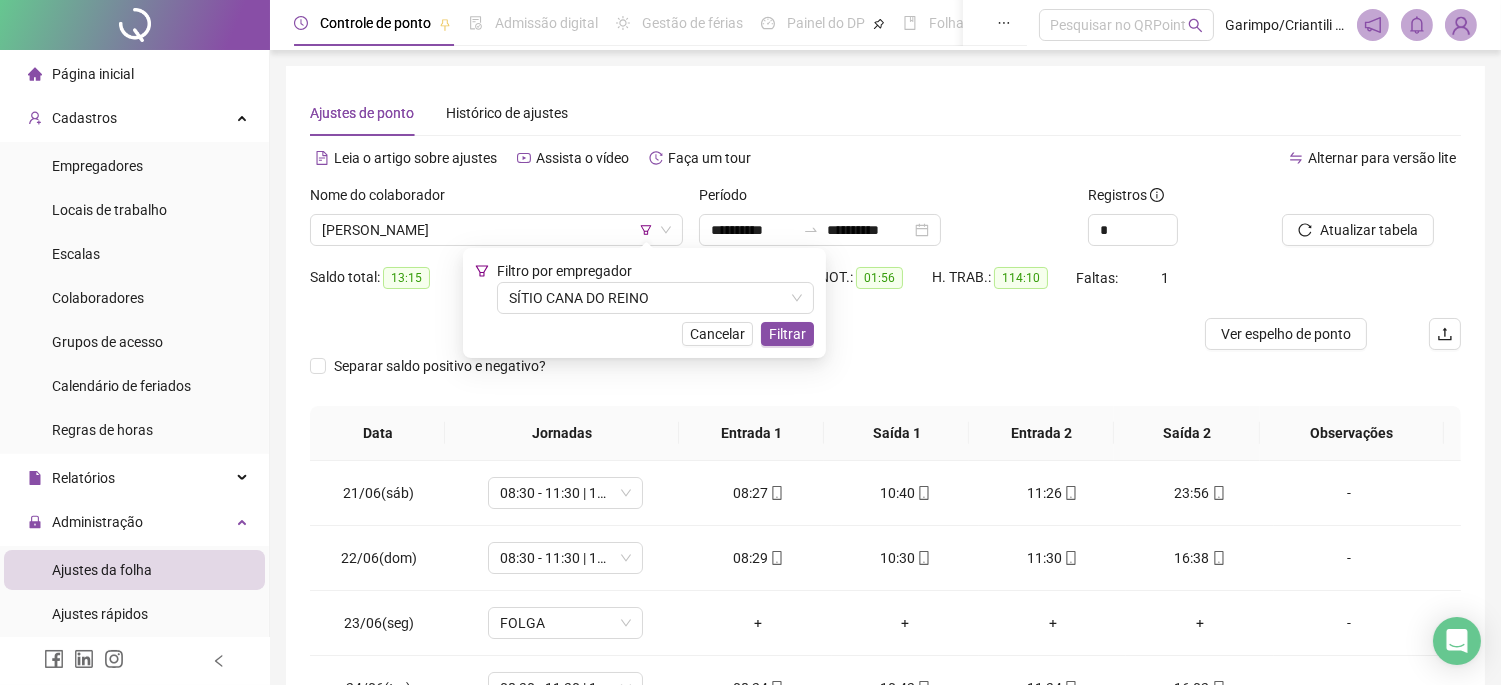 click on "Separar saldo positivo e negativo?" at bounding box center [885, 378] 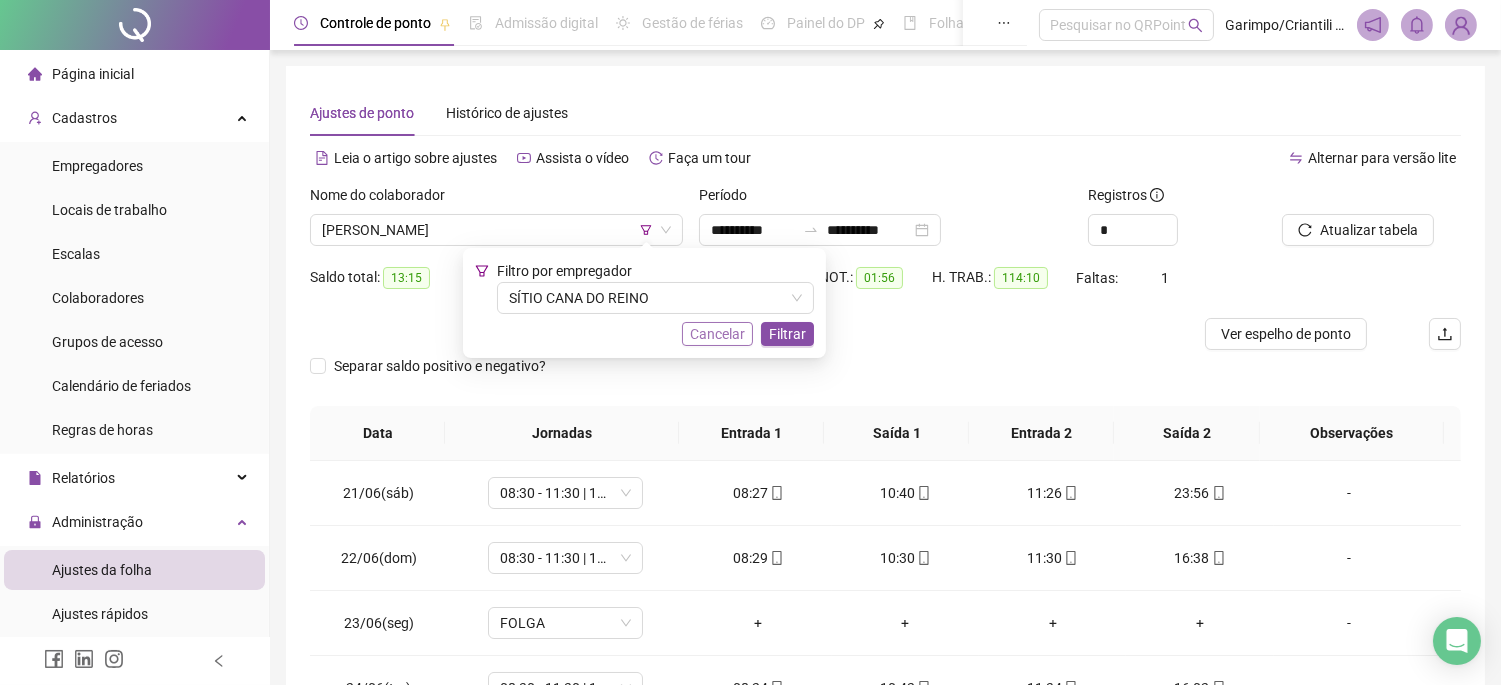 click on "Cancelar" at bounding box center (717, 334) 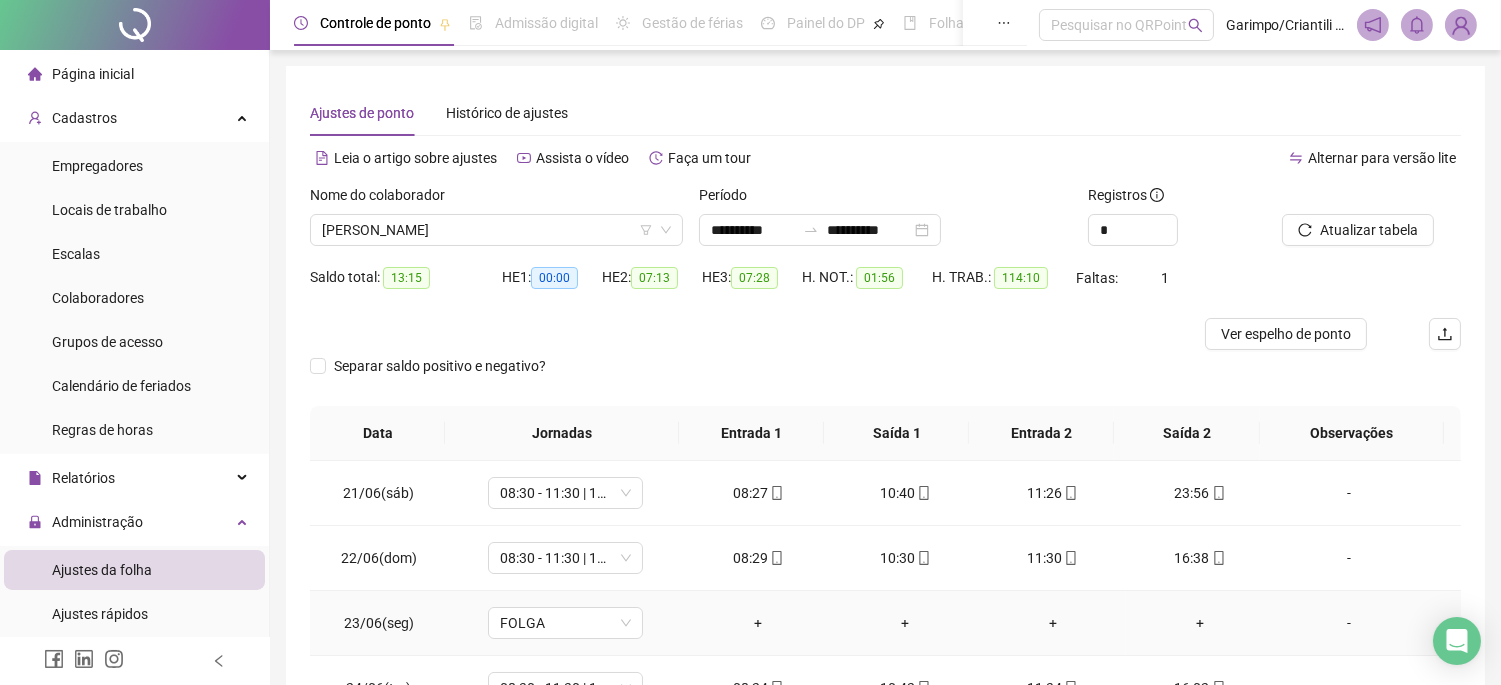 scroll, scrollTop: 312, scrollLeft: 0, axis: vertical 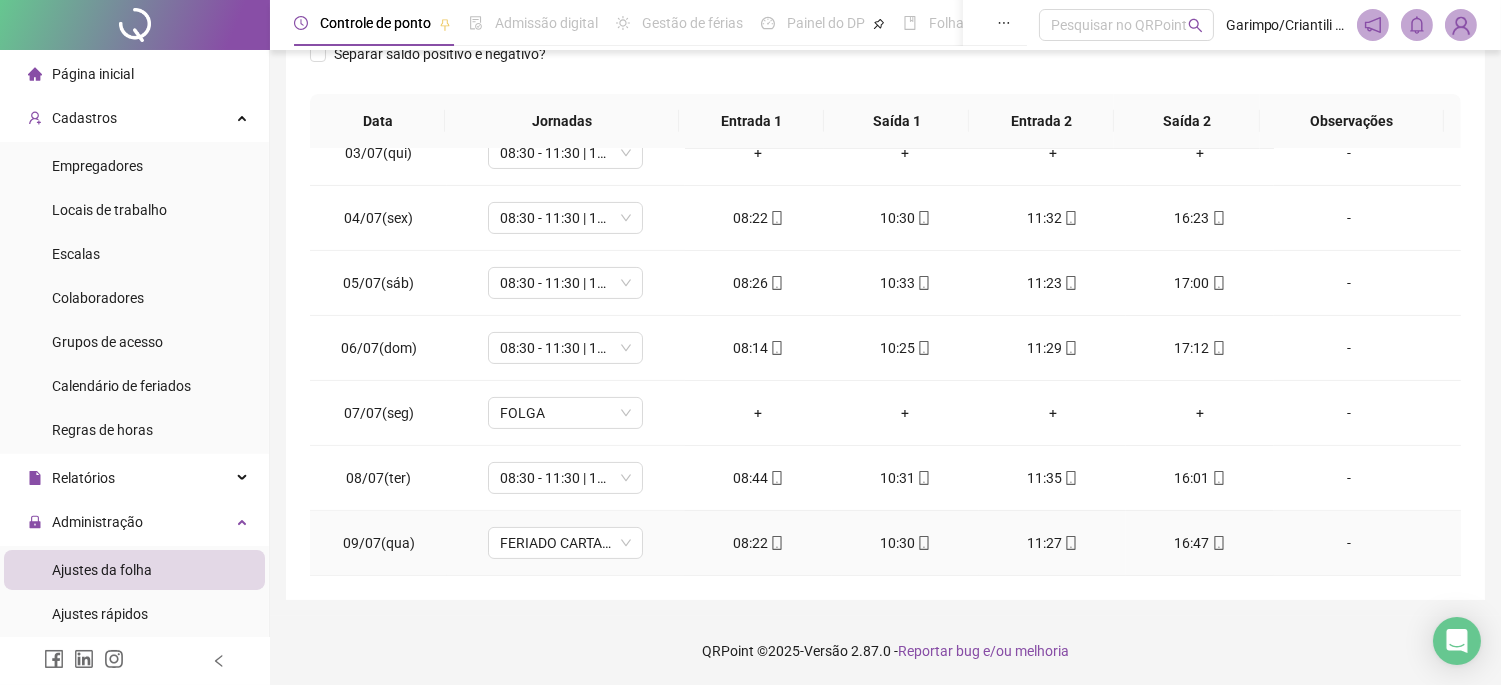 click at bounding box center (1218, 543) 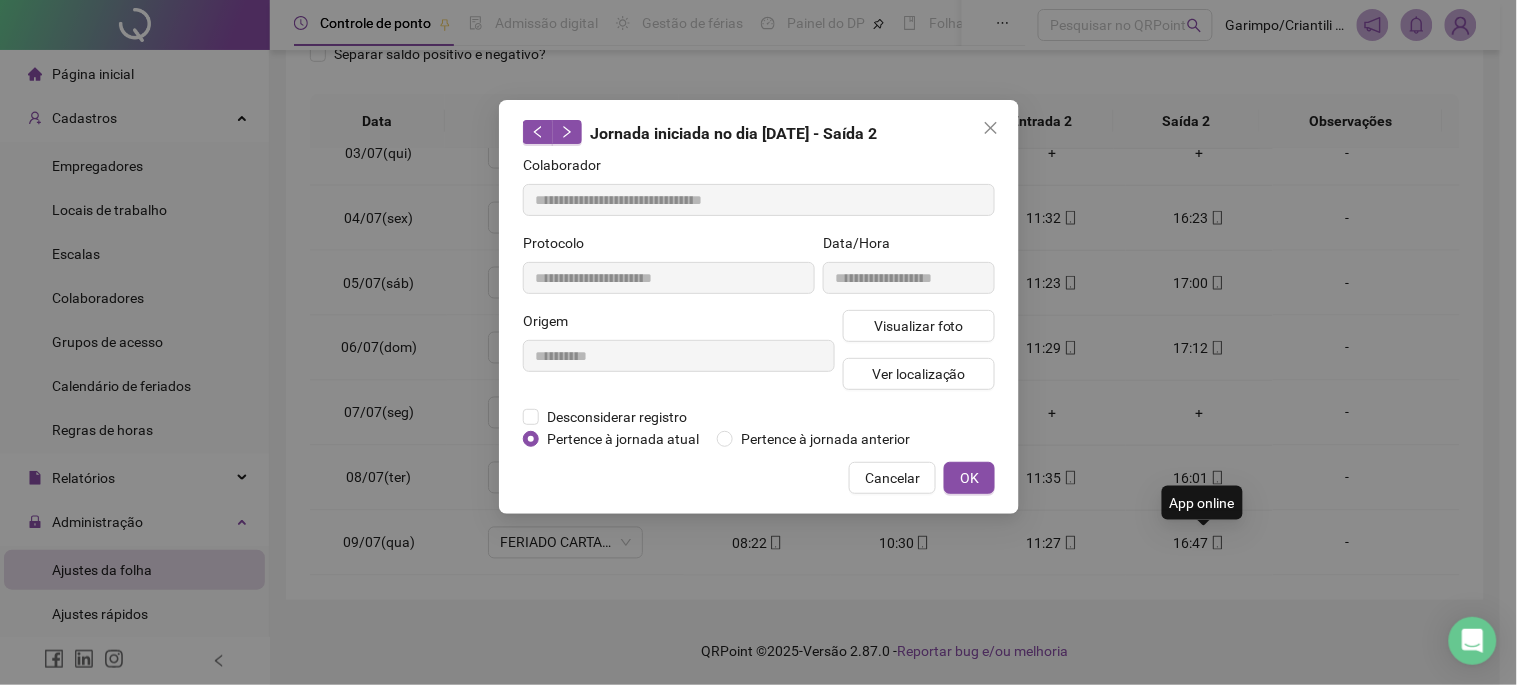 type on "**********" 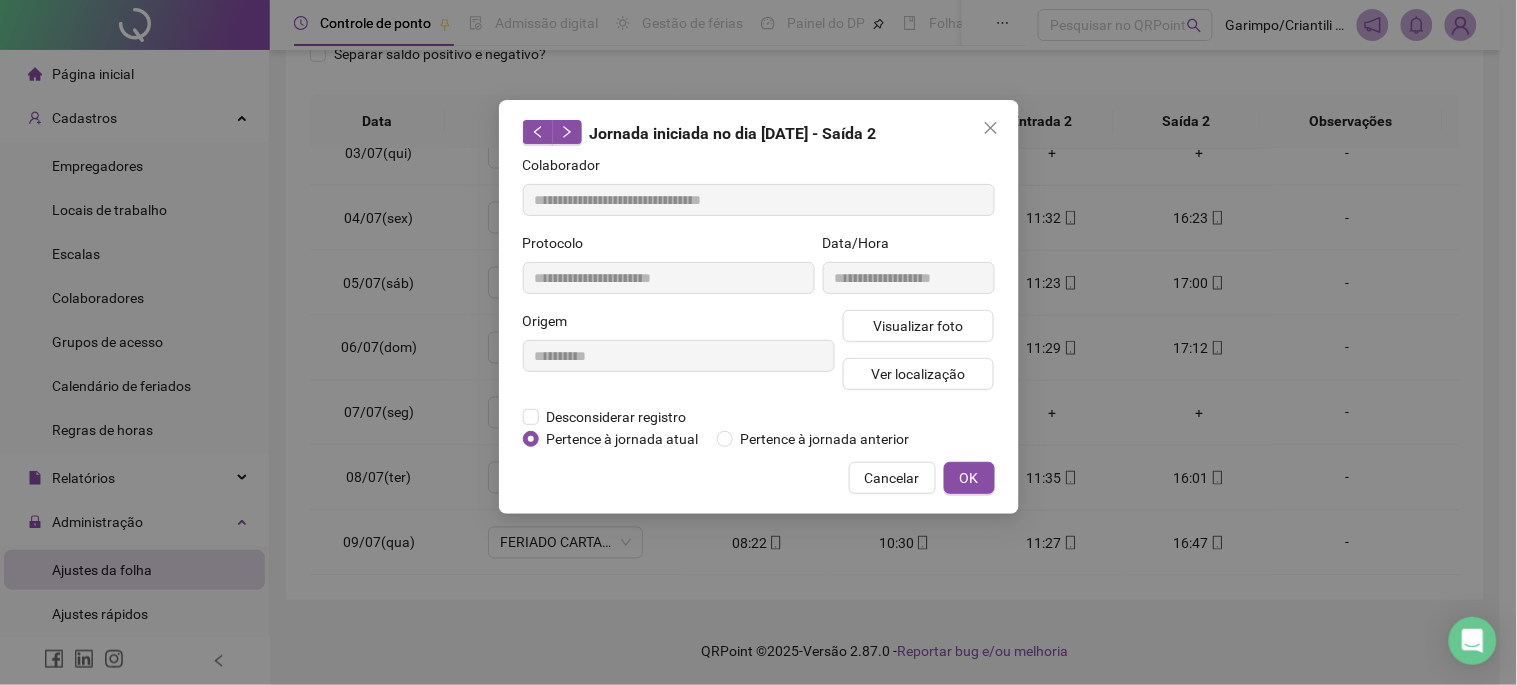 click on "**********" at bounding box center [909, 271] 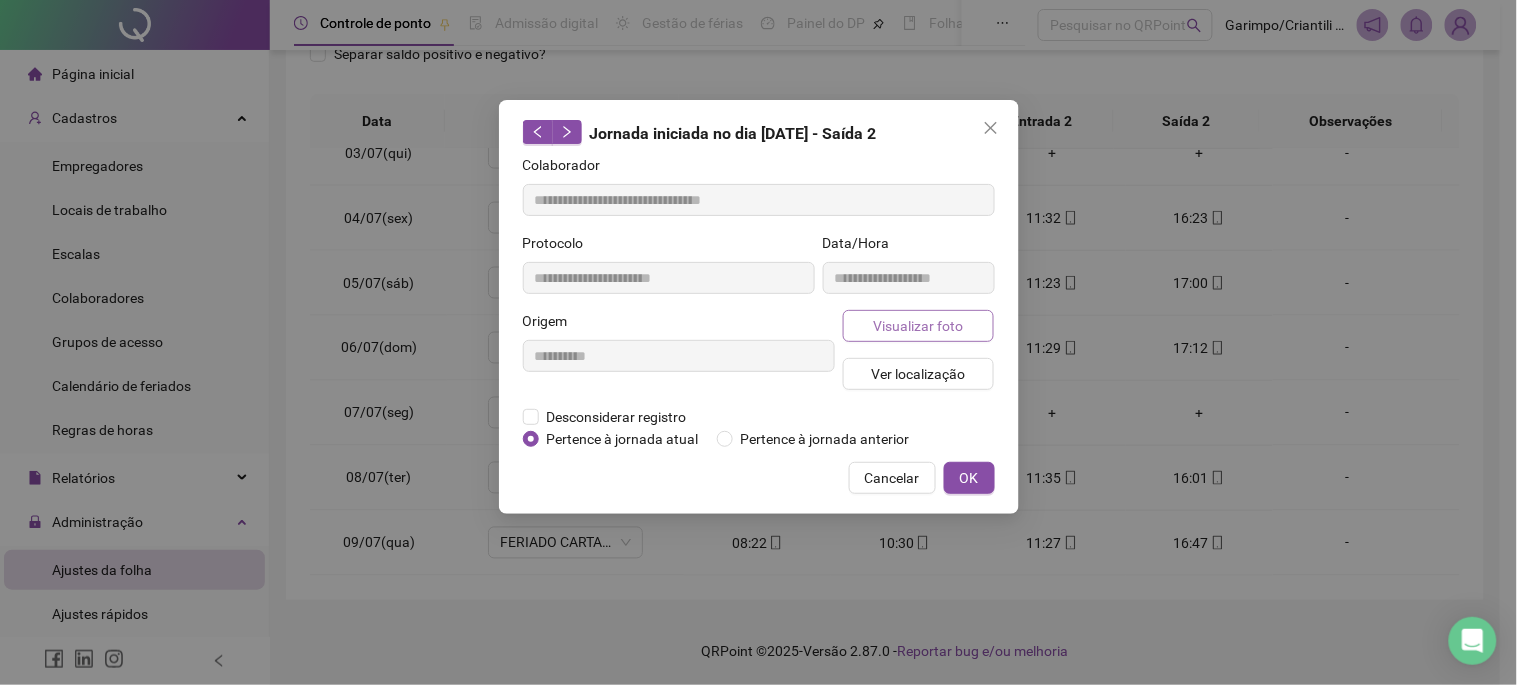 click on "Visualizar foto" at bounding box center [918, 326] 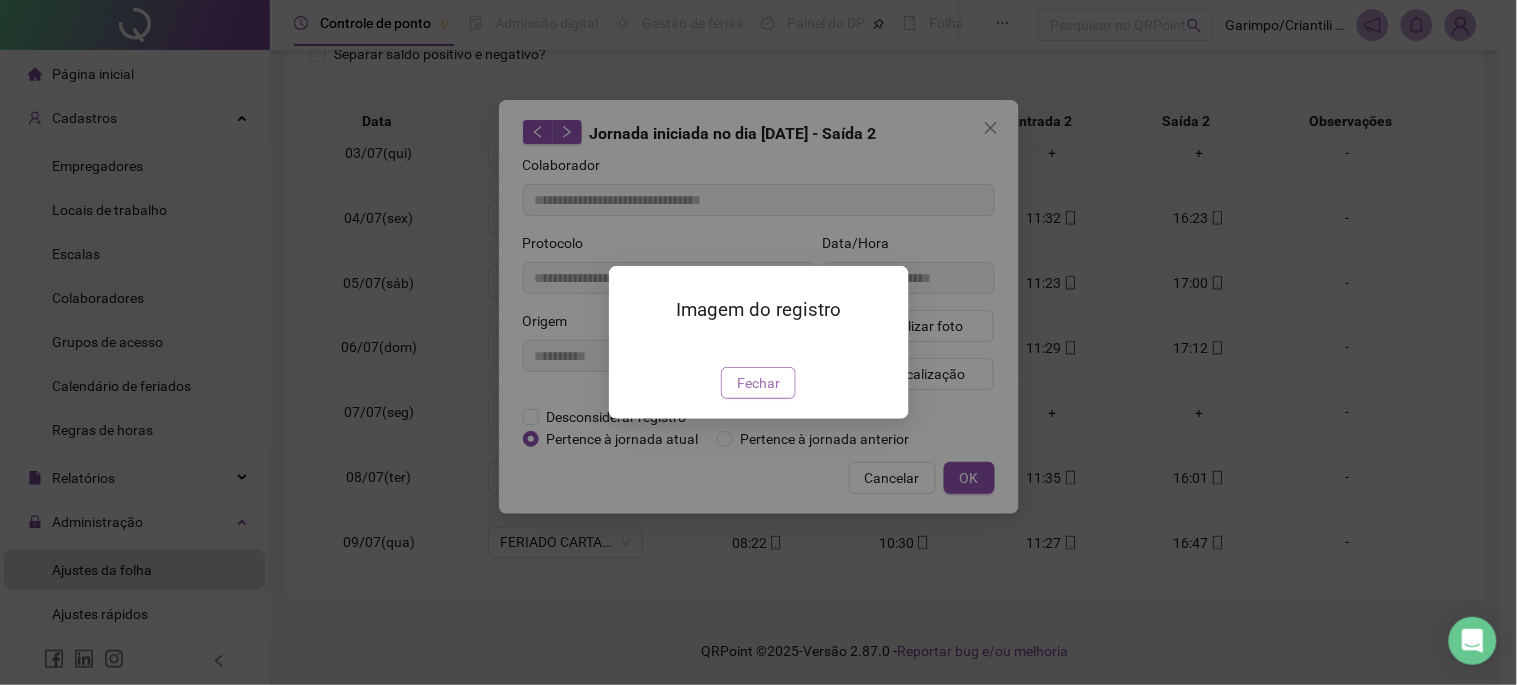 click on "Fechar" at bounding box center (758, 383) 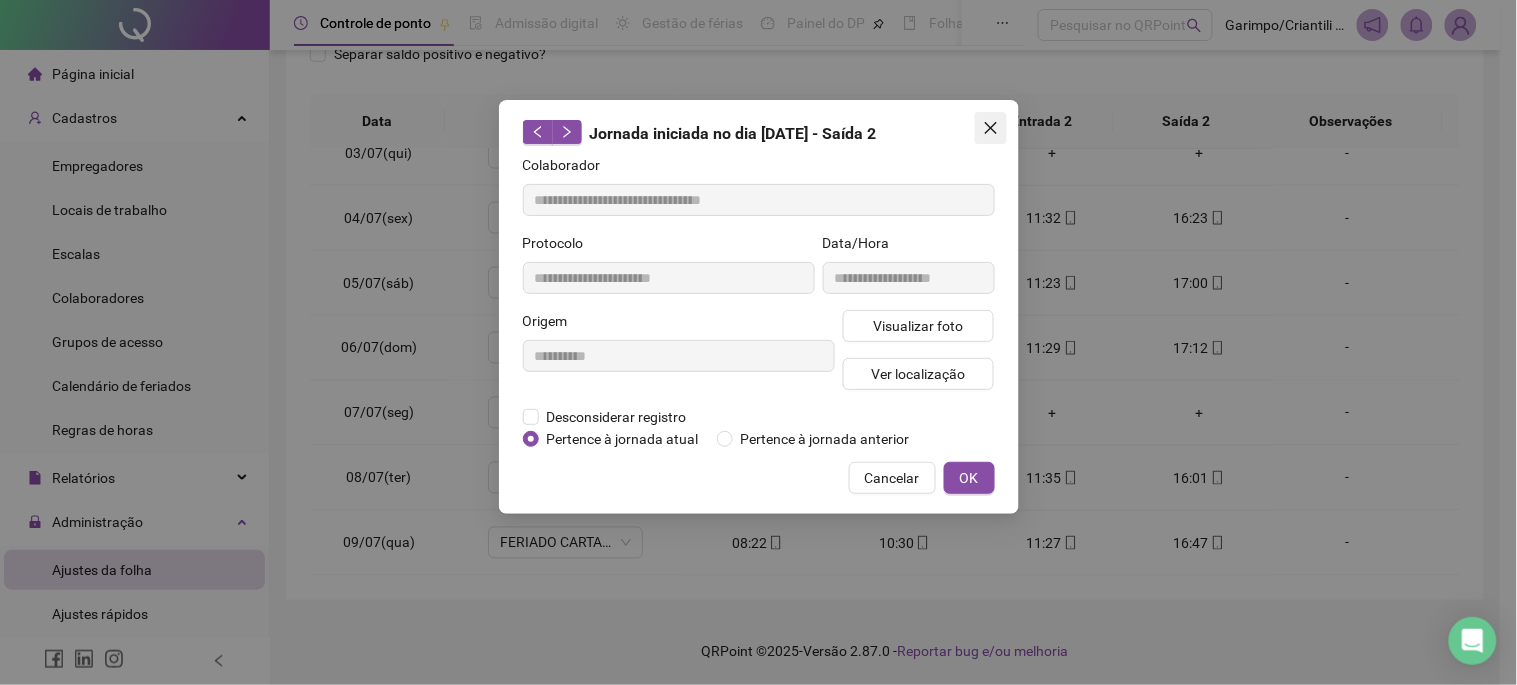 click at bounding box center (991, 128) 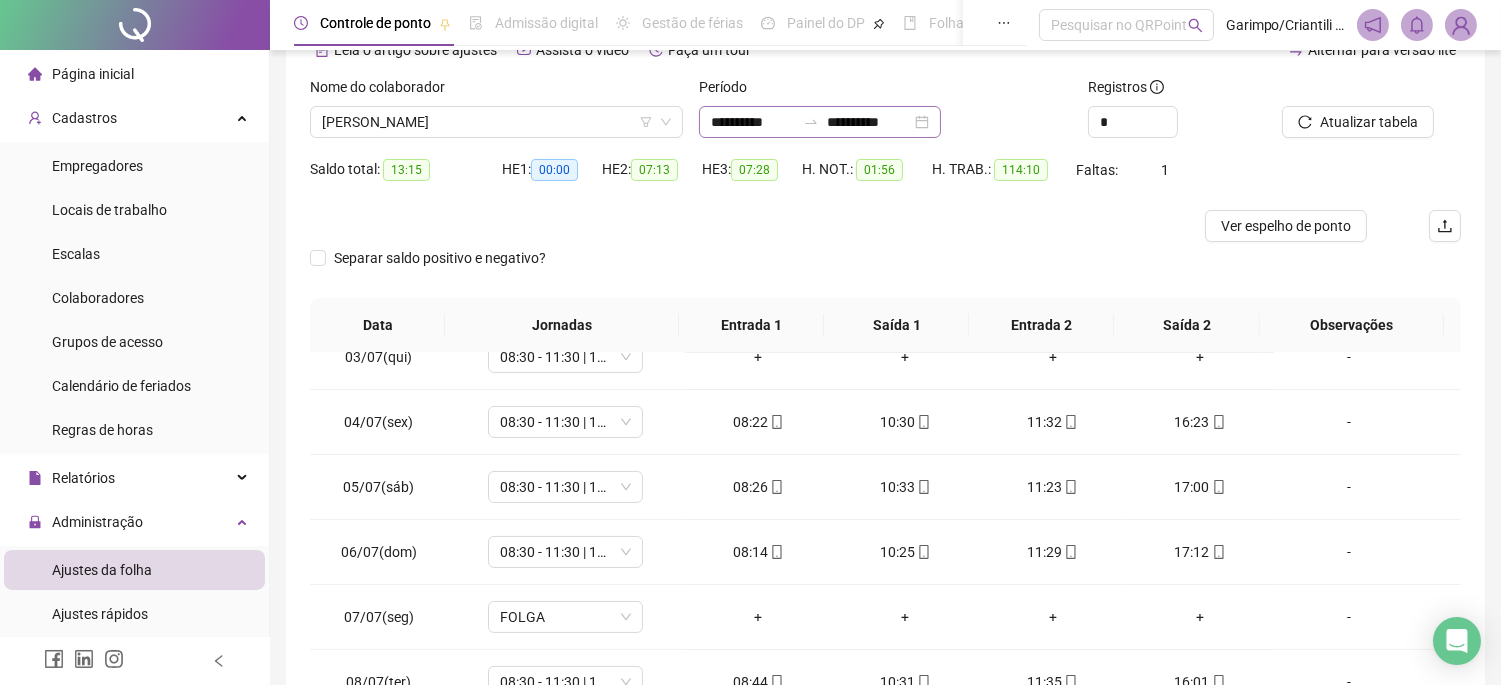 scroll, scrollTop: 90, scrollLeft: 0, axis: vertical 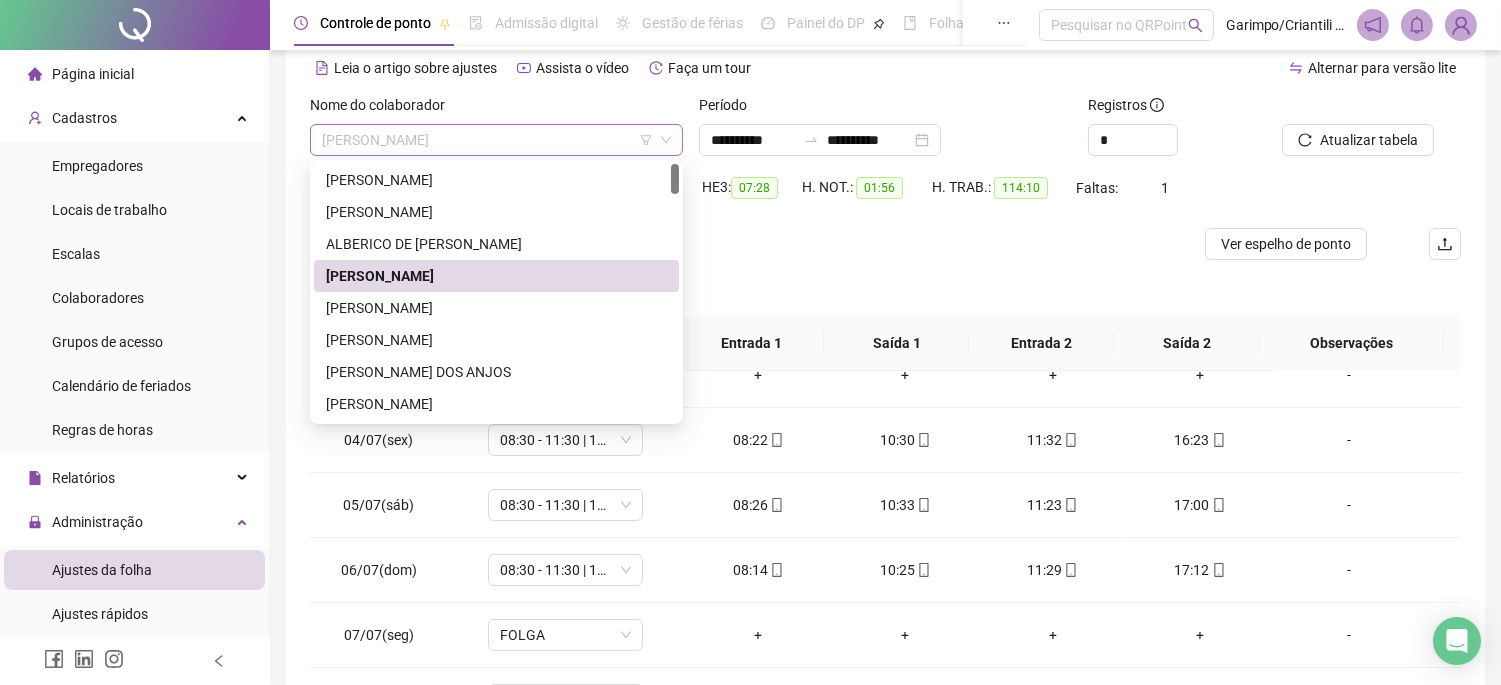 click on "[PERSON_NAME]" at bounding box center [496, 140] 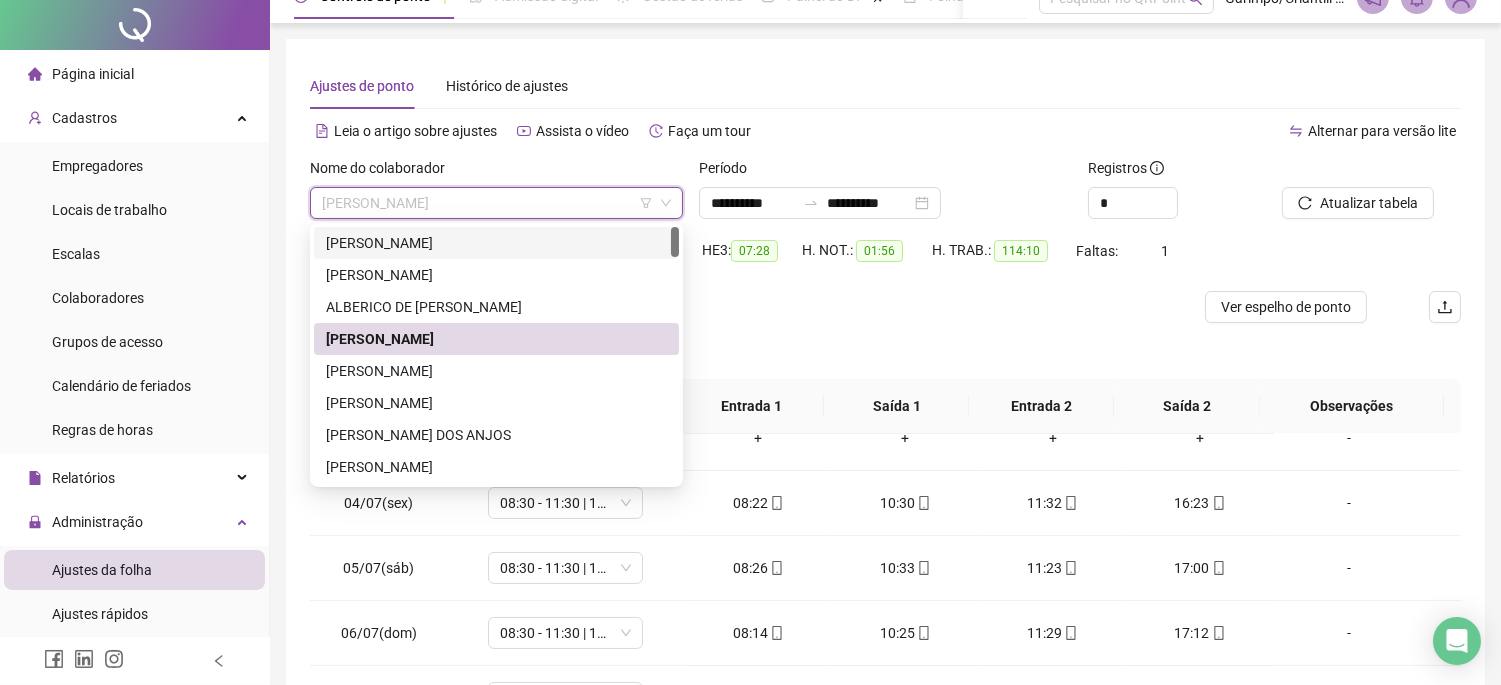 scroll, scrollTop: 0, scrollLeft: 0, axis: both 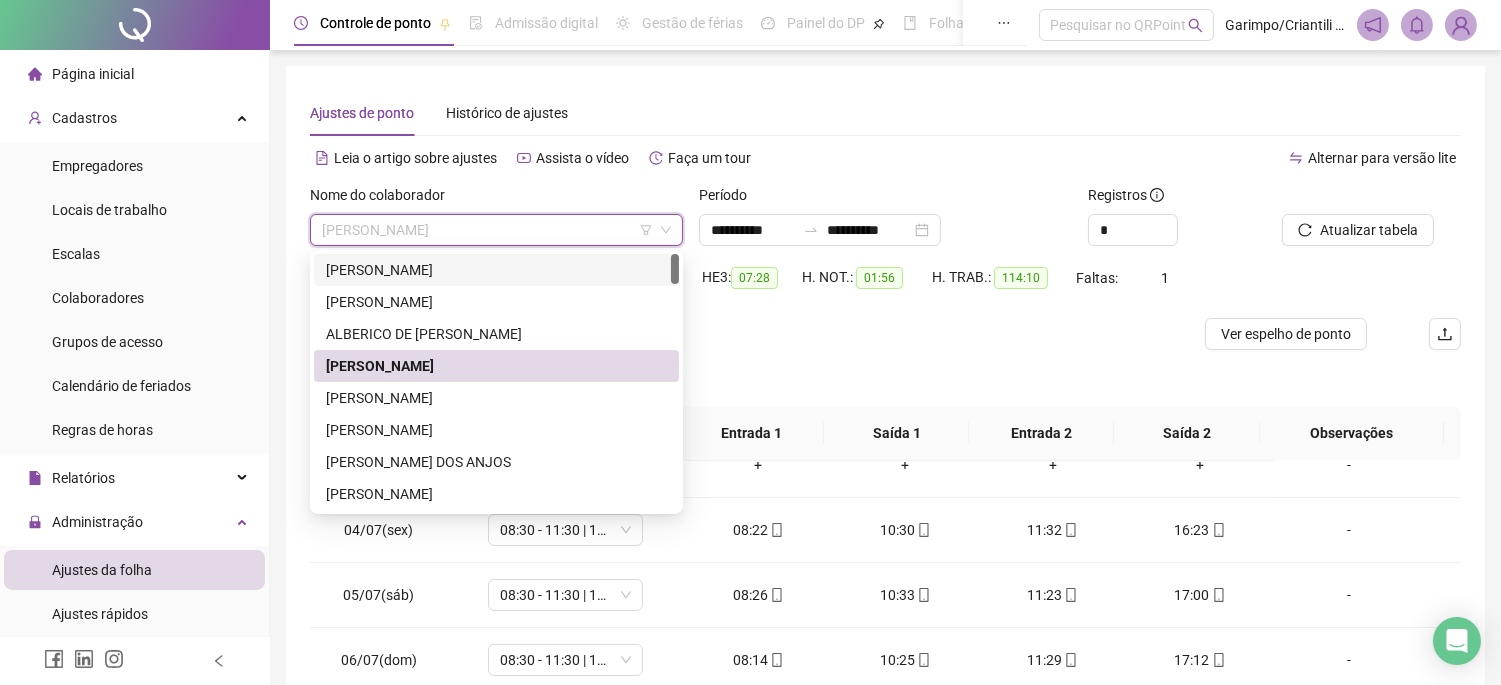 click on "[PERSON_NAME]" at bounding box center (496, 270) 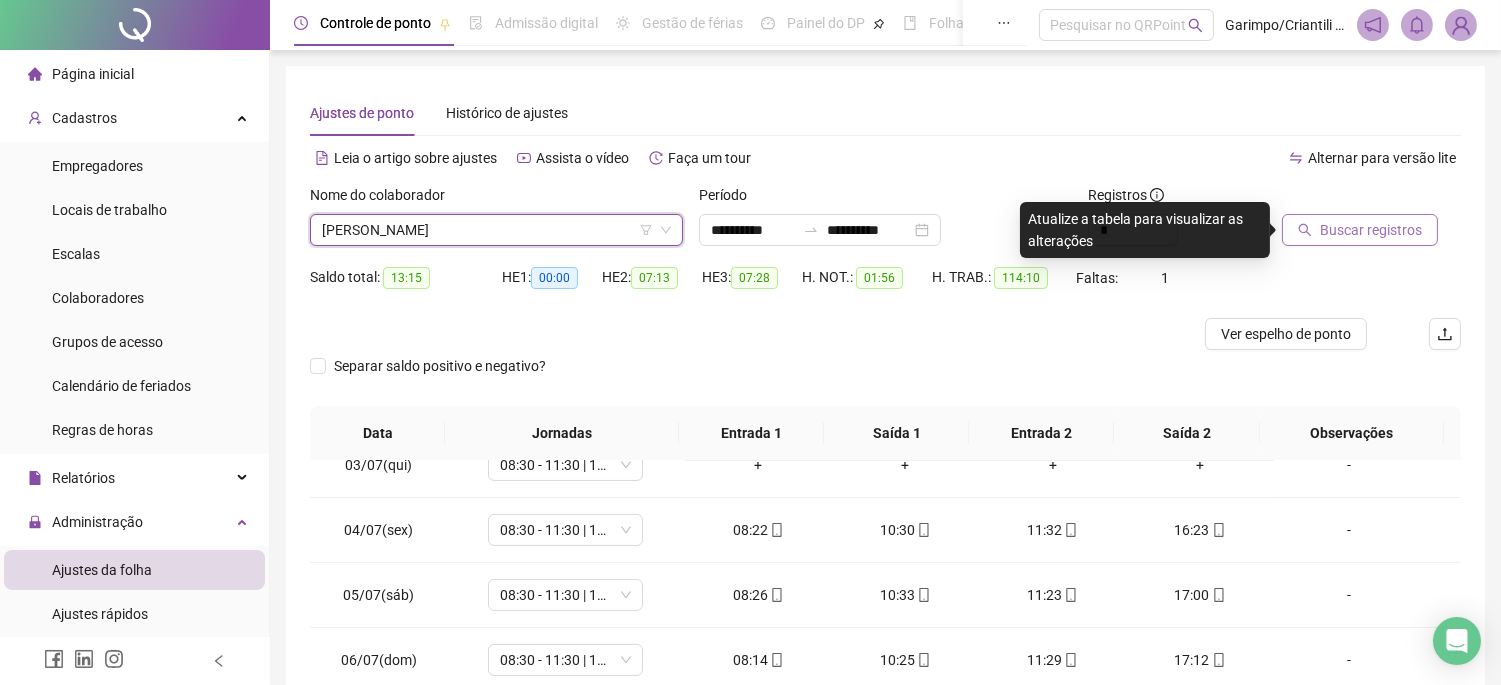 click on "Buscar registros" at bounding box center (1371, 230) 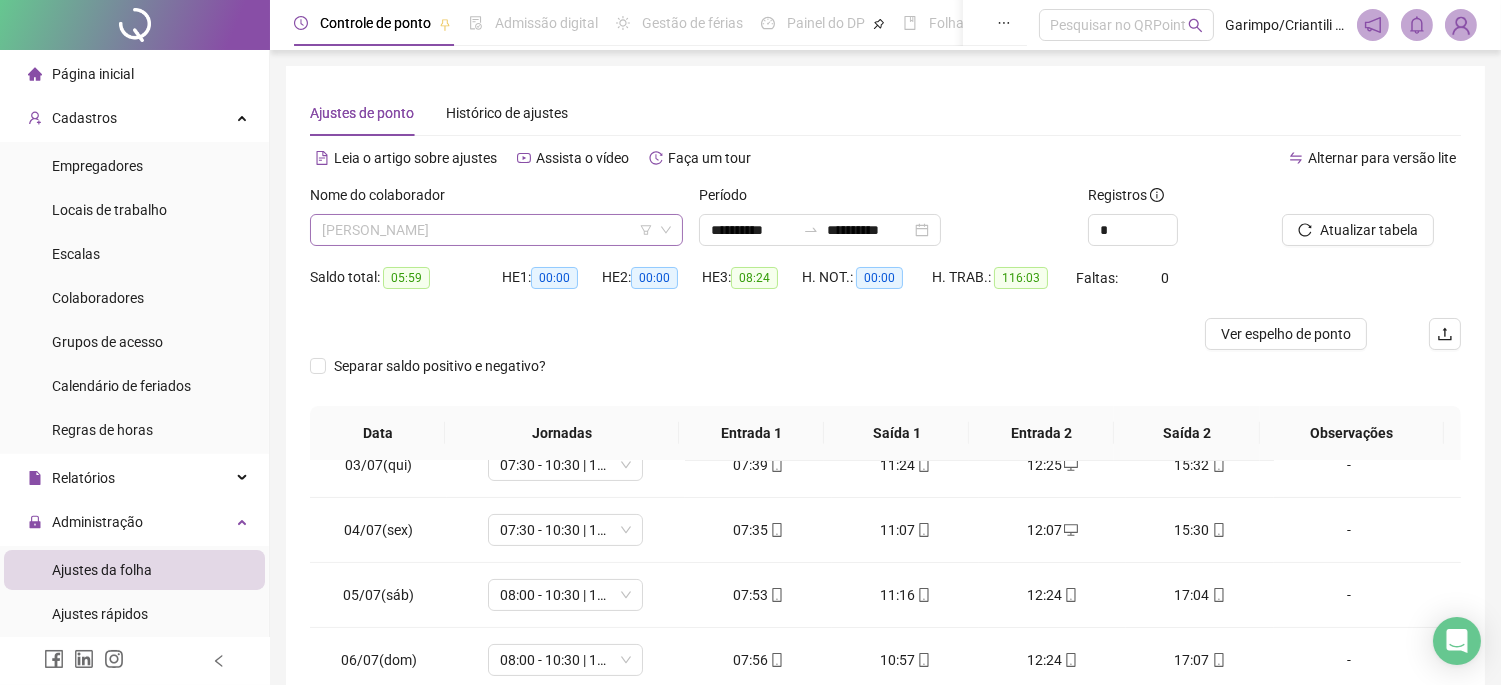 click on "[PERSON_NAME]" at bounding box center (496, 230) 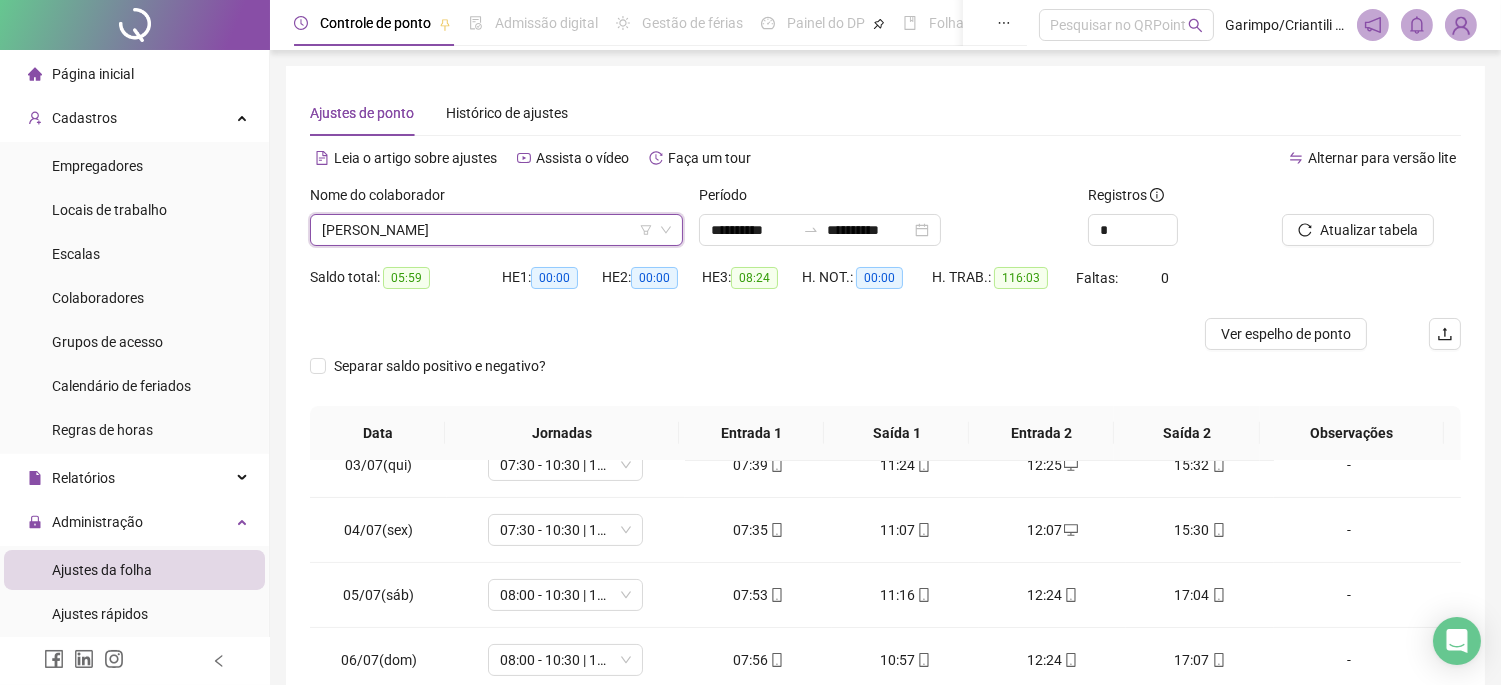 click on "[PERSON_NAME]" at bounding box center [496, 230] 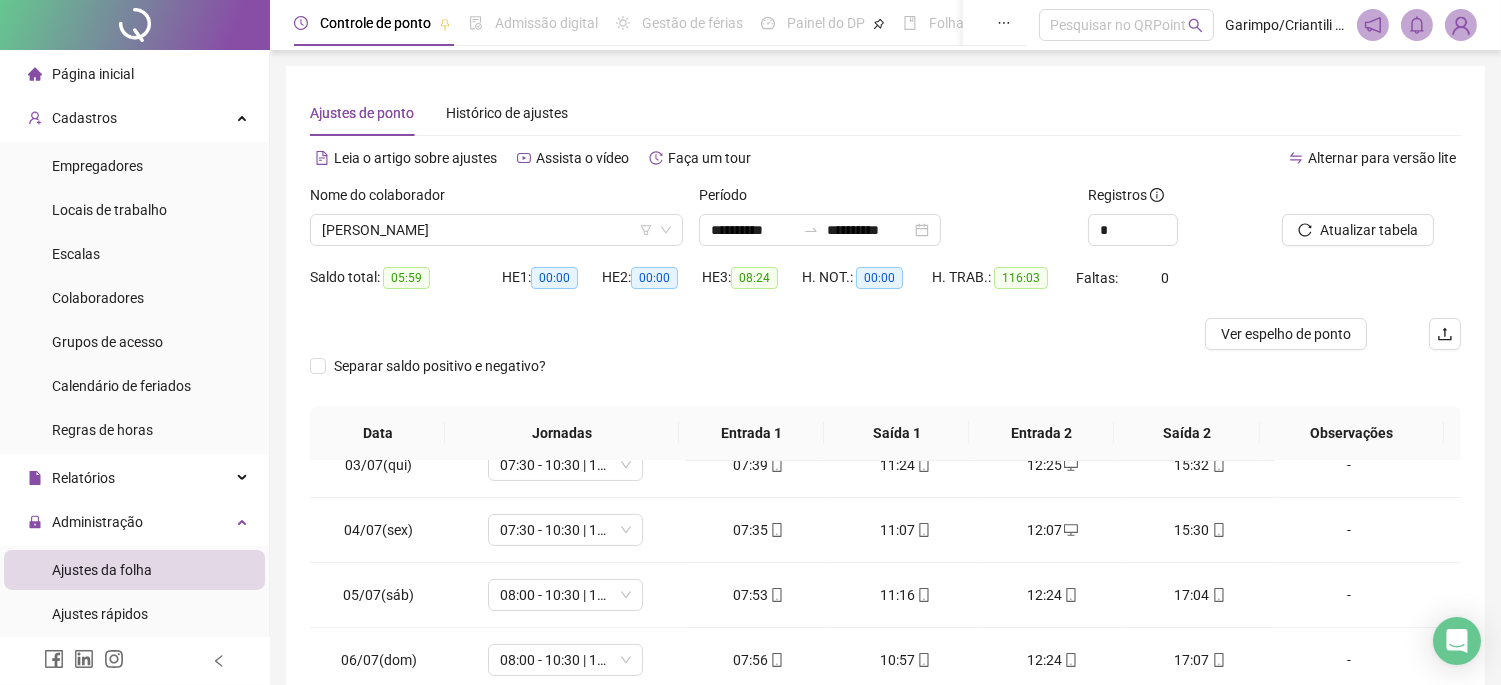 click on "HE 3:   08:24" at bounding box center [752, 290] 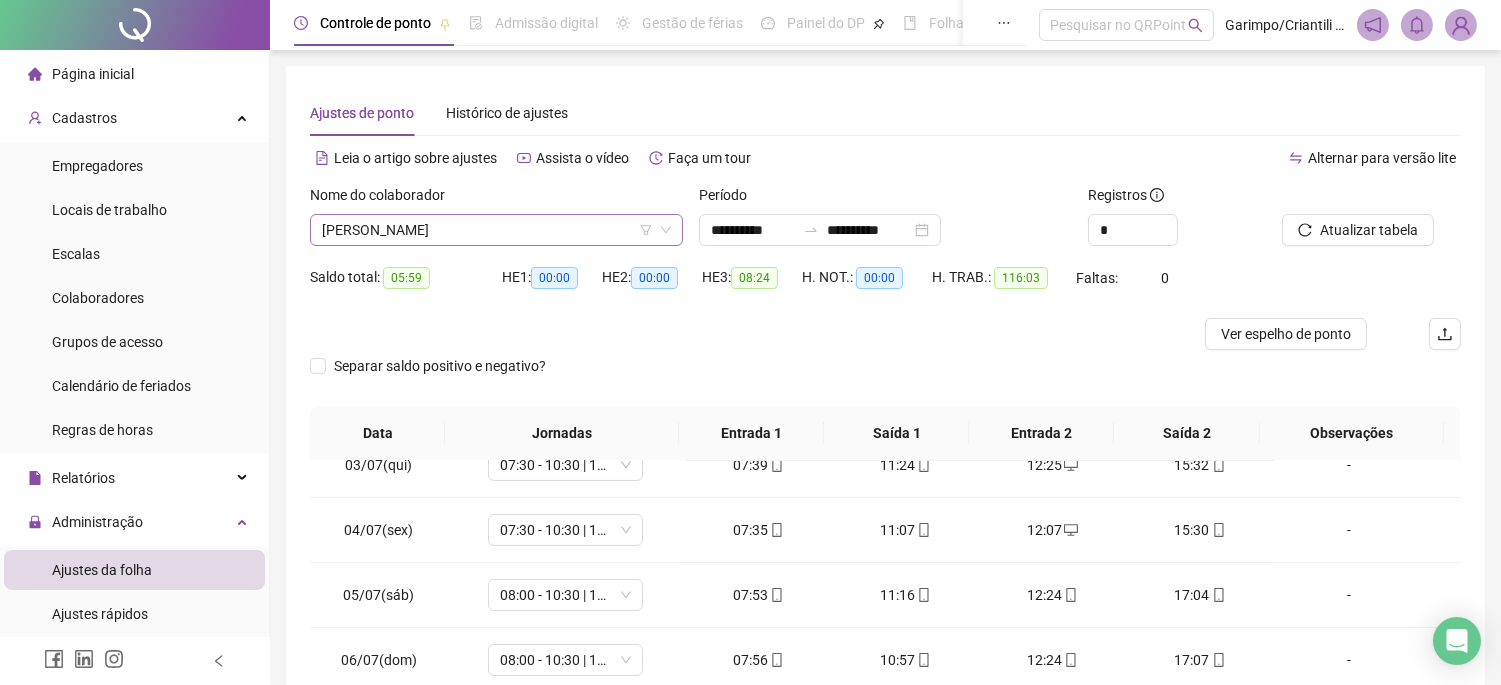 click on "[PERSON_NAME]" at bounding box center [496, 230] 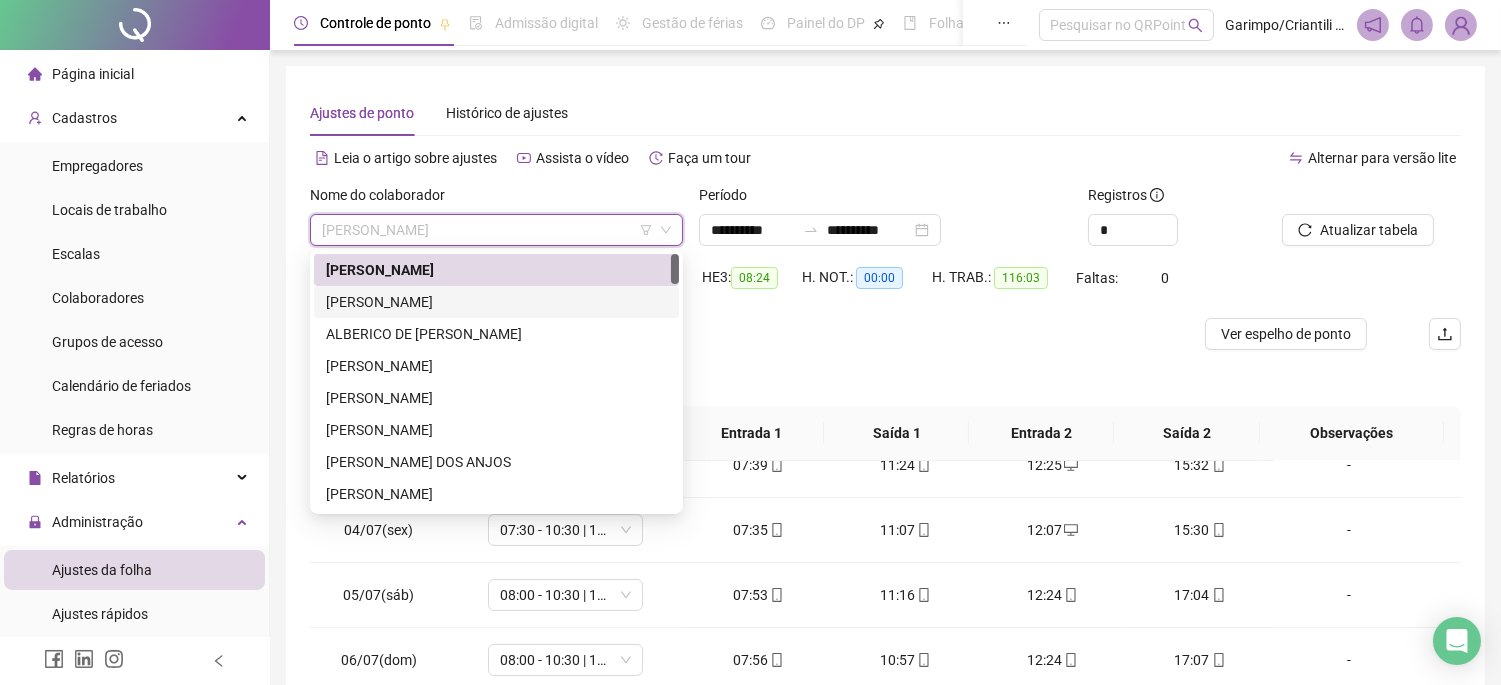 click on "H. NOT.:   00:00" at bounding box center (867, 290) 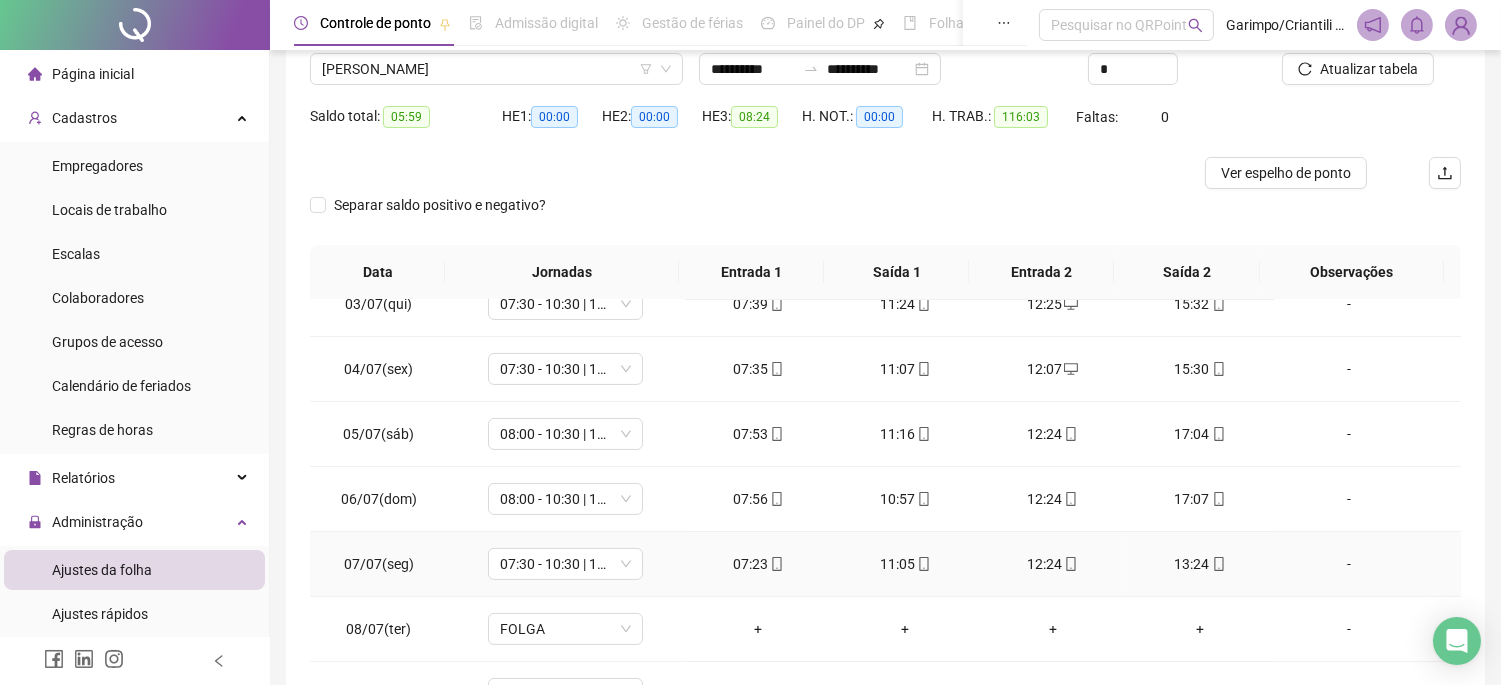 scroll, scrollTop: 312, scrollLeft: 0, axis: vertical 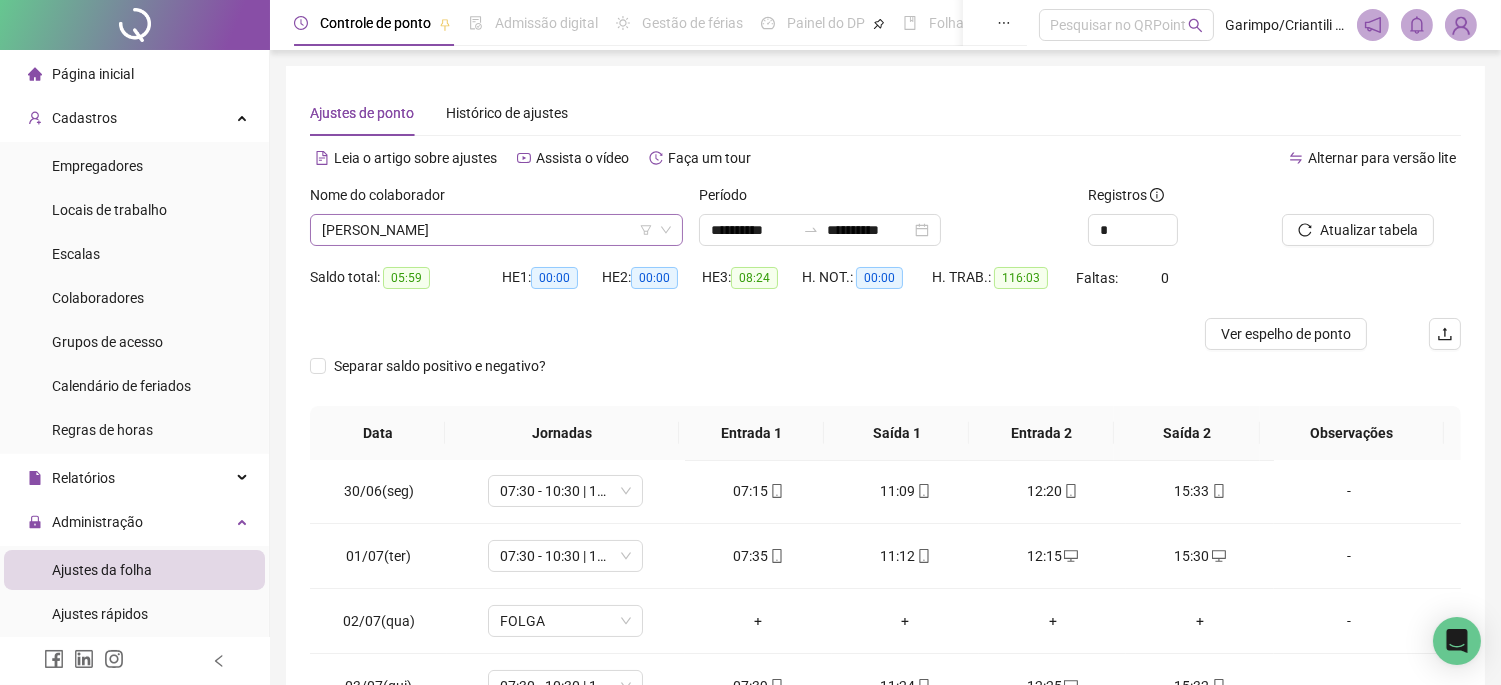 click on "[PERSON_NAME]" at bounding box center (496, 230) 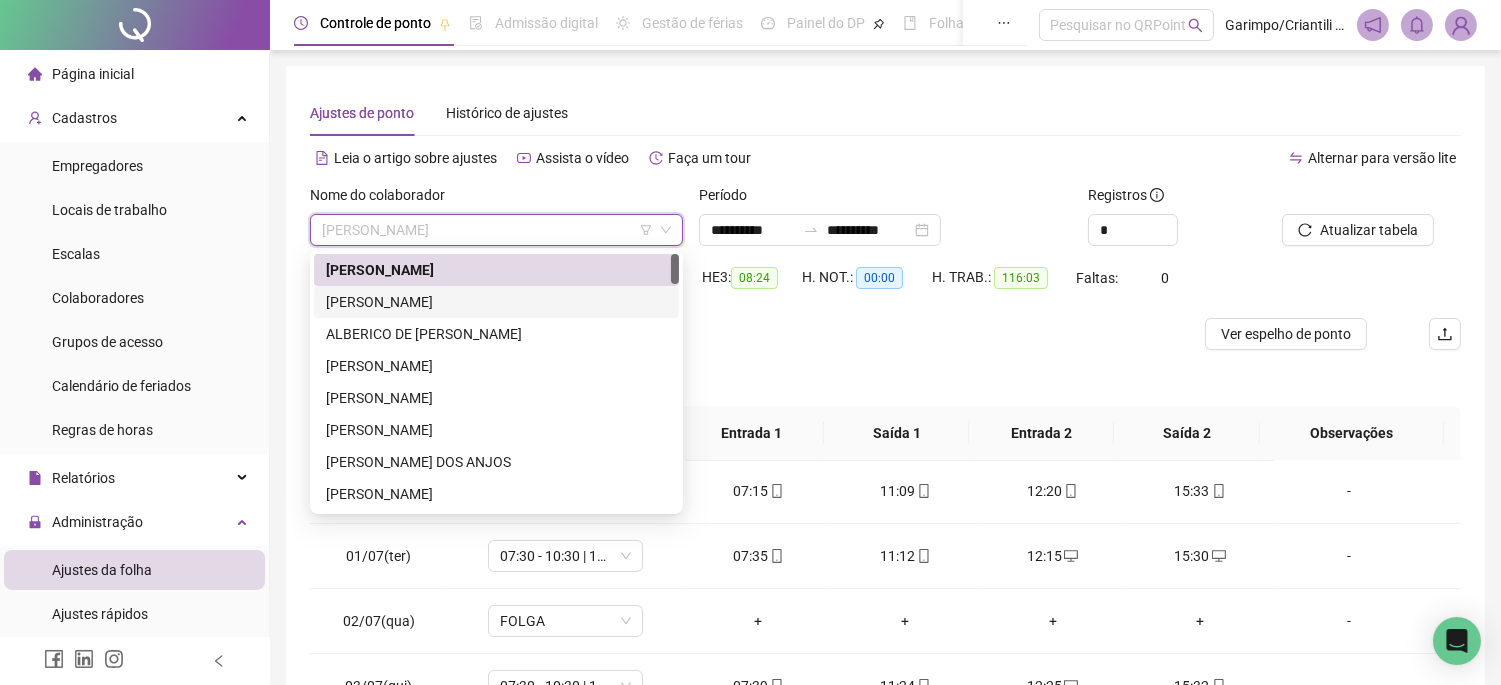 click on "[PERSON_NAME]" at bounding box center (496, 302) 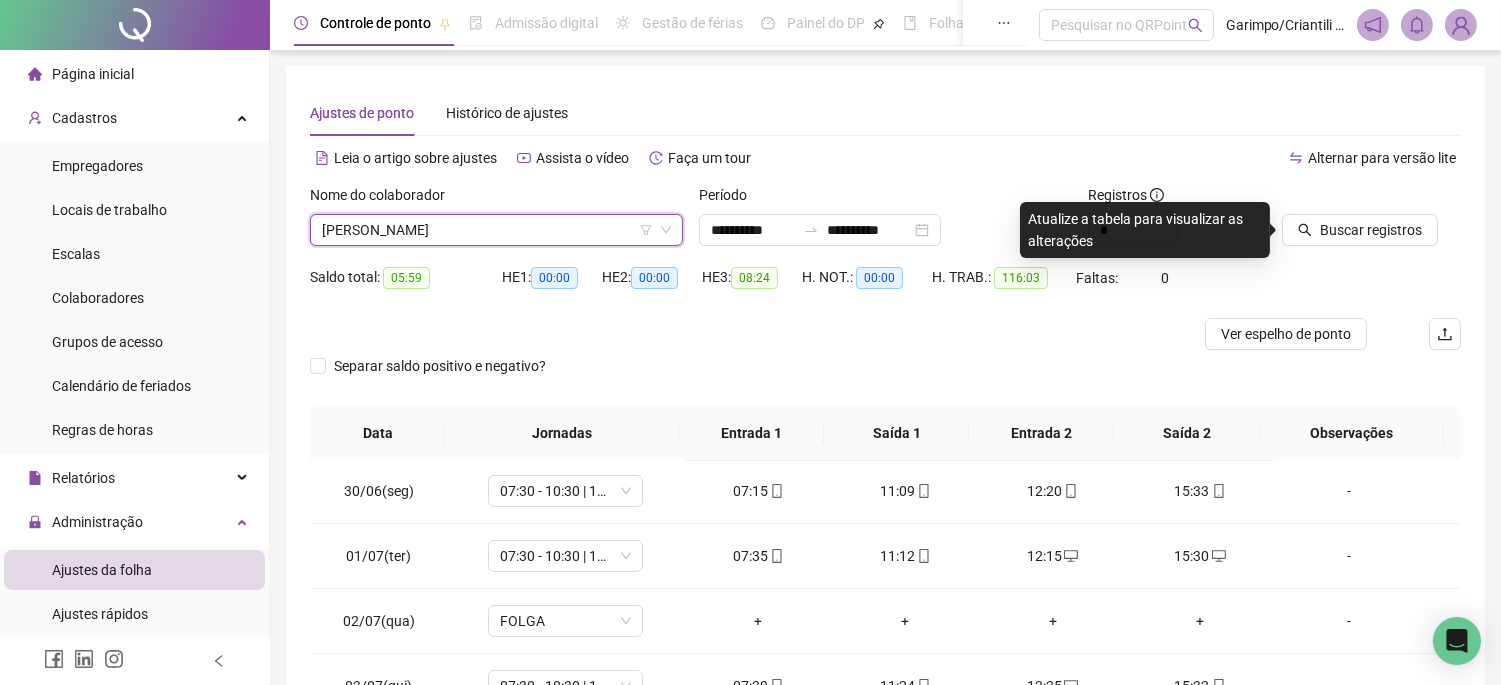 click on "+" at bounding box center (758, 621) 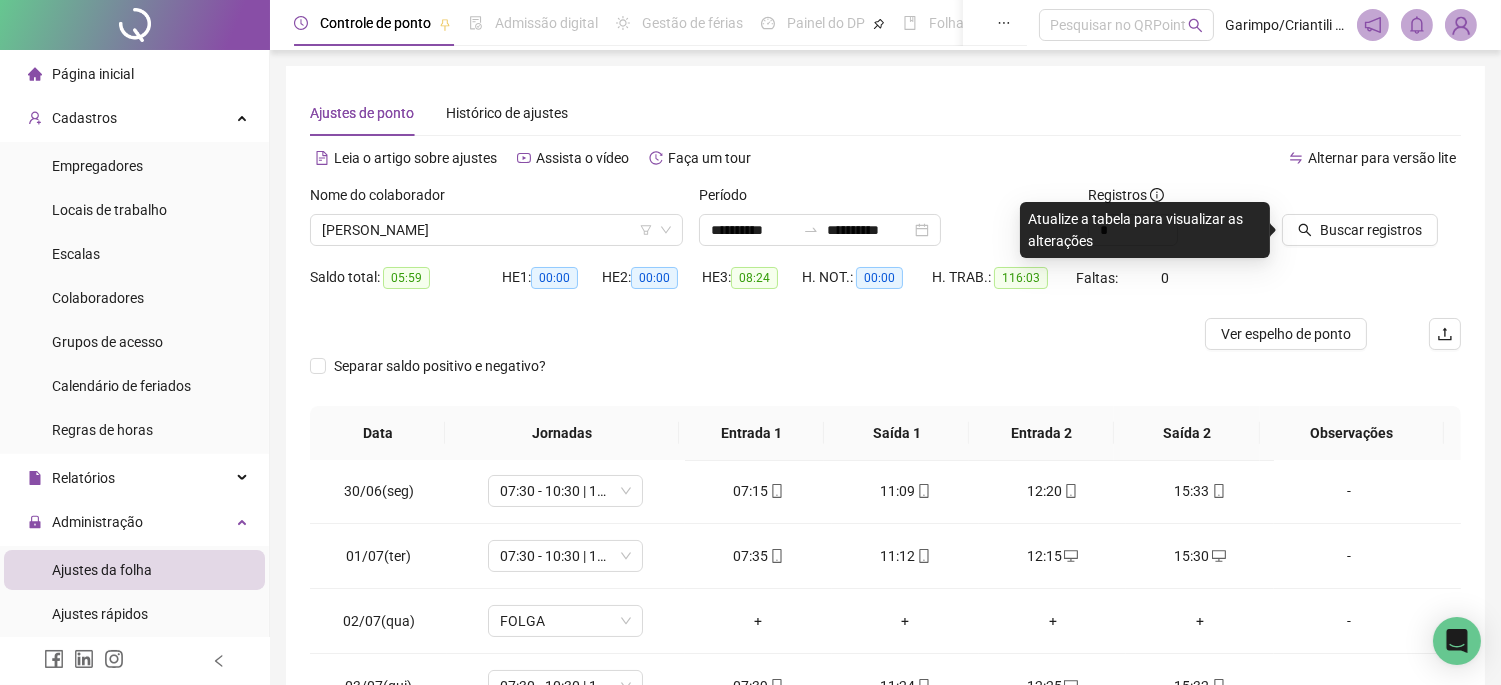 click on "Buscar registros" at bounding box center [1360, 230] 